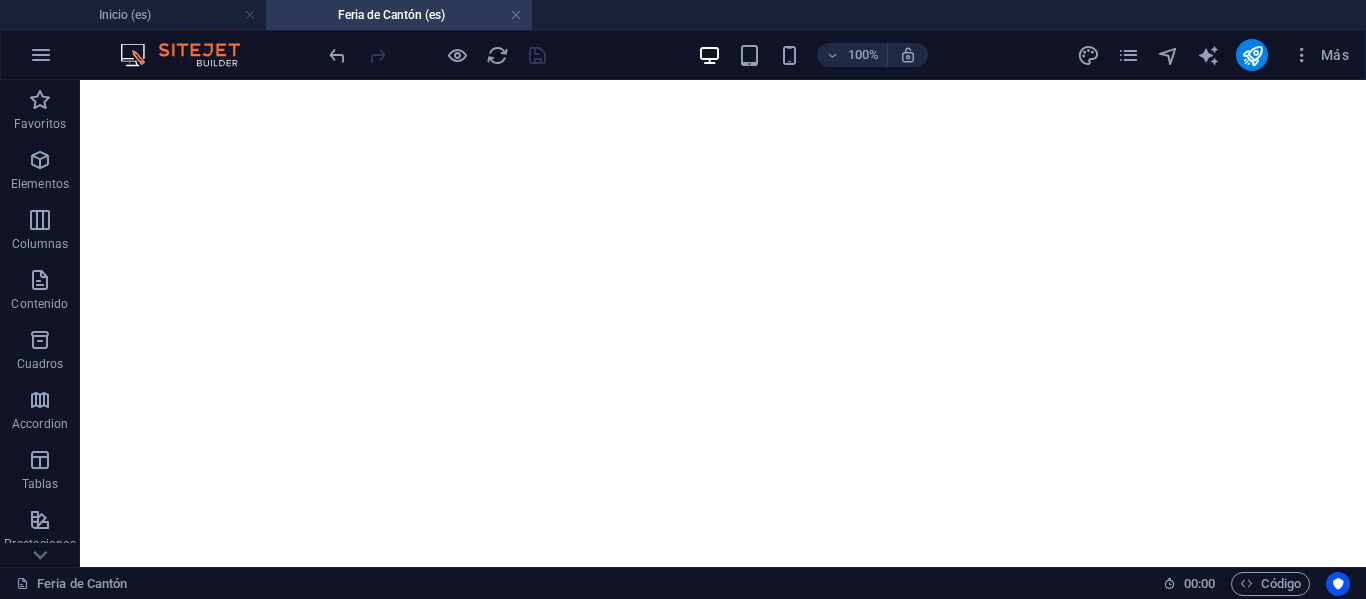 scroll, scrollTop: 0, scrollLeft: 0, axis: both 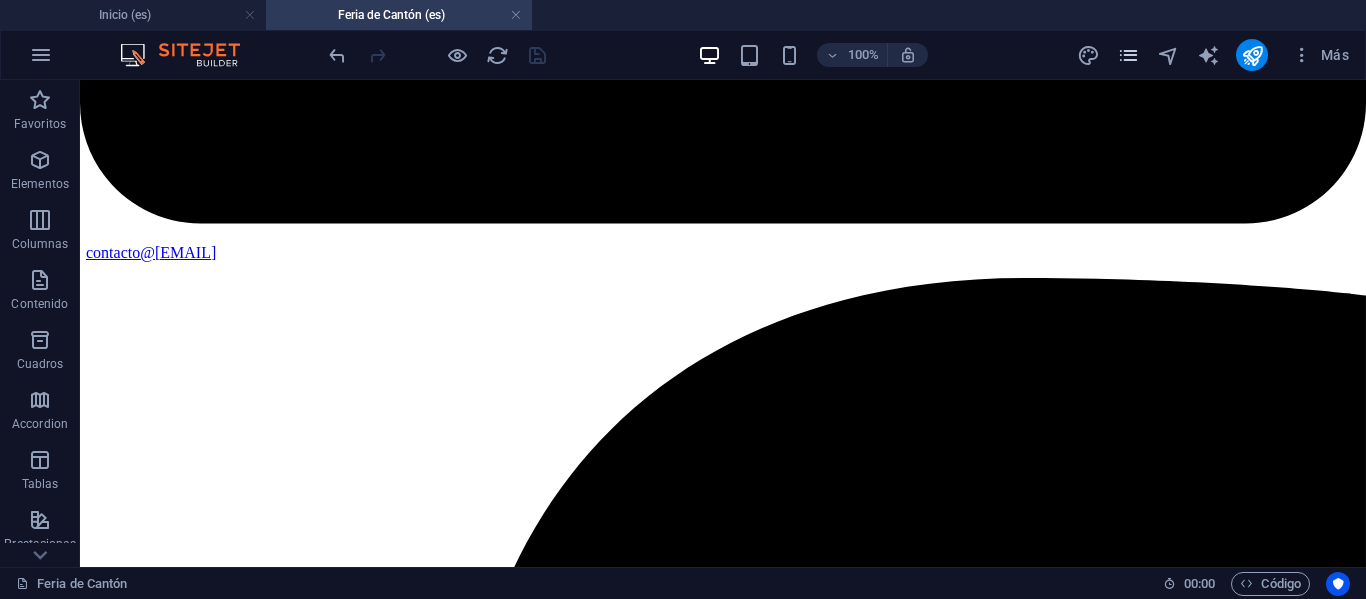 click at bounding box center (1128, 55) 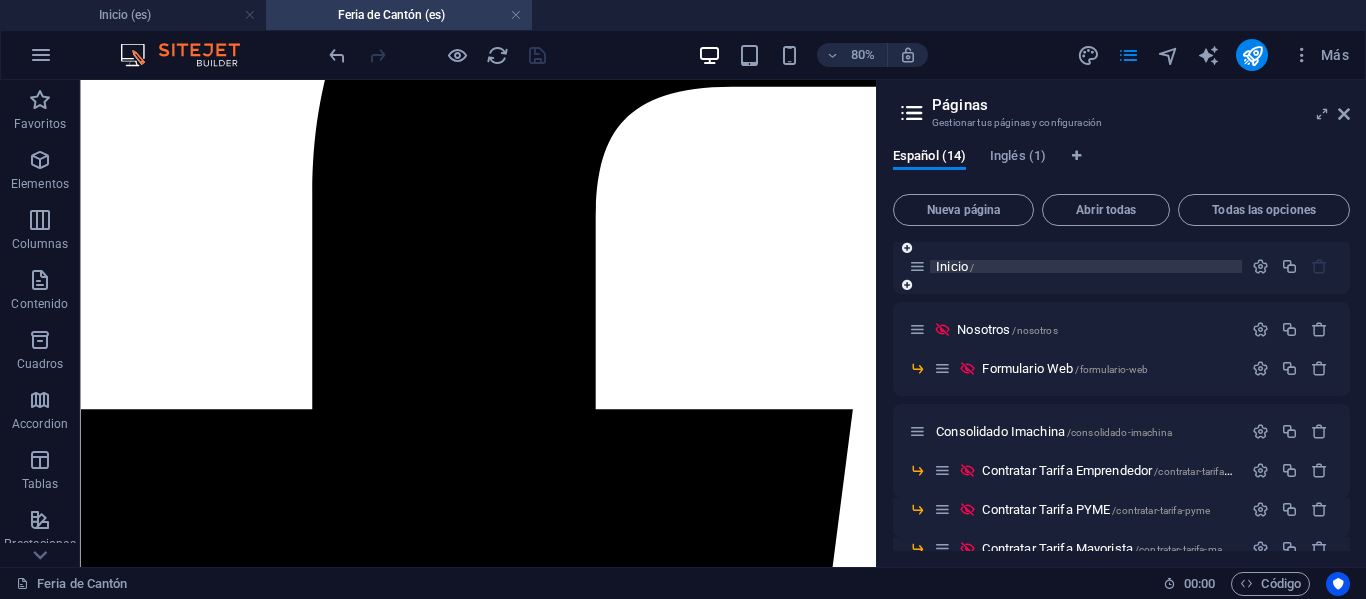 scroll, scrollTop: 0, scrollLeft: 0, axis: both 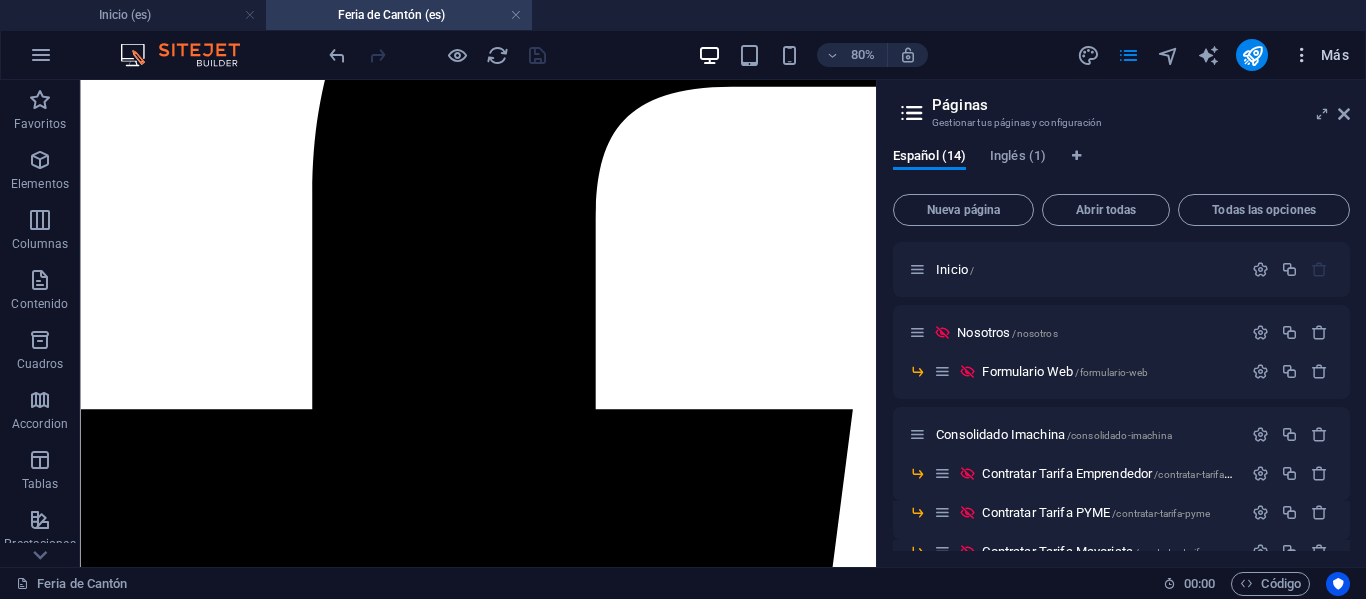 click on "Más" at bounding box center (1320, 55) 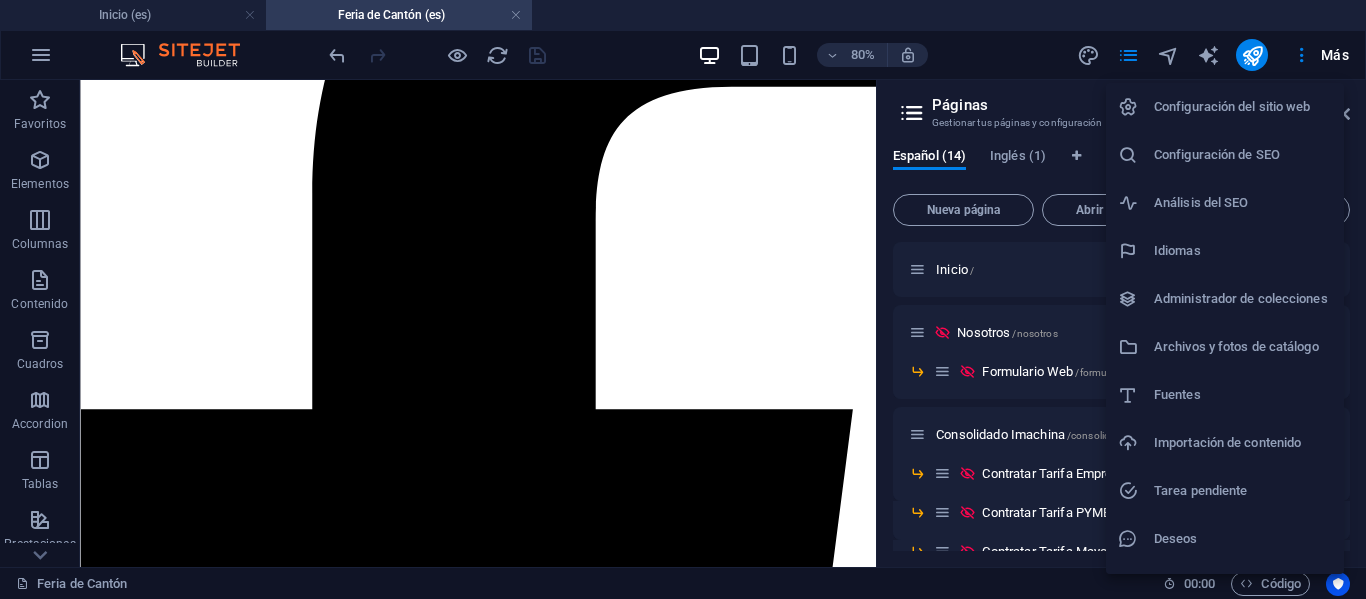 click on "Configuración del sitio web" at bounding box center [1225, 107] 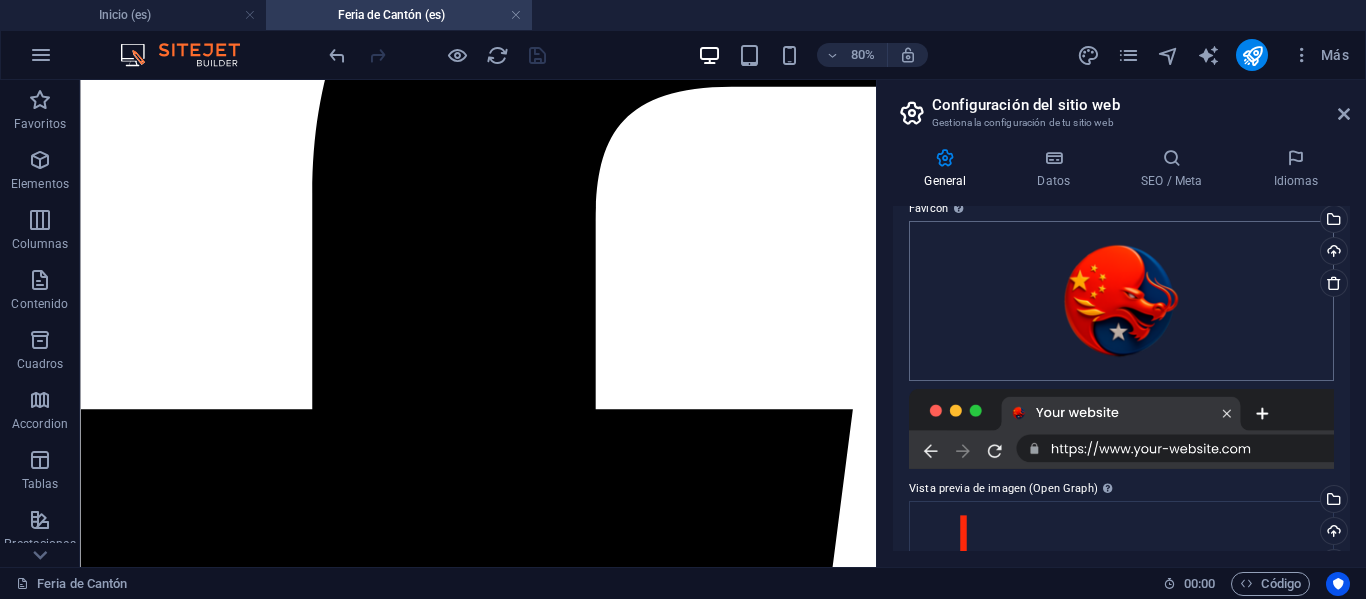 scroll, scrollTop: 266, scrollLeft: 0, axis: vertical 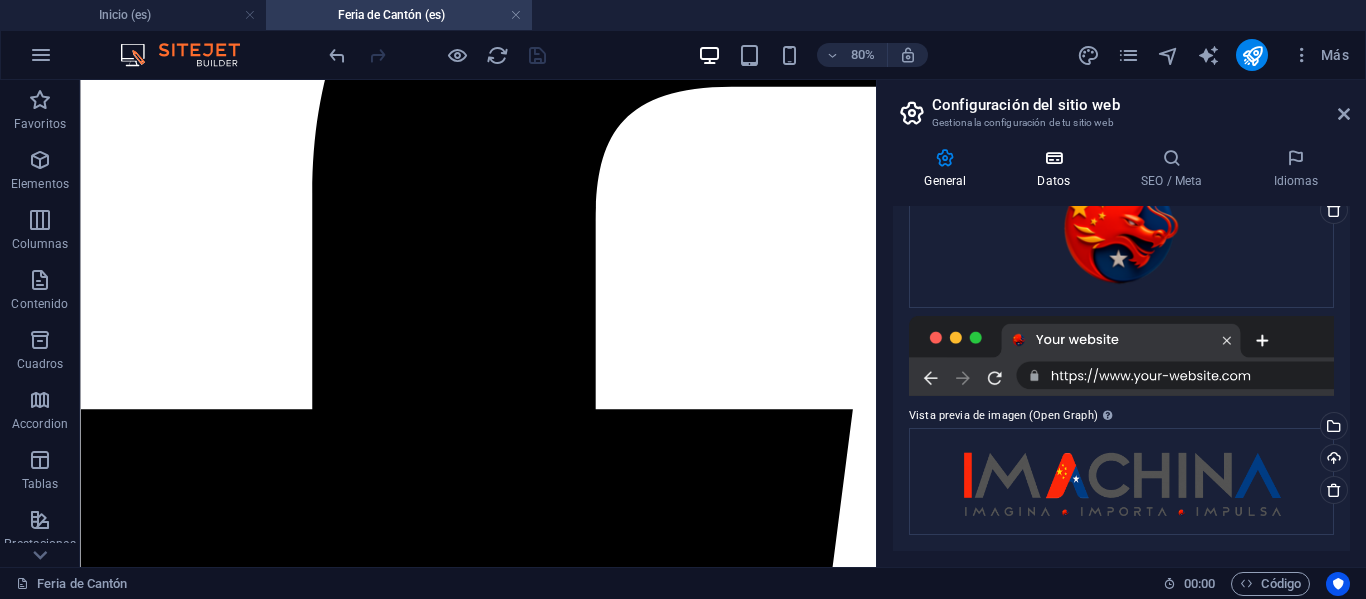 click at bounding box center (1054, 158) 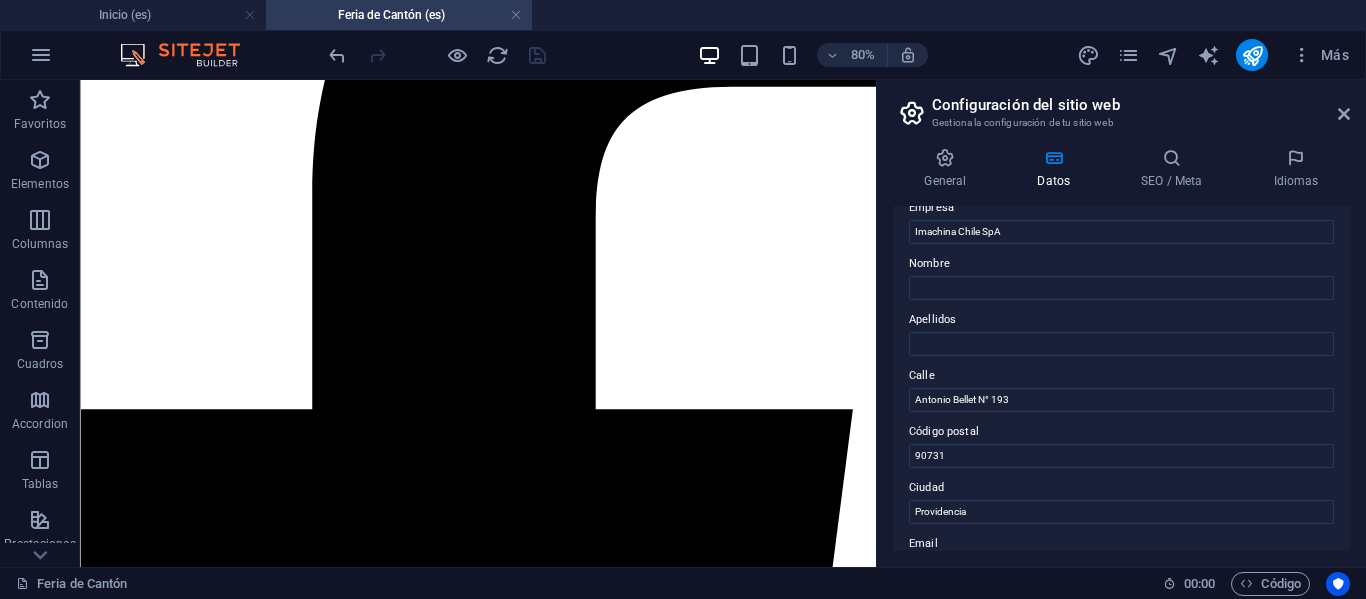 scroll, scrollTop: 100, scrollLeft: 0, axis: vertical 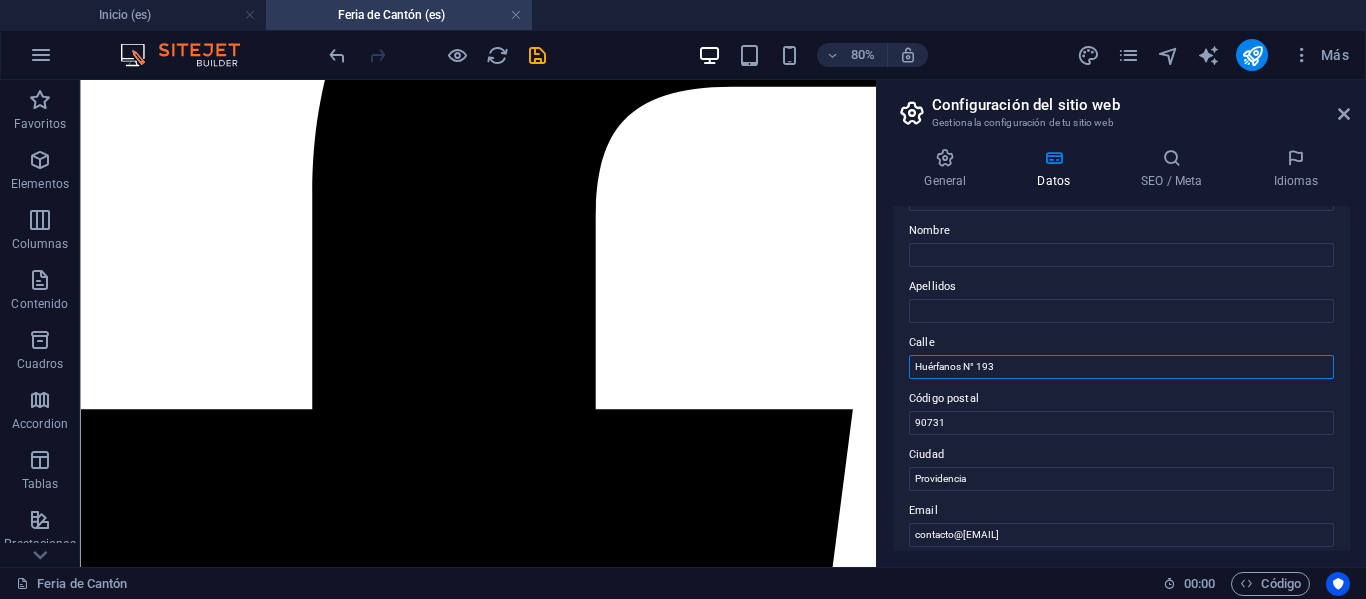 click on "Huérfanos N° 193" at bounding box center [1121, 367] 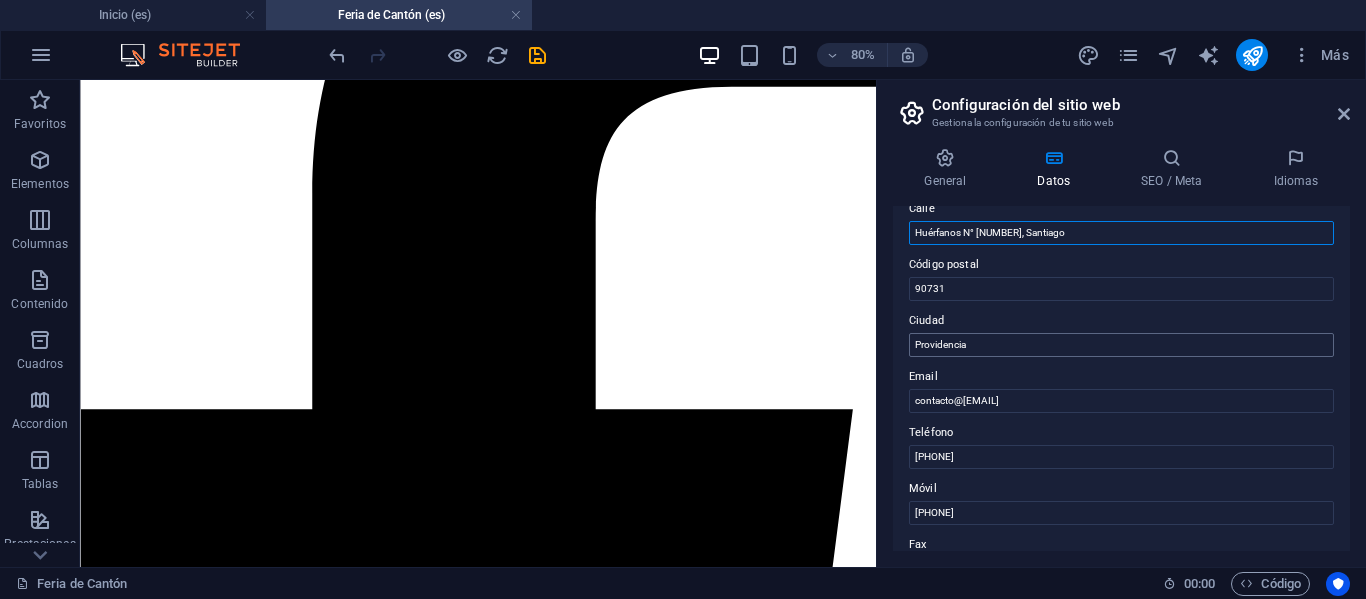 scroll, scrollTop: 200, scrollLeft: 0, axis: vertical 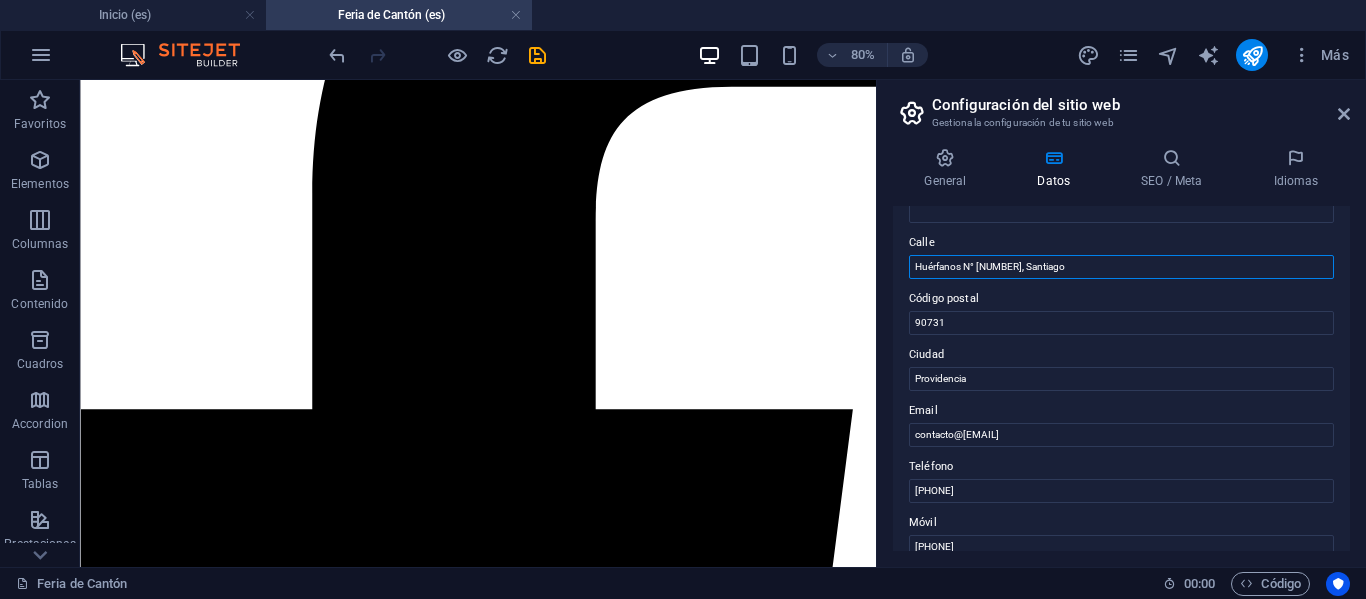 type on "Huérfanos N° [NUMBER], Santiago" 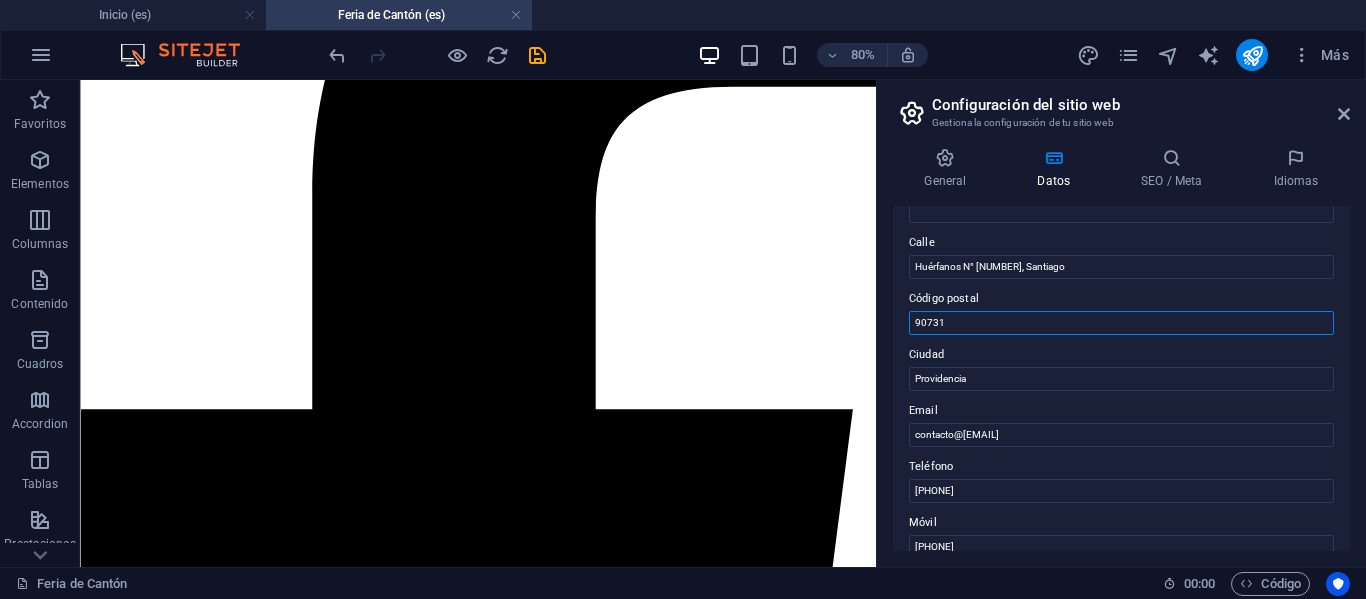 click on "90731" at bounding box center [1121, 323] 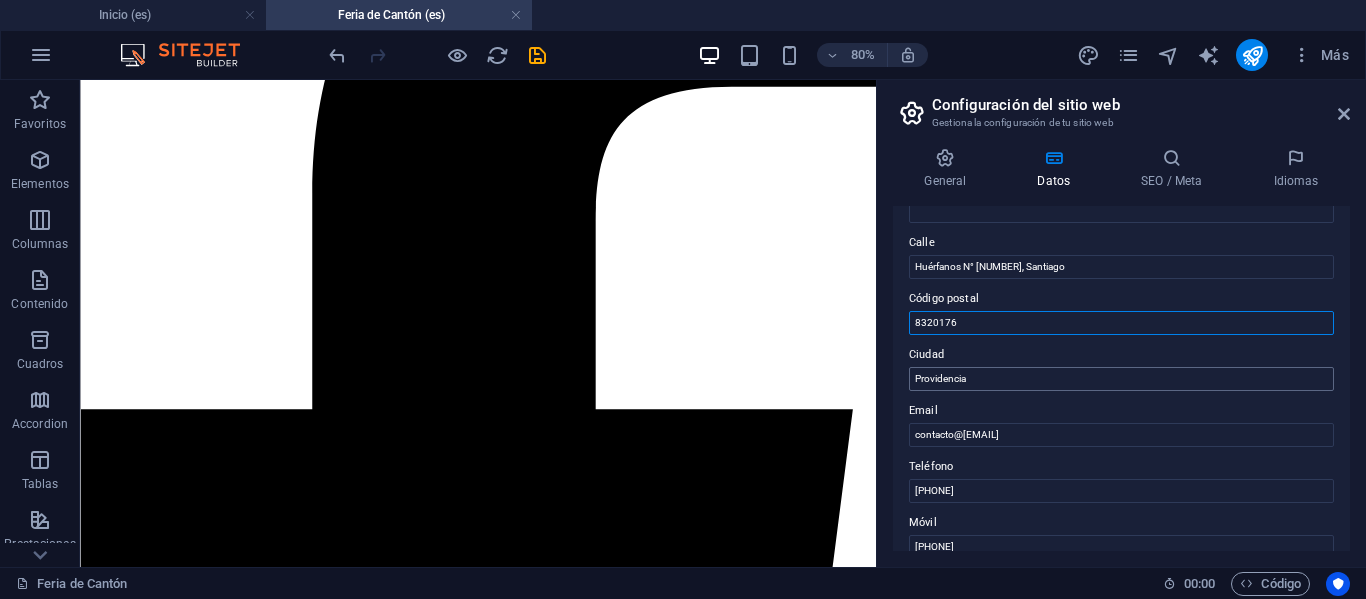 type on "8320176" 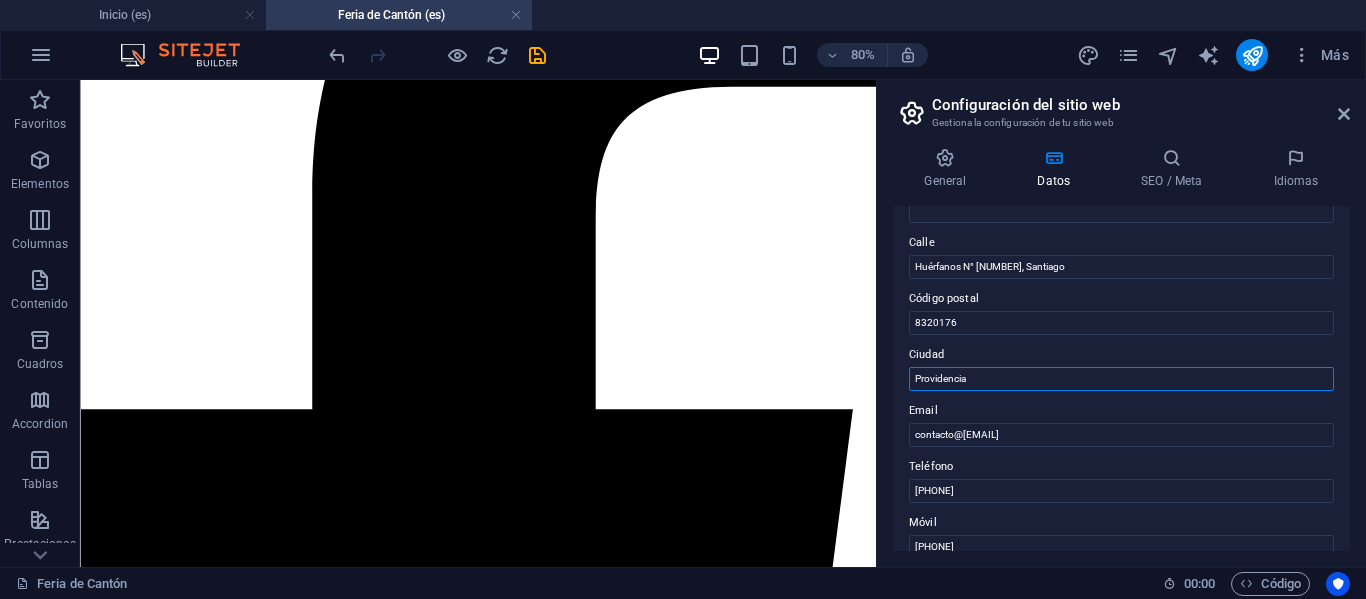 click on "Providencia" at bounding box center [1121, 379] 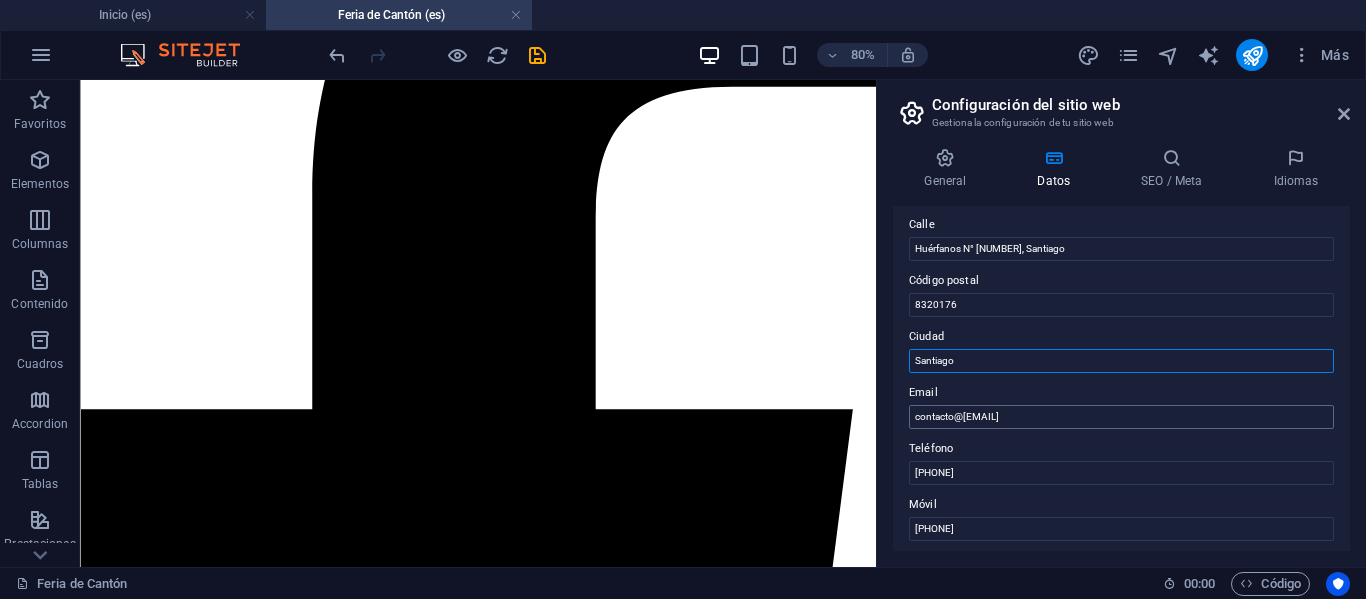 scroll, scrollTop: 216, scrollLeft: 0, axis: vertical 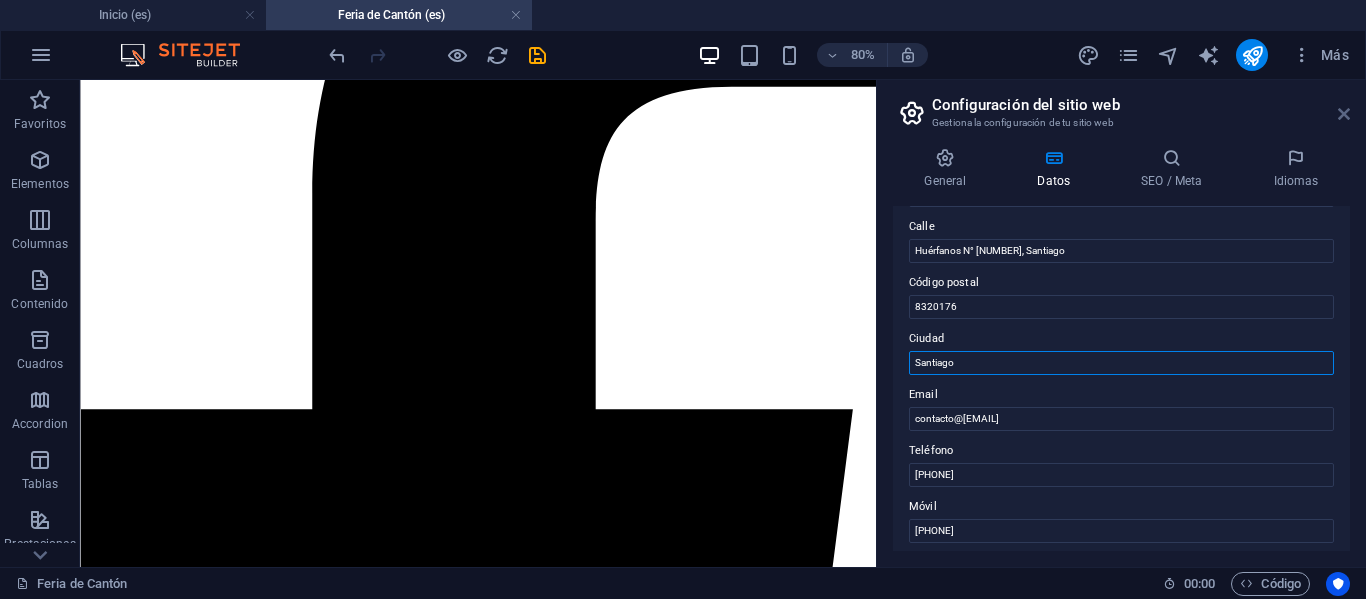 type on "Santiago" 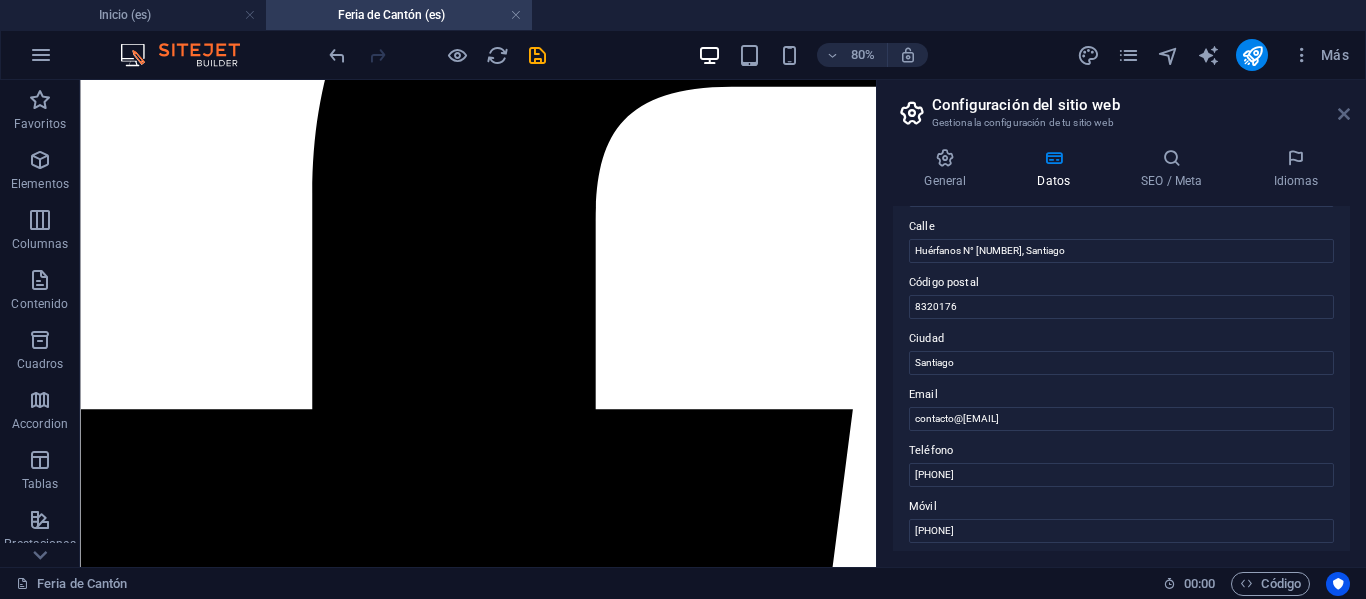 click at bounding box center [1344, 114] 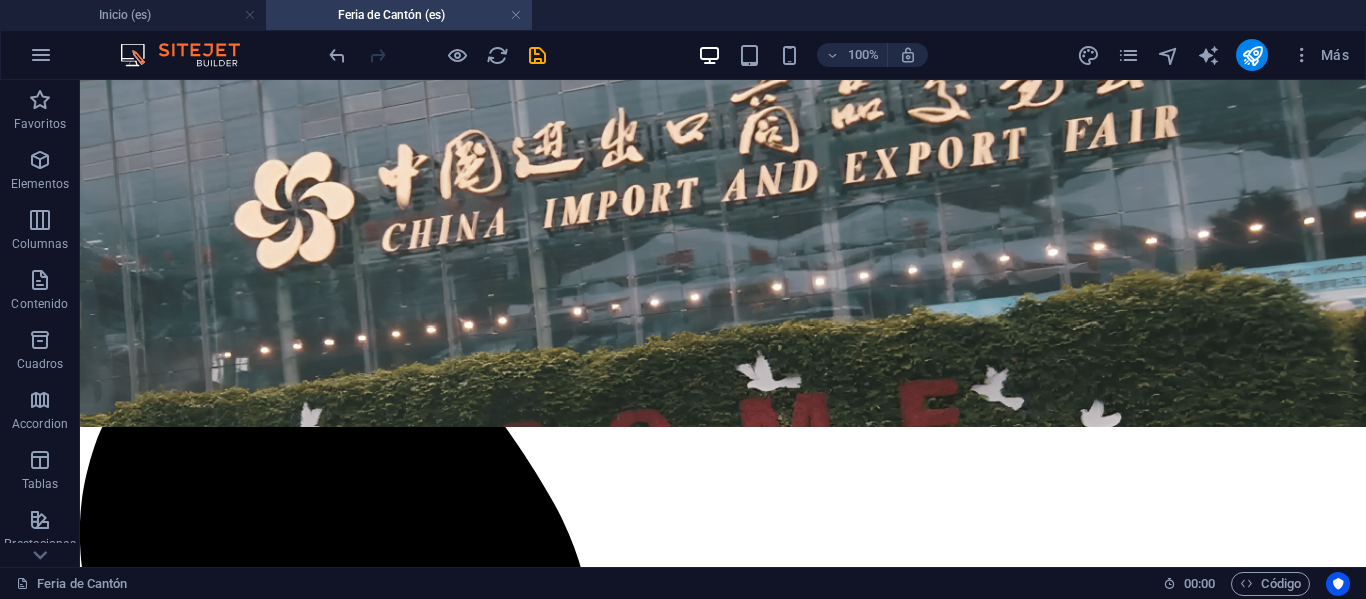 scroll, scrollTop: 0, scrollLeft: 0, axis: both 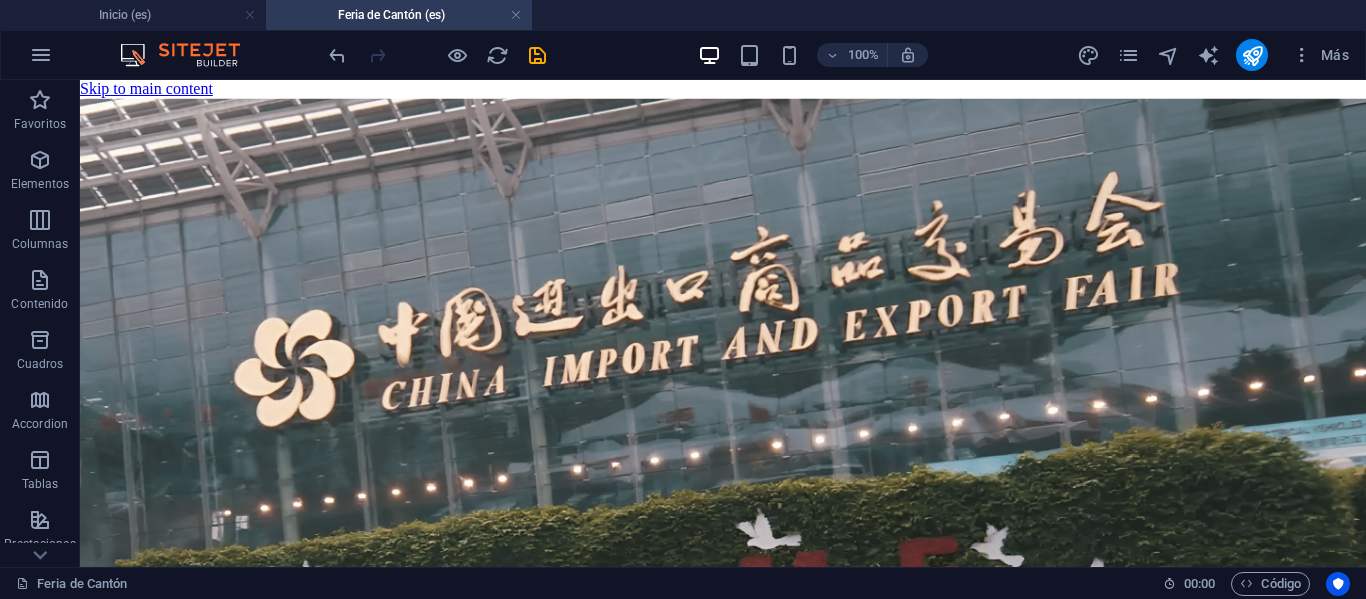 drag, startPoint x: 1355, startPoint y: 315, endPoint x: 698, endPoint y: 107, distance: 689.13934 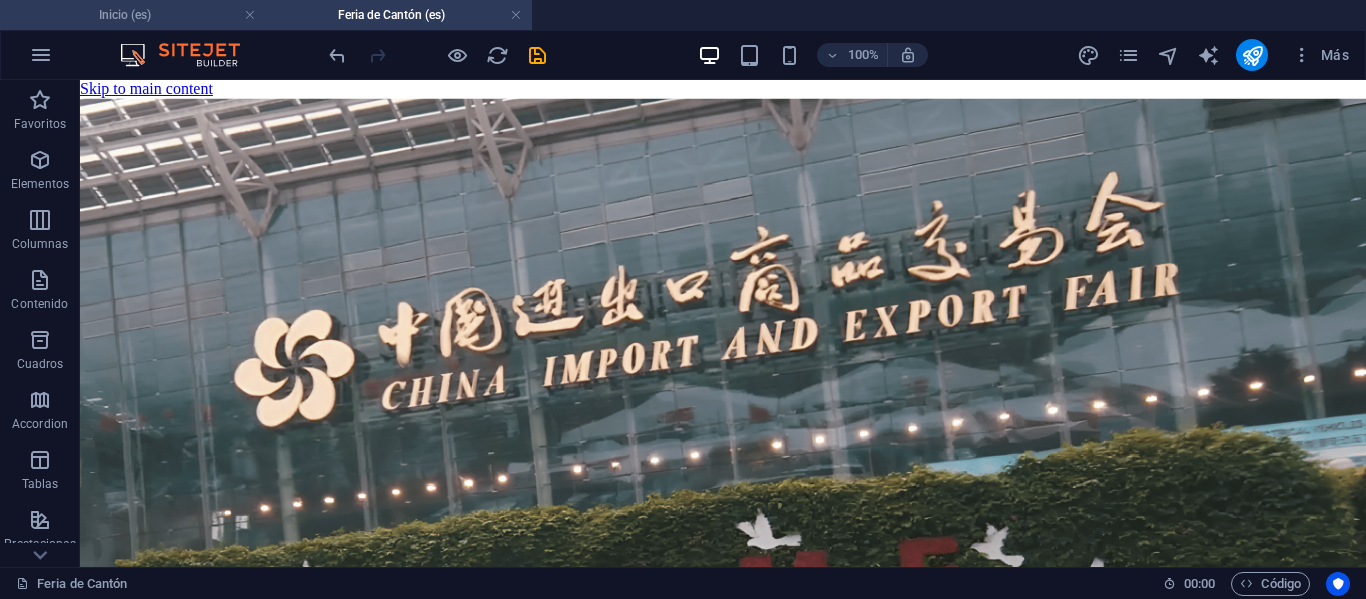 click on "Inicio (es)" at bounding box center [133, 15] 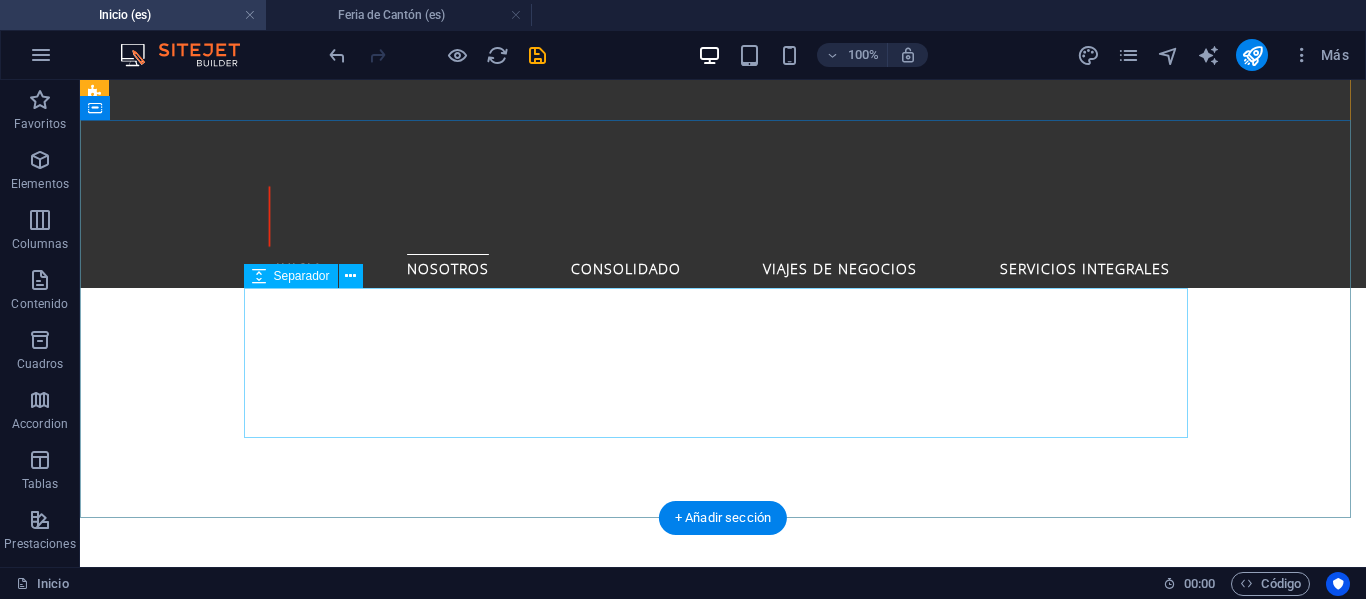 scroll, scrollTop: 600, scrollLeft: 0, axis: vertical 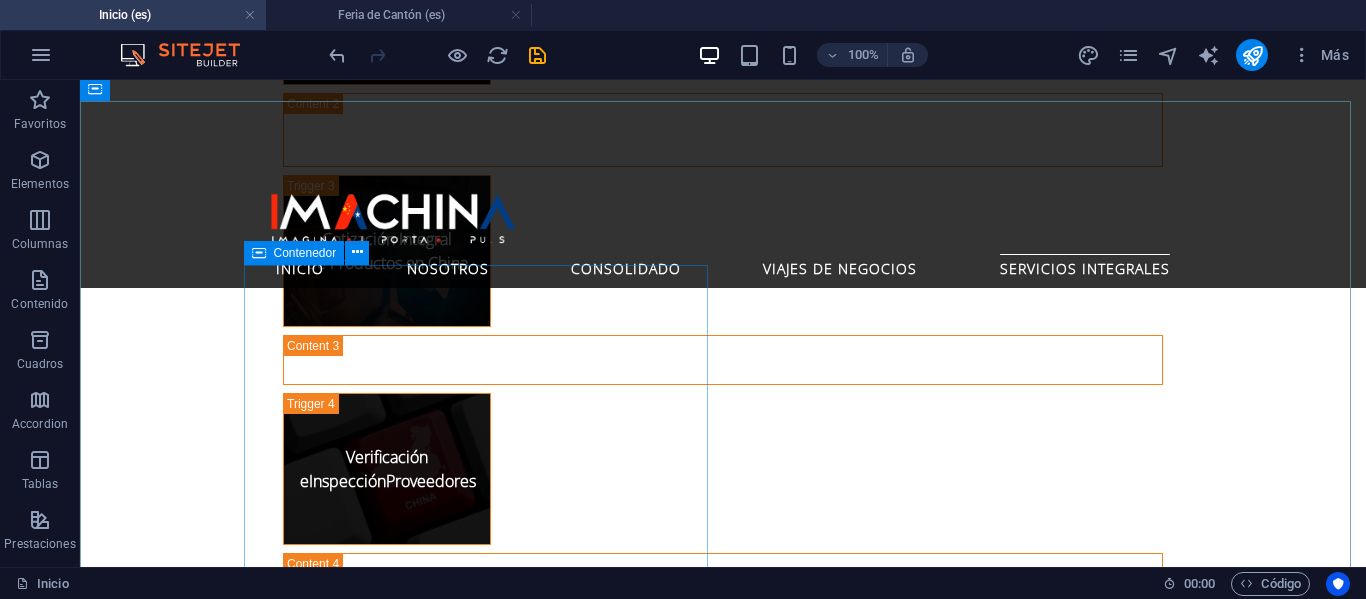 click at bounding box center (259, 253) 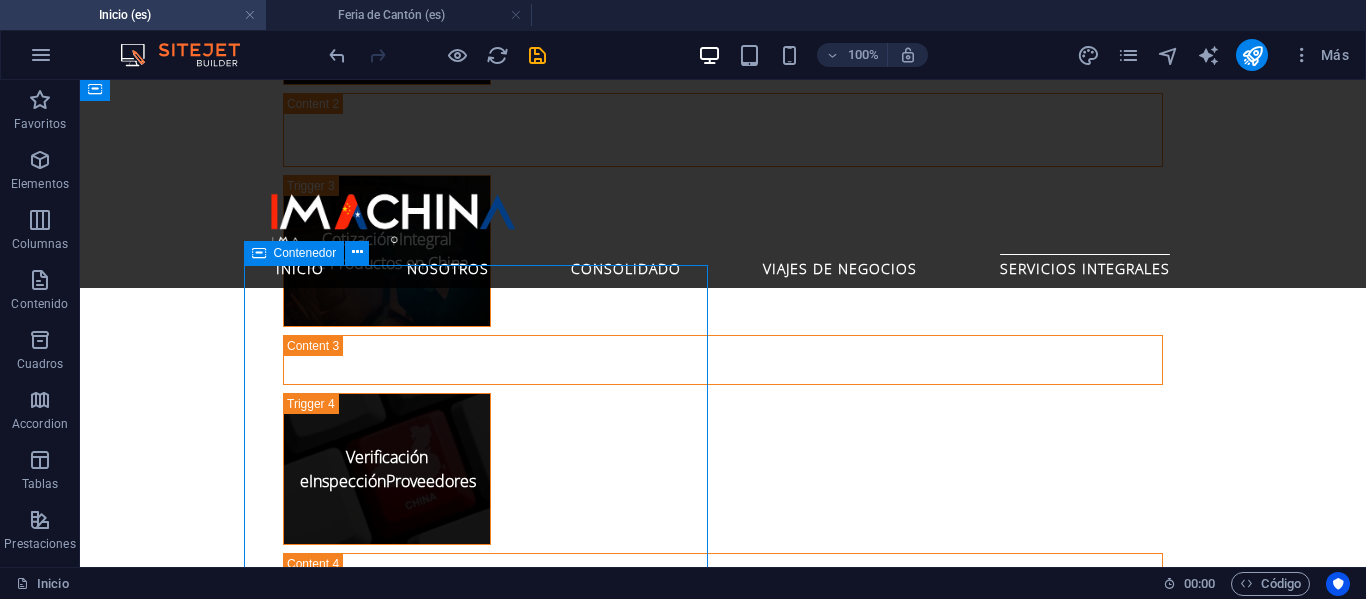 click at bounding box center [259, 253] 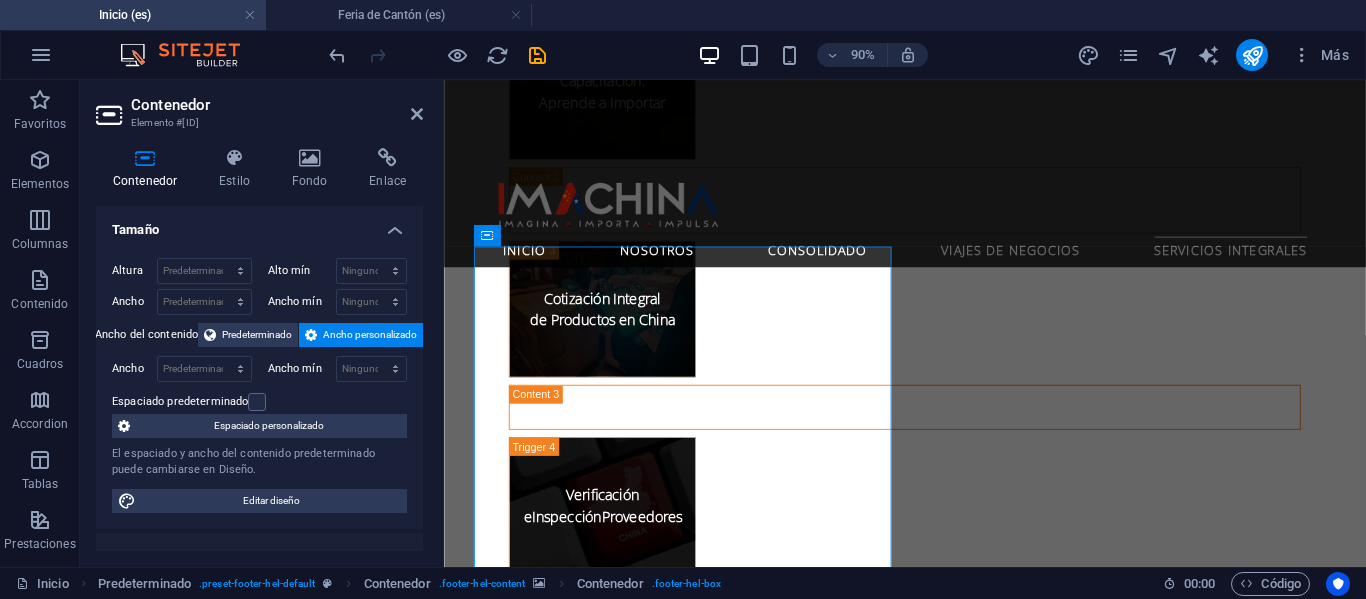 scroll, scrollTop: 5201, scrollLeft: 0, axis: vertical 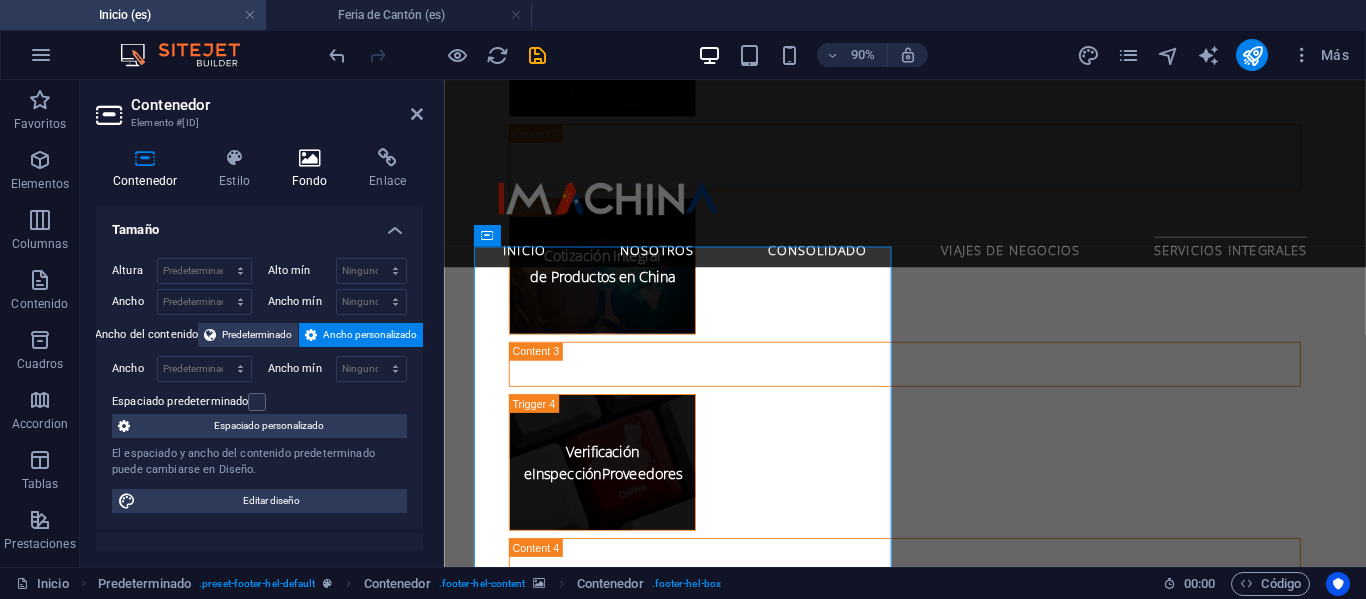 click at bounding box center (310, 158) 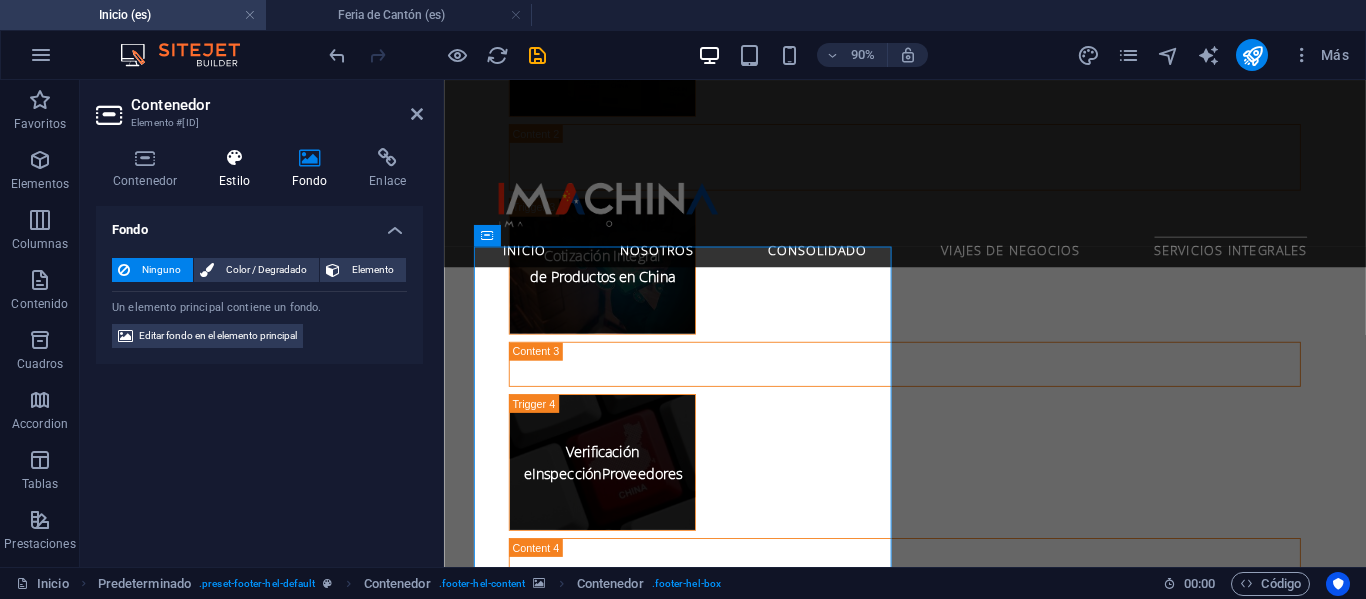 click on "Estilo" at bounding box center (238, 169) 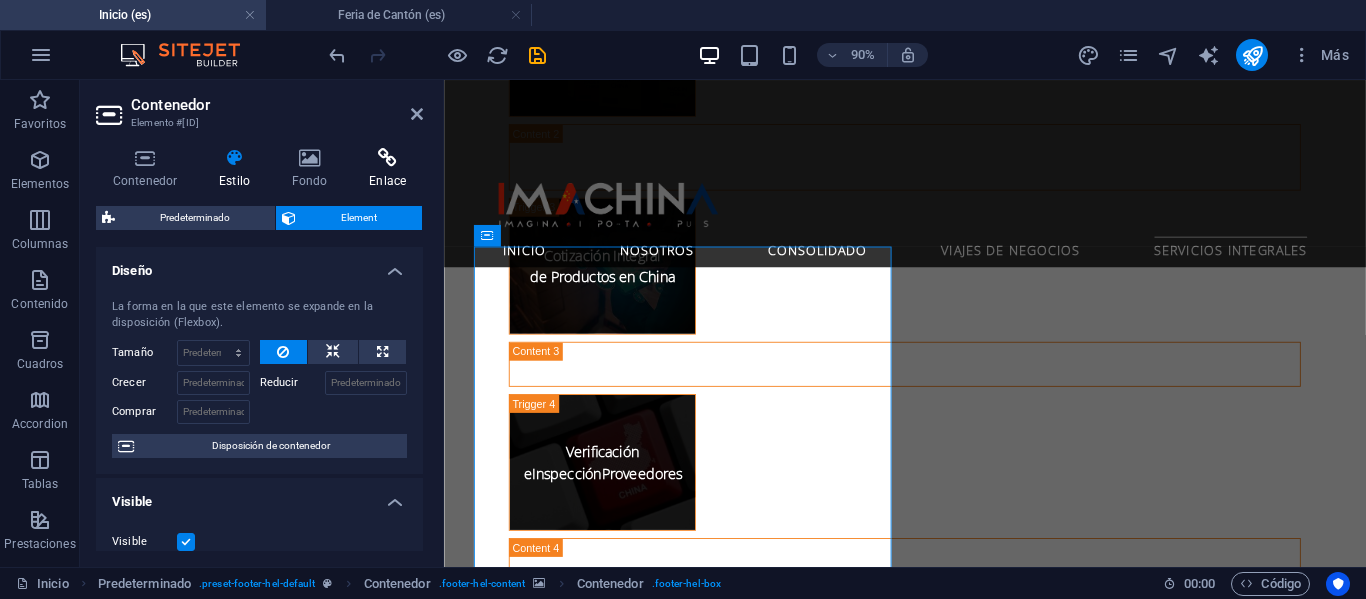 click on "Enlace" at bounding box center [387, 169] 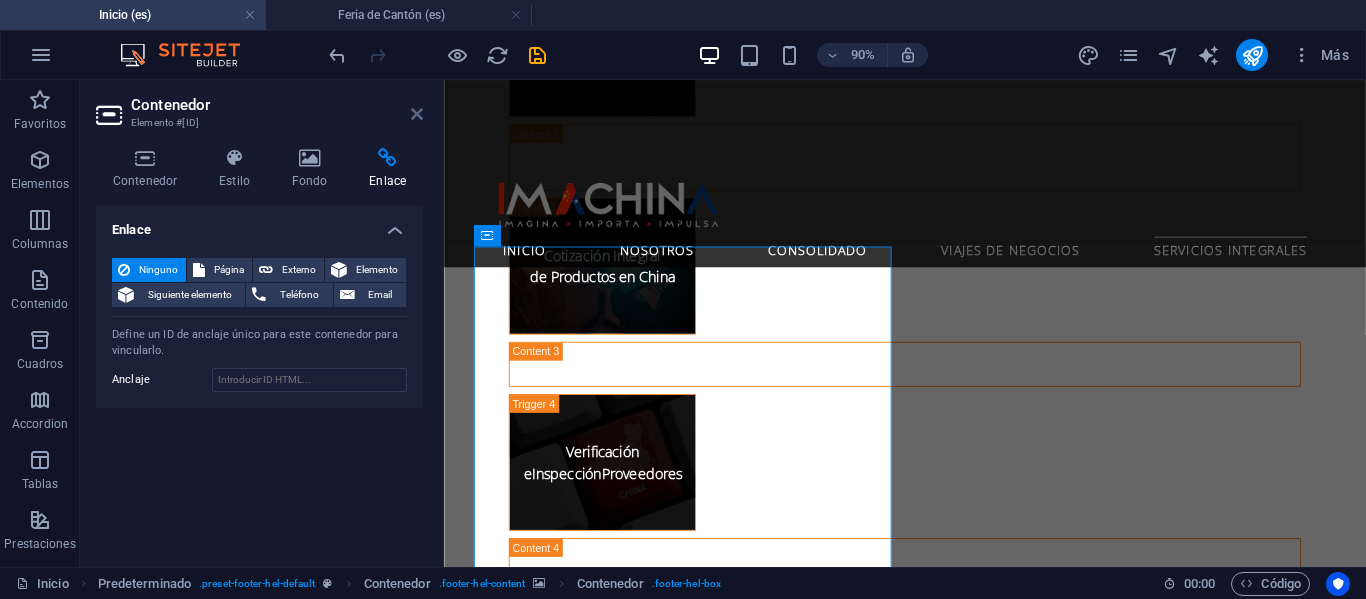 click at bounding box center (417, 114) 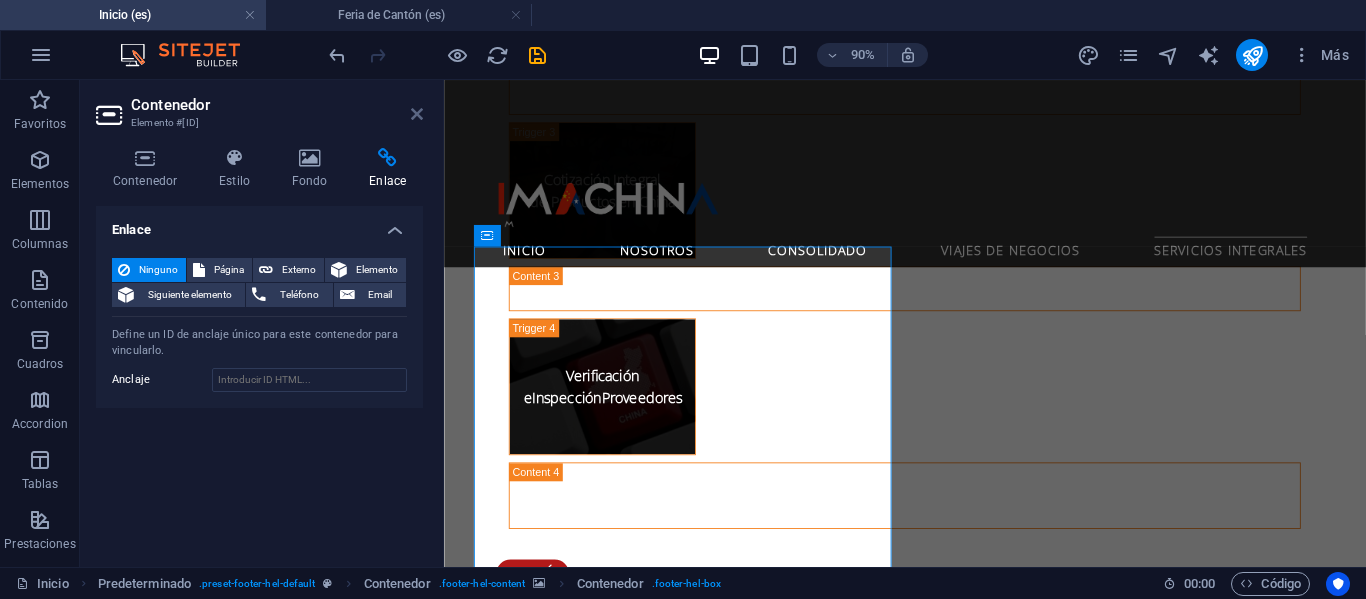 scroll, scrollTop: 5153, scrollLeft: 0, axis: vertical 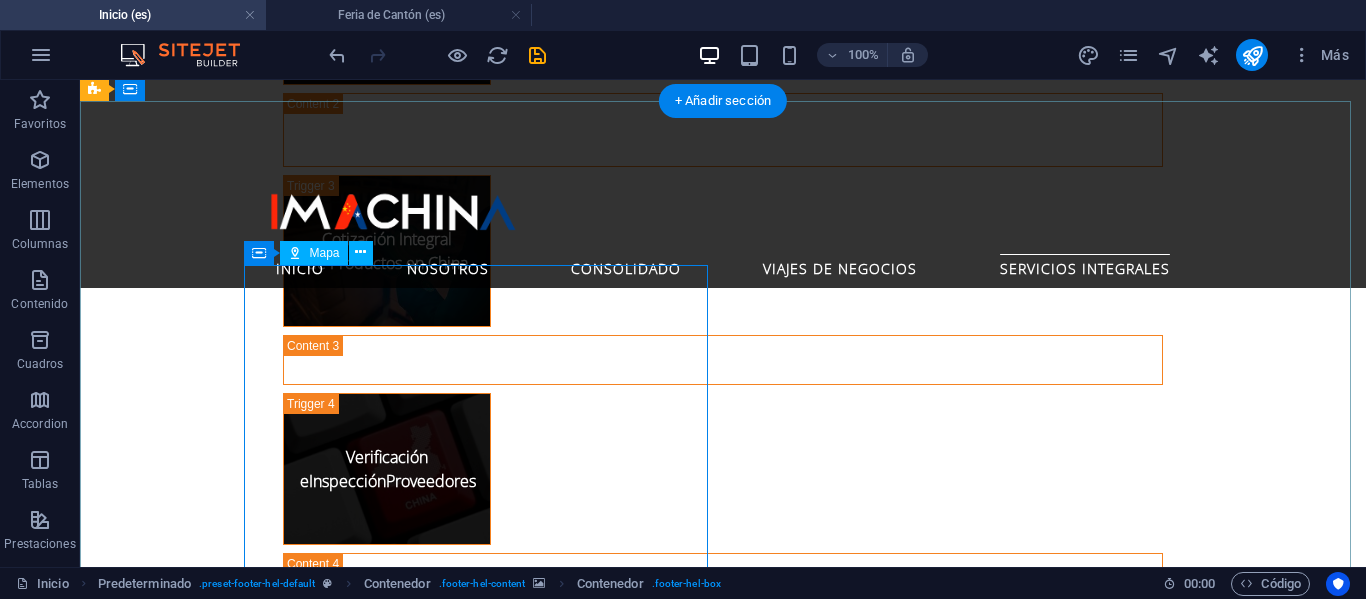 click at bounding box center [568, 3467] 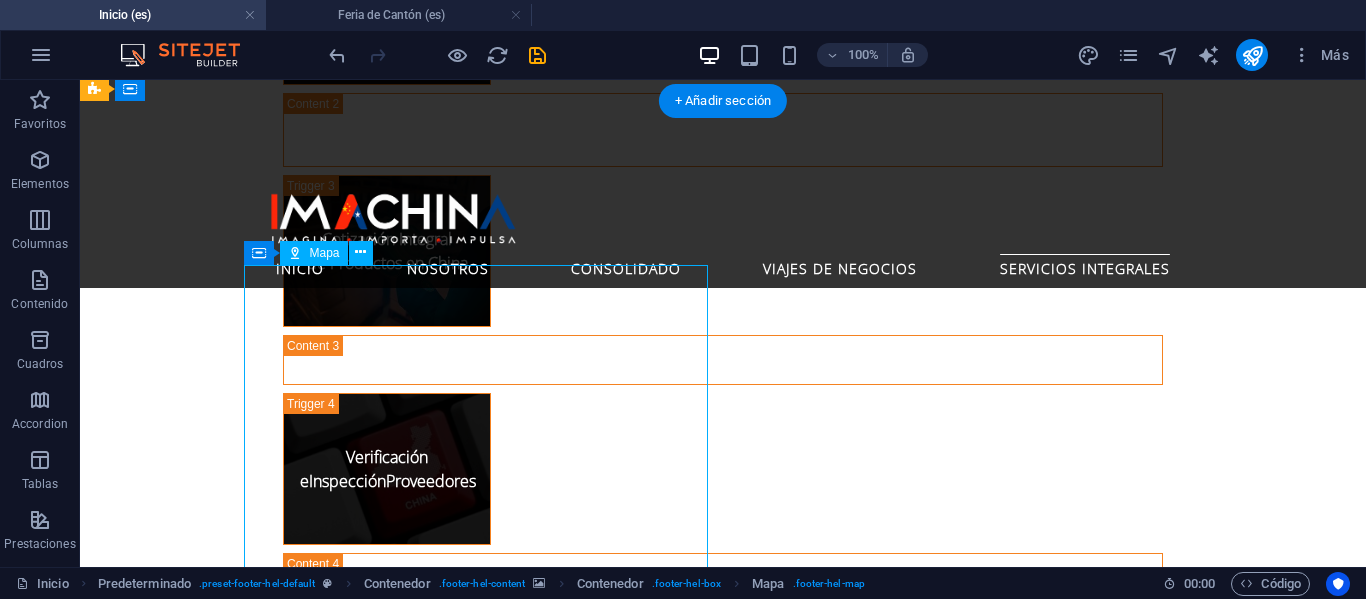 click at bounding box center [568, 3467] 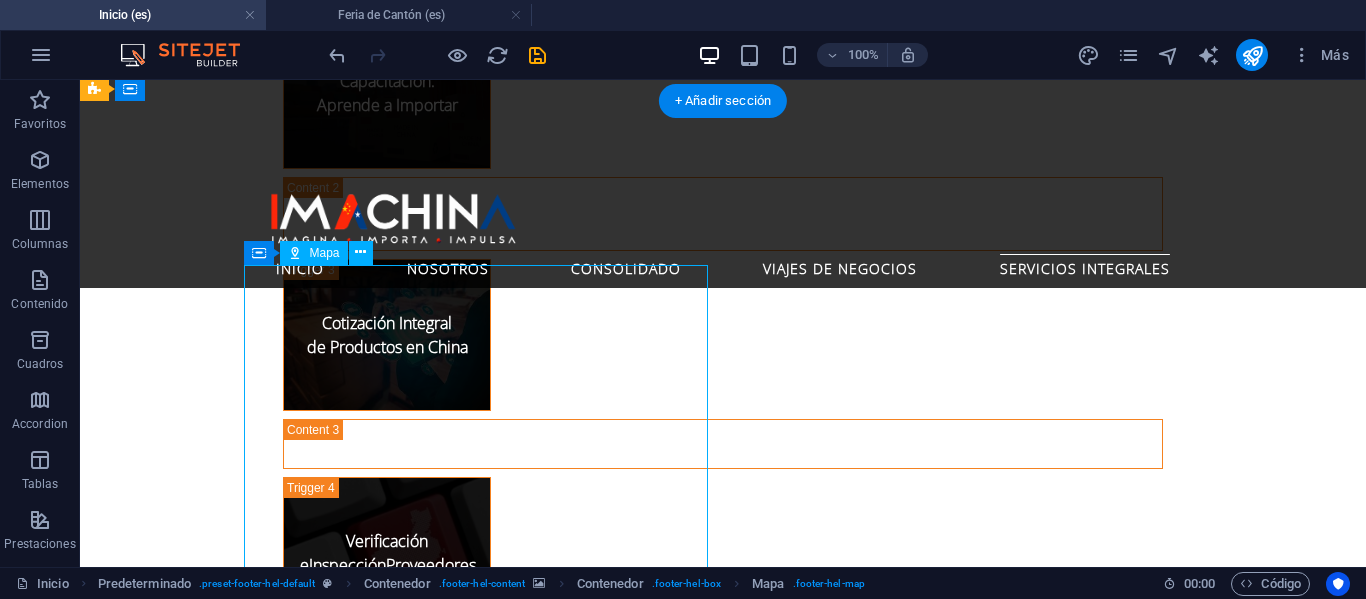 scroll, scrollTop: 5201, scrollLeft: 0, axis: vertical 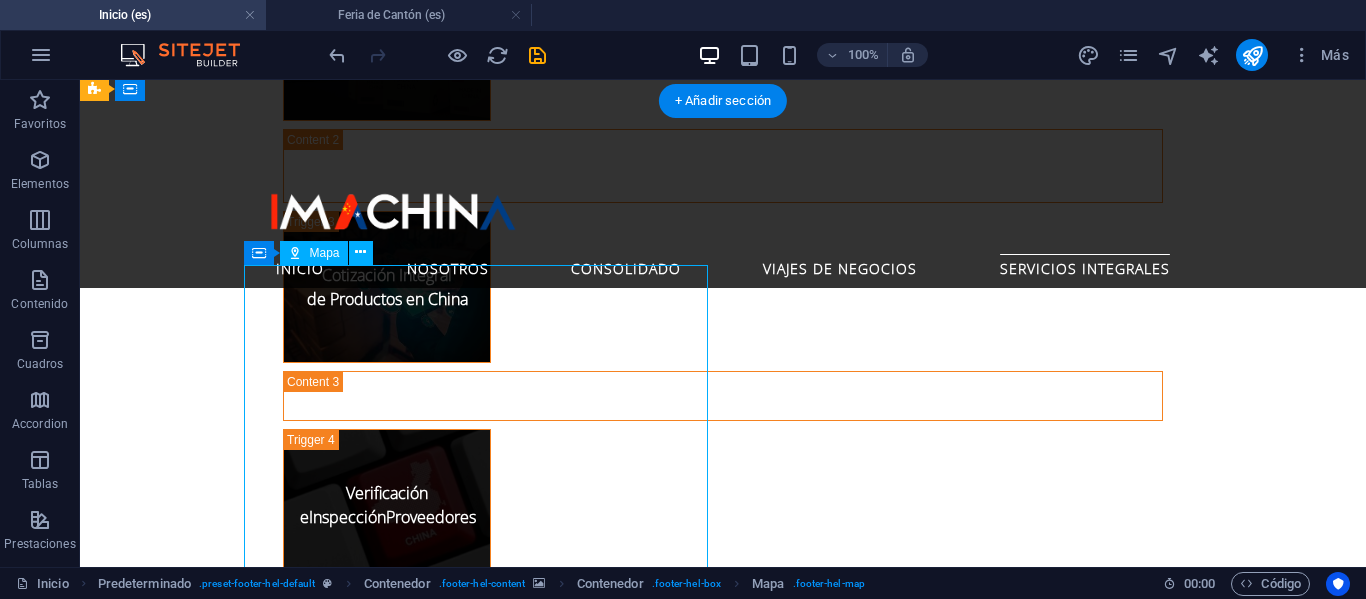 select on "1" 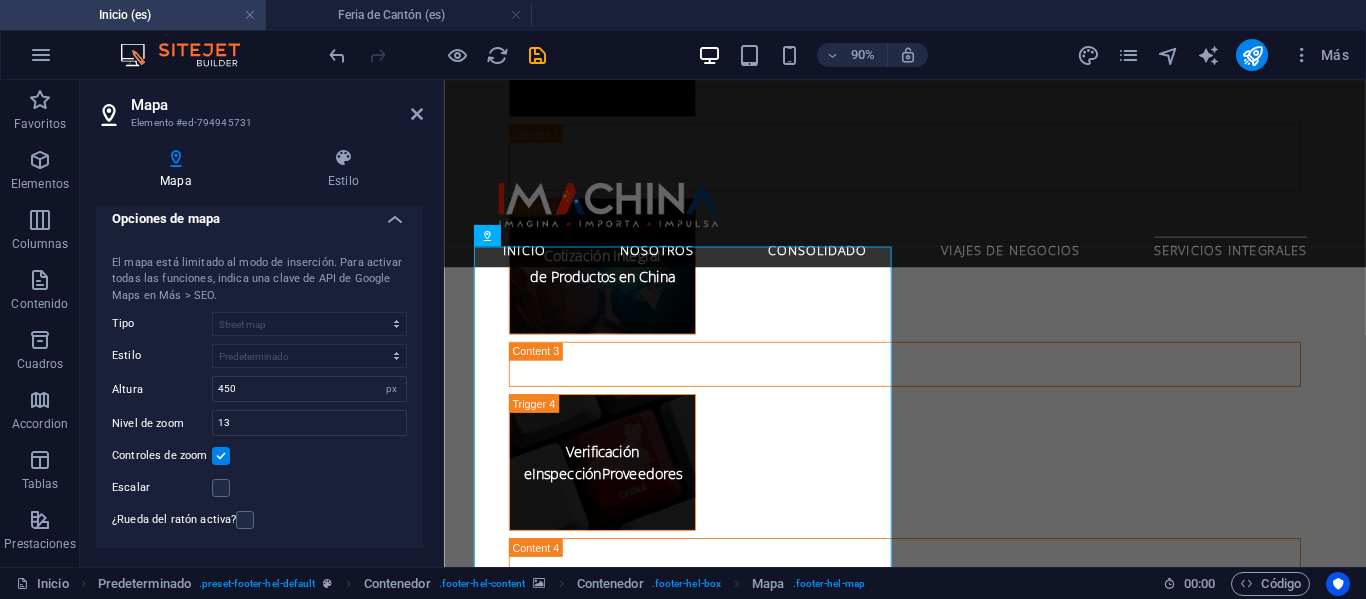 scroll, scrollTop: 0, scrollLeft: 0, axis: both 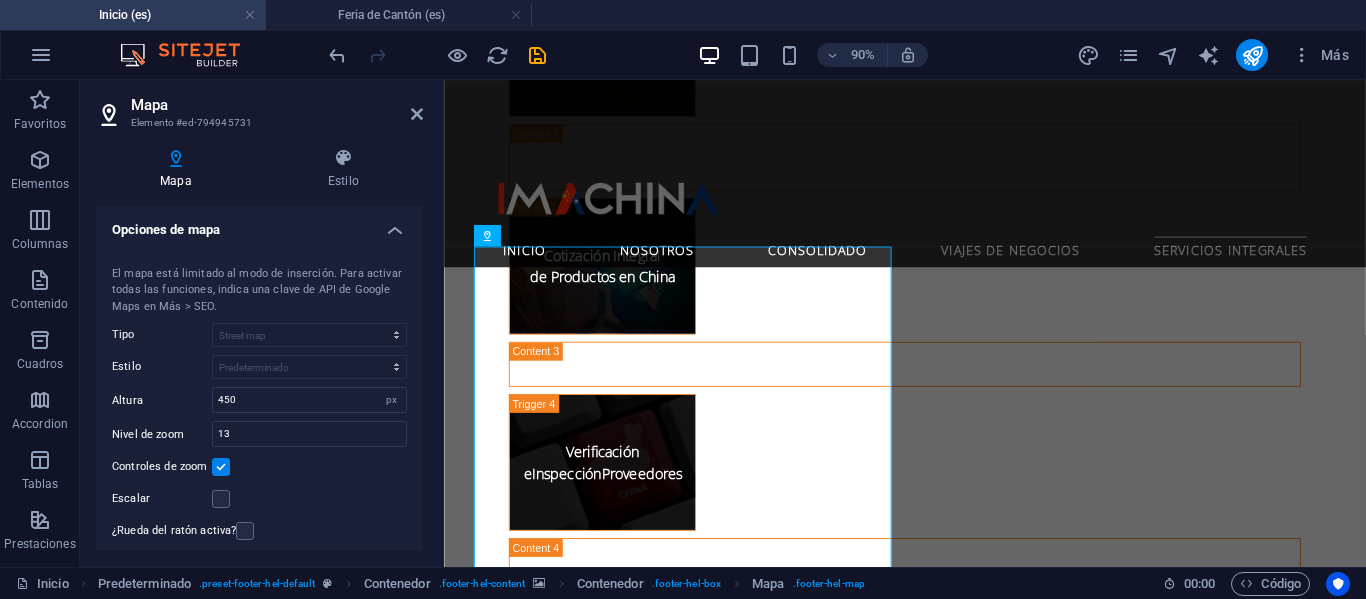 click on "Mapa Estilo Opciones de mapa Centro del mapa [NUMBER] South Palos Verdes Str, [POSTAL_CODE] [CITY], [STATE] El mapa está limitado al modo de inserción. Para activar todas las funciones, indica una clave de API de Google Maps en Más > SEO. Tipo Street map Vista satélite Vista satélite con calles Mapa de terreno Estilo Predeterminado Colorear Pale Dawn Subtle Grayscale Shades of Grey Apple Maps Blue Water Midnight Commander Light Monochrome Papel Neutral Blue Hints of Gold Blanco y negro Sin etiqueta Color Altura [NUMBER] px Nivel de zoom [NUMBER] Controles de zoom Escalar ¿Rueda del ratón activa? Marcador Centro No centrar Centrar marcadores Centrar y ampliar marcadores Marcador nuevo Para activar esta prestación, indique una clave API de Google Maps en la configuración del sitio web. Añadir Eliminar 1. Marcador Arrastra archivos aquí, haz clic para escoger archivos o selecciona archivos de Archivos o de nuestra galería gratuita de fotos y vídeos Cargar Ubicación Antonio Bellet 193, [CITY] Ancho automático px Info" at bounding box center (259, 349) 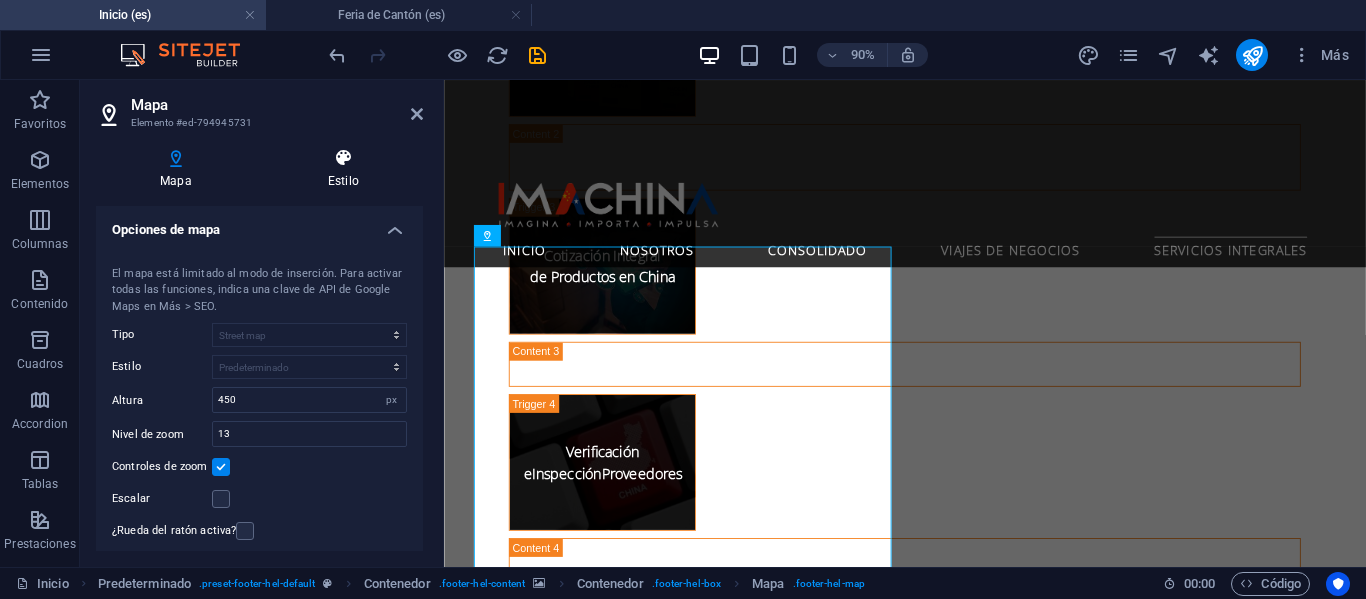 click on "Estilo" at bounding box center [343, 169] 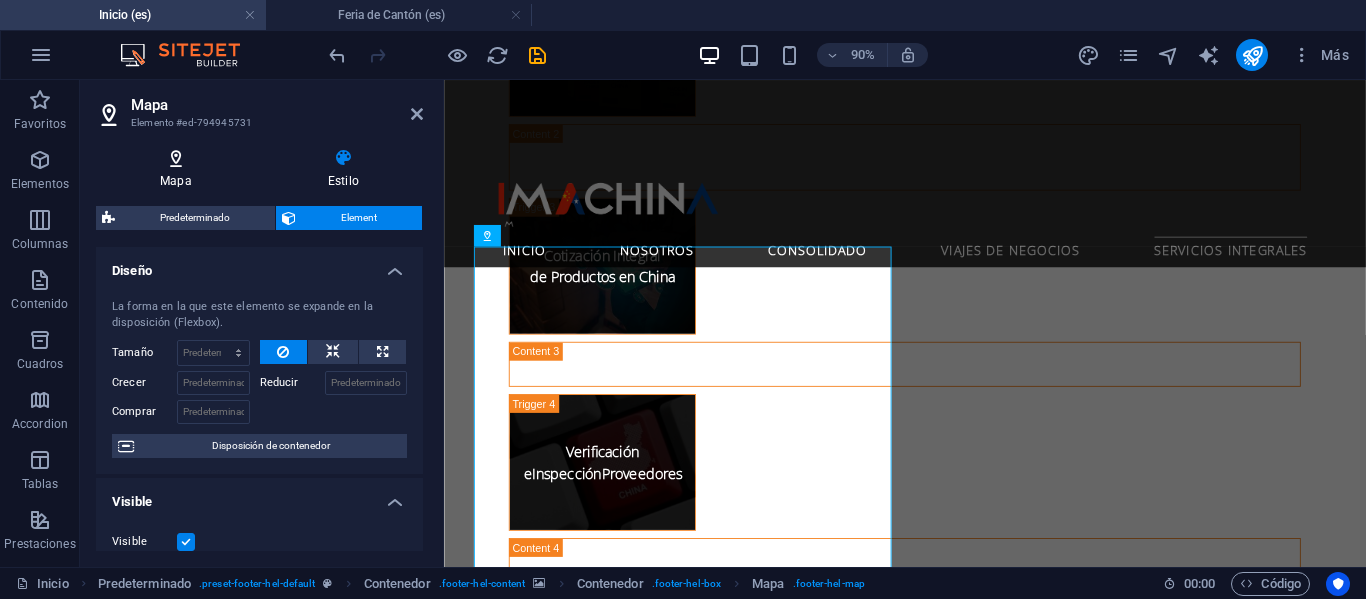 click on "Mapa" at bounding box center (180, 169) 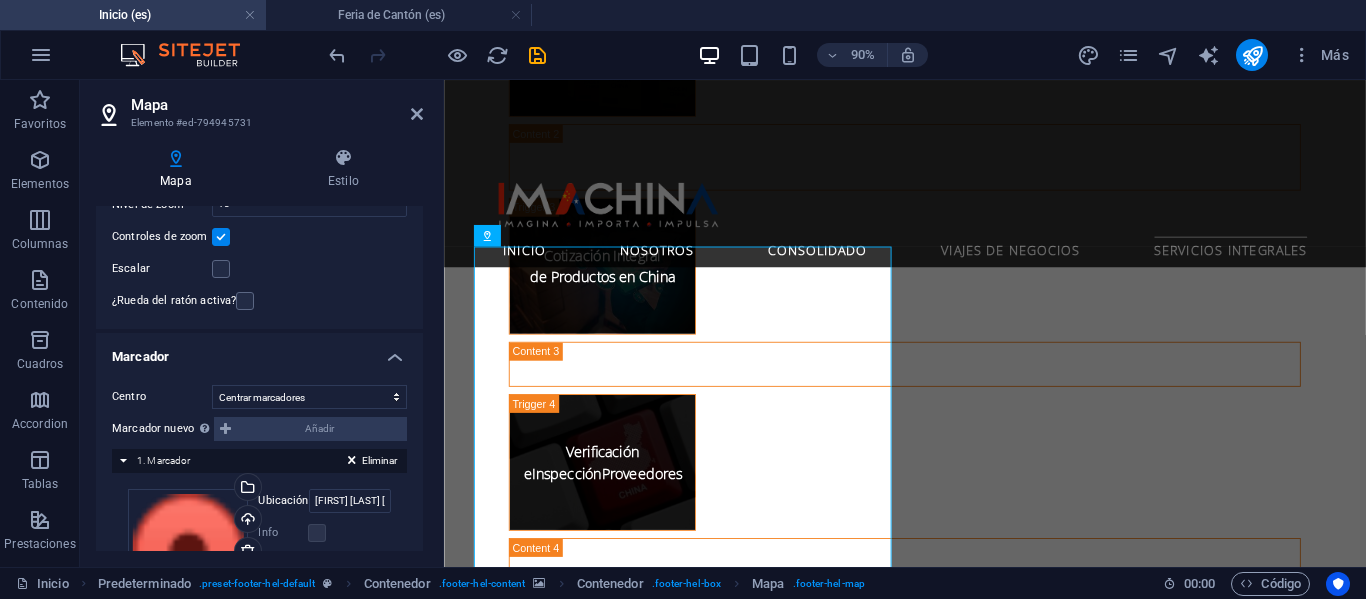 scroll, scrollTop: 411, scrollLeft: 0, axis: vertical 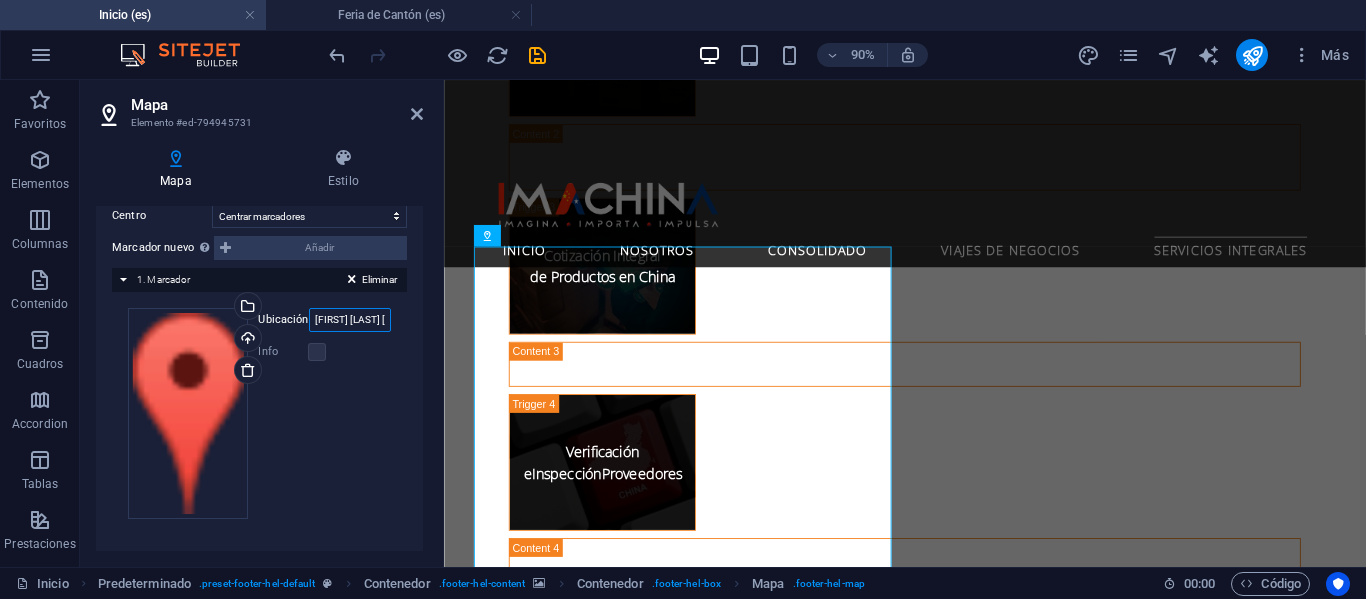 click on "[FIRST] [LAST] [NUMBER], [CITY]" at bounding box center (350, 320) 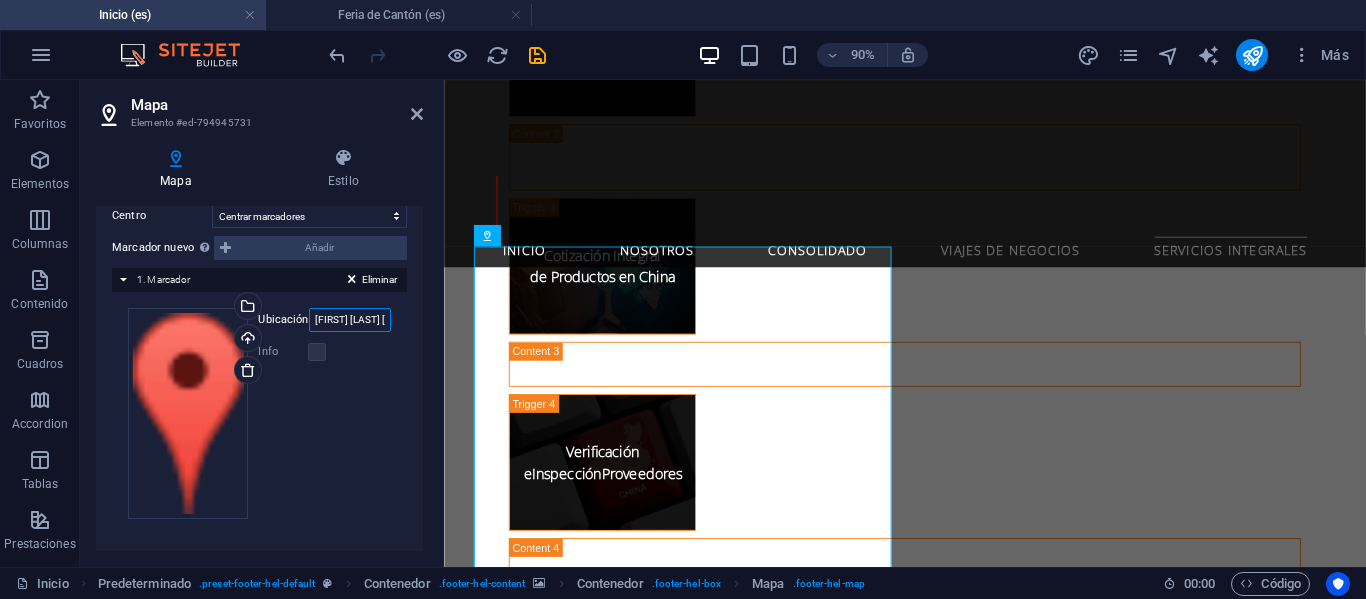 scroll, scrollTop: 0, scrollLeft: 71, axis: horizontal 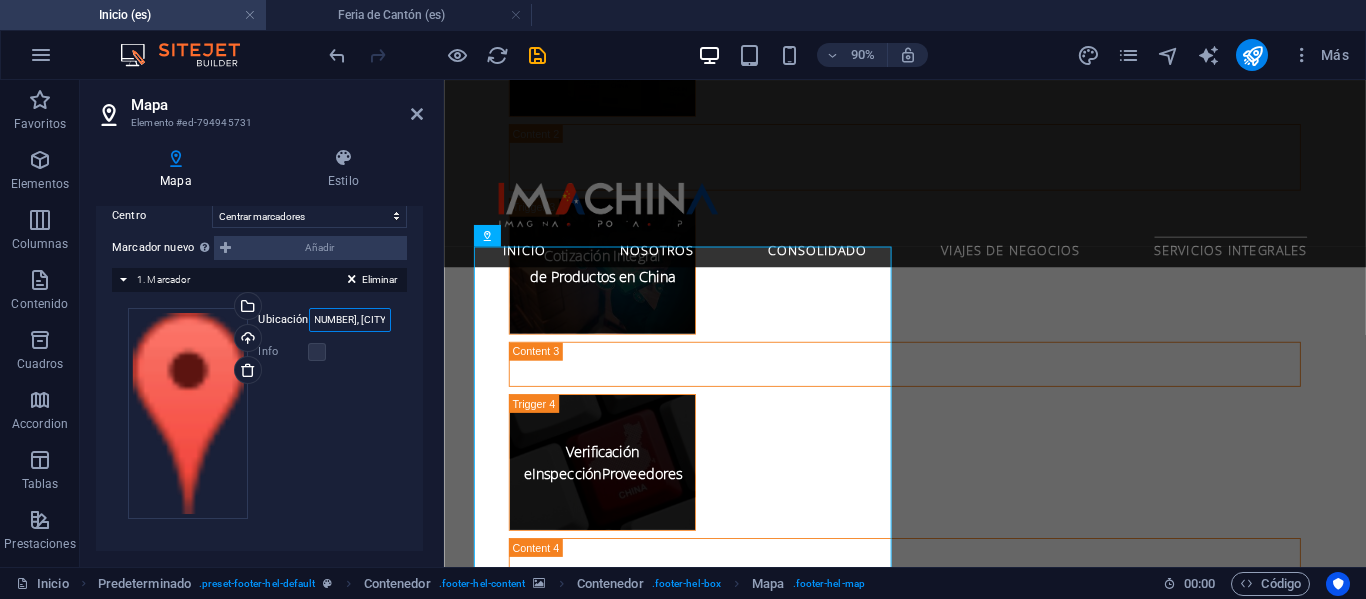 drag, startPoint x: 327, startPoint y: 323, endPoint x: 395, endPoint y: 306, distance: 70.0928 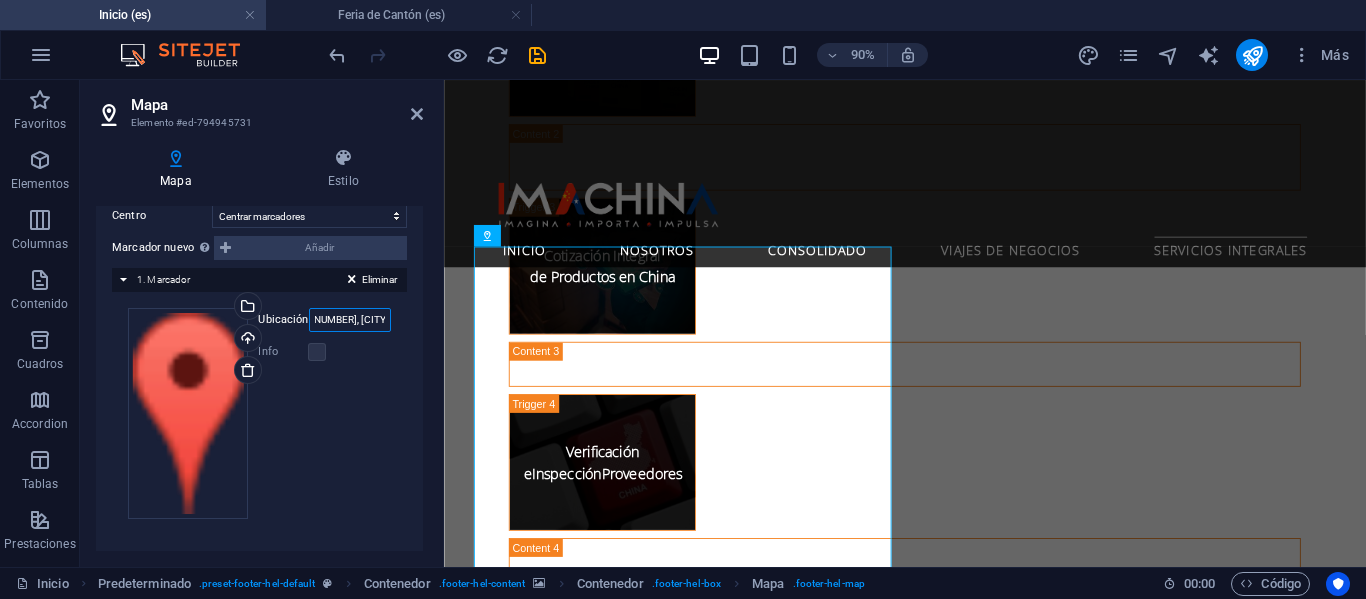click on "Arrastra archivos aquí, haz clic para escoger archivos o  selecciona archivos de Archivos o de nuestra galería gratuita de fotos y vídeos Selecciona archivos del administrador de archivos, de la galería de fotos o carga archivo(s) Cargar Ubicación [NAME] [NAME] [NUMBER], [CITY] Ancho automático px Info ¿Abierto? Cabecera Transaway Descripción SEO Paragraph Format Normal Heading 1 Heading 2 Heading 3 Heading 4 Heading 5 Heading 6 Code Font Family Arial Georgia Impact Tahoma Times New Roman Verdana Font Size 8 9 10 11 12 14 18 24 30 36 48 60 72 96 Bold Italic Underline Strikethrough Colors Icons Align Left Align Center Align Right Align Justify Unordered List Ordered List Insert Link Clear Formatting HTML" at bounding box center [259, 413] 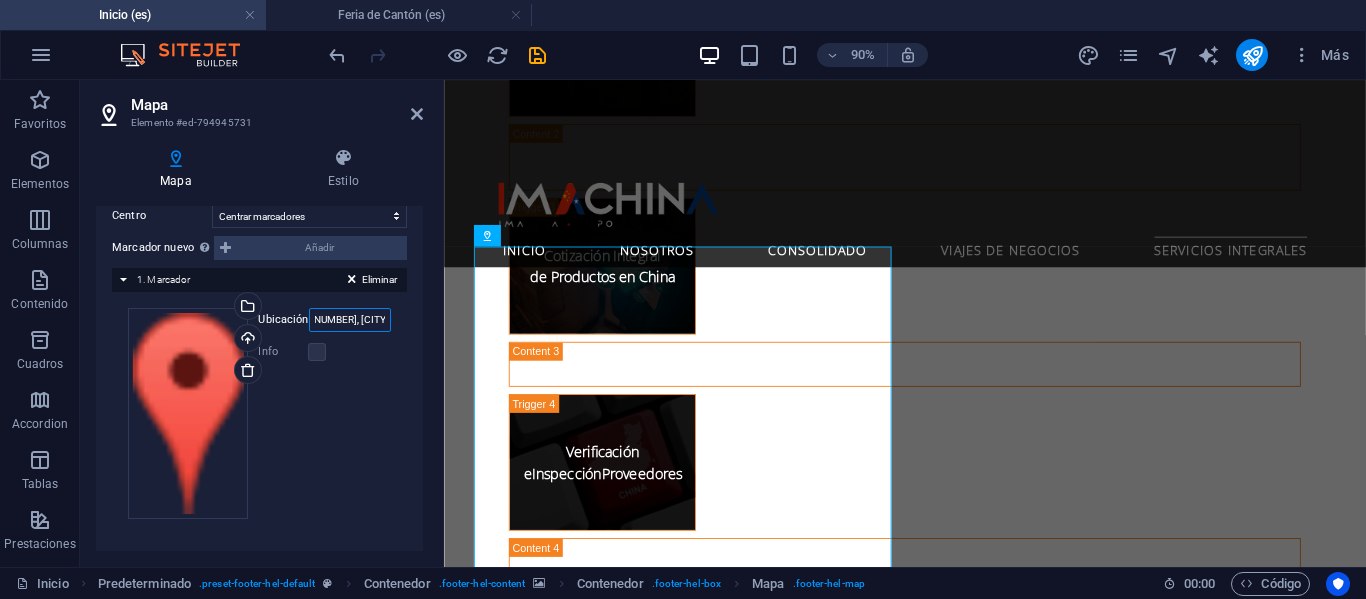 click on "[FIRST] [LAST] [NUMBER], [CITY]" at bounding box center (350, 320) 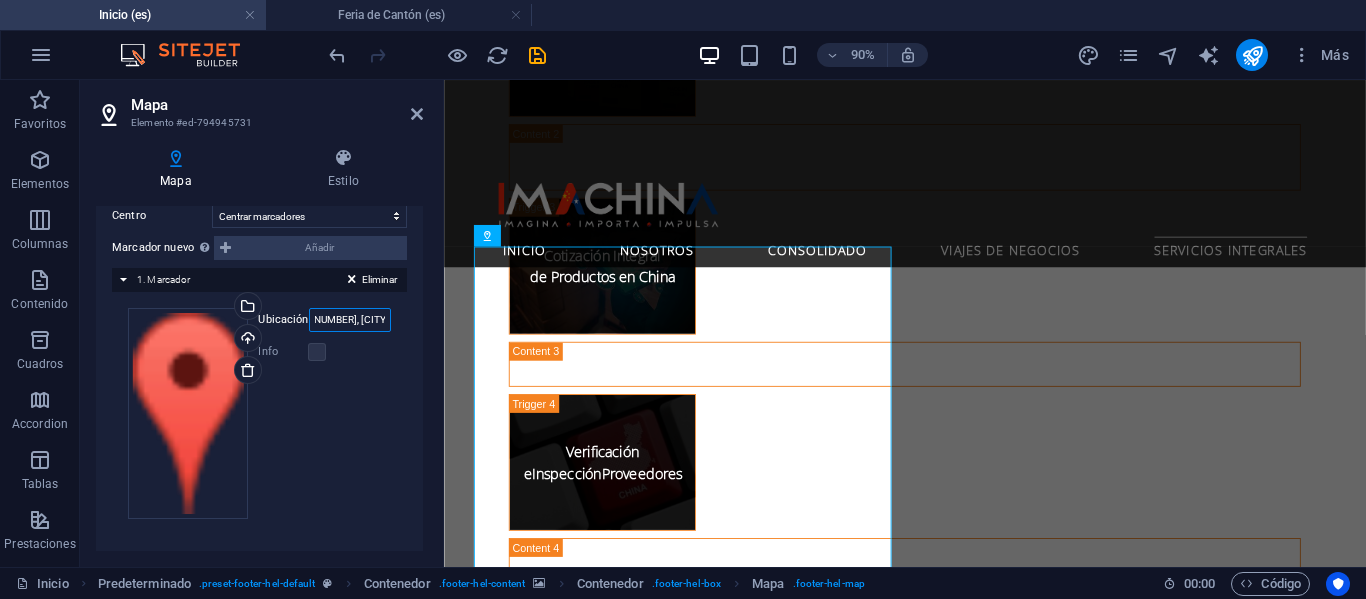 click on "[FIRST] [LAST] [NUMBER], [CITY]" at bounding box center [350, 320] 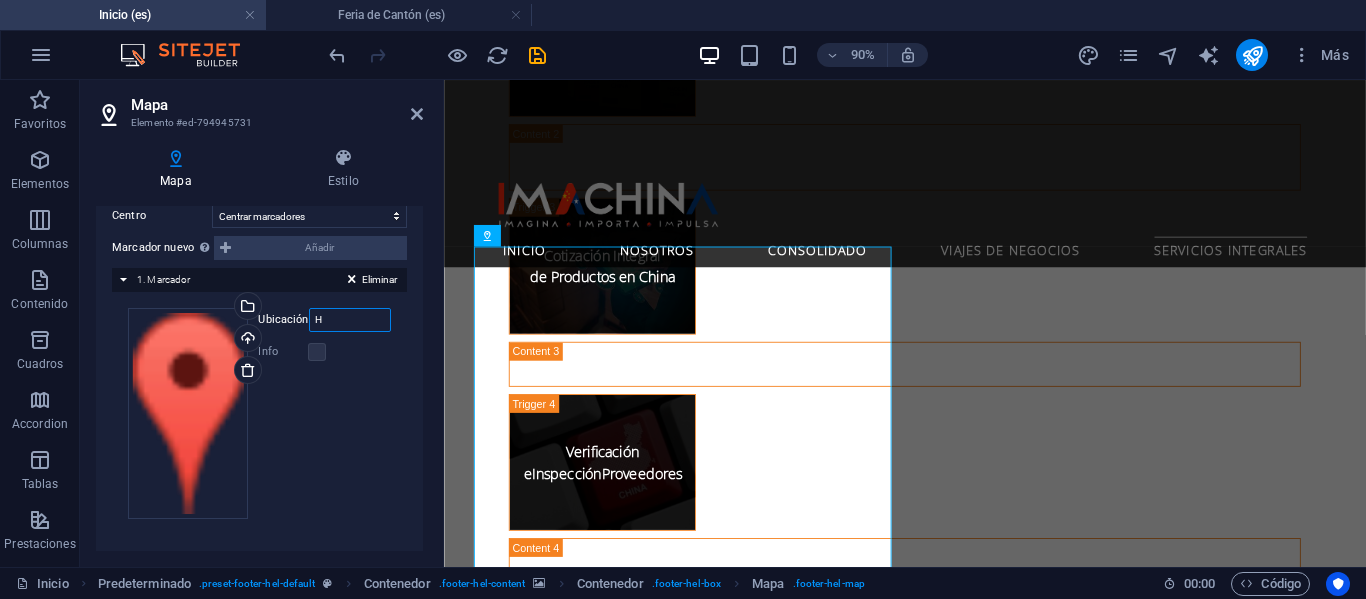 scroll, scrollTop: 0, scrollLeft: 0, axis: both 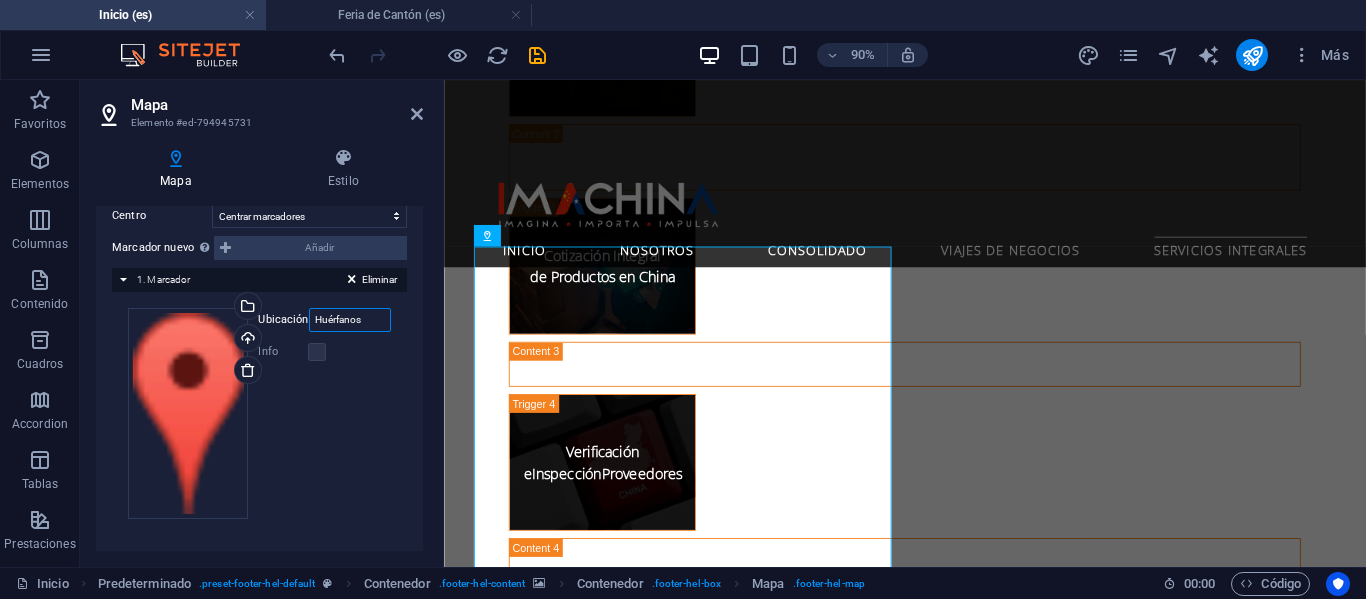 click on "Huérfanos" at bounding box center (350, 320) 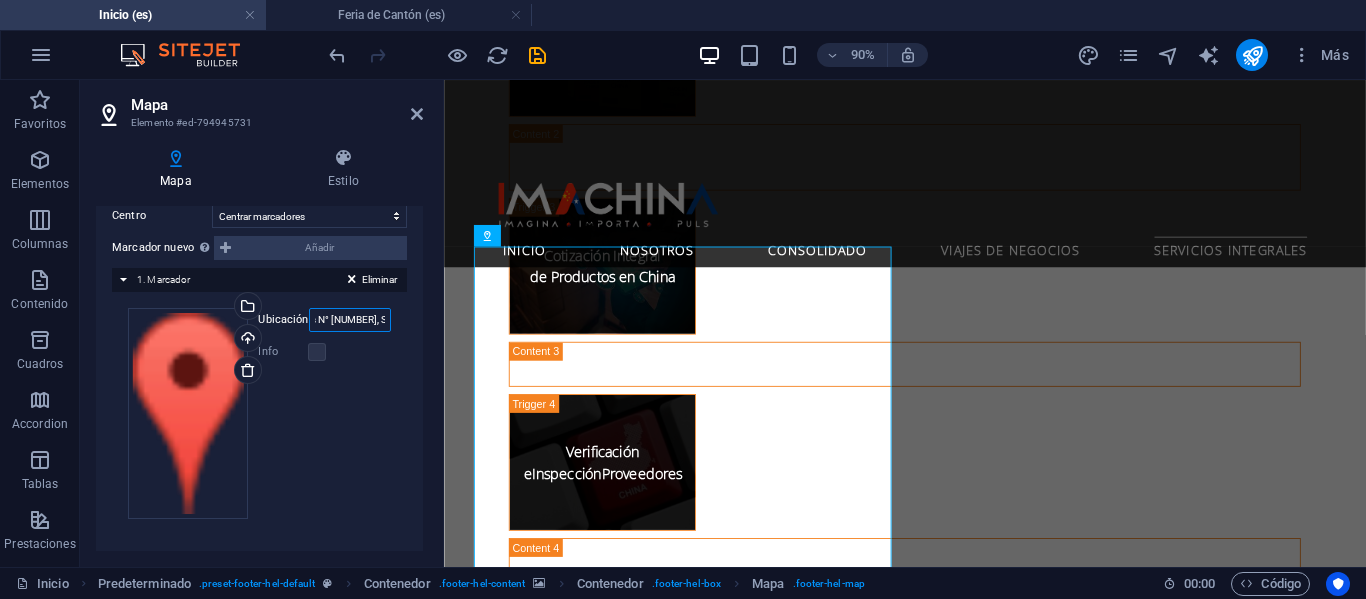 scroll, scrollTop: 0, scrollLeft: 56, axis: horizontal 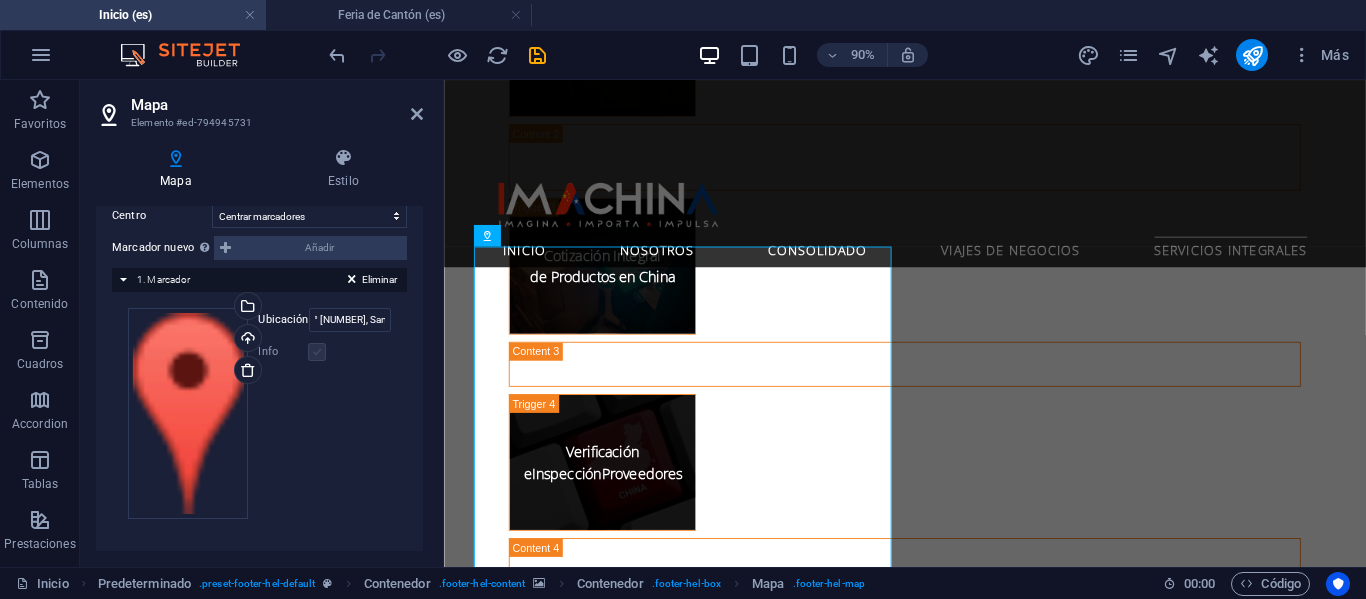 click at bounding box center [317, 352] 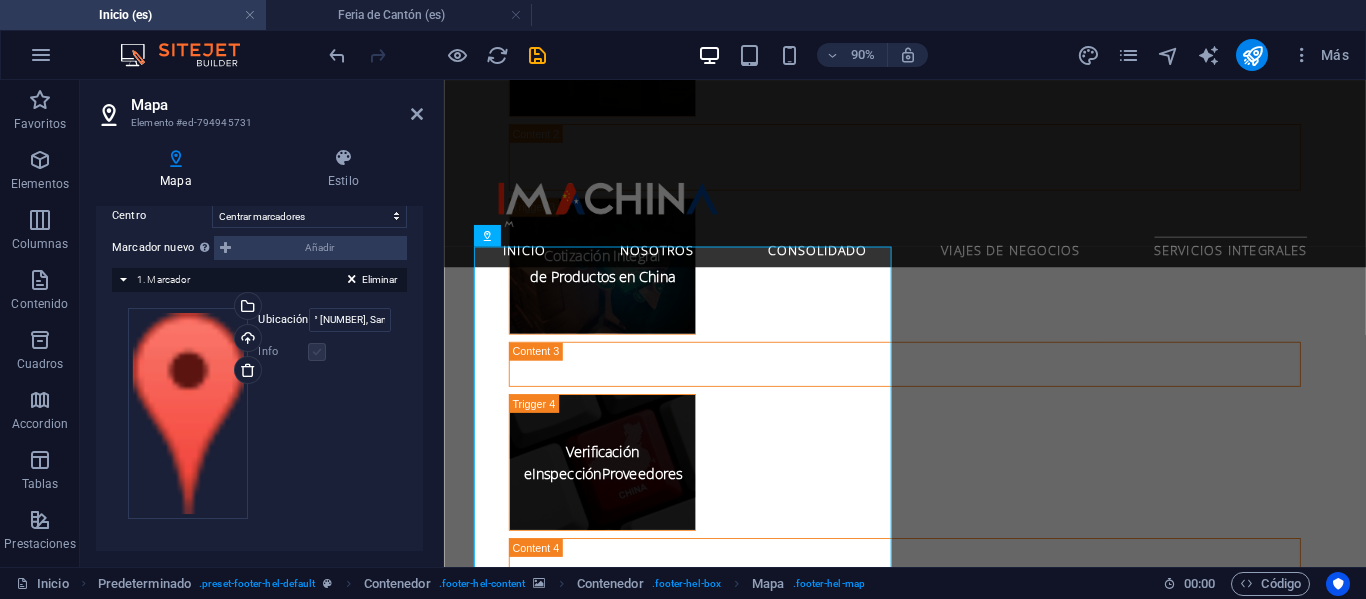 scroll, scrollTop: 0, scrollLeft: 0, axis: both 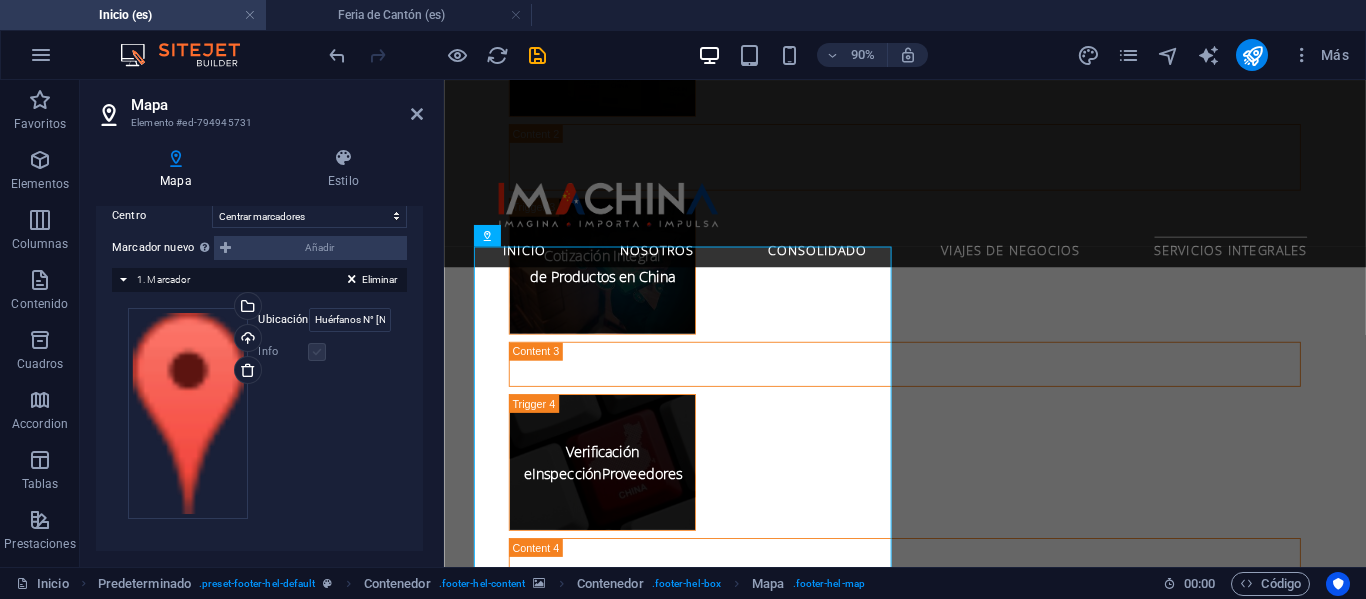 click at bounding box center (317, 352) 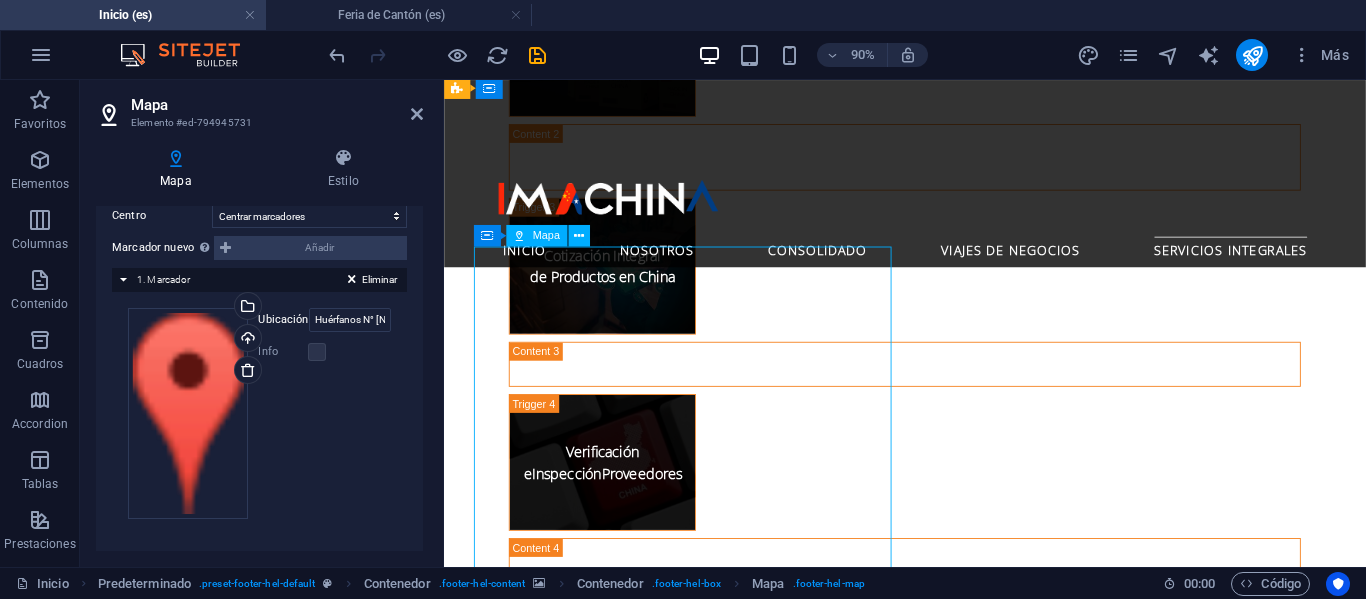 drag, startPoint x: 690, startPoint y: 522, endPoint x: 682, endPoint y: 446, distance: 76.41989 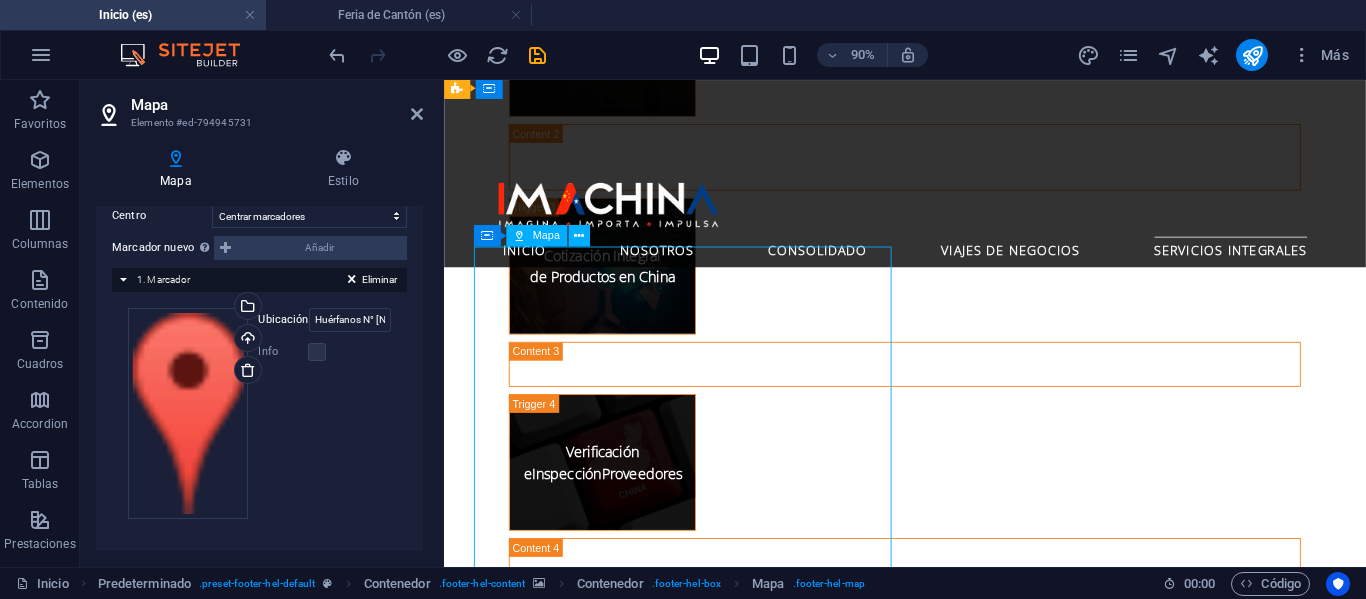 click at bounding box center [932, 3503] 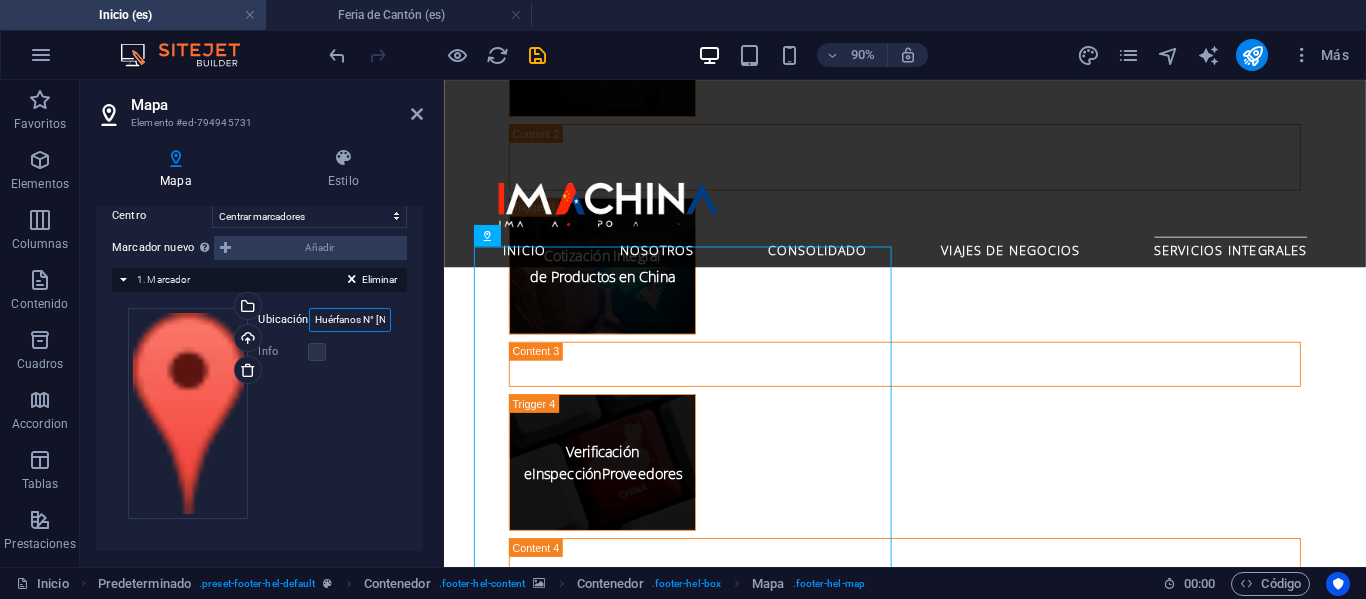 click on "Huérfanos N° [NUMBER], Santiago" at bounding box center [350, 320] 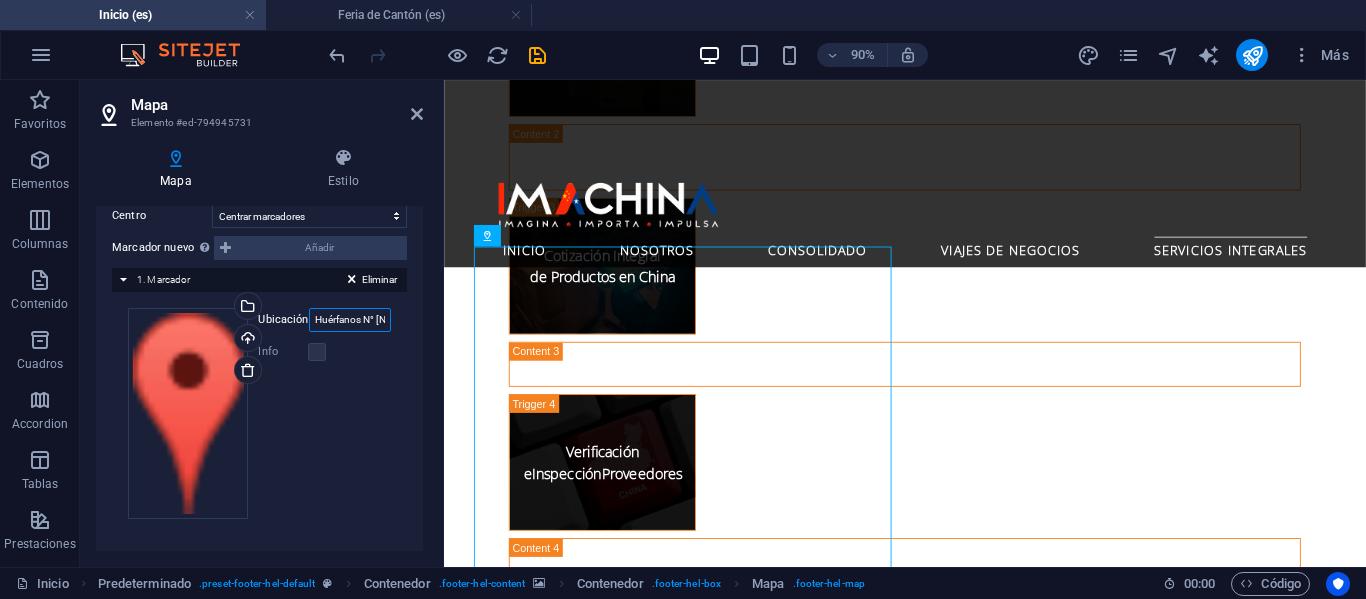 click on "Huérfanos N° [NUMBER], Santiago" at bounding box center (350, 320) 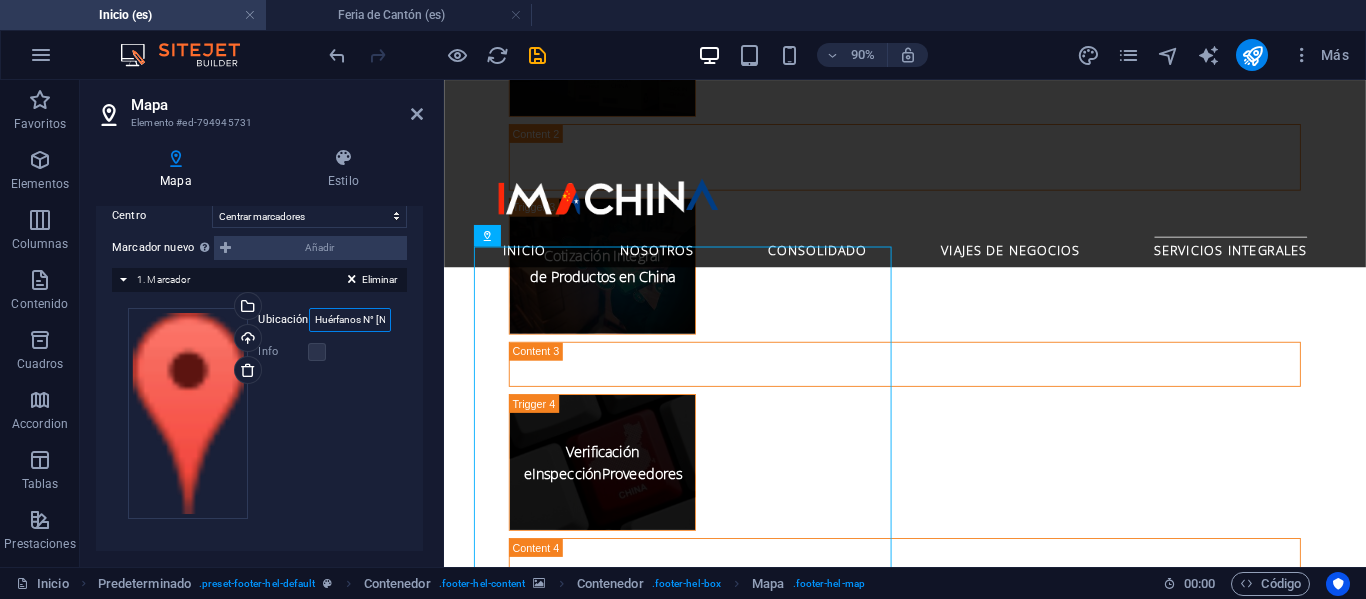 click on "Huérfanos N° [NUMBER], Santiago" at bounding box center [350, 320] 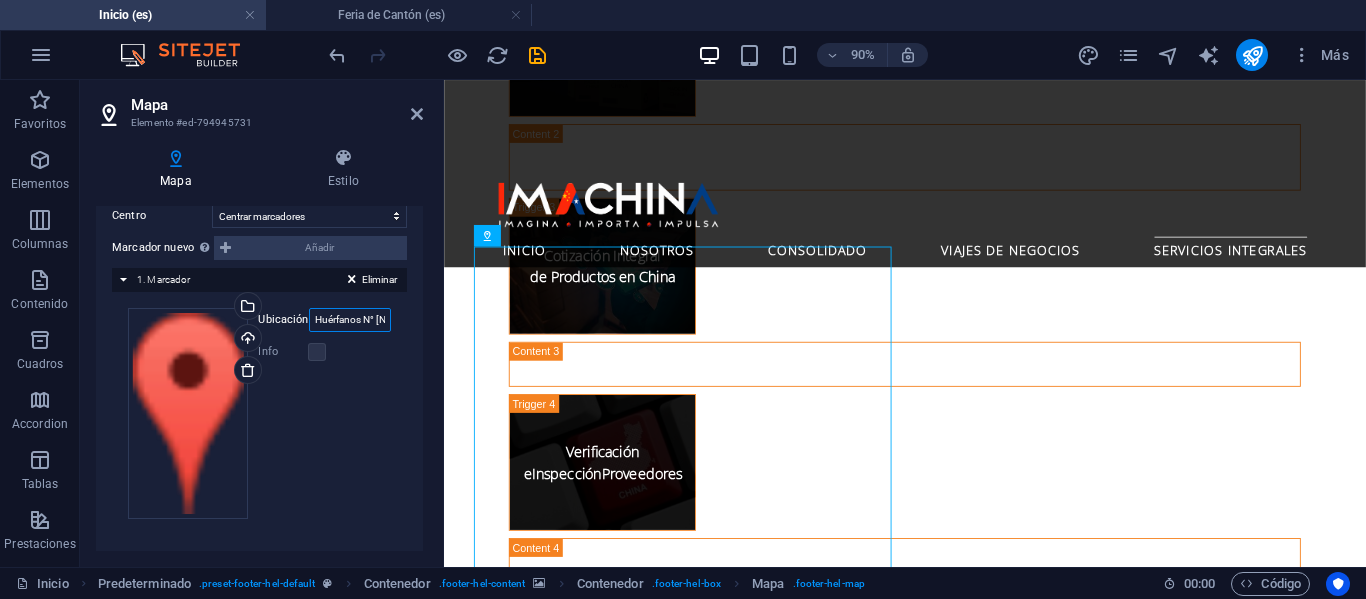 scroll, scrollTop: 0, scrollLeft: 20, axis: horizontal 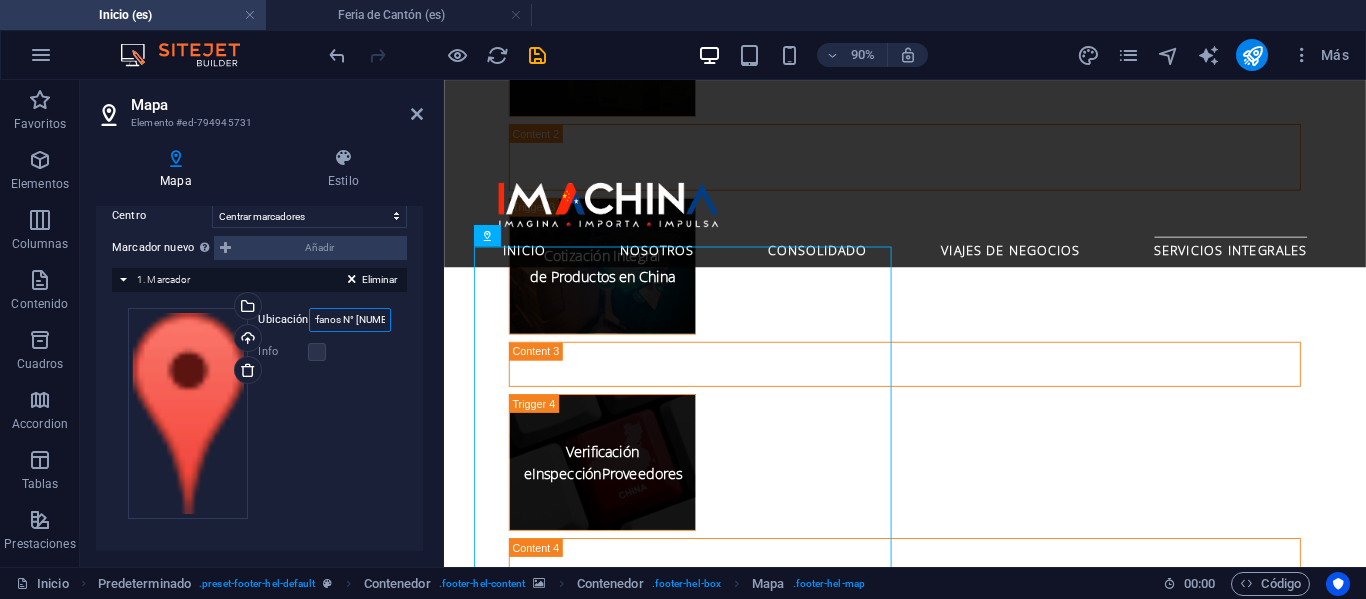 click on "Huérfanos N° [NUMBER], Santiago" at bounding box center [350, 320] 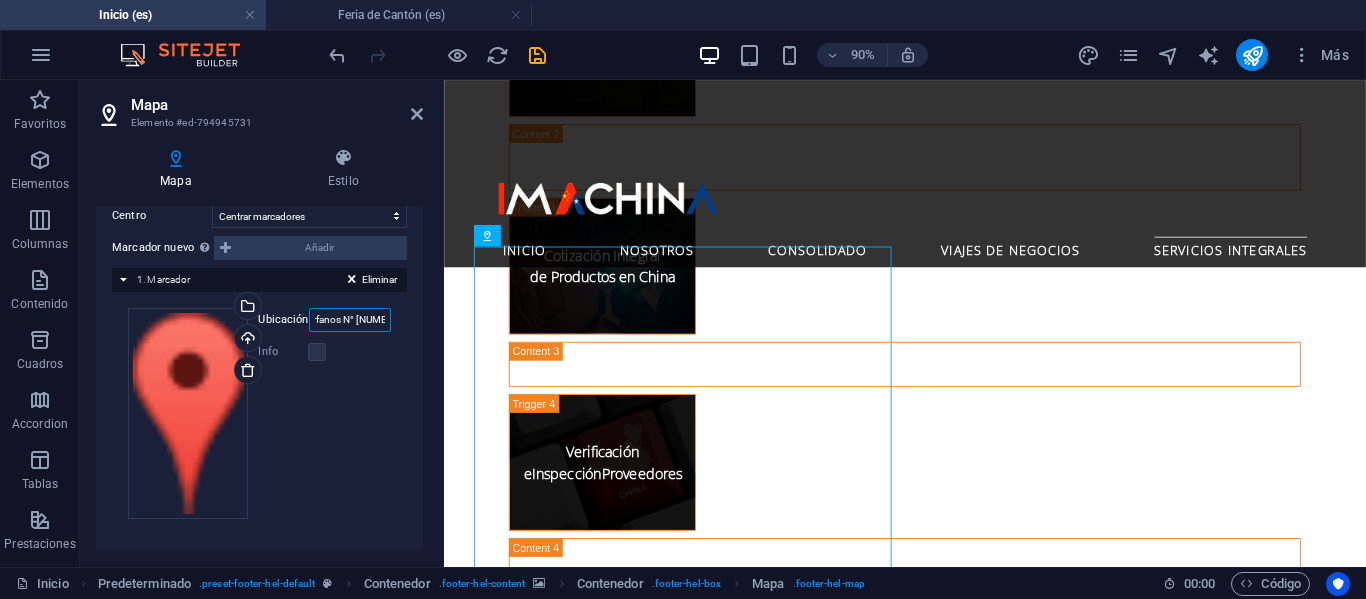 click on "Huérfanos N° [NUMBER], Santiago" at bounding box center [350, 320] 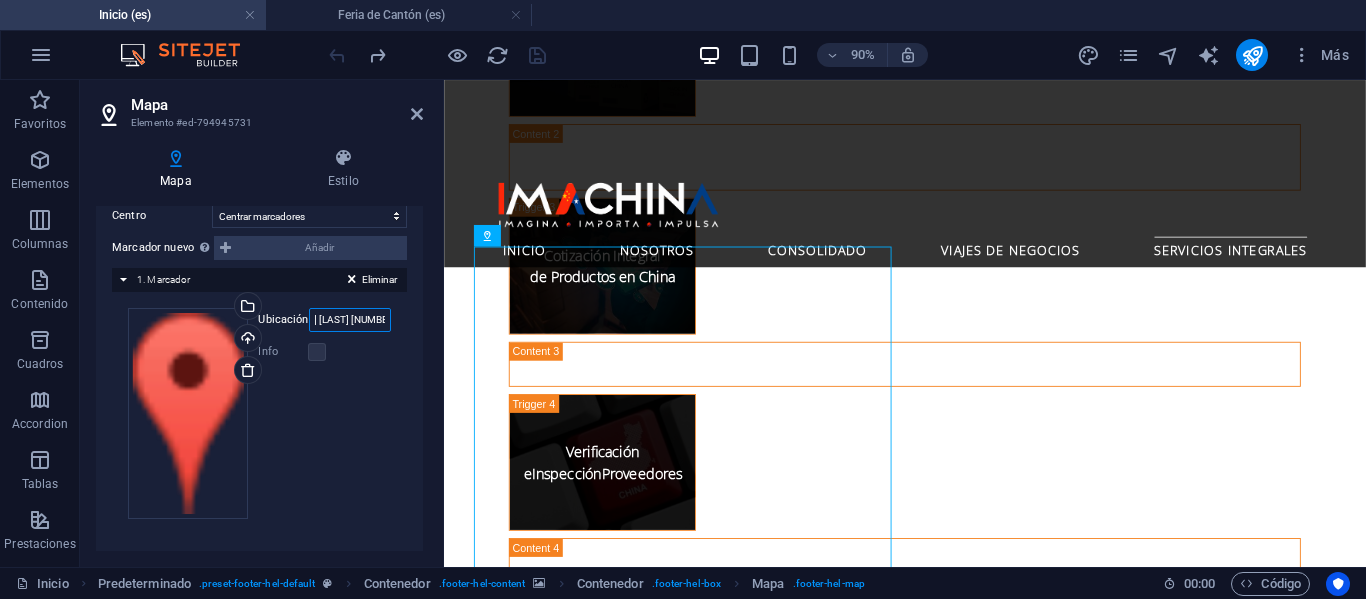 scroll, scrollTop: 0, scrollLeft: 71, axis: horizontal 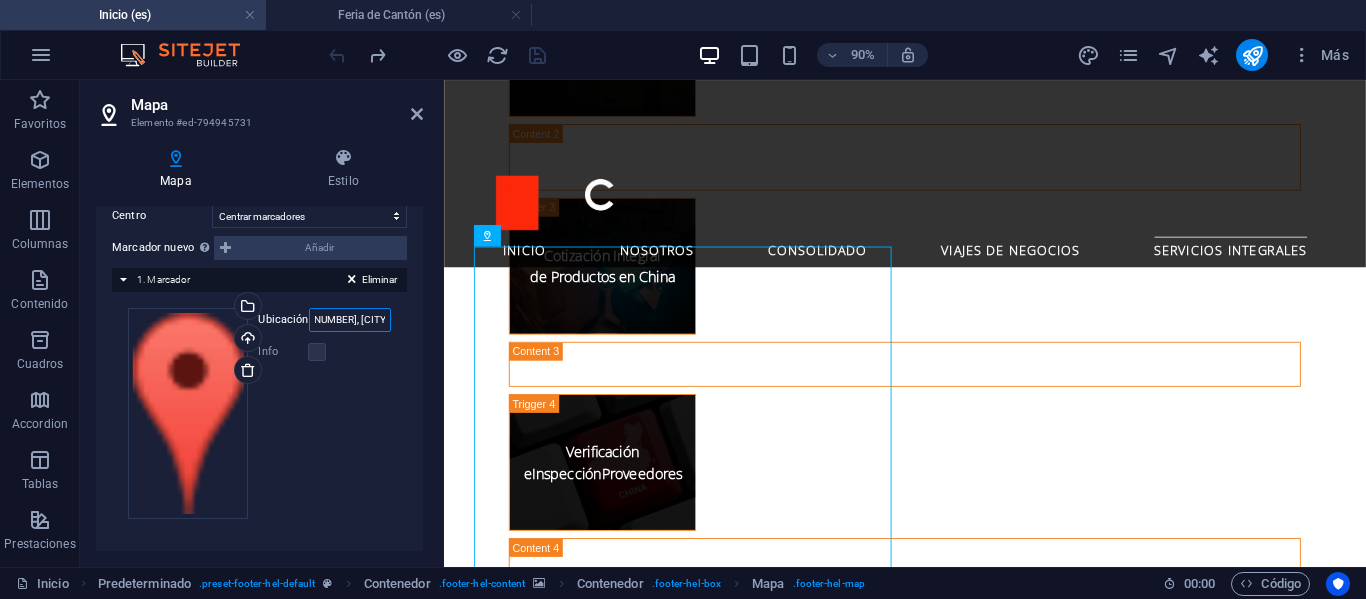 click on "[FIRST] [LAST] [NUMBER], [CITY]" at bounding box center [350, 320] 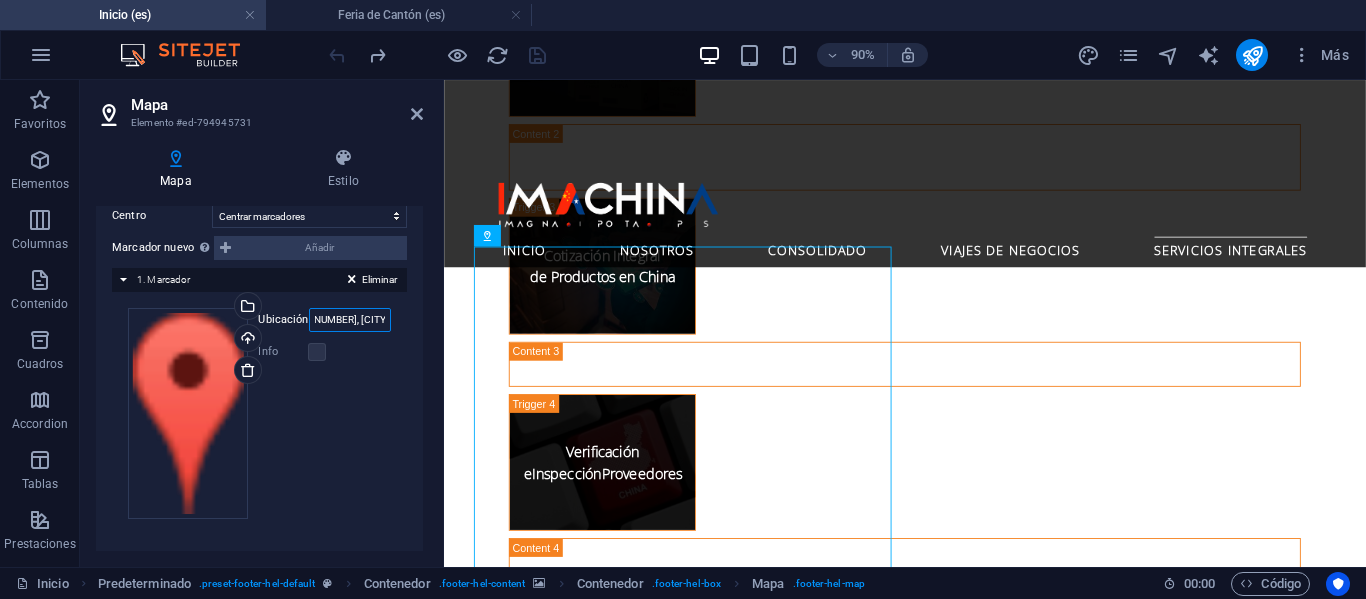 click on "[FIRST] [LAST] [NUMBER], [CITY]" at bounding box center (350, 320) 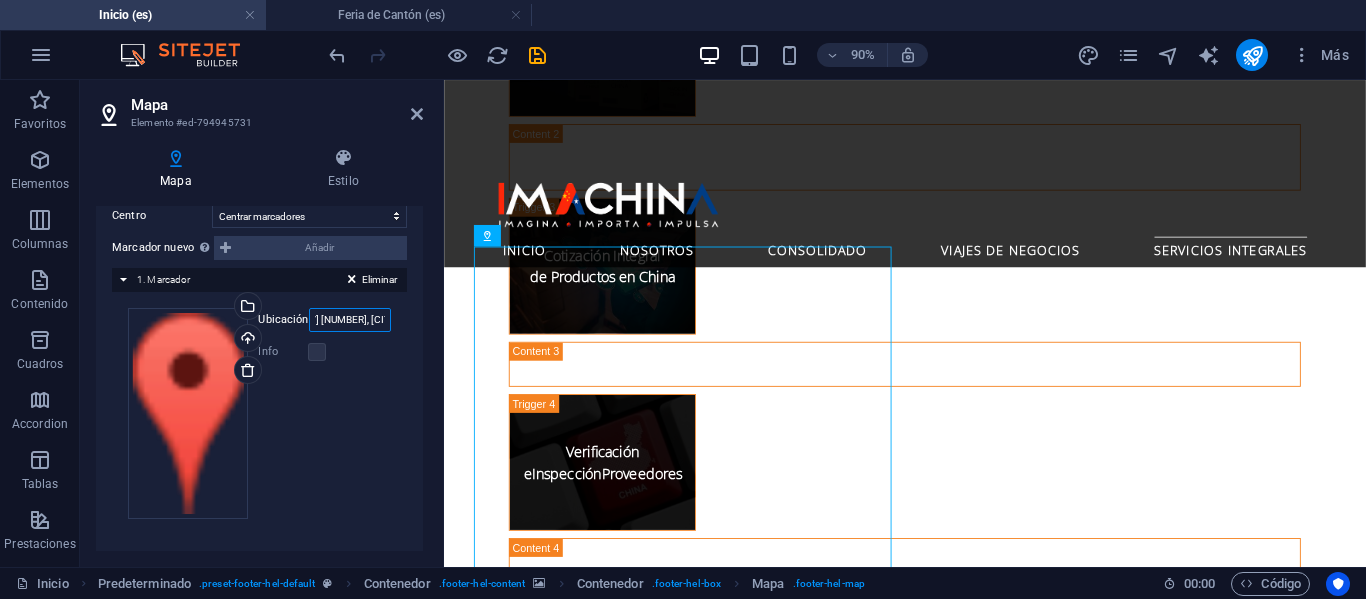 scroll, scrollTop: 0, scrollLeft: 132, axis: horizontal 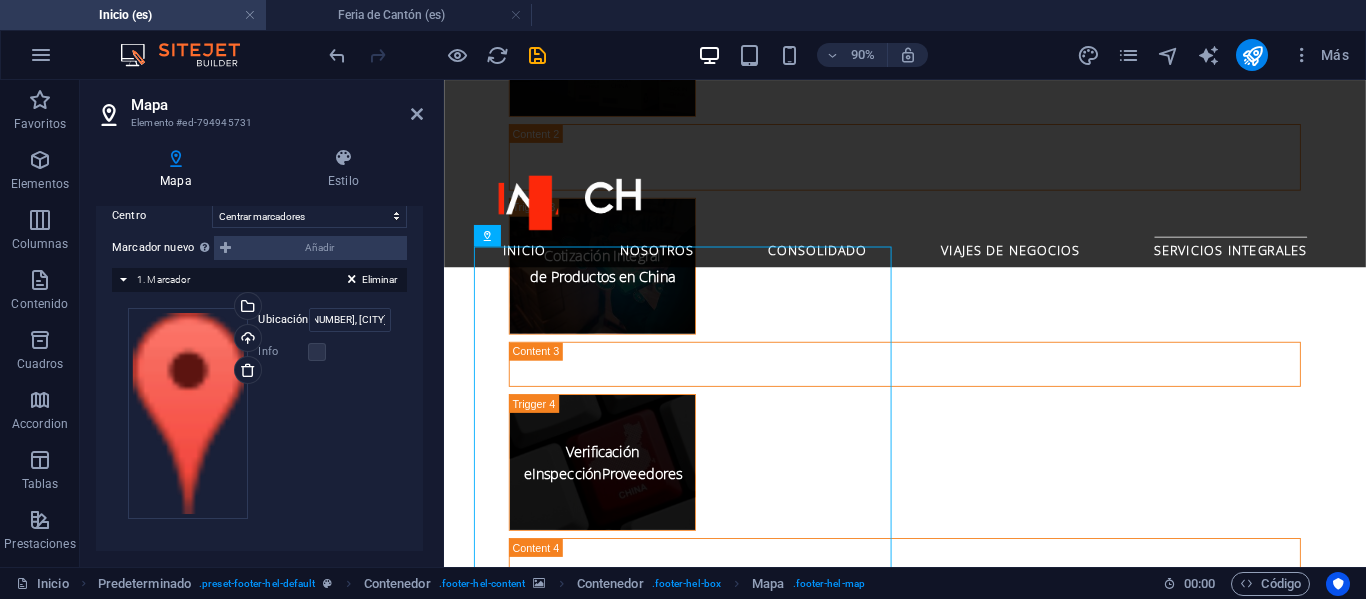 click on "Arrastra archivos aquí, haz clic para escoger archivos o  selecciona archivos de Archivos o de nuestra galería gratuita de fotos y vídeos Selecciona archivos del administrador de archivos, de la galería de fotos o carga archivo(s) Cargar Ubicación [STREET] [NUMBER],  Oficina [NUMBER], [CITY] Centro Ancho automático px Info ¿Abierto? Cabecera Transaway Descripción SEO Paragraph Format Normal Heading 1 Heading 2 Heading 3 Heading 4 Heading 5 Heading 6 Code Font Family Arial Georgia Impact Tahoma Times New Roman Verdana Font Size 8 9 10 11 12 14 18 24 30 36 48 60 72 96 Bold Italic Underline Strikethrough Colors Icons Align Left Align Center Align Right Align Justify Unordered List Ordered List Insert Link Clear Formatting HTML" at bounding box center (259, 413) 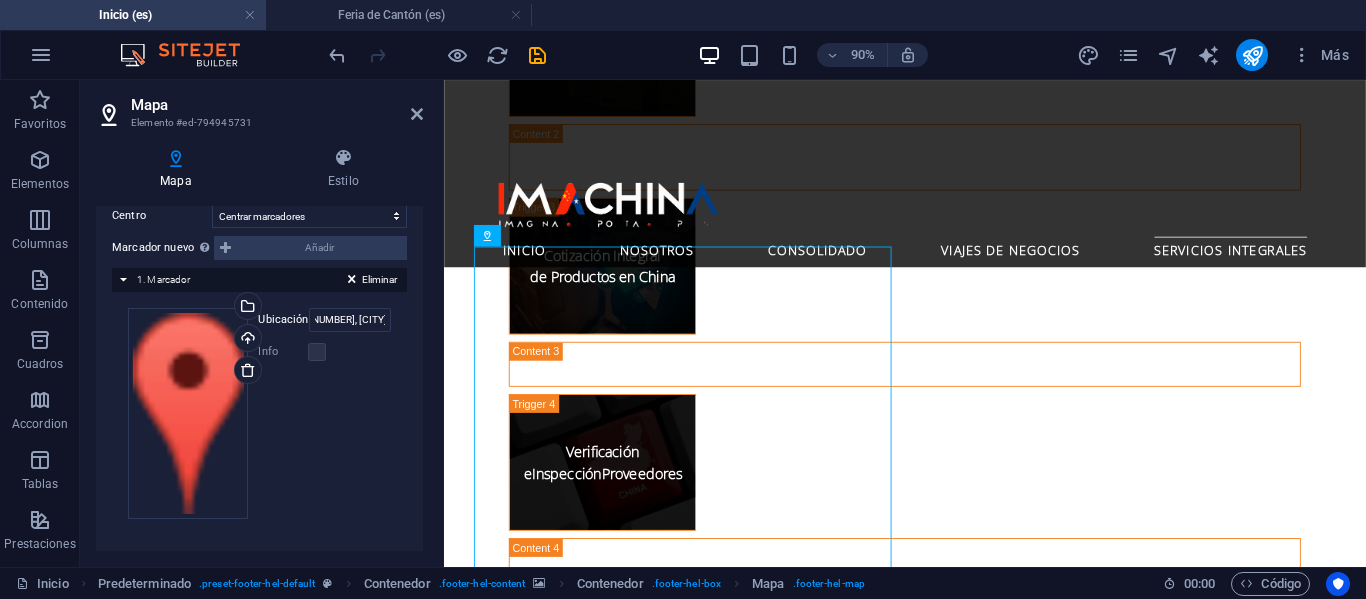 scroll, scrollTop: 0, scrollLeft: 0, axis: both 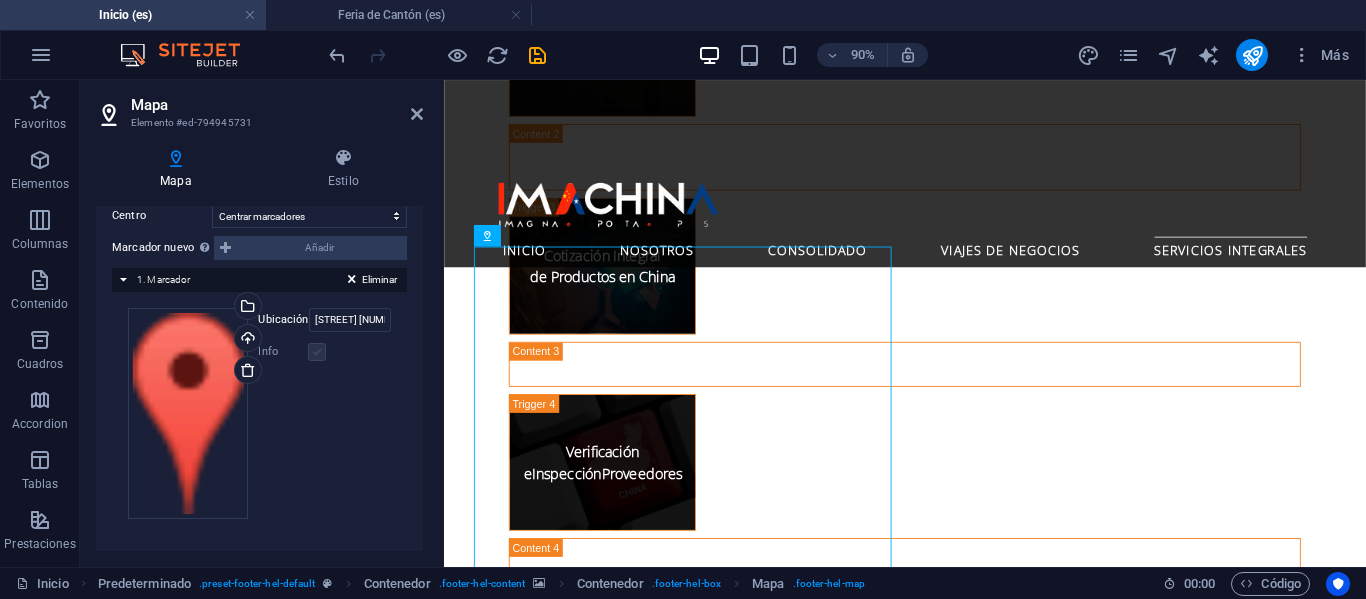 click at bounding box center [317, 352] 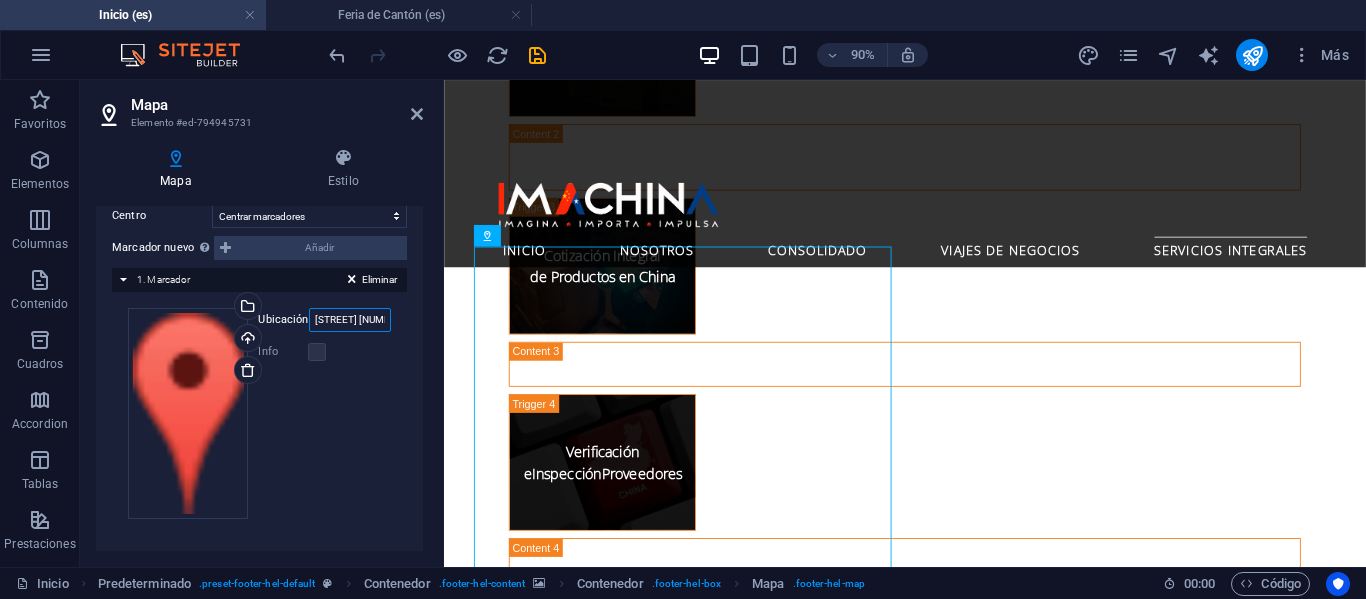 click on "[STREET] [NUMBER],  [CITY] [NUMBER], [CITY] [STATE]" at bounding box center (350, 320) 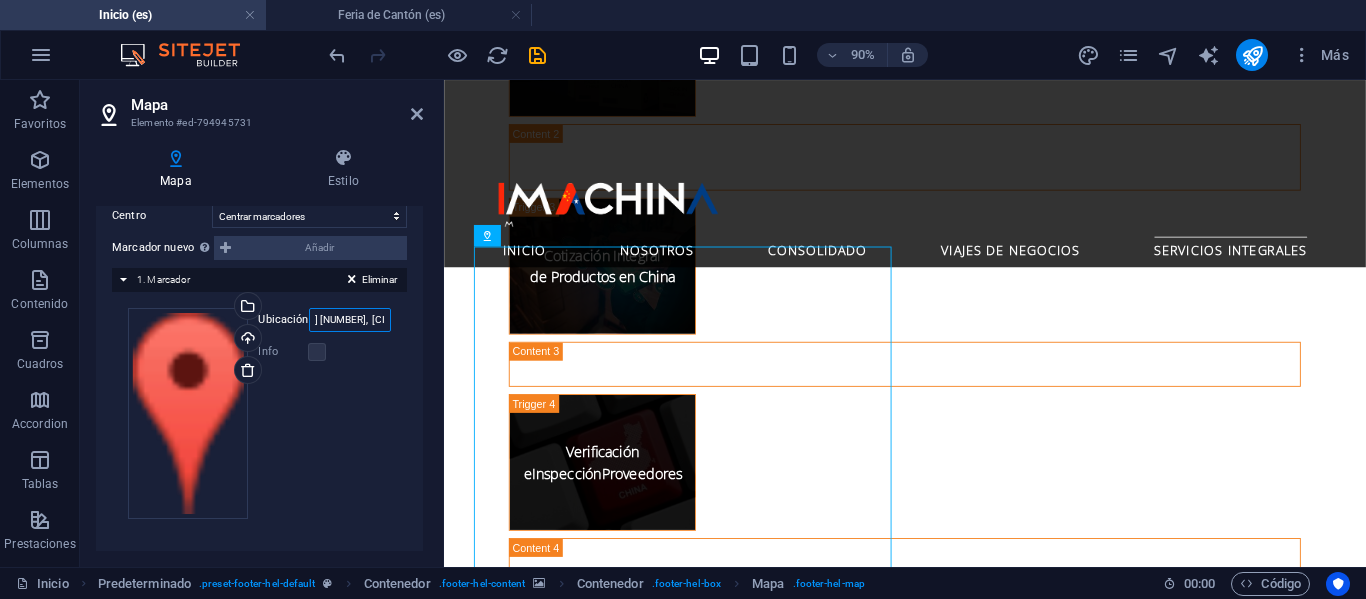scroll, scrollTop: 0, scrollLeft: 41, axis: horizontal 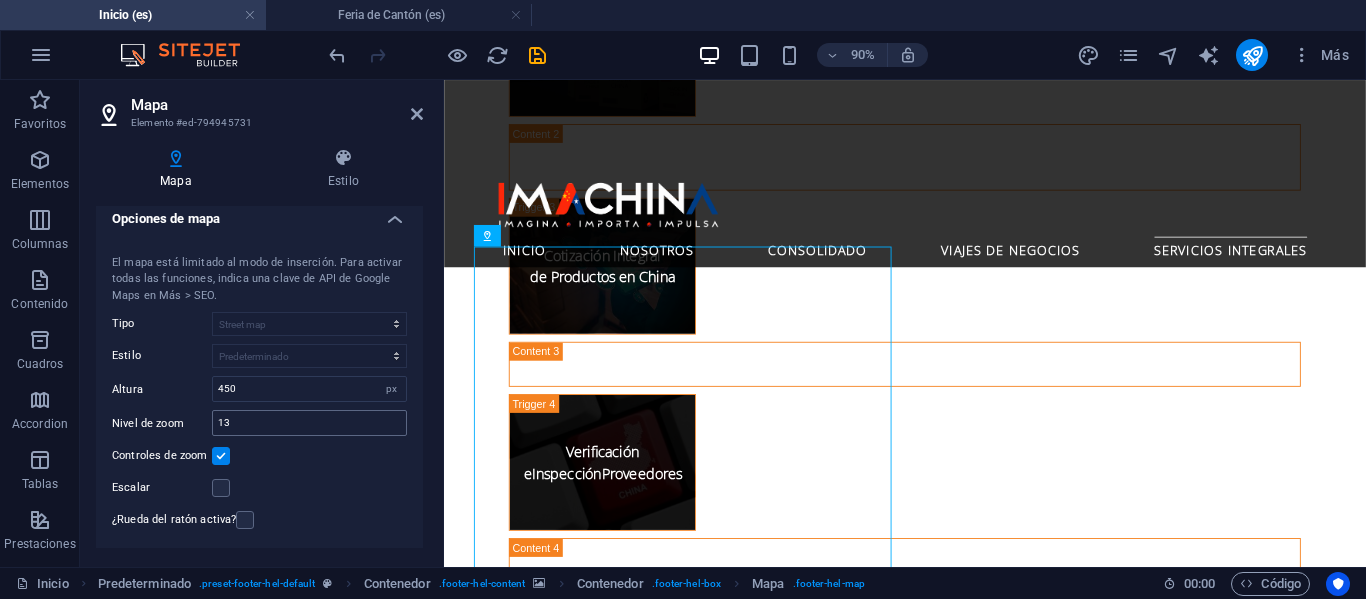 type on "[STREET] [NUMBER],  Of. [NUMBER], [CITY] Centro" 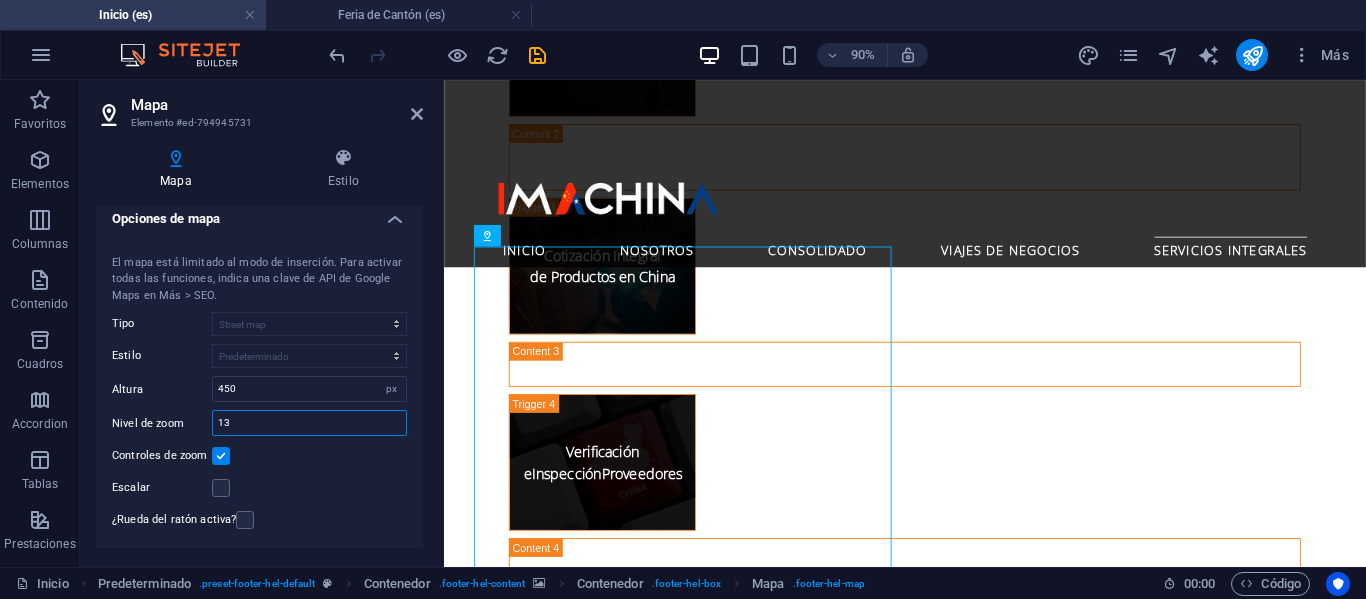 scroll, scrollTop: 0, scrollLeft: 0, axis: both 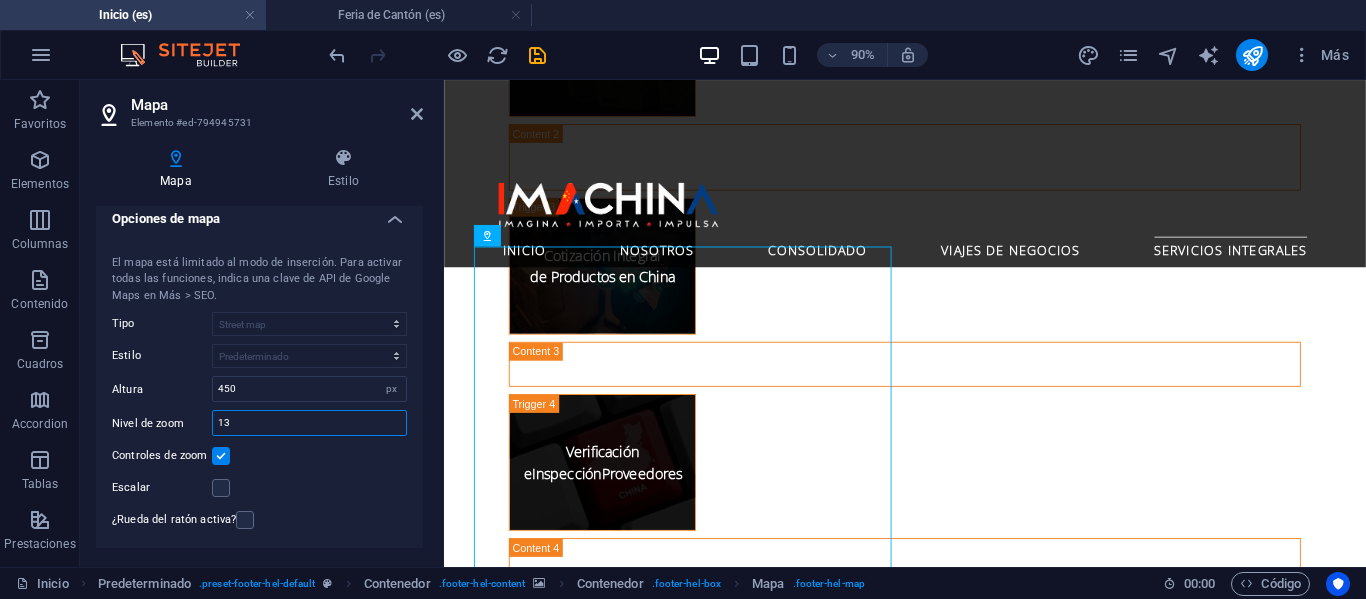 drag, startPoint x: 279, startPoint y: 424, endPoint x: 201, endPoint y: 418, distance: 78.23043 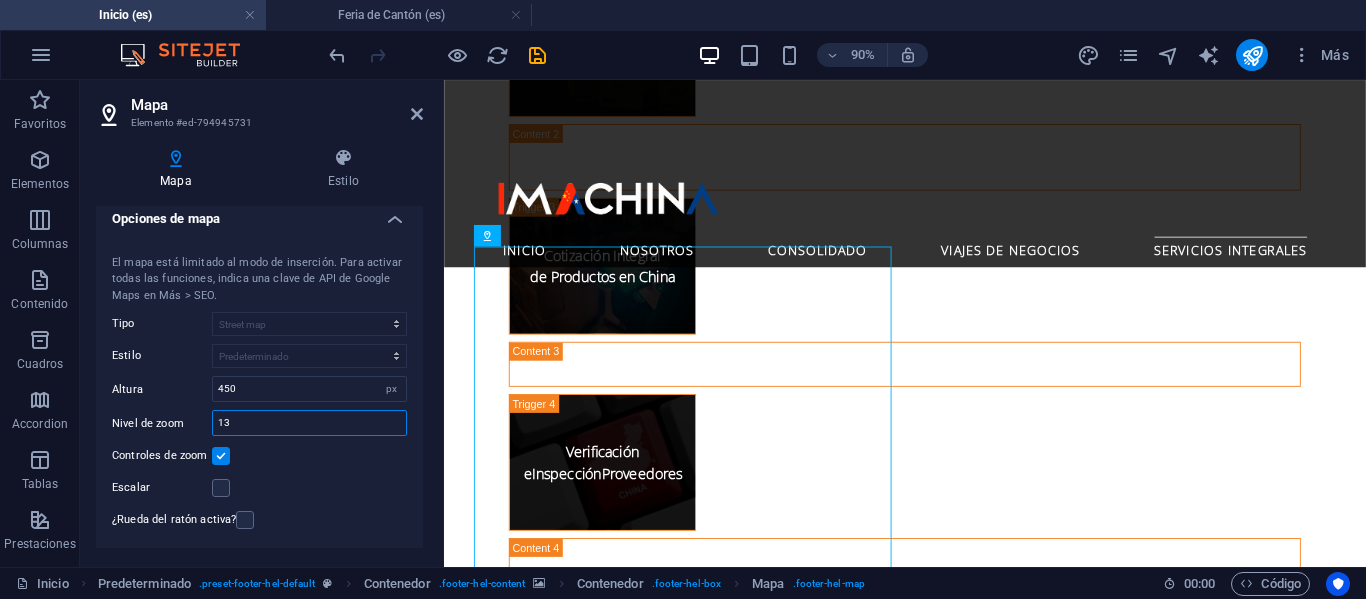 click on "Nivel de zoom 13" at bounding box center (259, 423) 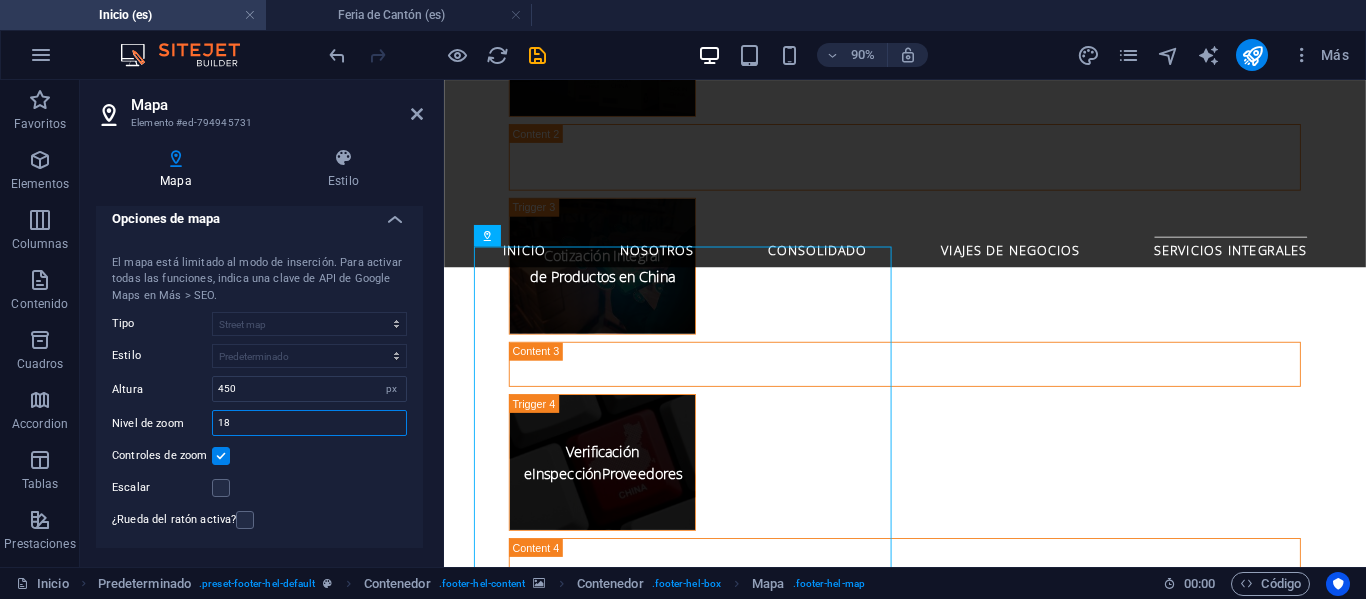 drag, startPoint x: 281, startPoint y: 426, endPoint x: 170, endPoint y: 435, distance: 111.364265 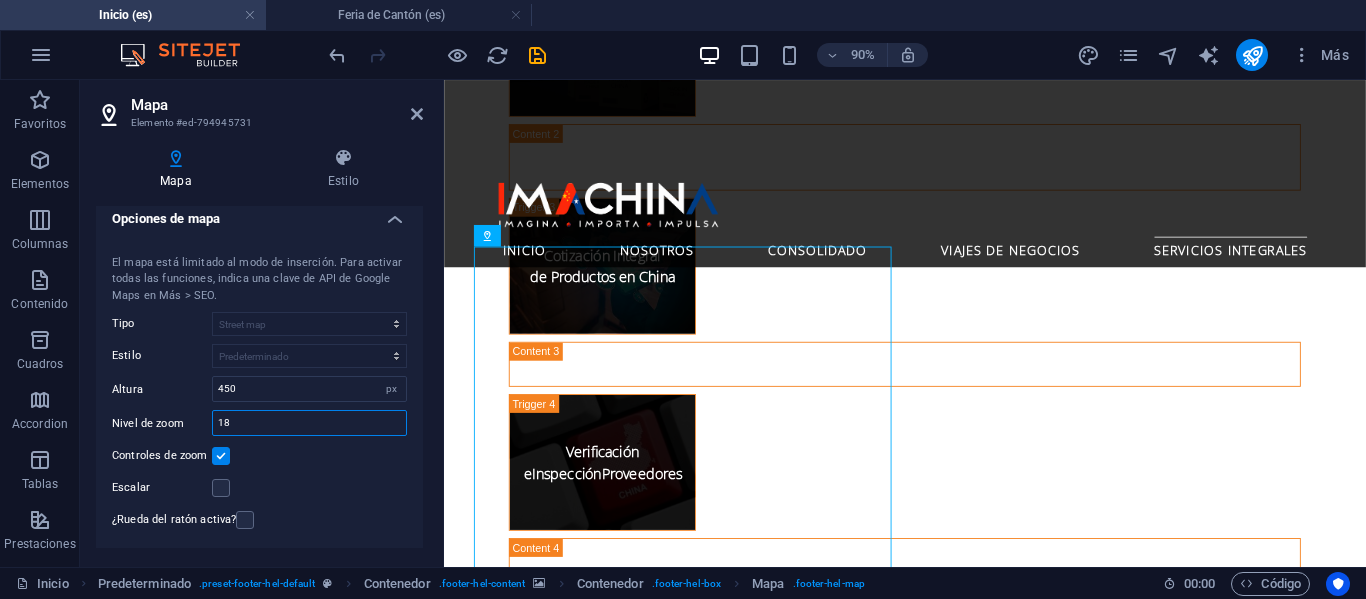 click on "Nivel de zoom 18" at bounding box center (259, 423) 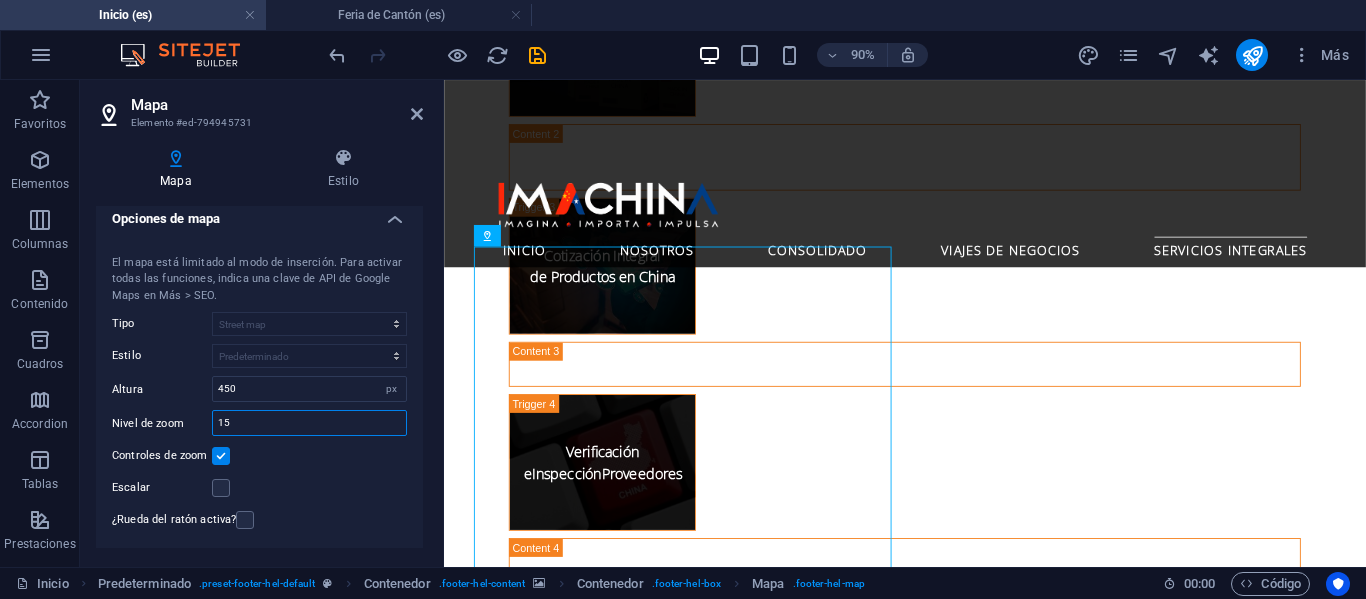 drag, startPoint x: 256, startPoint y: 420, endPoint x: 207, endPoint y: 418, distance: 49.0408 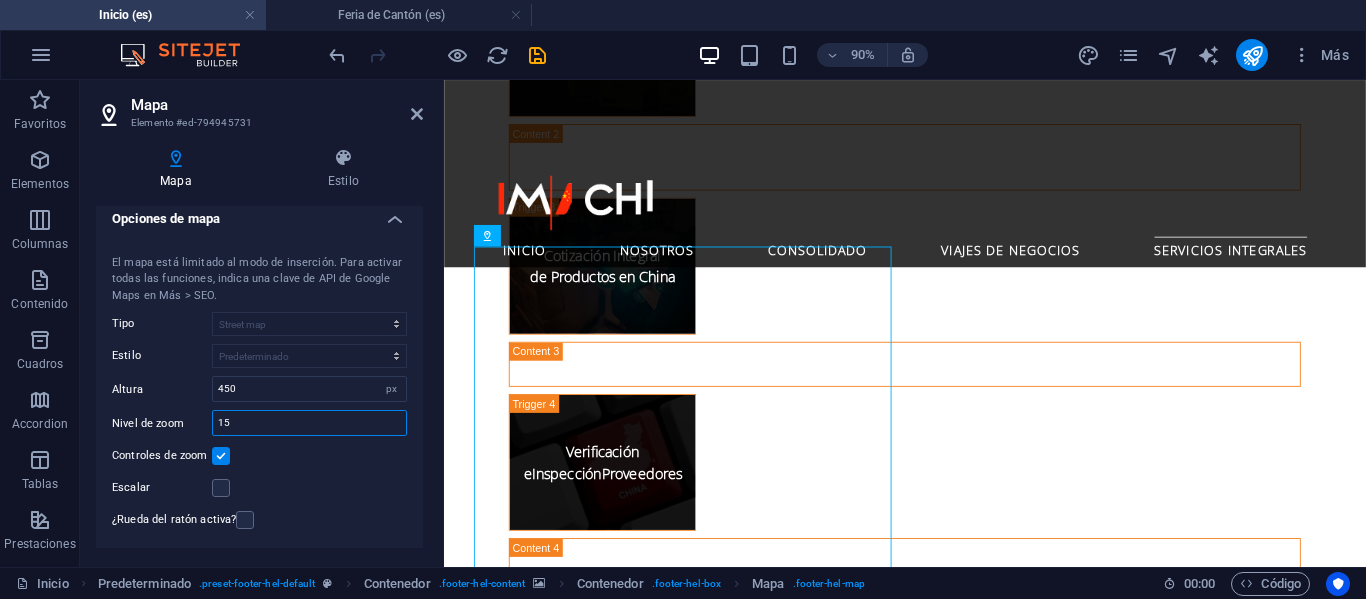 click on "Nivel de zoom 15" at bounding box center [259, 423] 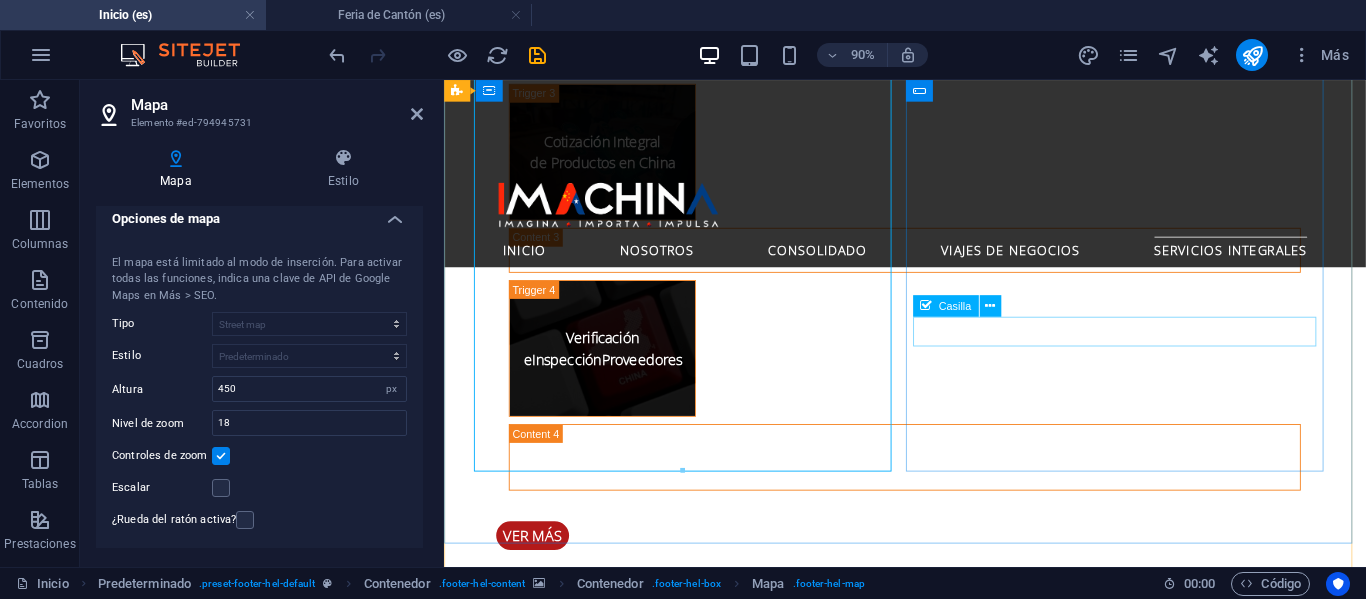 scroll, scrollTop: 5301, scrollLeft: 0, axis: vertical 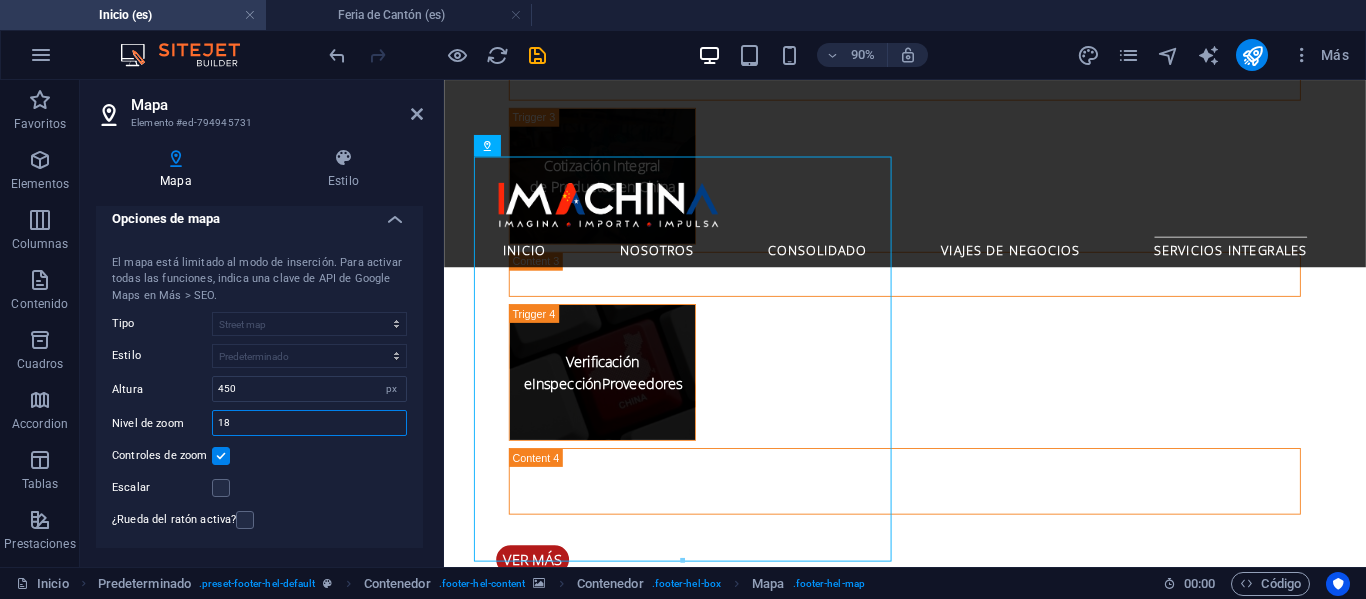 drag, startPoint x: 249, startPoint y: 427, endPoint x: 189, endPoint y: 421, distance: 60.299255 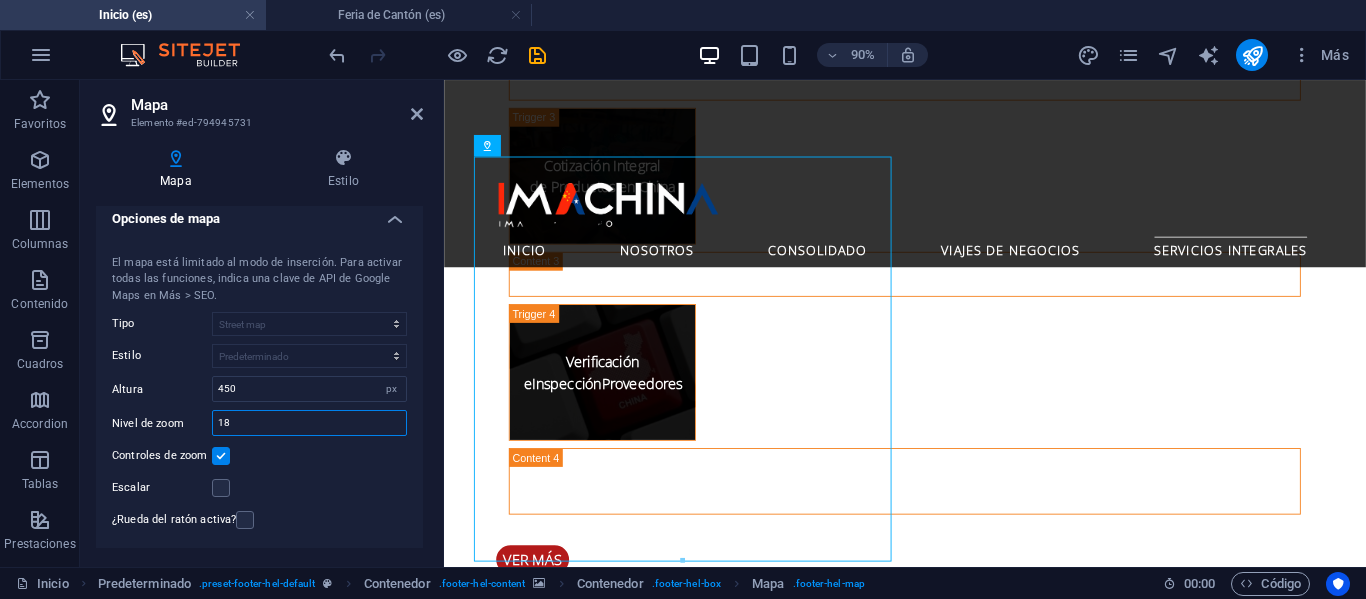 click on "Nivel de zoom 18" at bounding box center (259, 423) 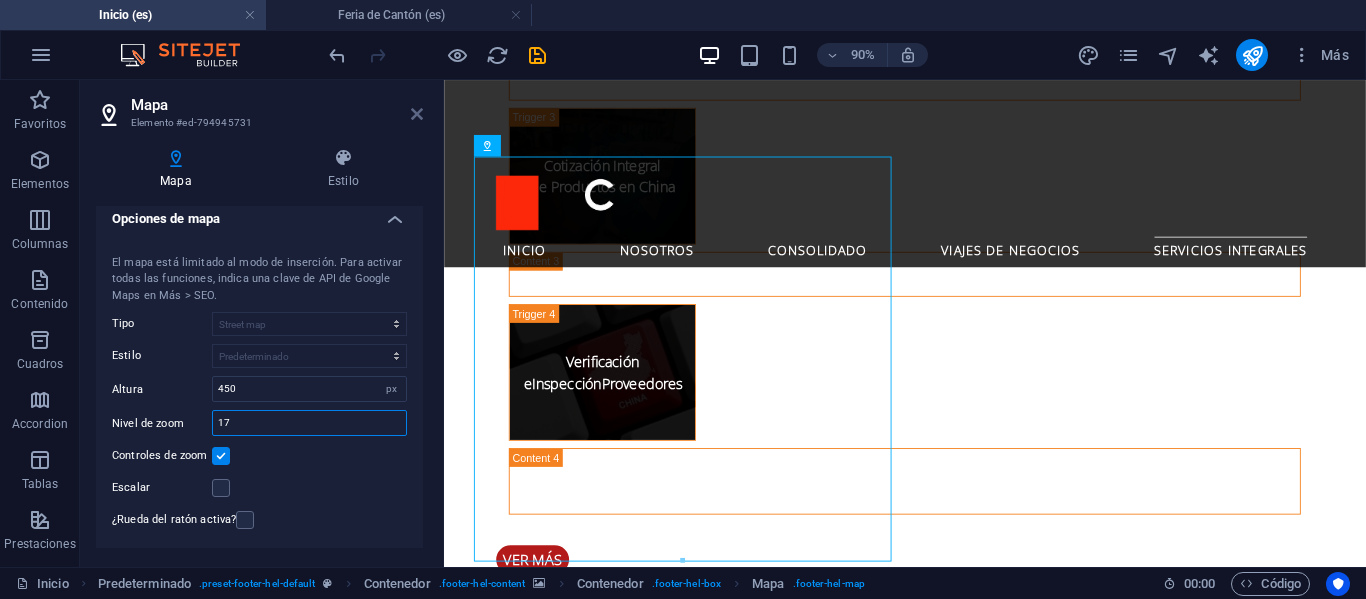 type on "17" 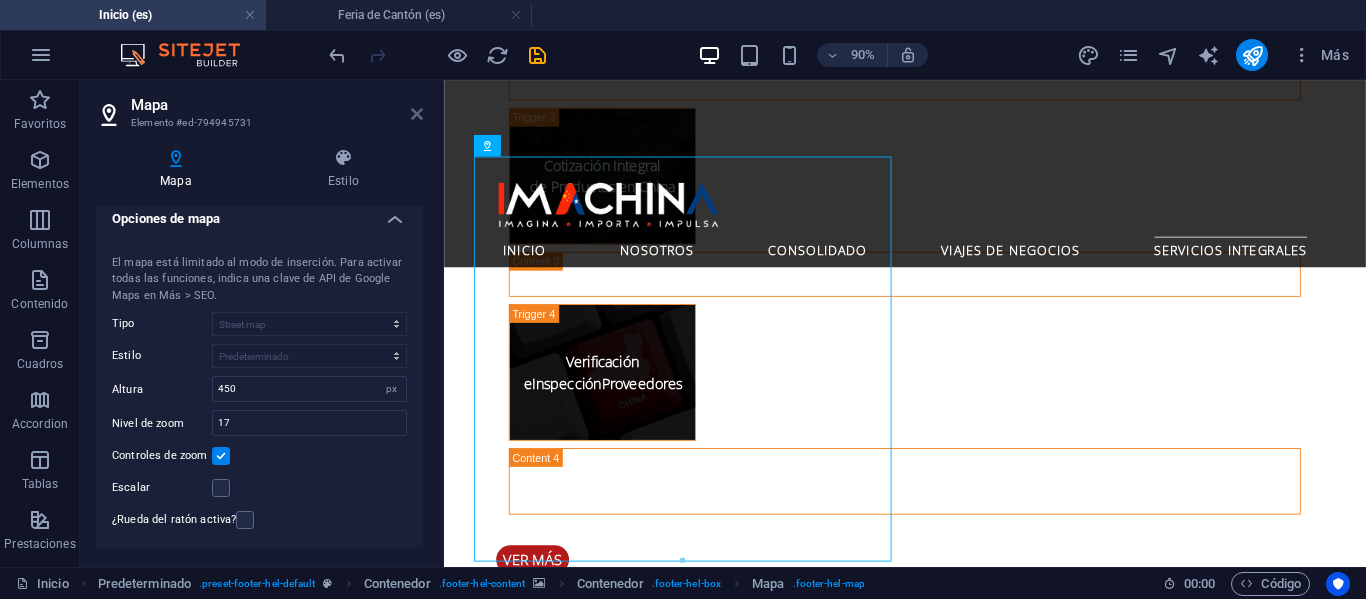 click at bounding box center [417, 114] 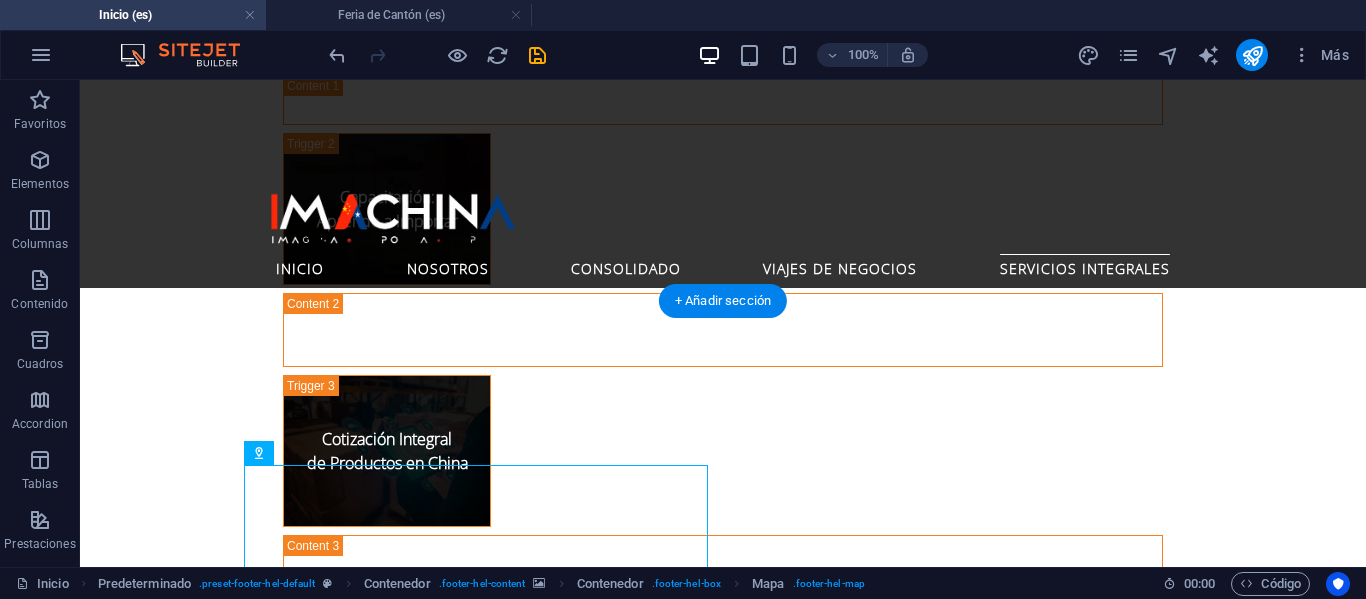 scroll, scrollTop: 5053, scrollLeft: 0, axis: vertical 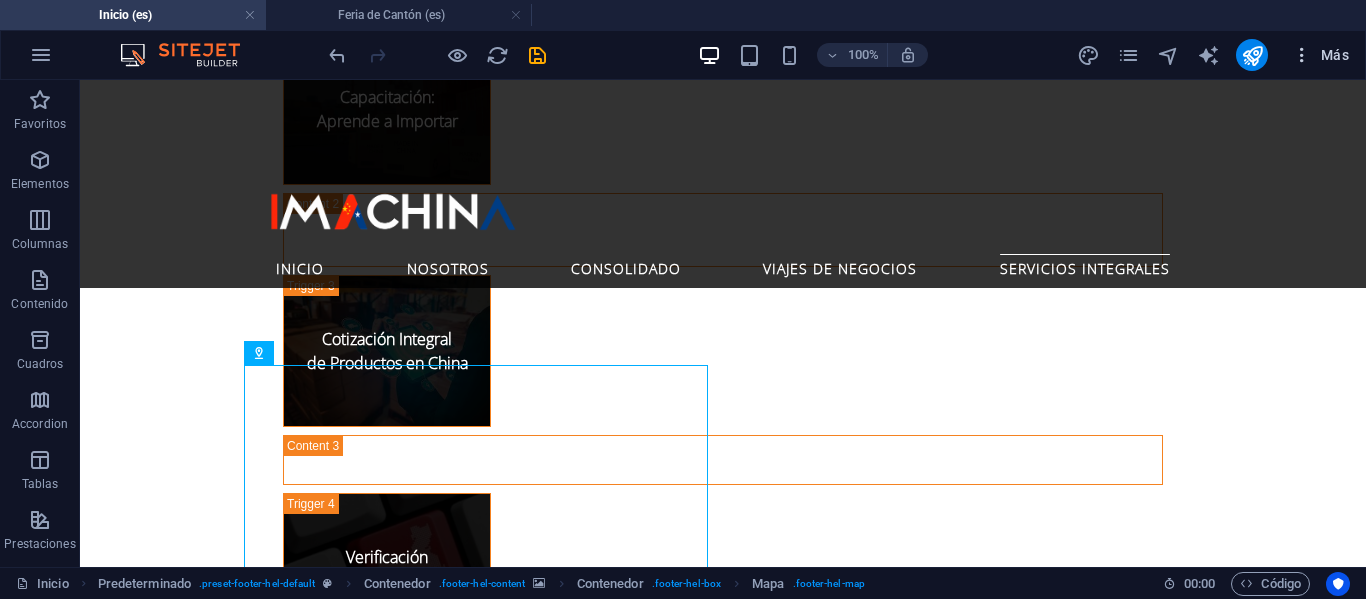 click on "Más" at bounding box center (1320, 55) 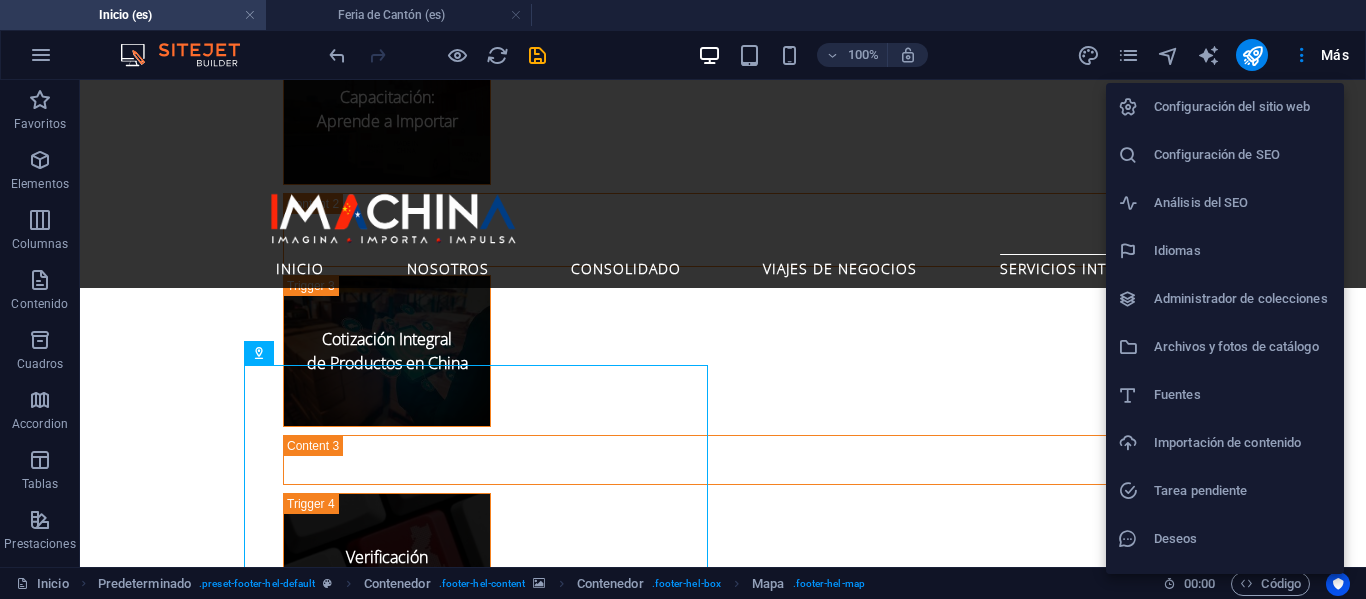 click on "Configuración del sitio web" at bounding box center (1243, 107) 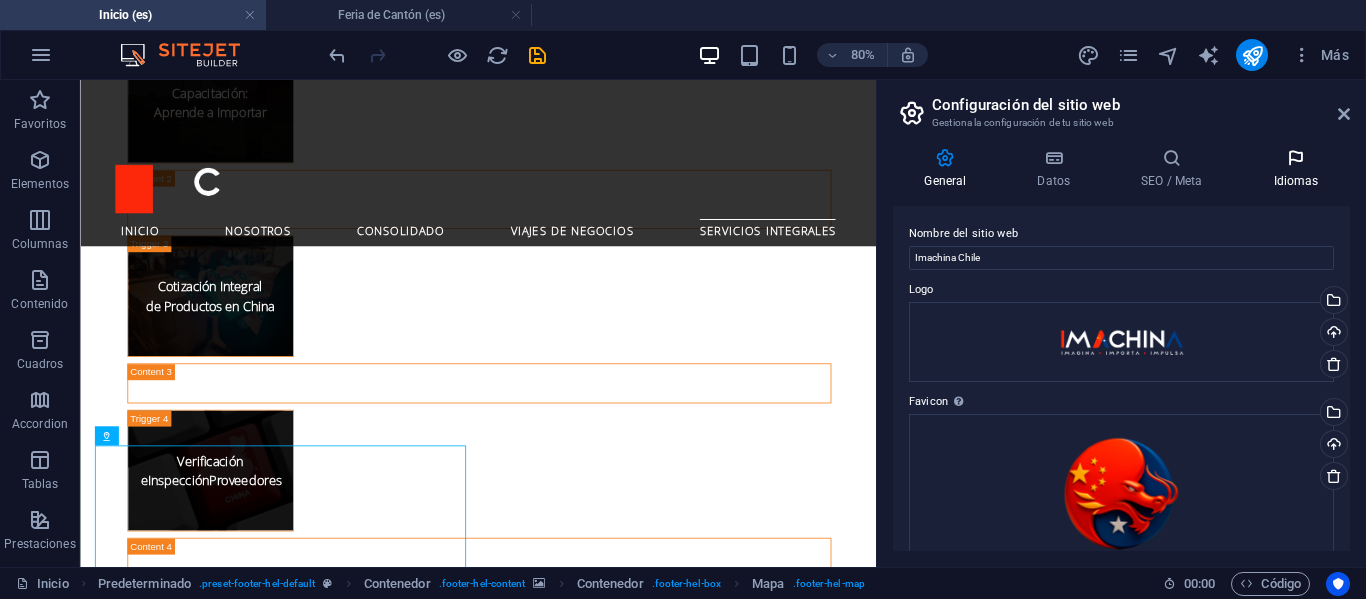 click on "Idiomas" at bounding box center [1296, 169] 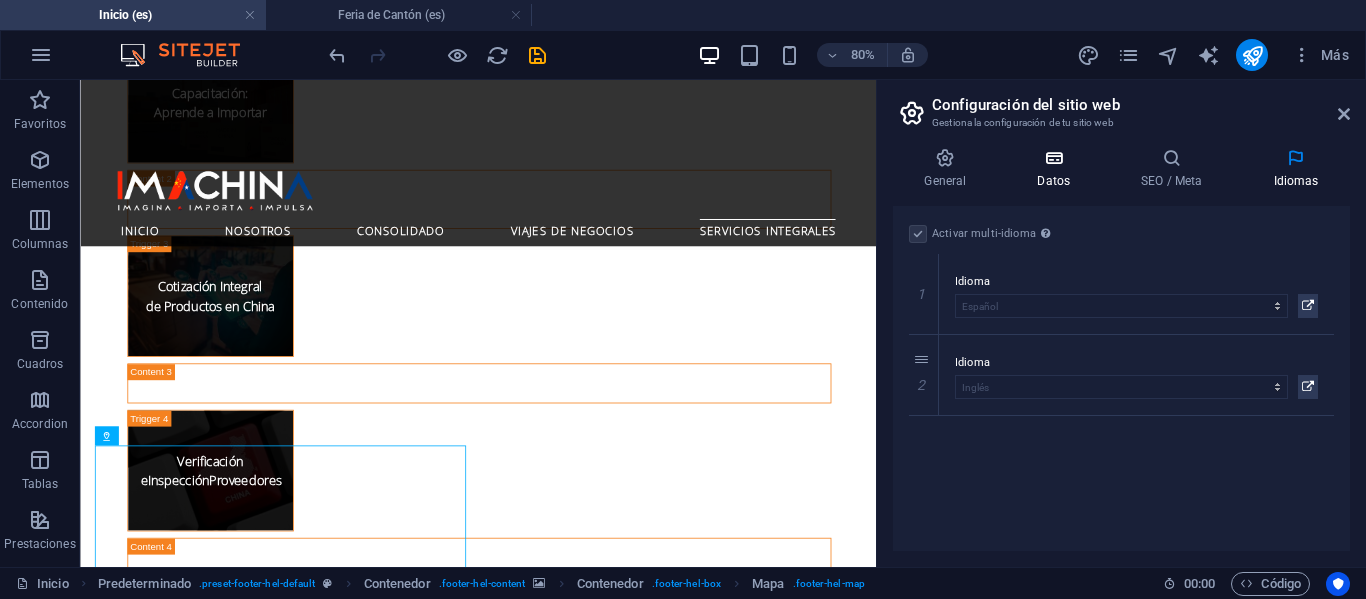 click on "Datos" at bounding box center [1058, 169] 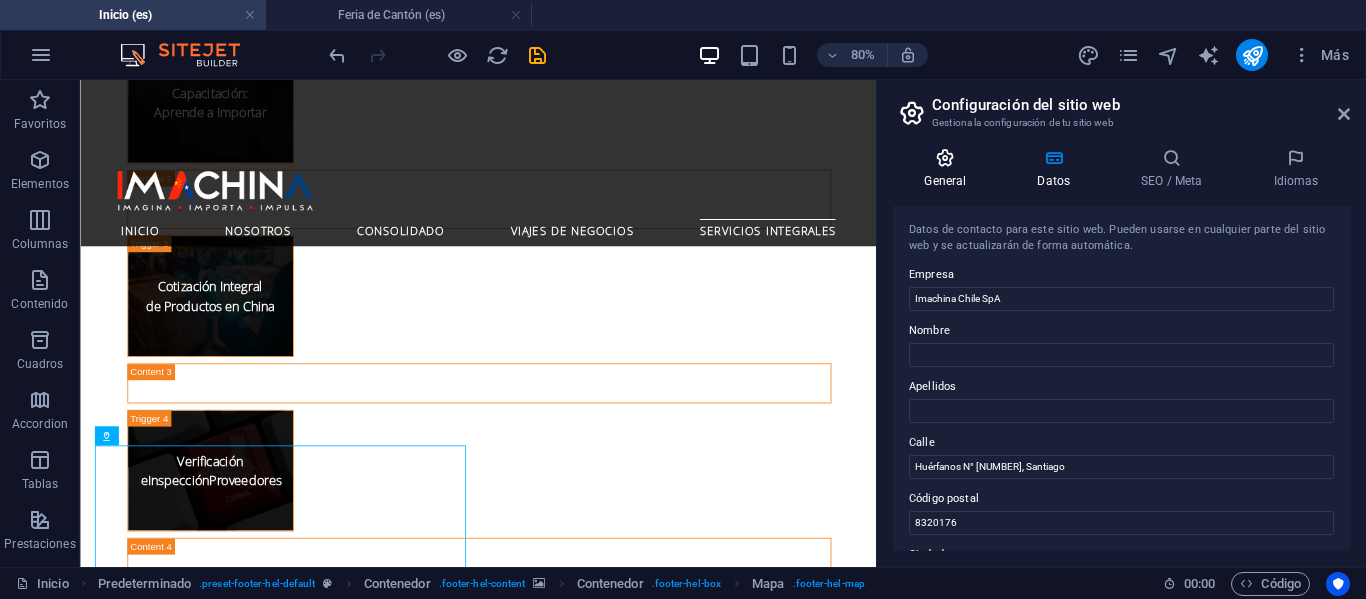 click at bounding box center [945, 158] 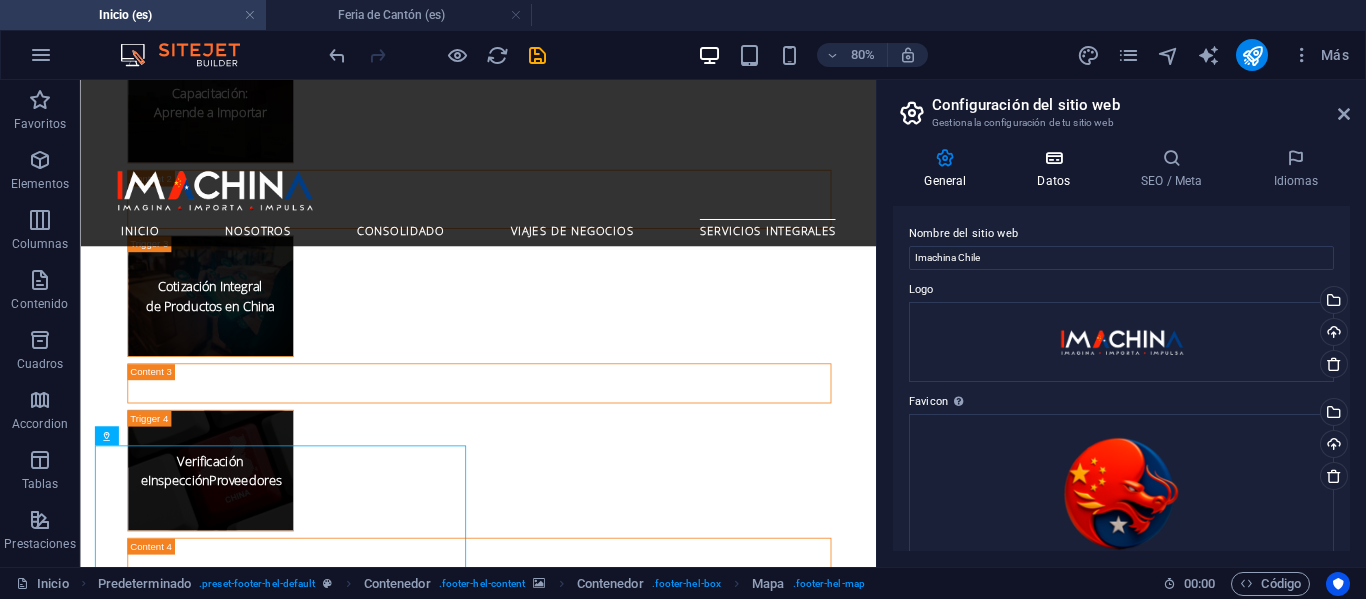 click at bounding box center [1054, 158] 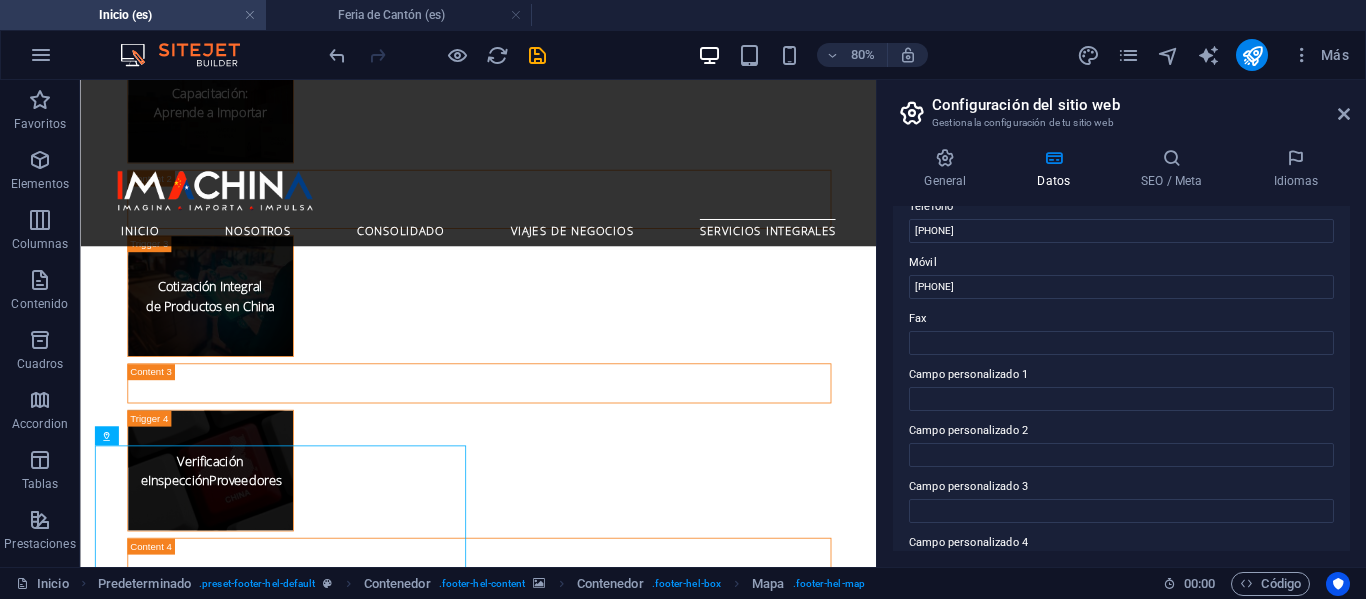 scroll, scrollTop: 300, scrollLeft: 0, axis: vertical 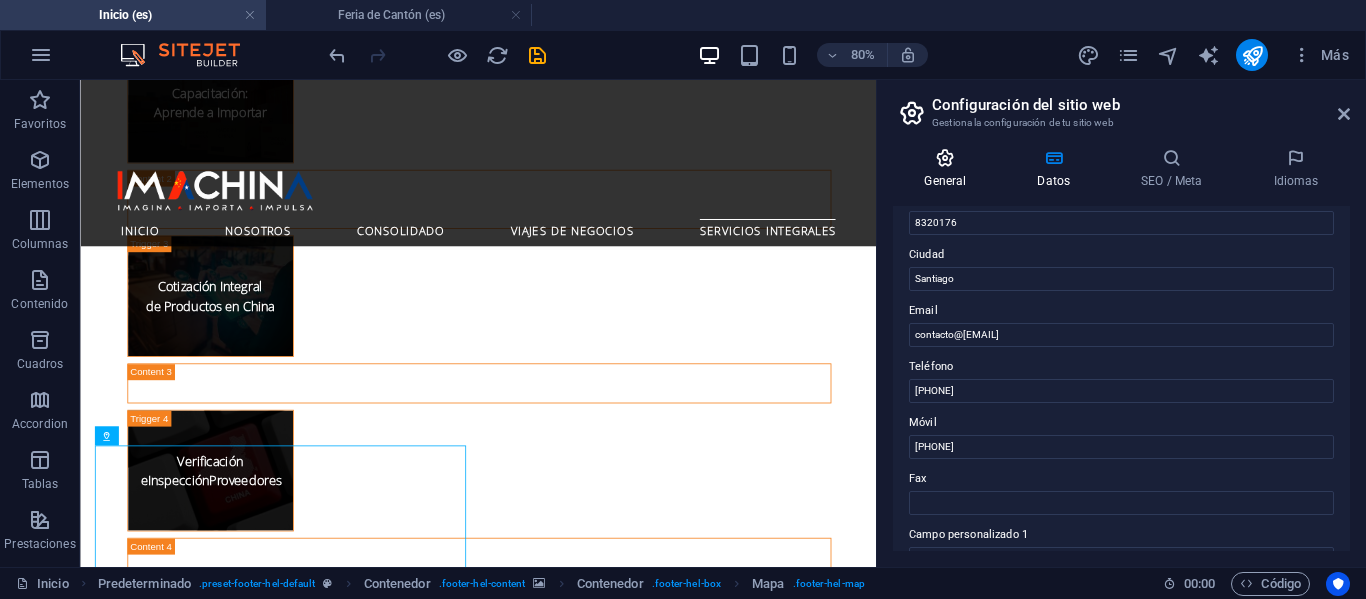 click on "General" at bounding box center (949, 169) 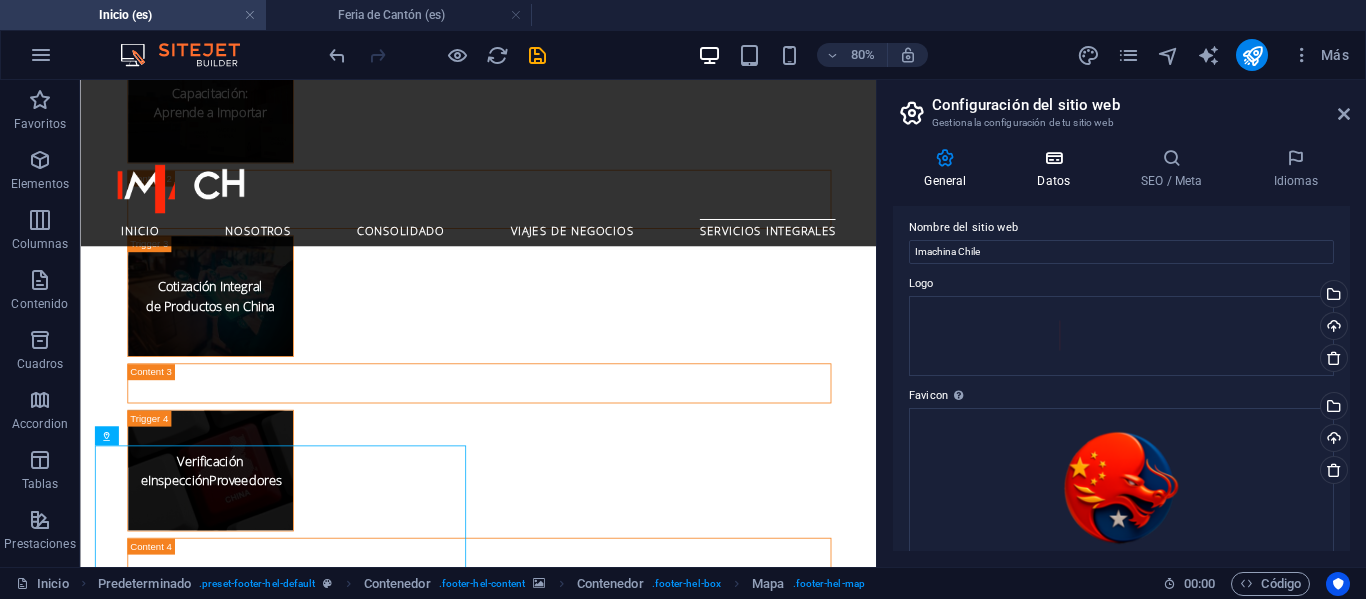 scroll, scrollTop: 0, scrollLeft: 0, axis: both 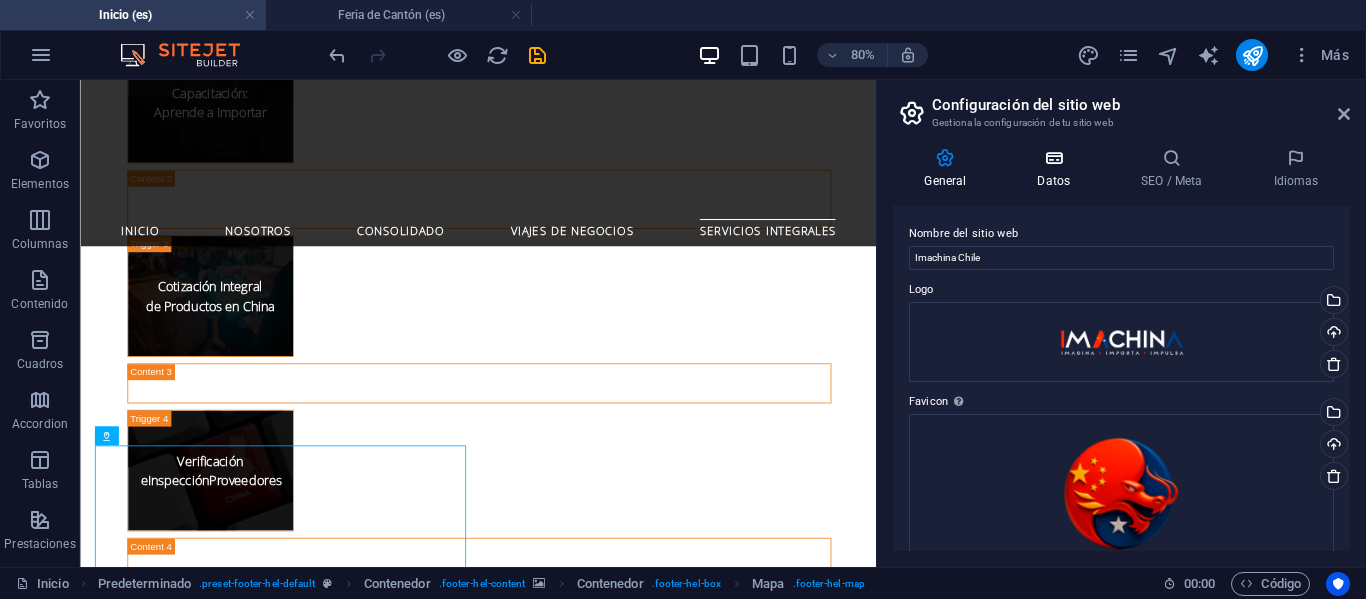 click on "Datos" at bounding box center [1058, 169] 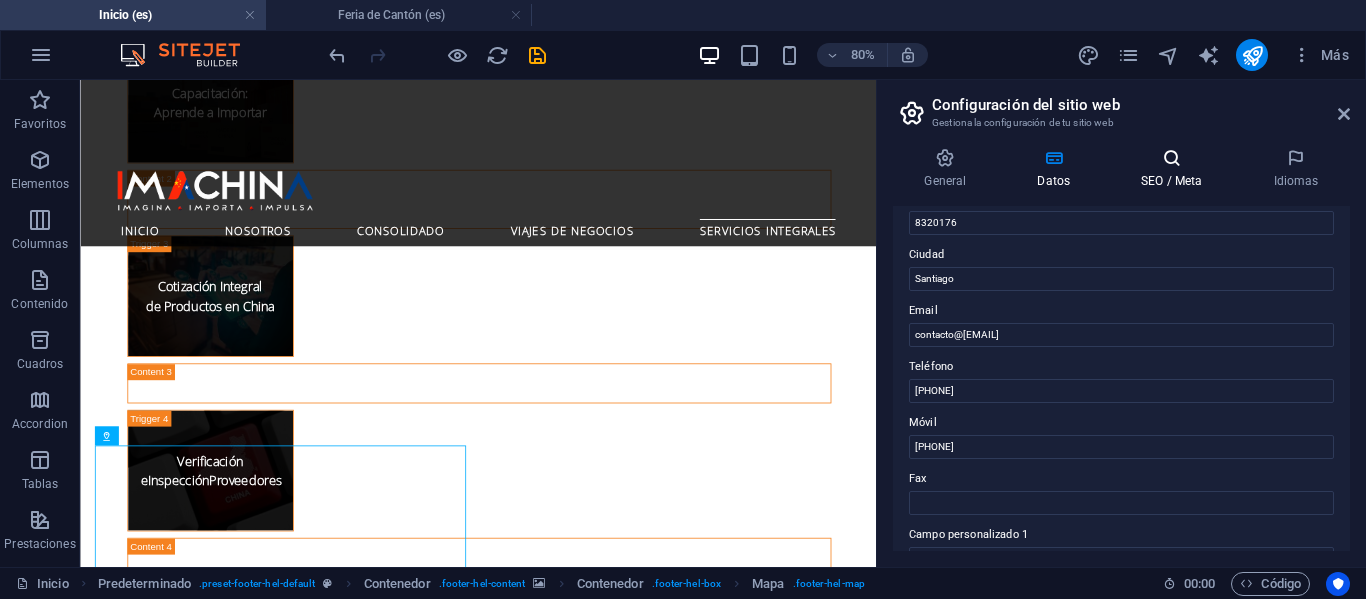 click on "SEO / Meta" at bounding box center (1176, 169) 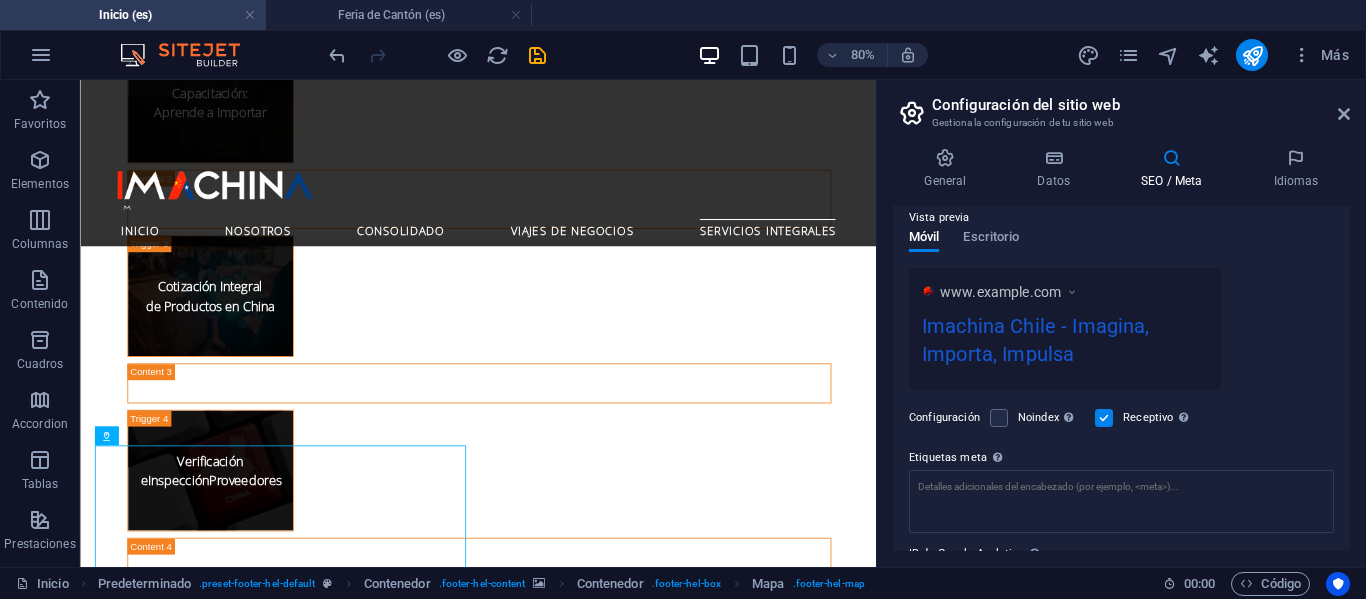 scroll, scrollTop: 0, scrollLeft: 0, axis: both 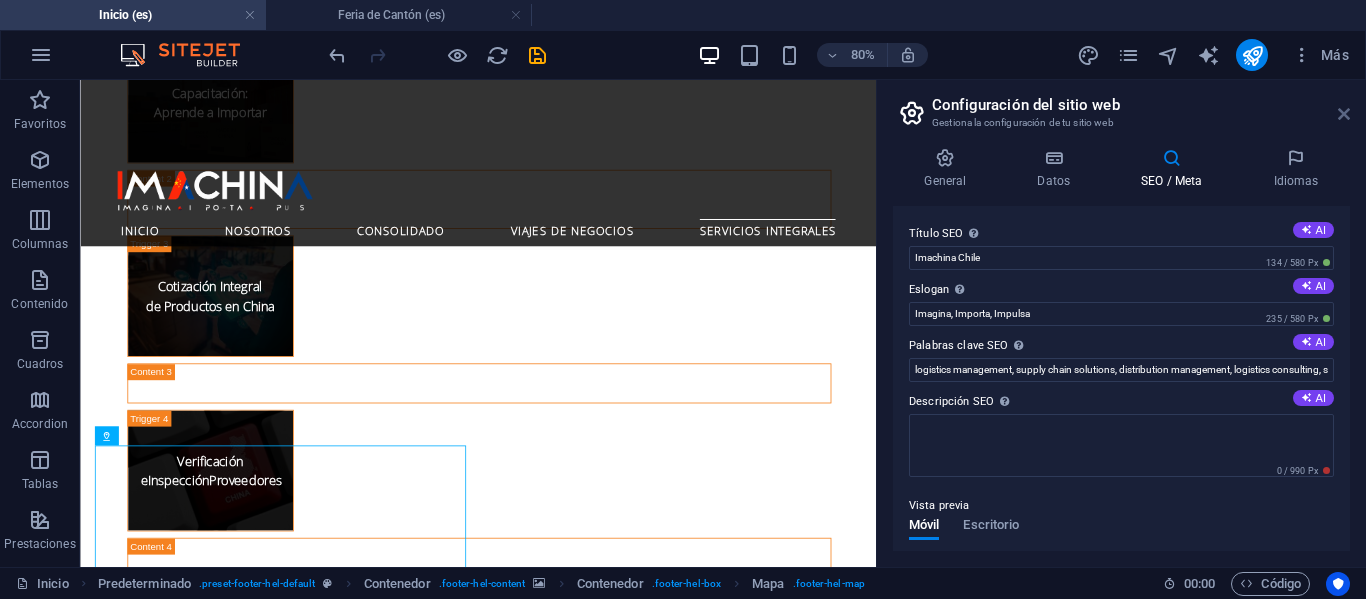 click at bounding box center (1344, 114) 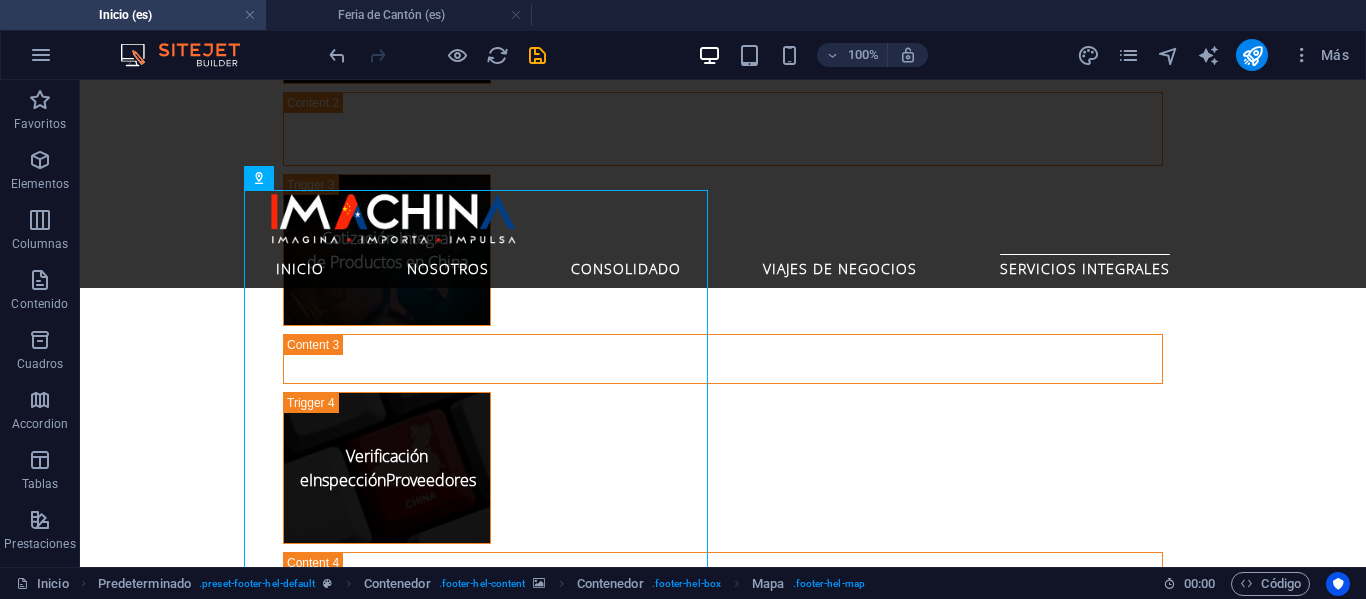 scroll, scrollTop: 5153, scrollLeft: 0, axis: vertical 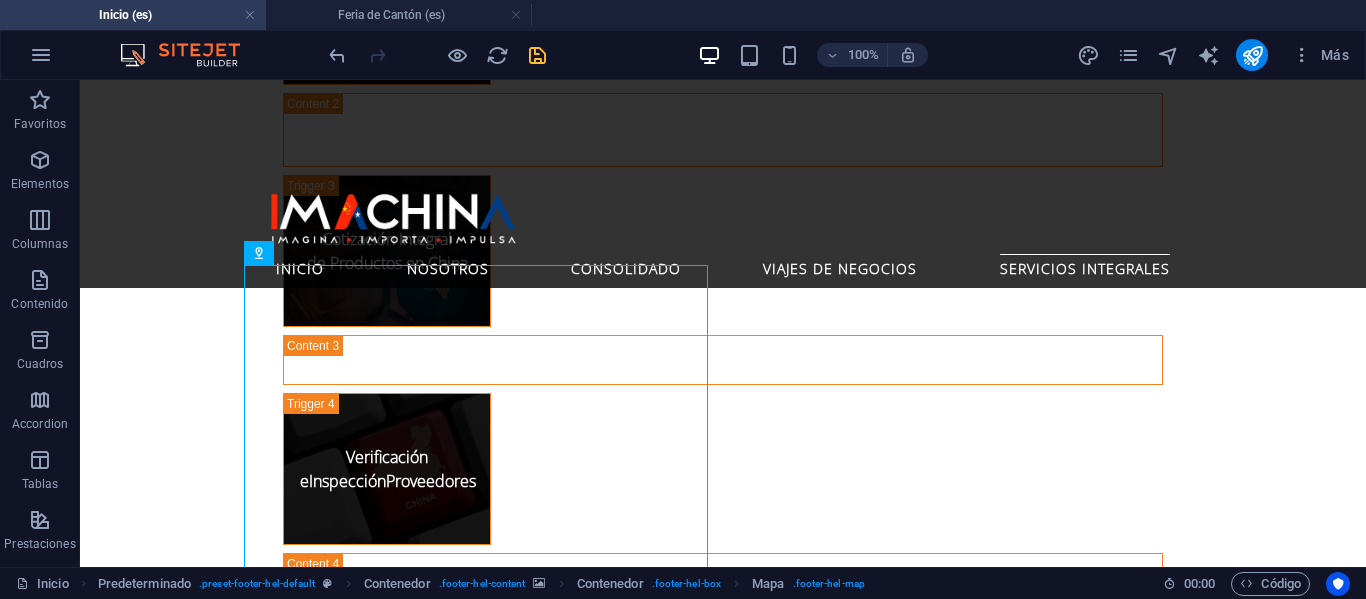 click at bounding box center (537, 55) 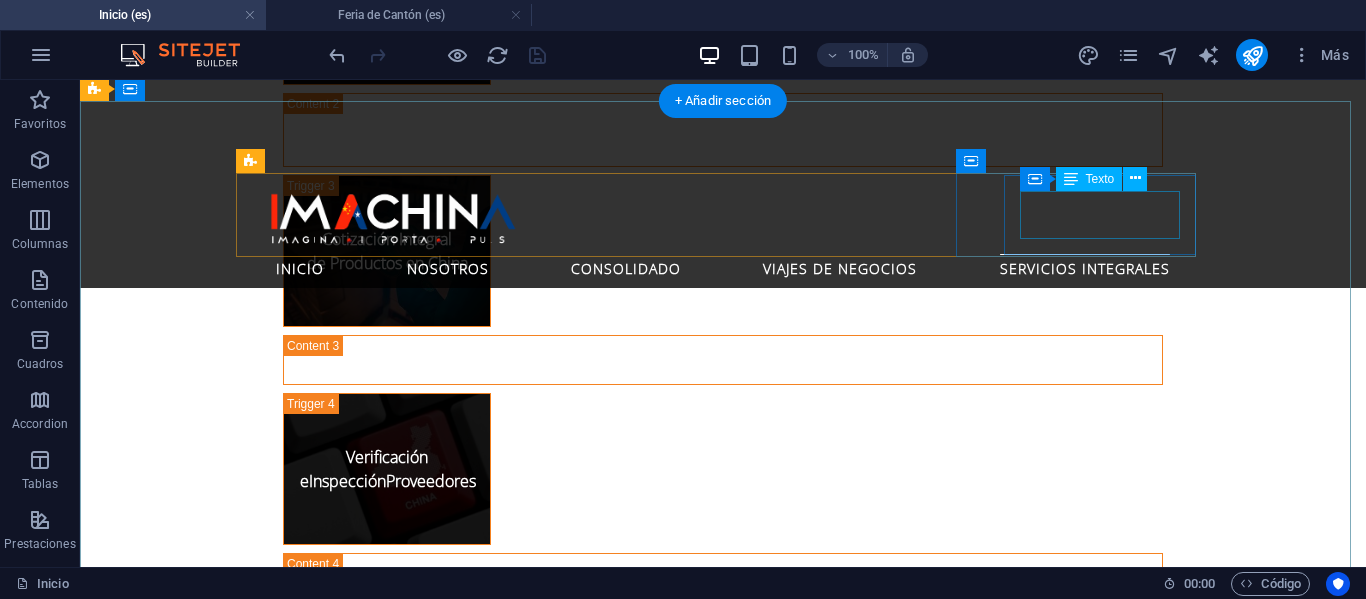 click on "Horarios: L – V: [TIME] –[TIME] hrs." at bounding box center (568, 3194) 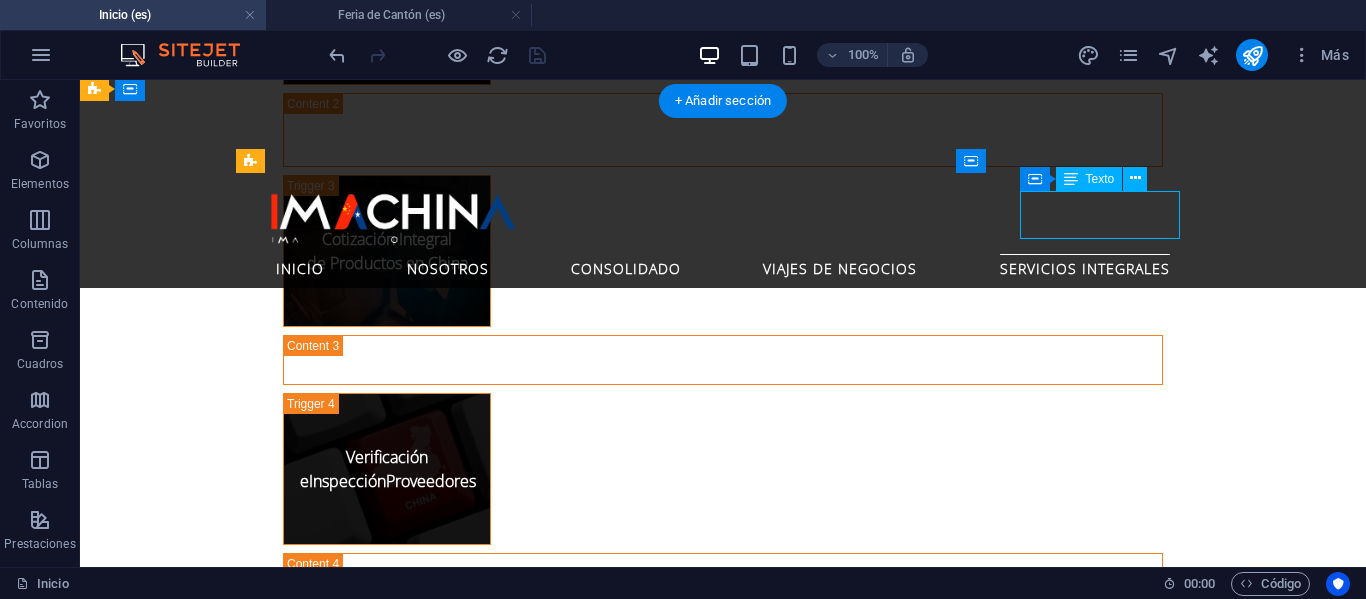 click on "Horarios: L – V: [TIME] –[TIME] hrs." at bounding box center [568, 3194] 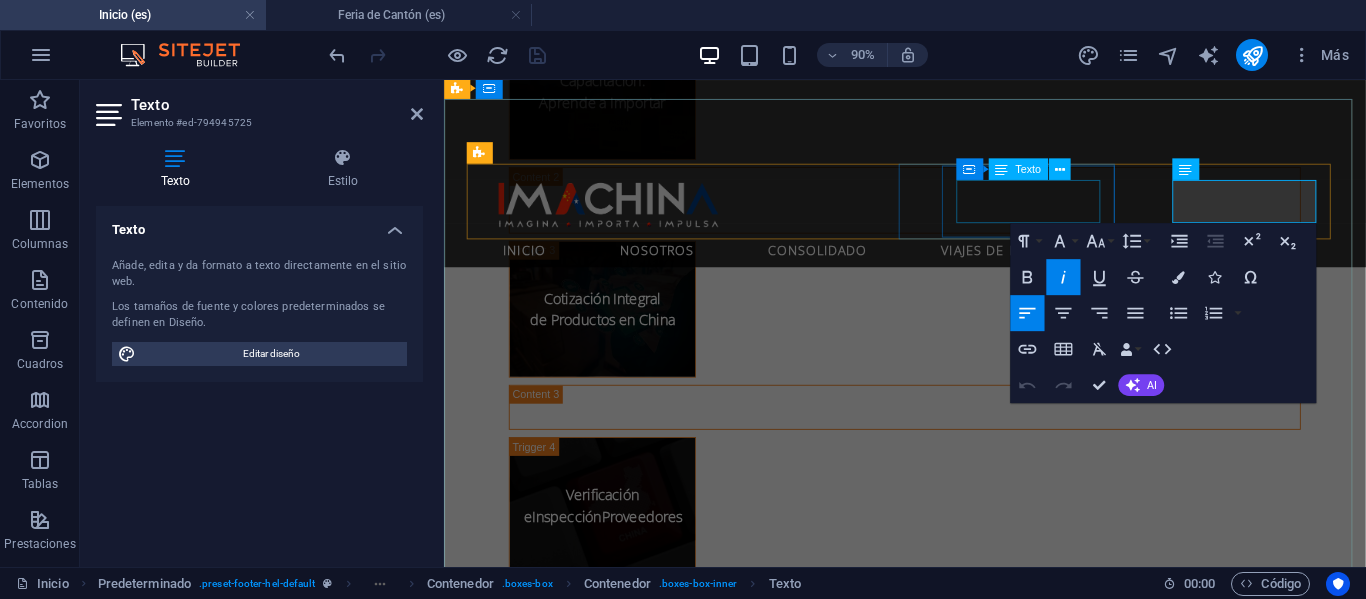 scroll, scrollTop: 5201, scrollLeft: 0, axis: vertical 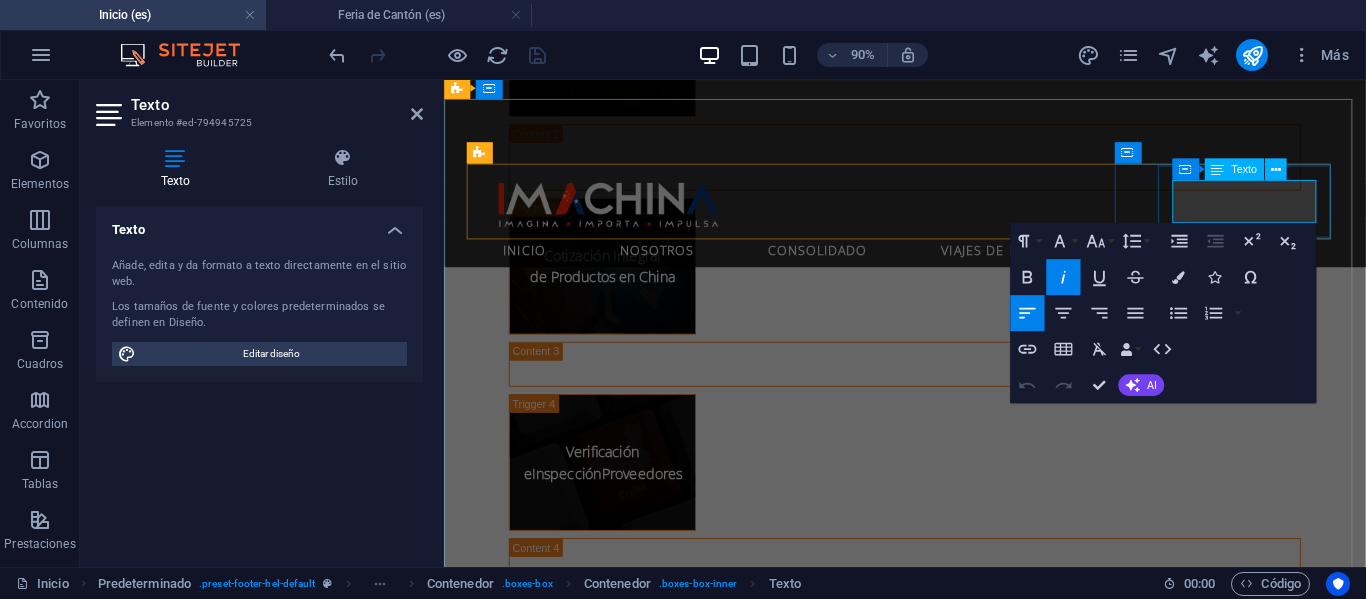 click on "Horarios:" at bounding box center [495, 3219] 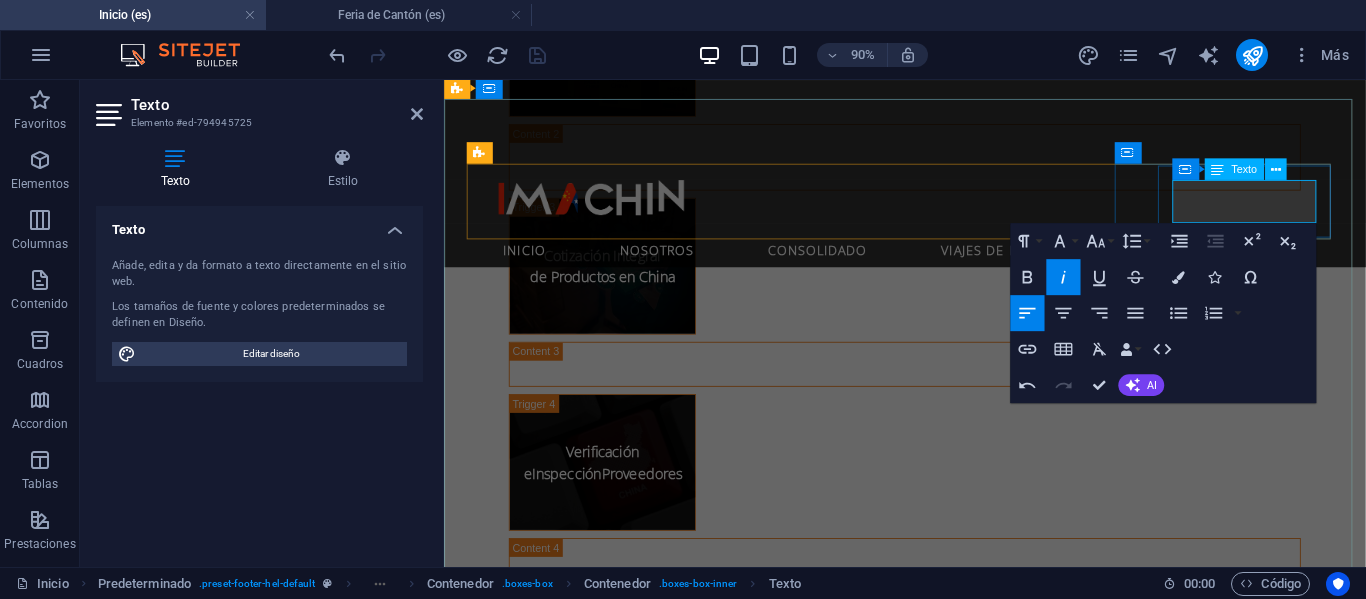 type 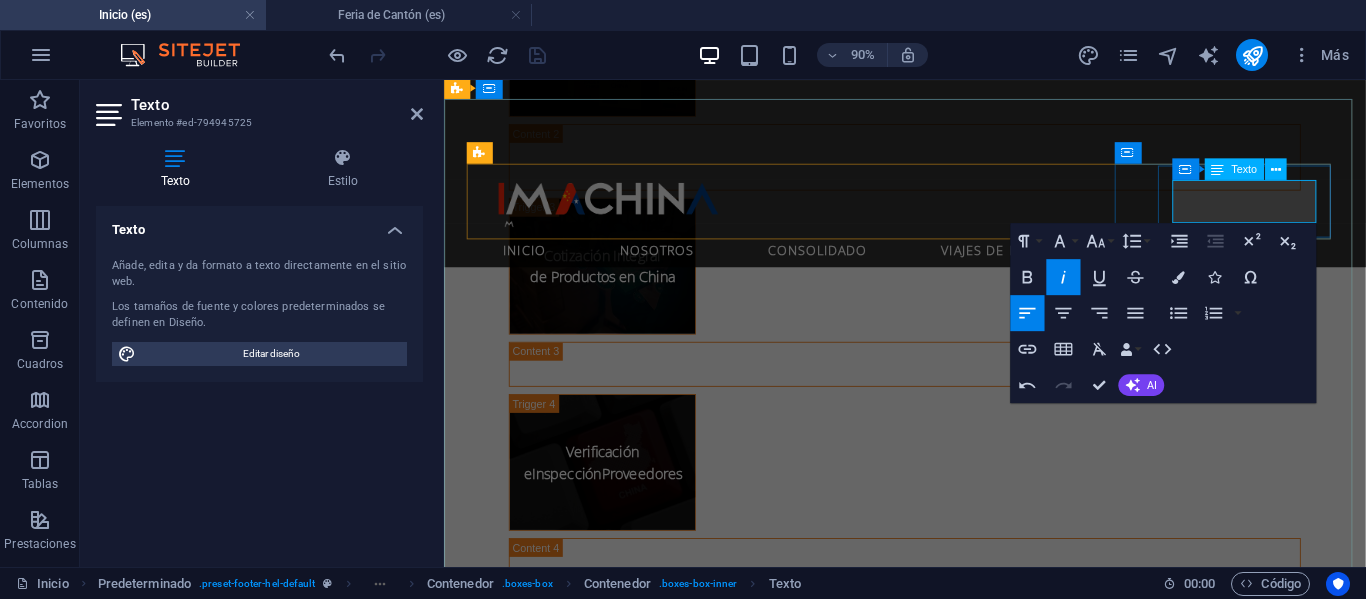 click on "L – V: 9:00 –20:00 hrs." at bounding box center (932, 3242) 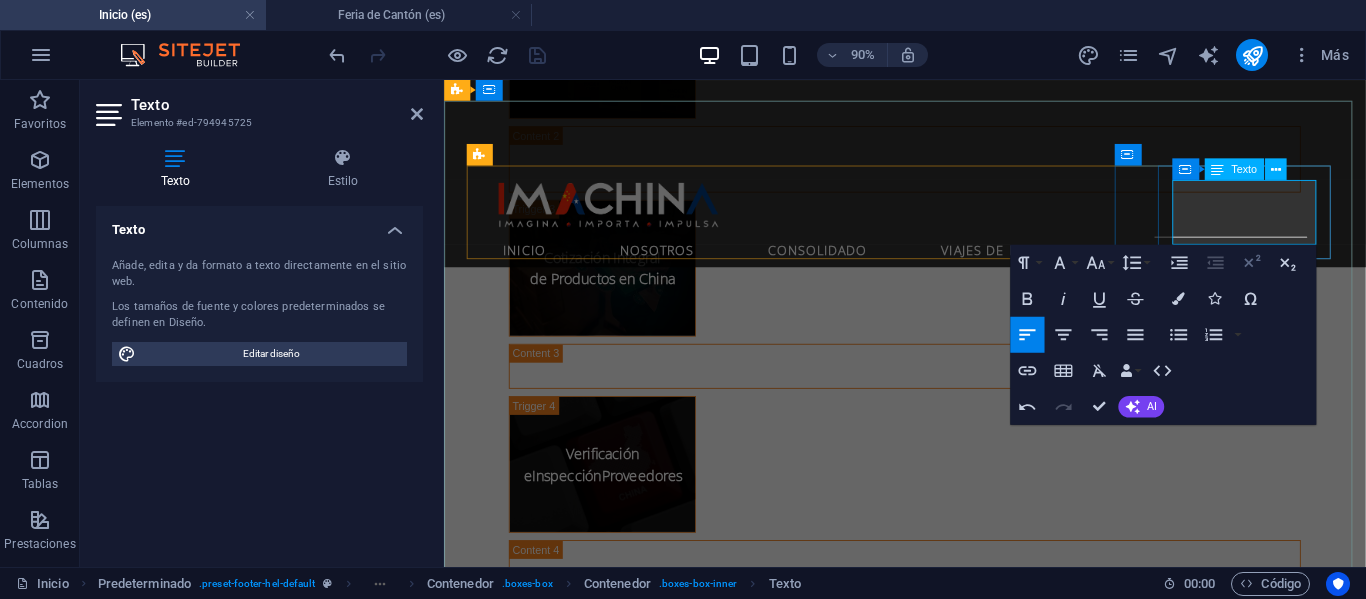 scroll, scrollTop: 5201, scrollLeft: 0, axis: vertical 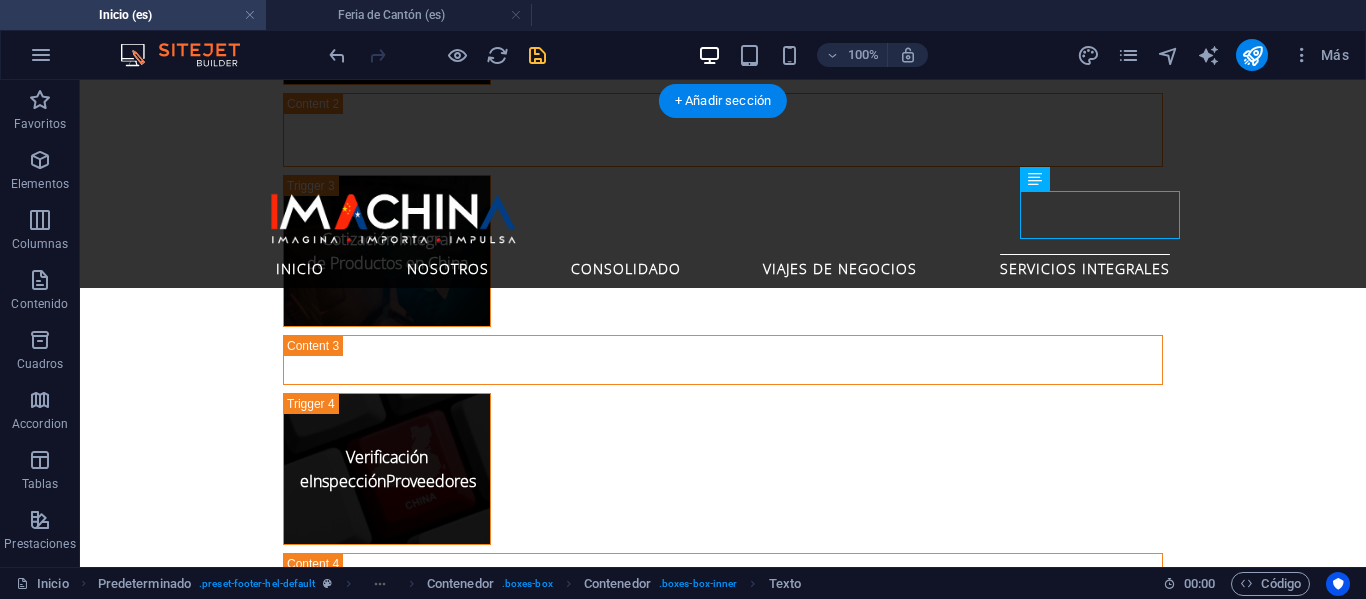 click at bounding box center (723, 2347) 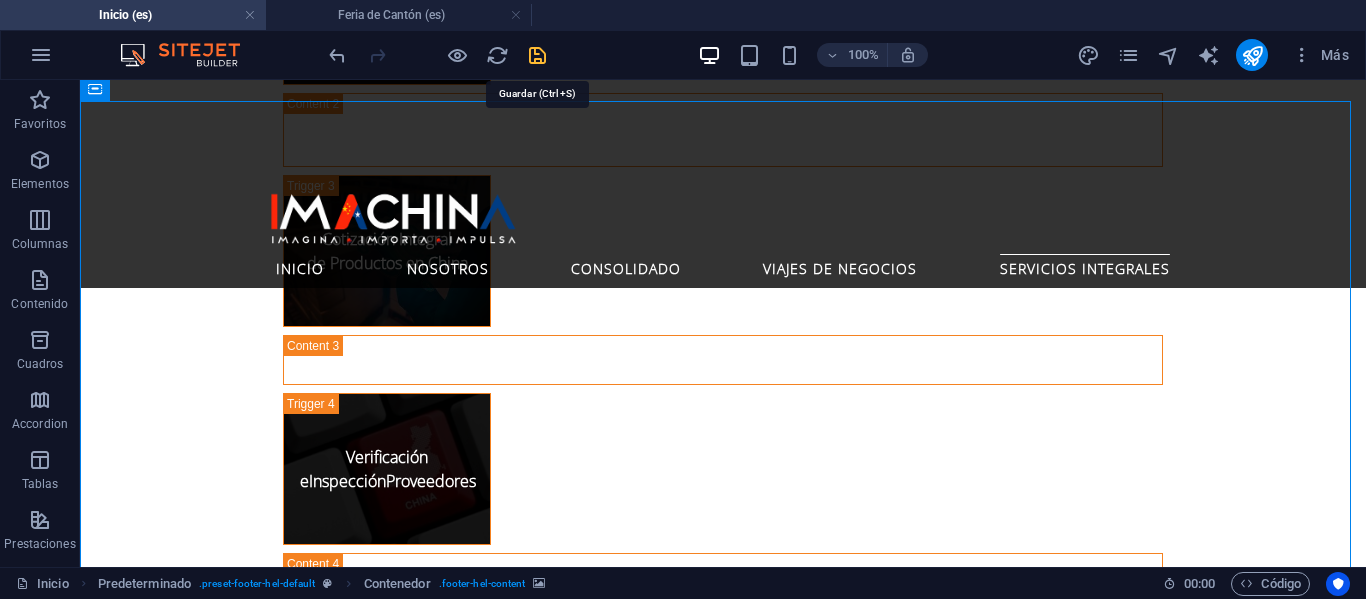 click at bounding box center [537, 55] 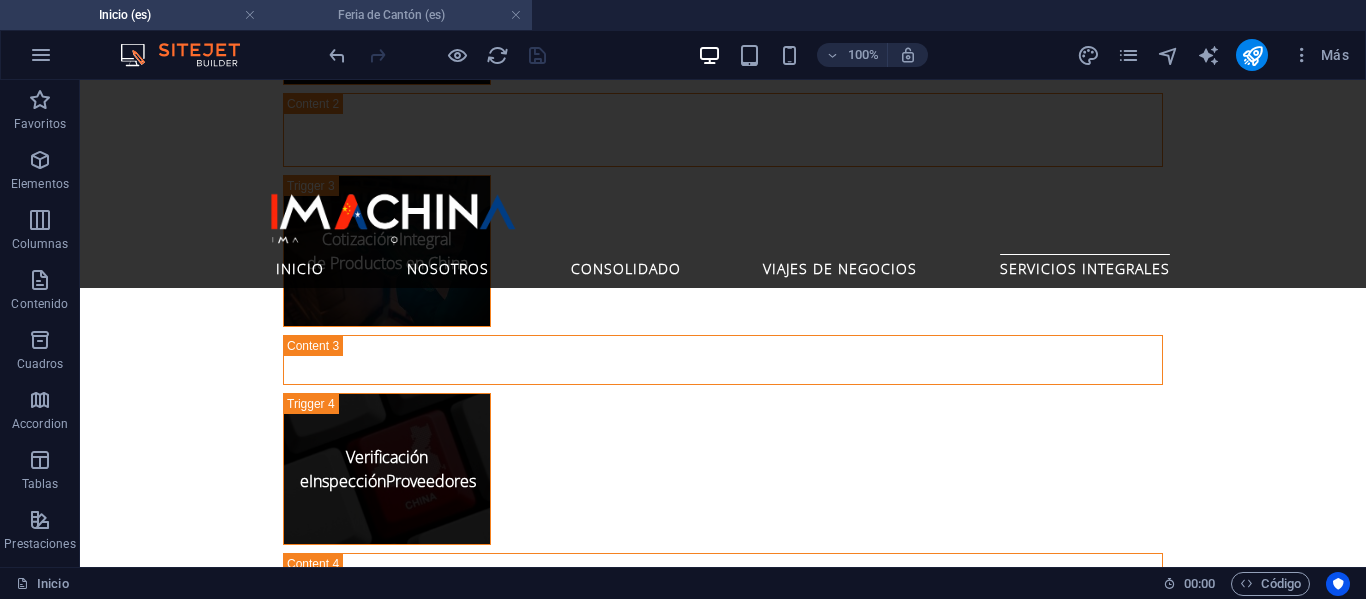 click on "Feria de Cantón (es)" at bounding box center (399, 15) 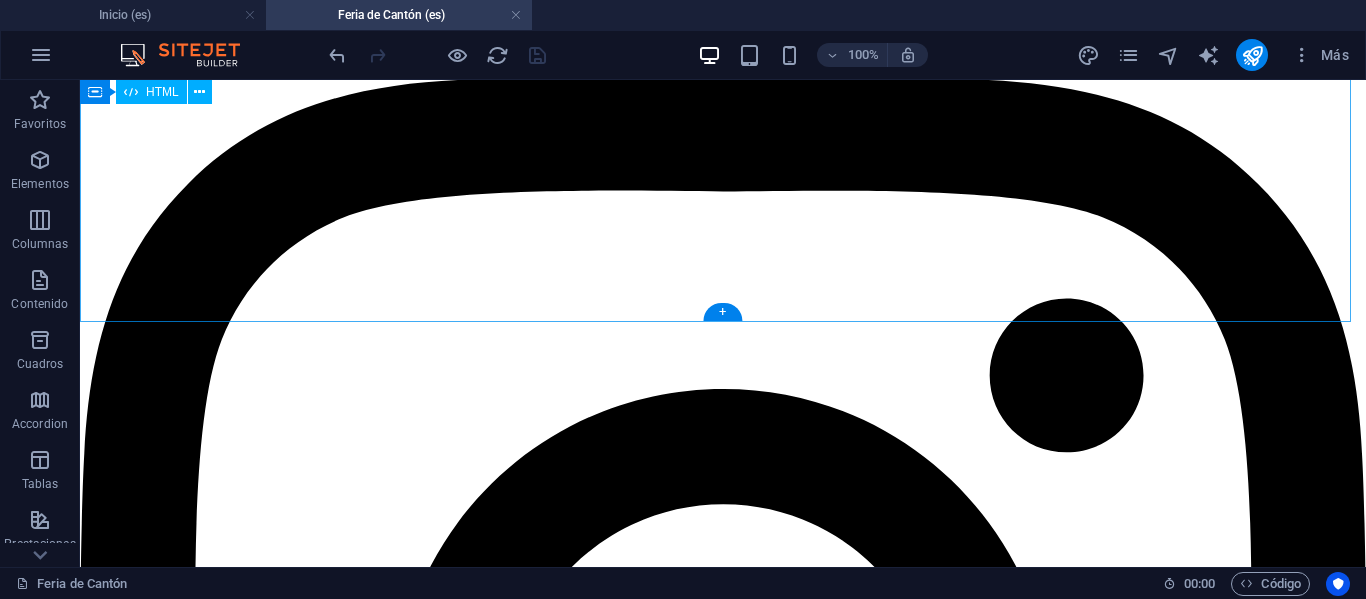 scroll, scrollTop: 5455, scrollLeft: 0, axis: vertical 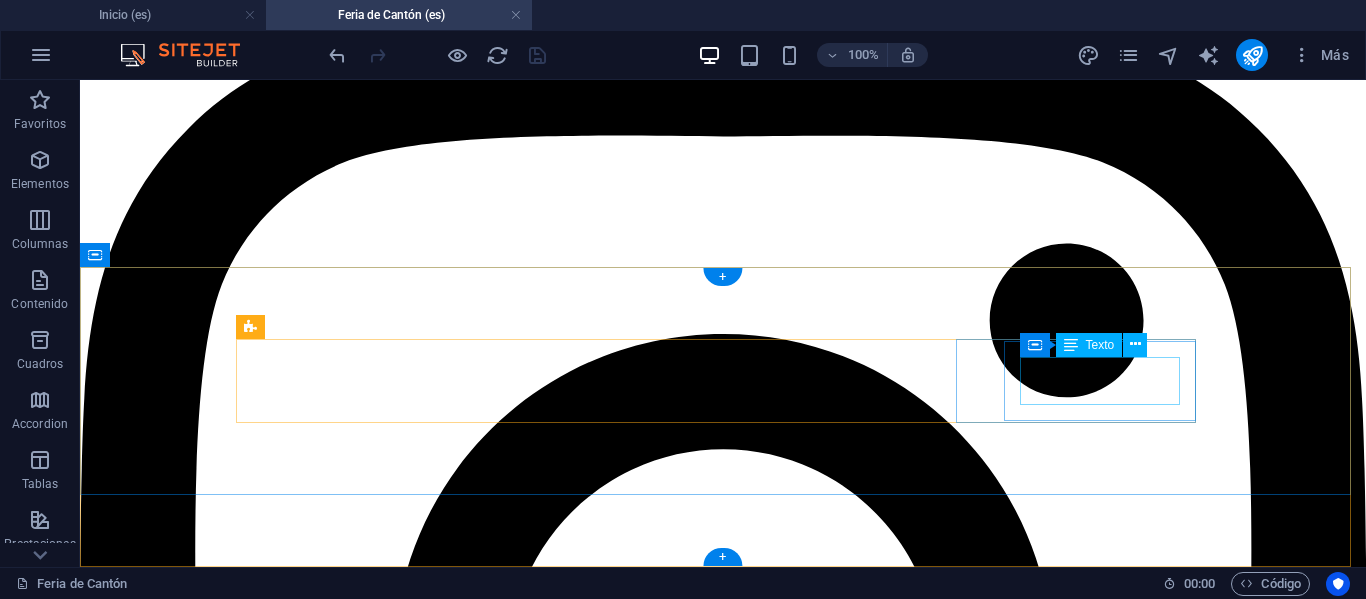 click on "Horarios: L – V: [TIME] –[TIME] hrs." at bounding box center [723, 15040] 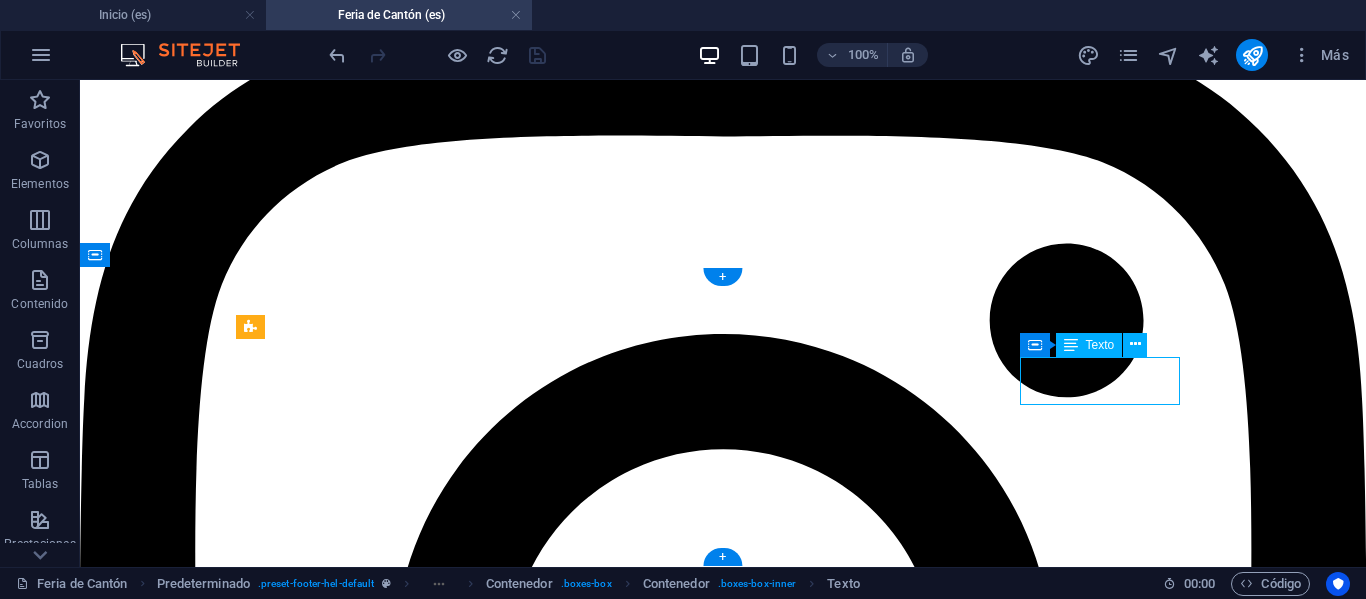 click on "Horarios: L – V: [TIME] –[TIME] hrs." at bounding box center (723, 15040) 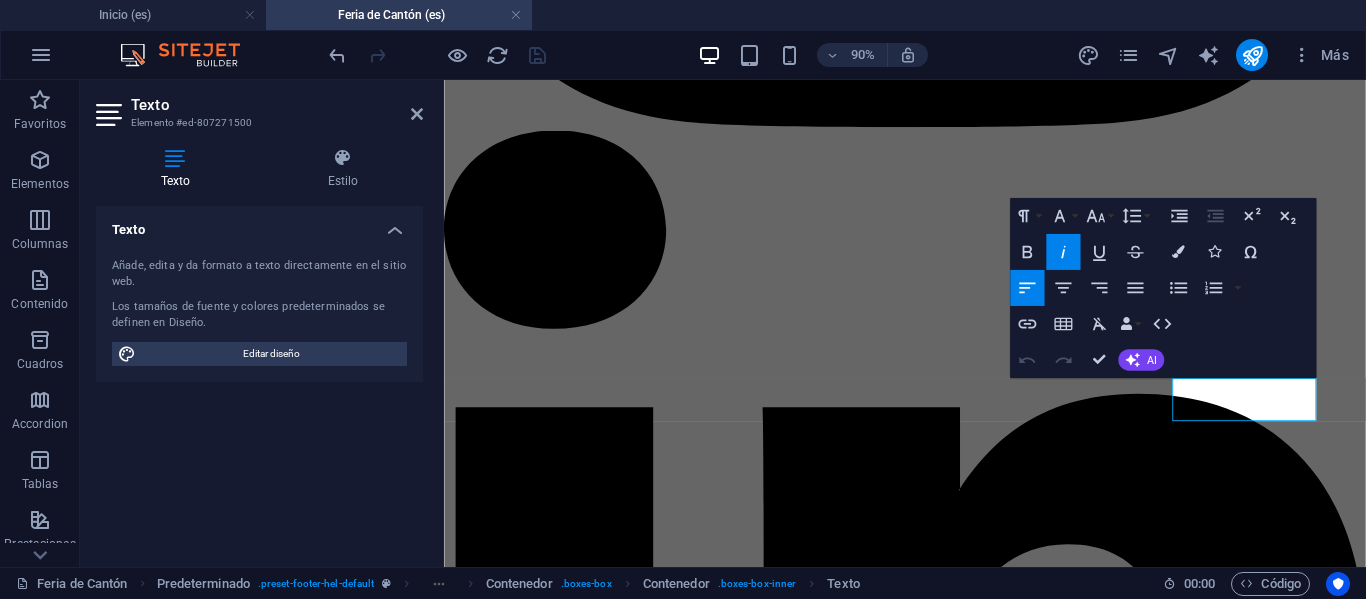 scroll, scrollTop: 6804, scrollLeft: 0, axis: vertical 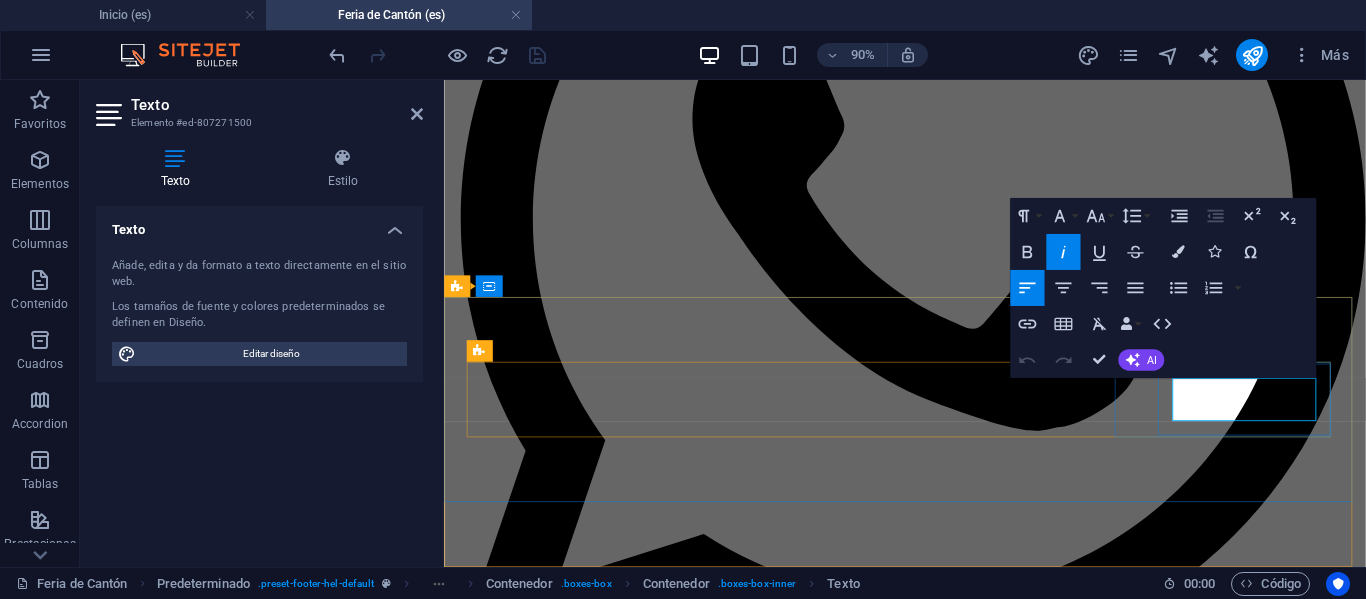 click on "Horarios:" at bounding box center [476, 12547] 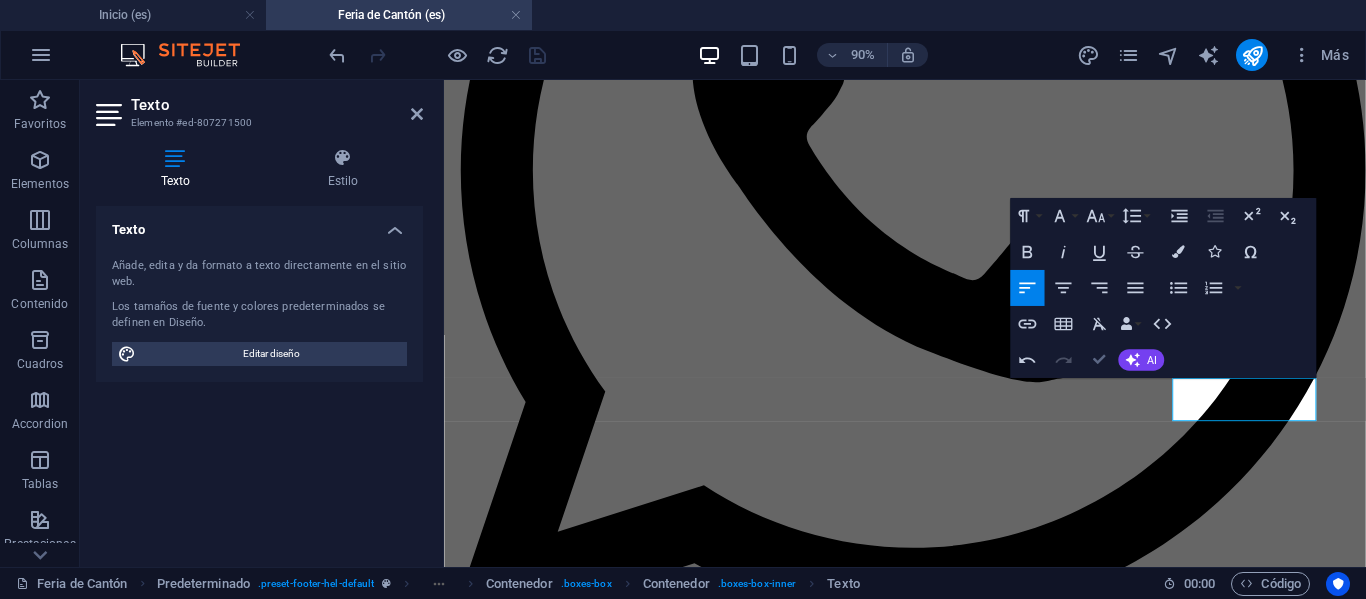 scroll, scrollTop: 5401, scrollLeft: 0, axis: vertical 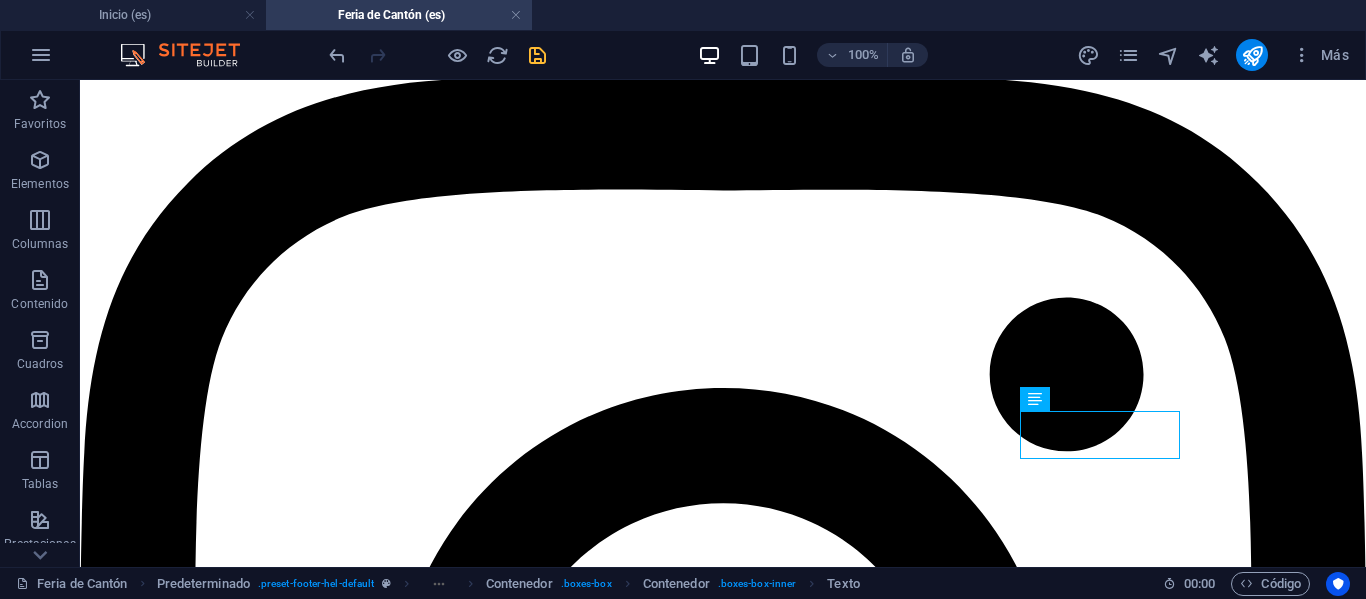 click at bounding box center (537, 55) 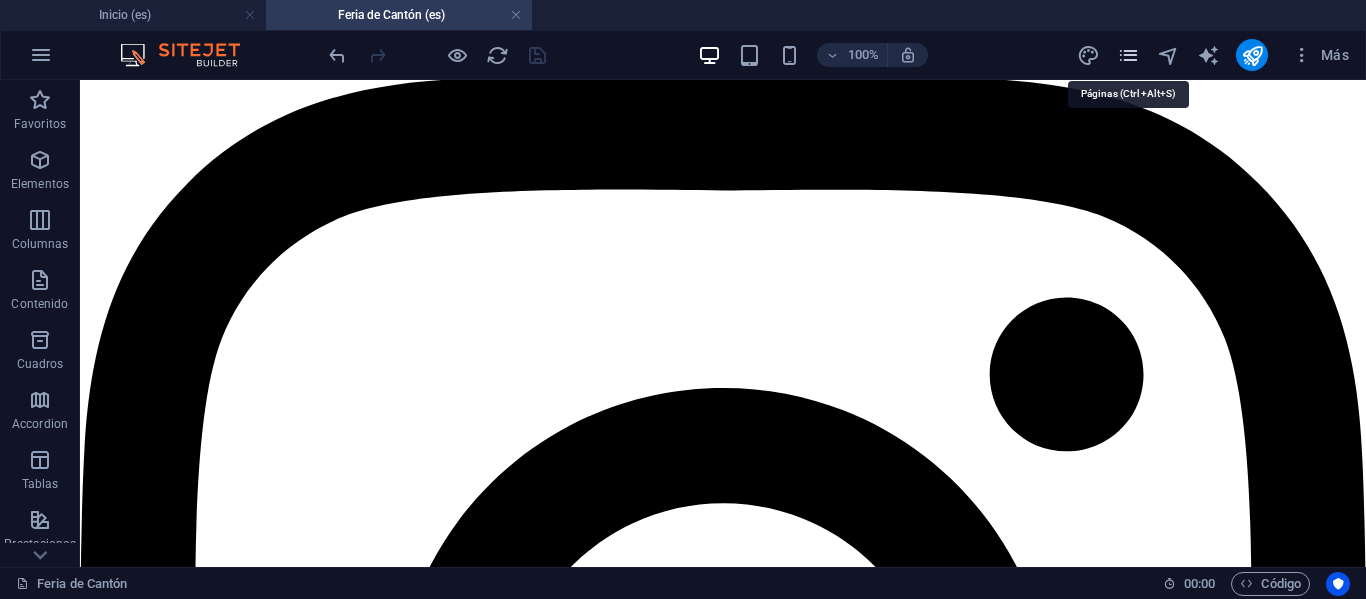 click at bounding box center [1128, 55] 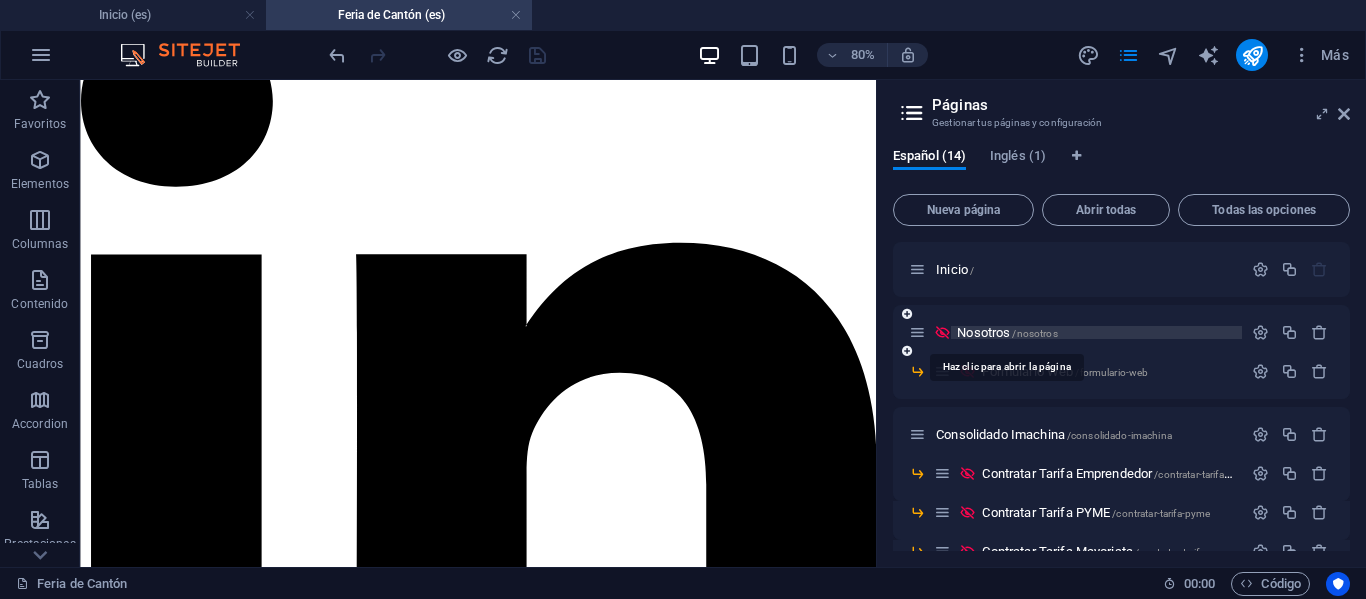click on "Nosotros /nosotros" at bounding box center (1007, 332) 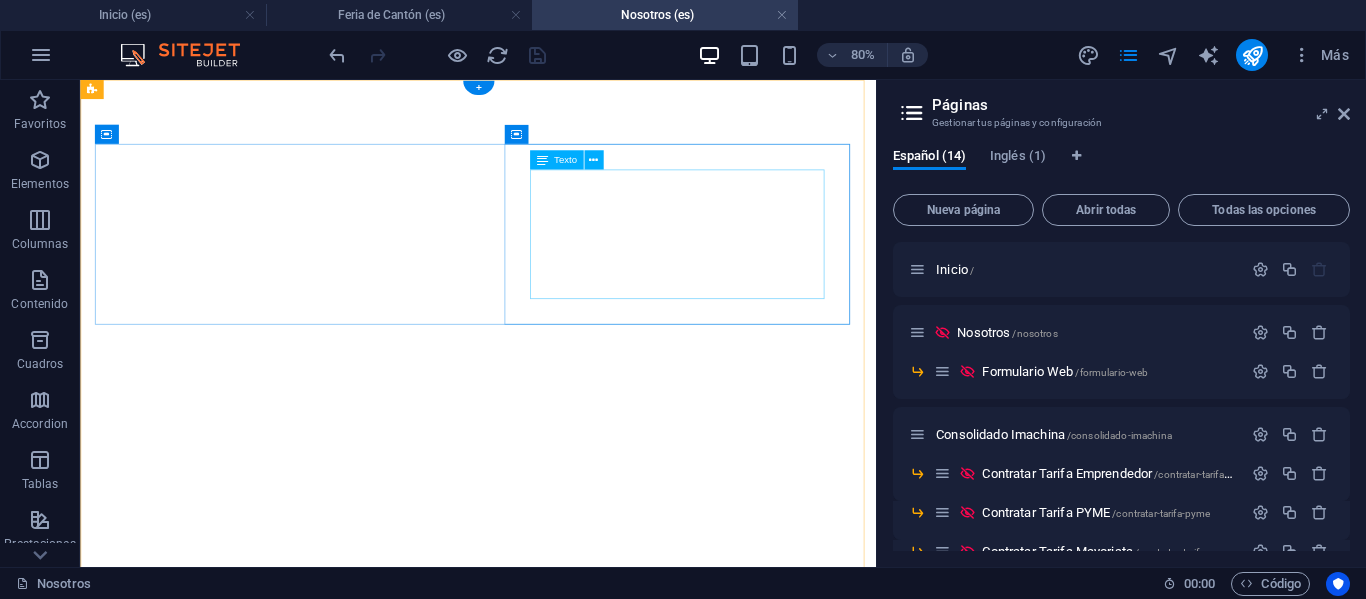 scroll, scrollTop: 342, scrollLeft: 0, axis: vertical 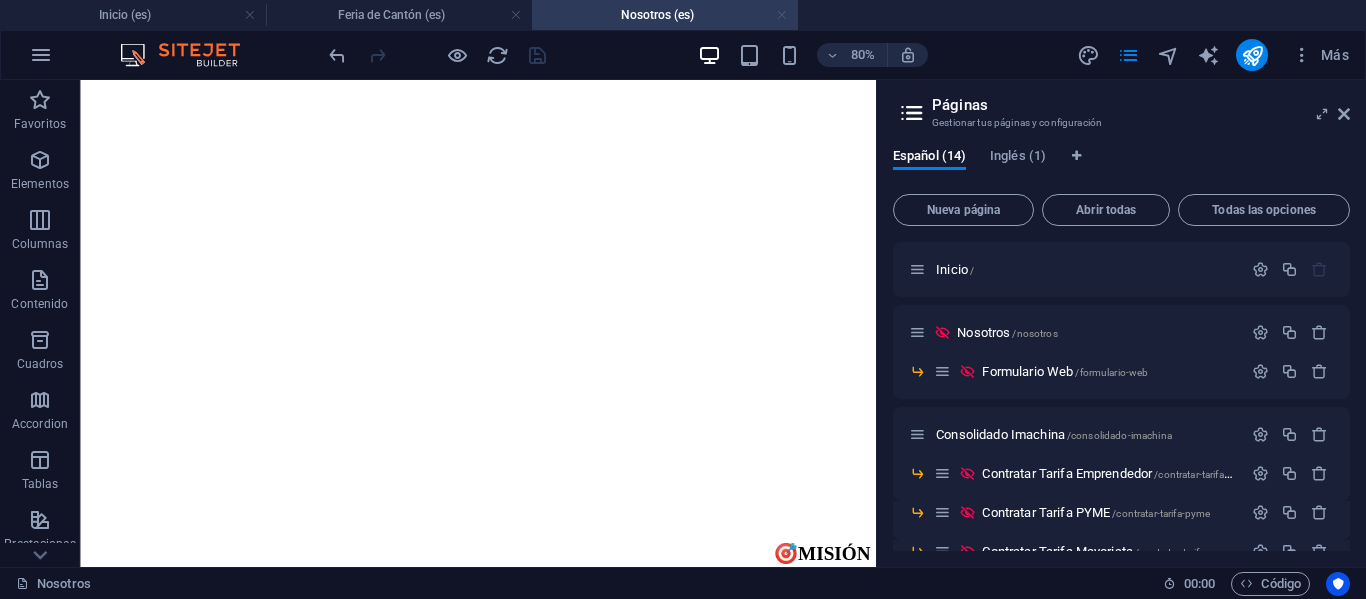 click at bounding box center [782, 15] 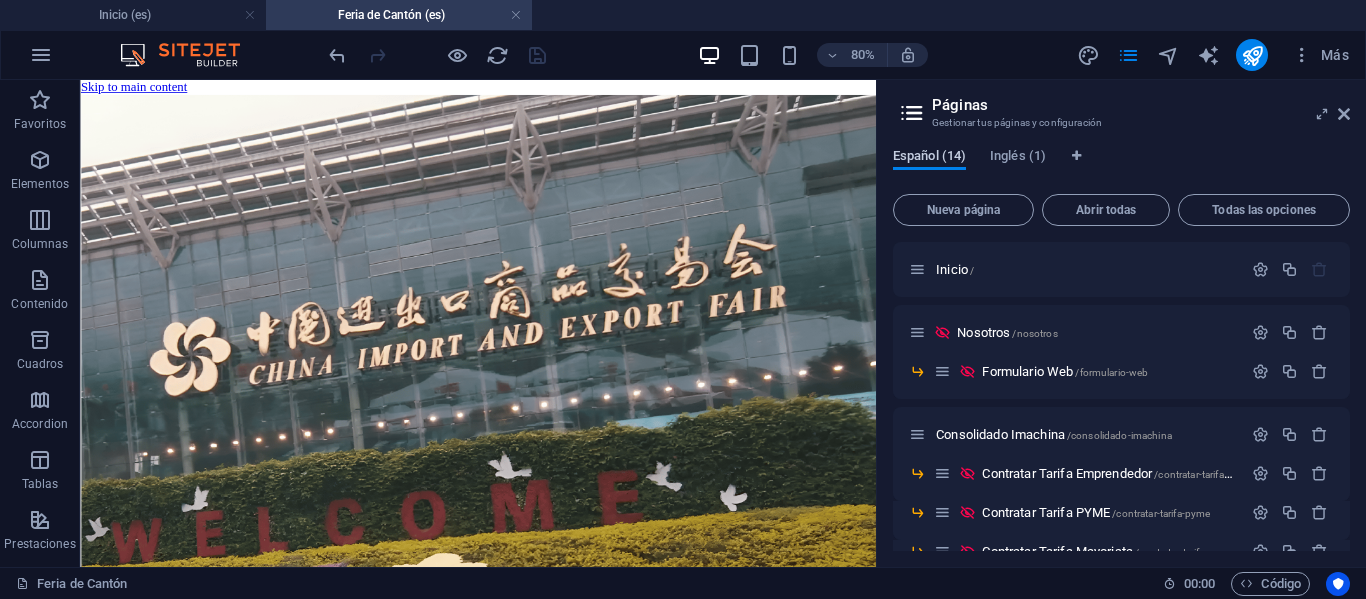scroll, scrollTop: 5421, scrollLeft: 0, axis: vertical 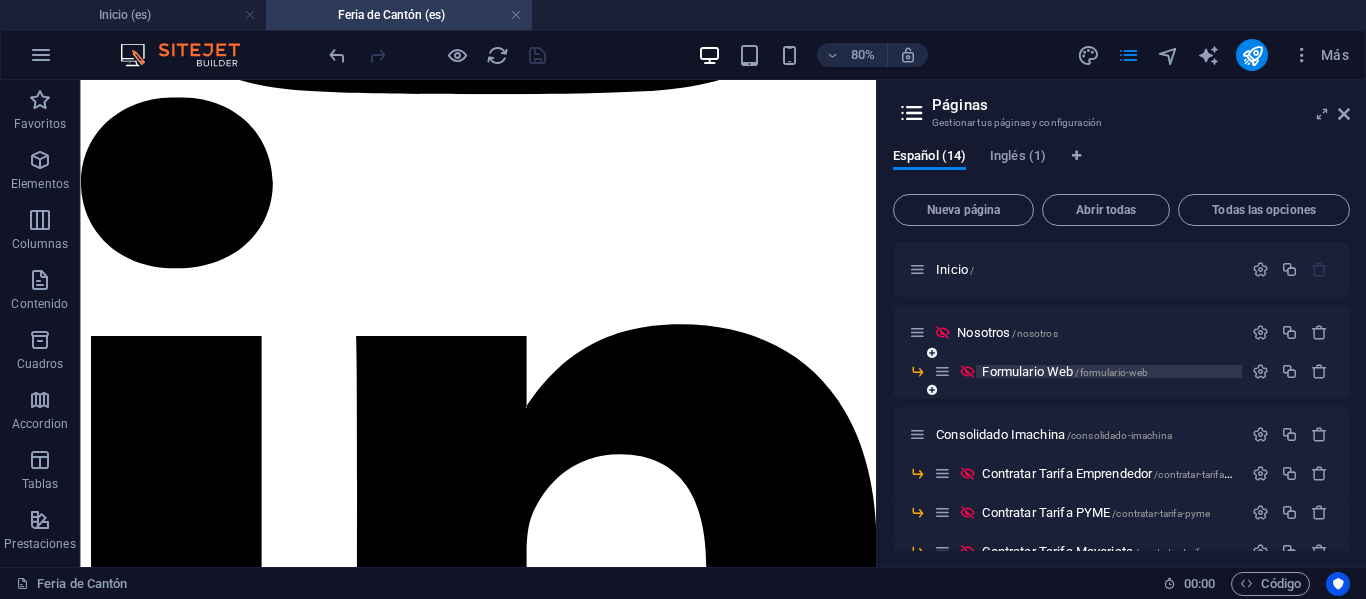 click on "Formulario Web /formulario-web" at bounding box center (1065, 371) 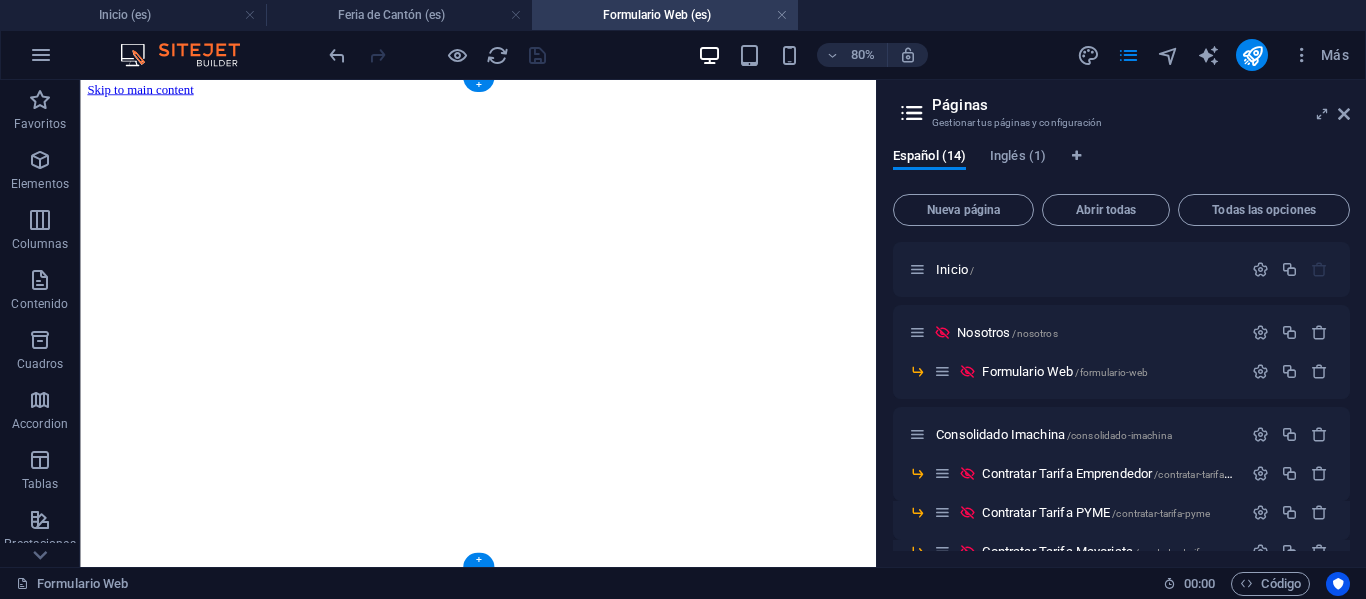 scroll, scrollTop: 0, scrollLeft: 0, axis: both 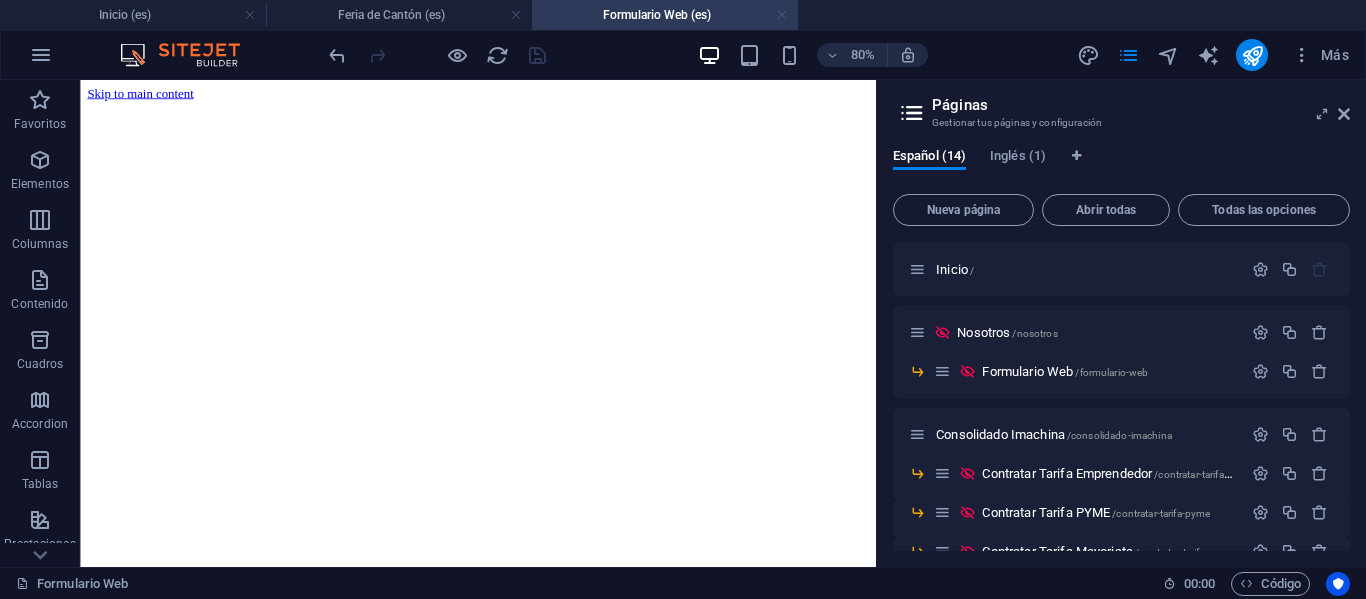 click at bounding box center (782, 15) 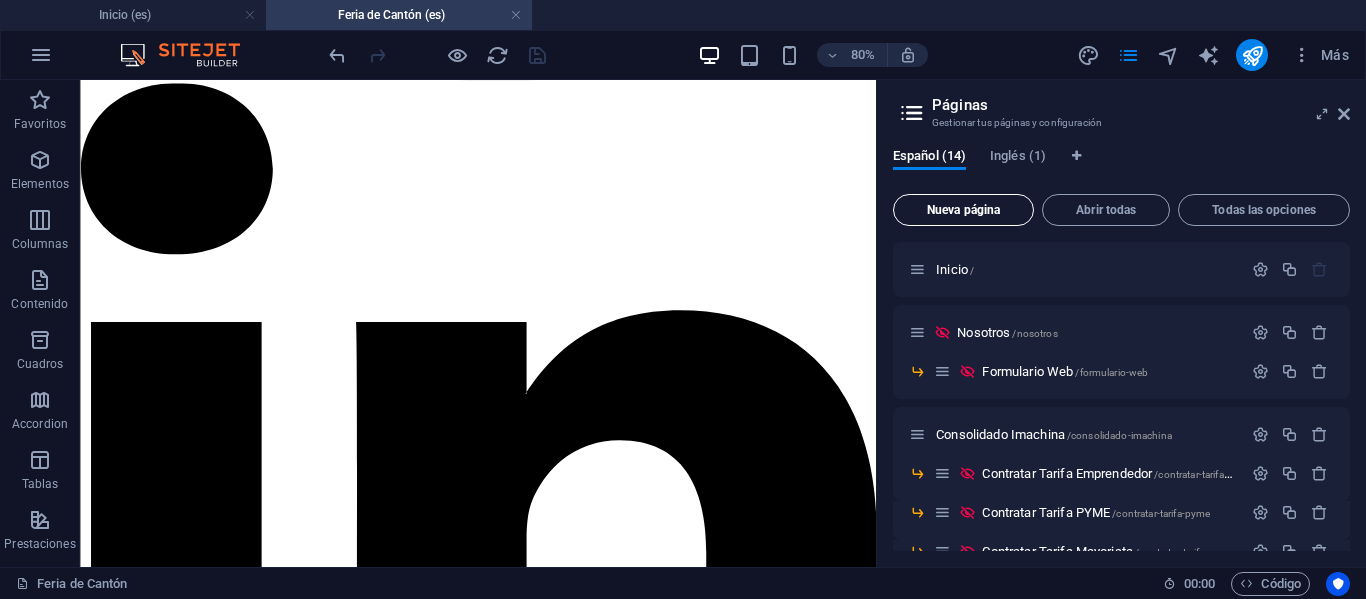 scroll, scrollTop: 5441, scrollLeft: 0, axis: vertical 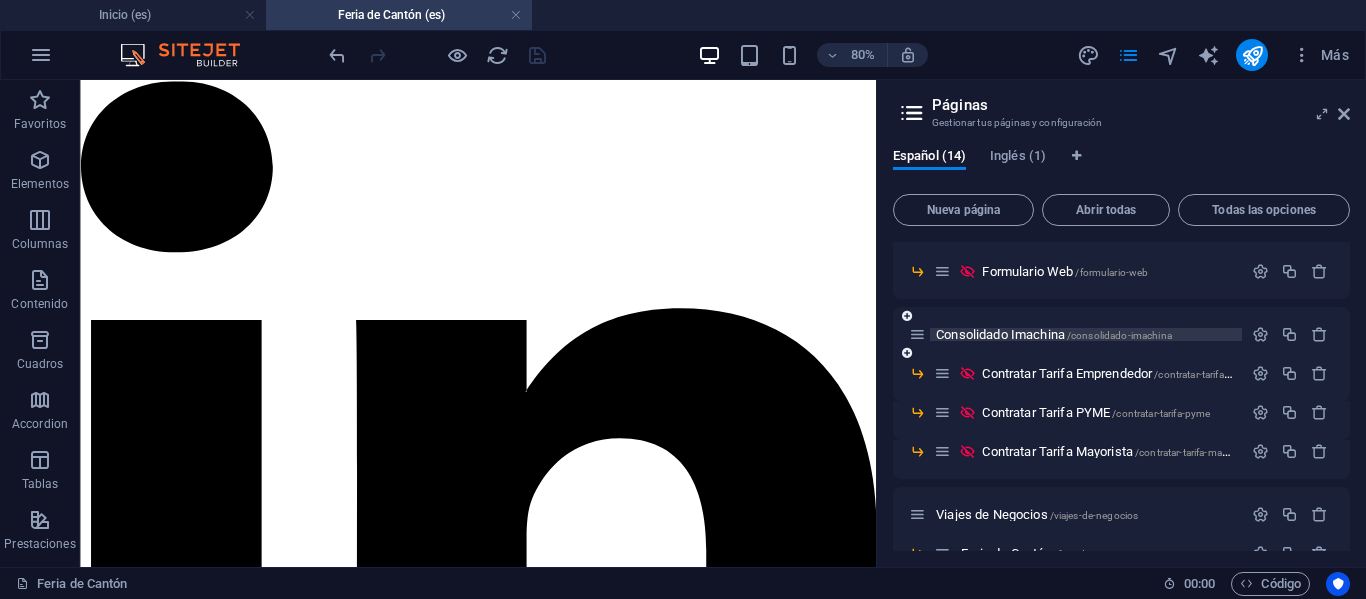 click on "Consolidado Imachina /consolidado-imachina" at bounding box center [1054, 334] 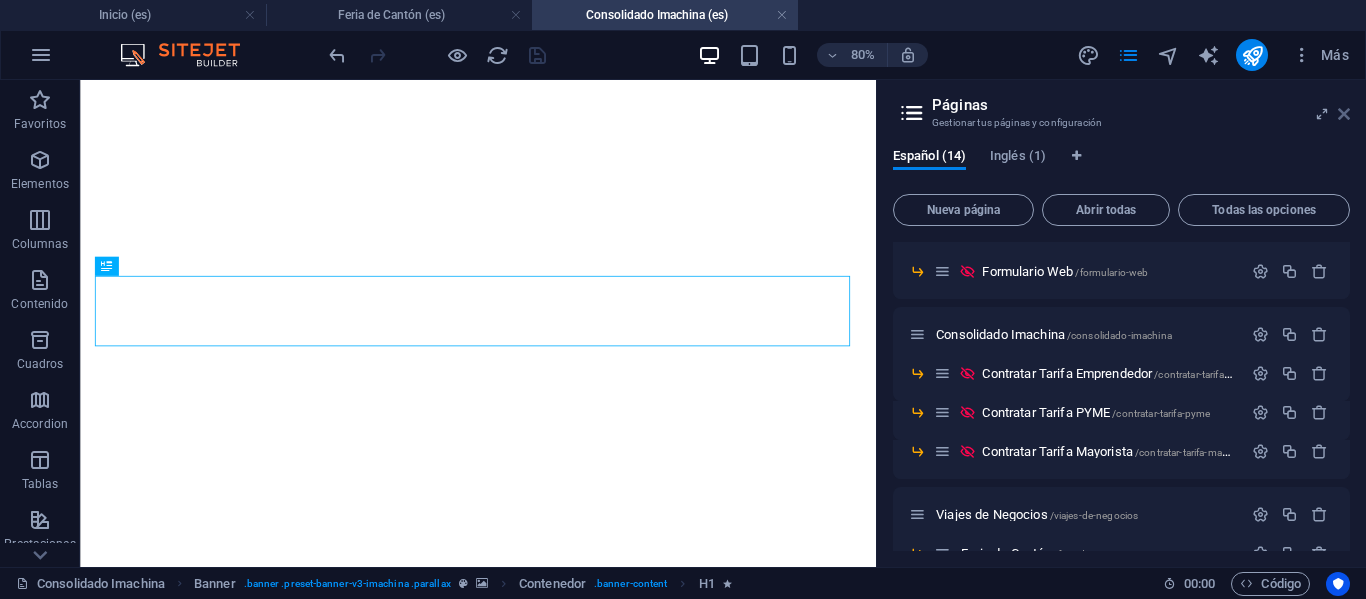 click at bounding box center [1344, 114] 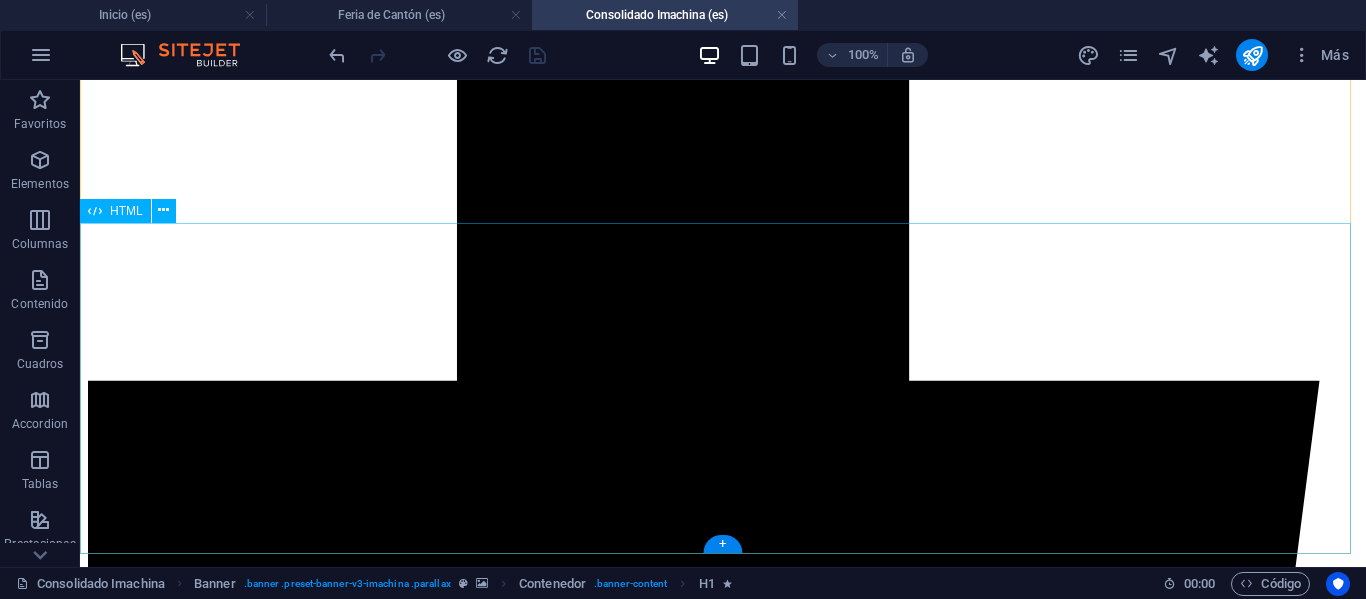 scroll, scrollTop: 3853, scrollLeft: 0, axis: vertical 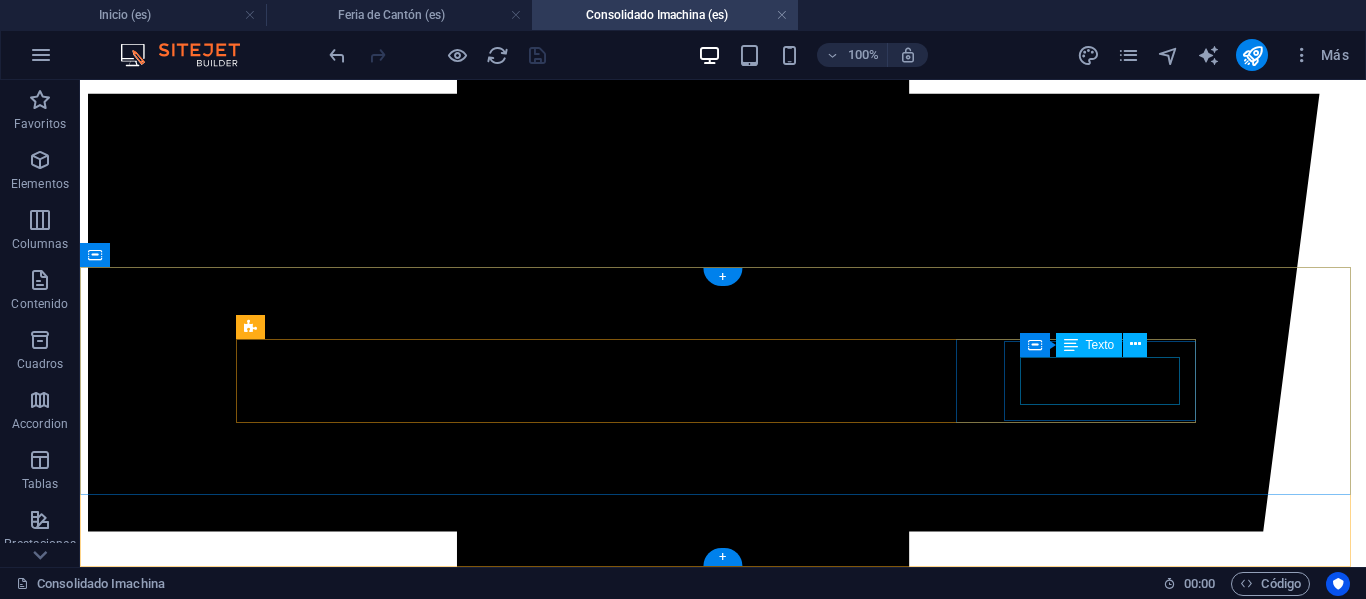 click on "Horarios: L – V: [TIME] –[TIME] hrs." at bounding box center [723, 16261] 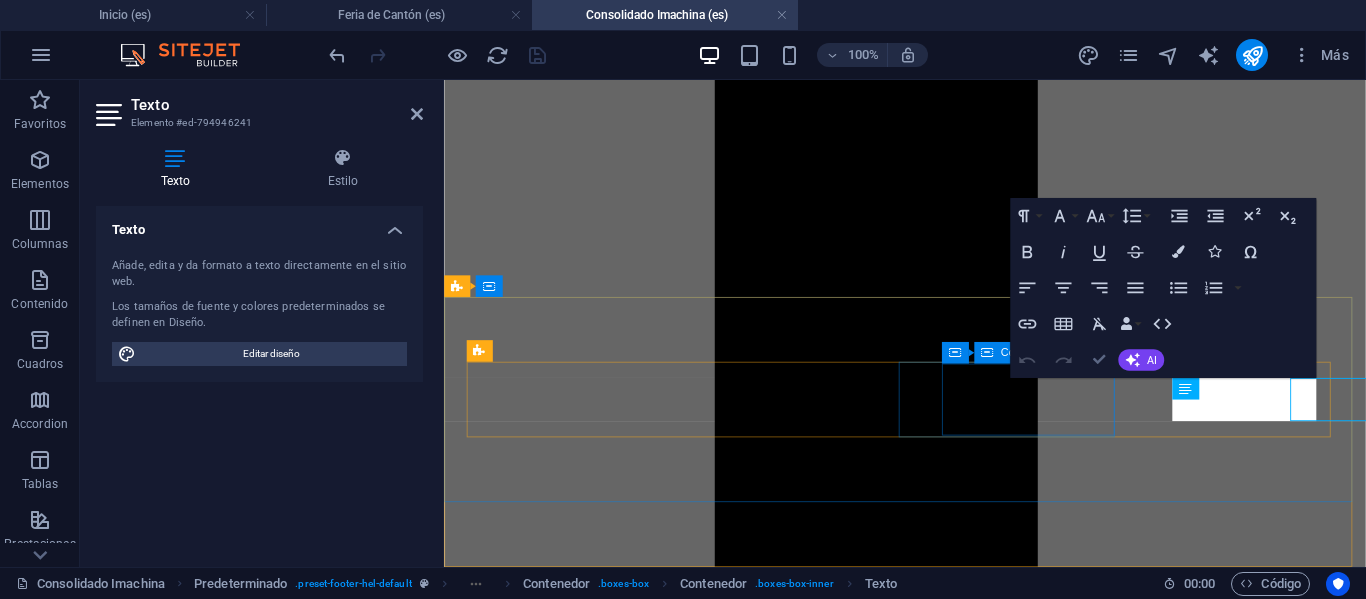 scroll, scrollTop: 3799, scrollLeft: 0, axis: vertical 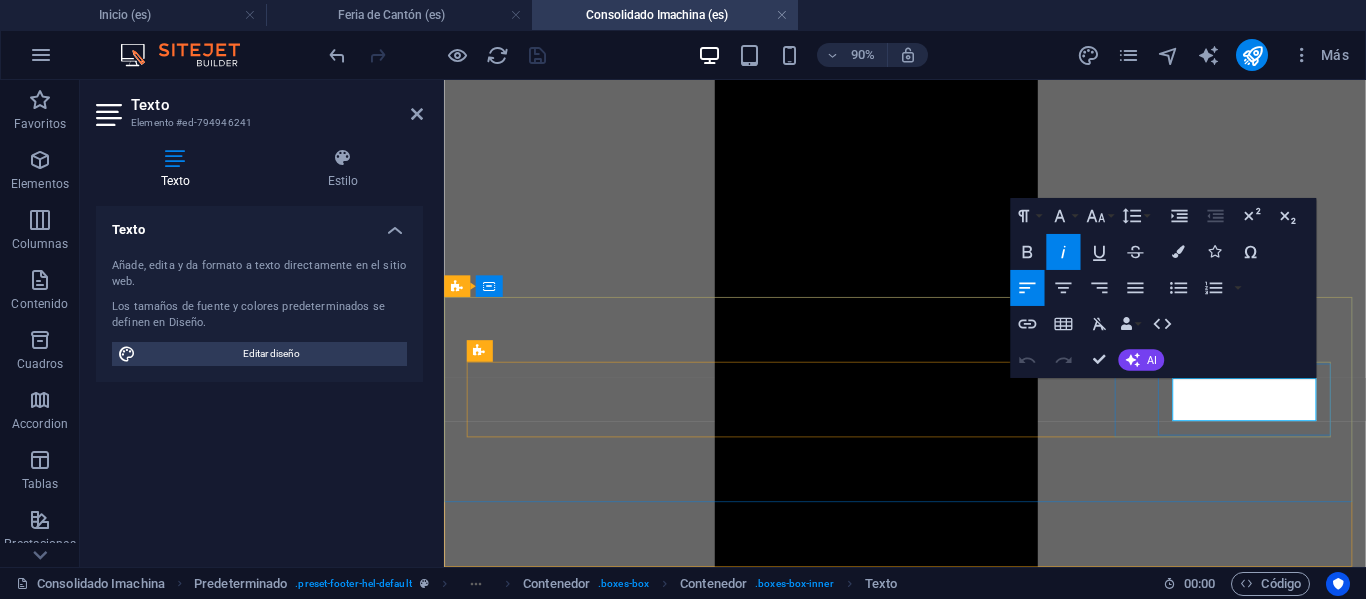 click on "Horarios:" at bounding box center (484, 14358) 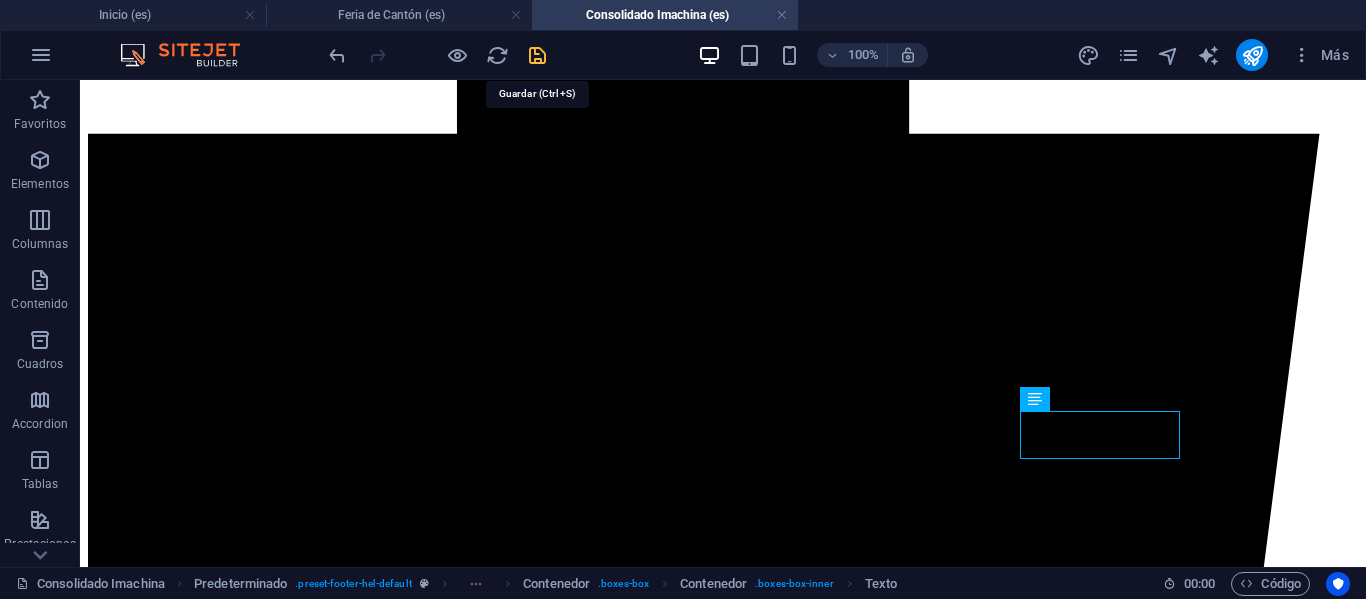 click at bounding box center [537, 55] 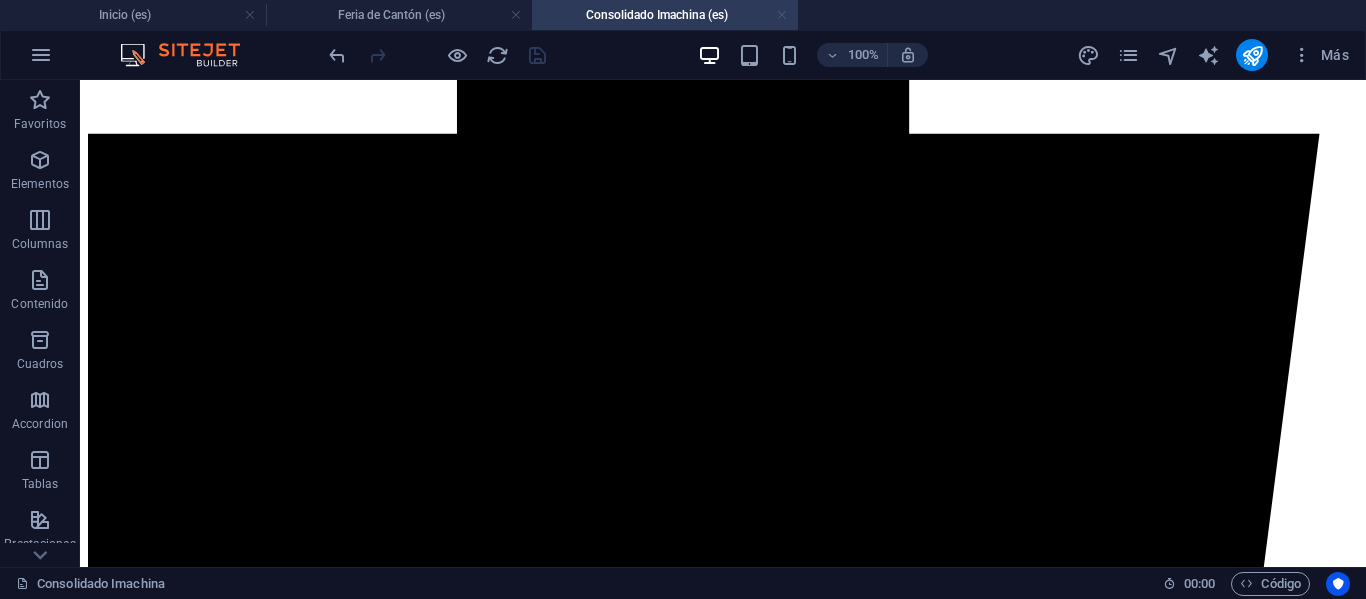 click at bounding box center [782, 15] 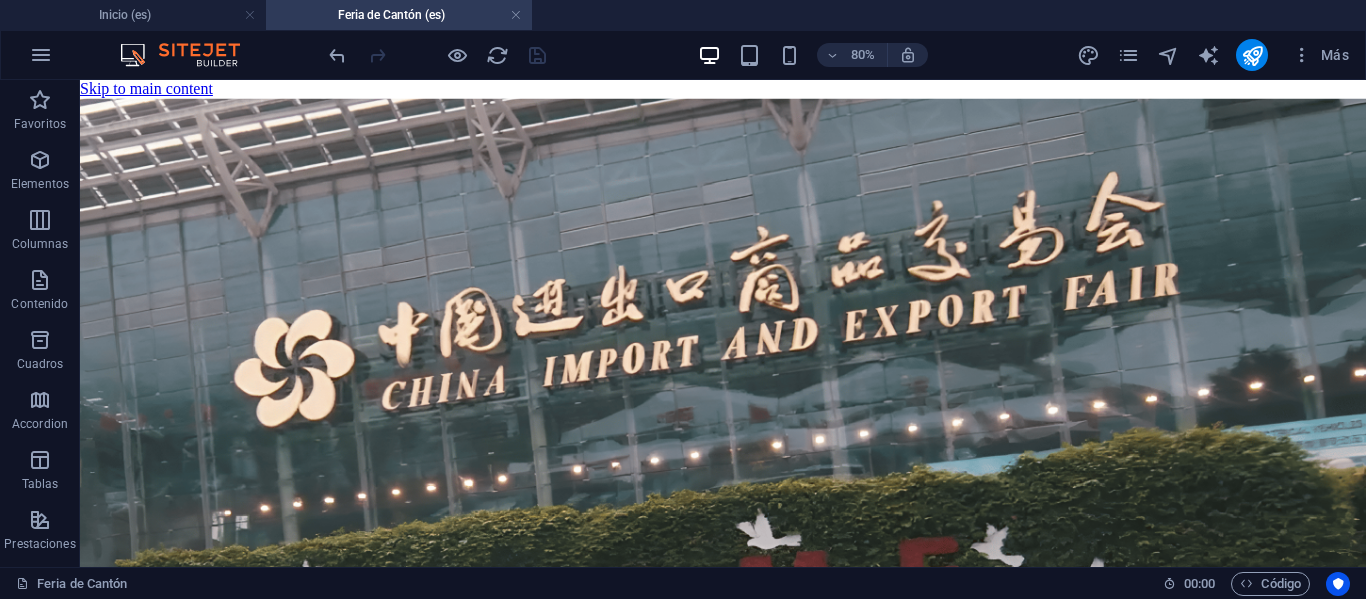 scroll, scrollTop: 5441, scrollLeft: 0, axis: vertical 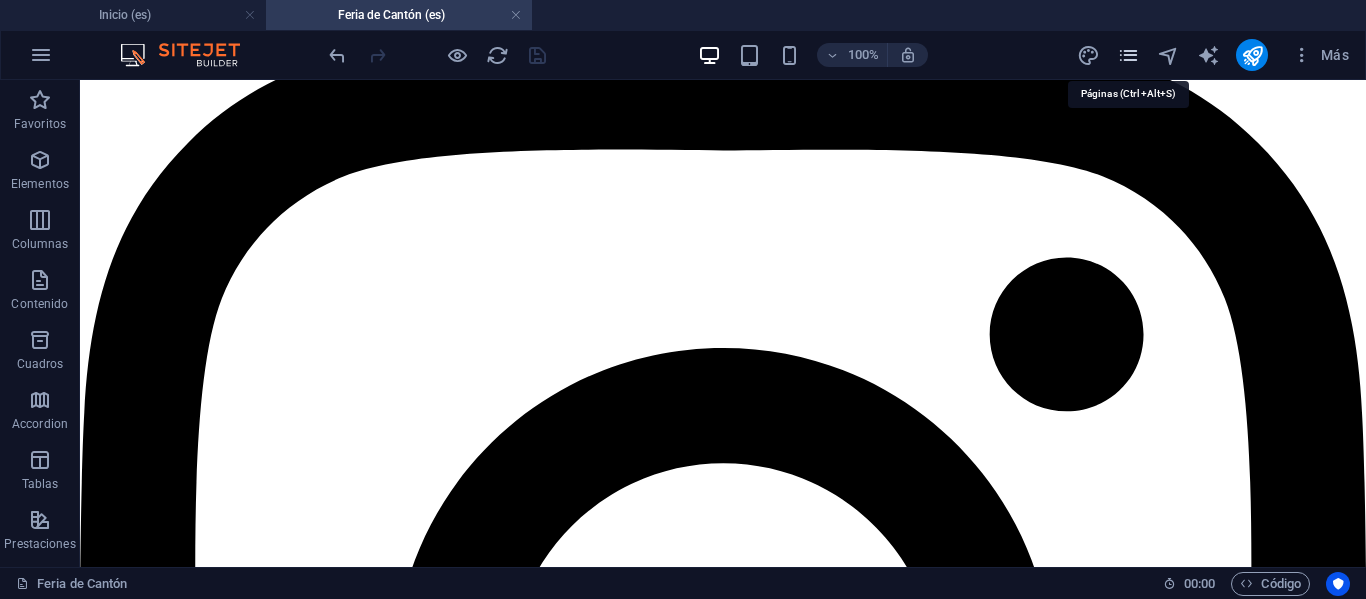 click at bounding box center (1128, 55) 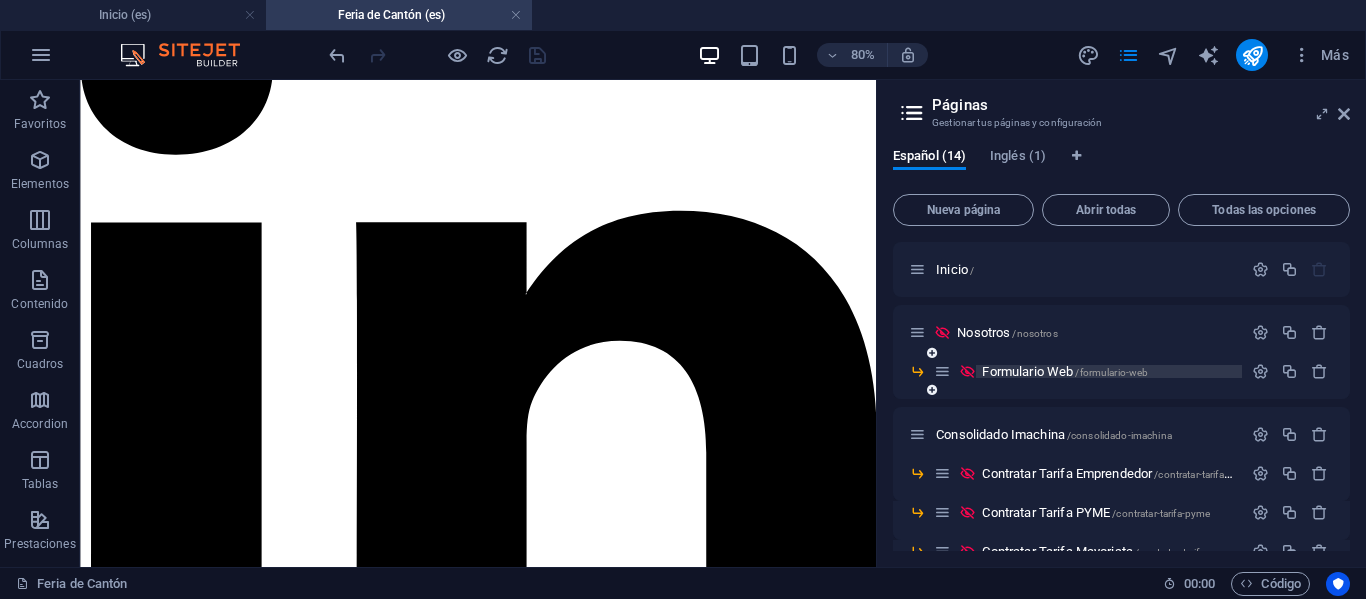 scroll, scrollTop: 100, scrollLeft: 0, axis: vertical 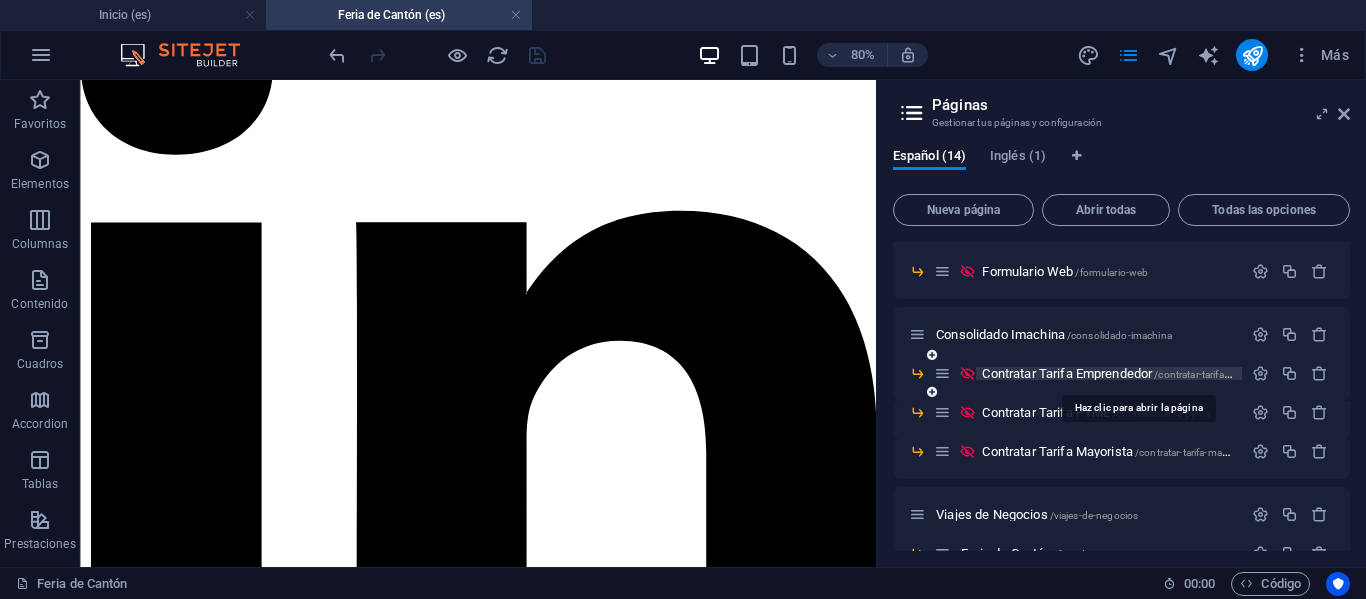 click on "Contratar Tarifa Emprendedor /contratar-tarifa-emprendedor" at bounding box center (1135, 373) 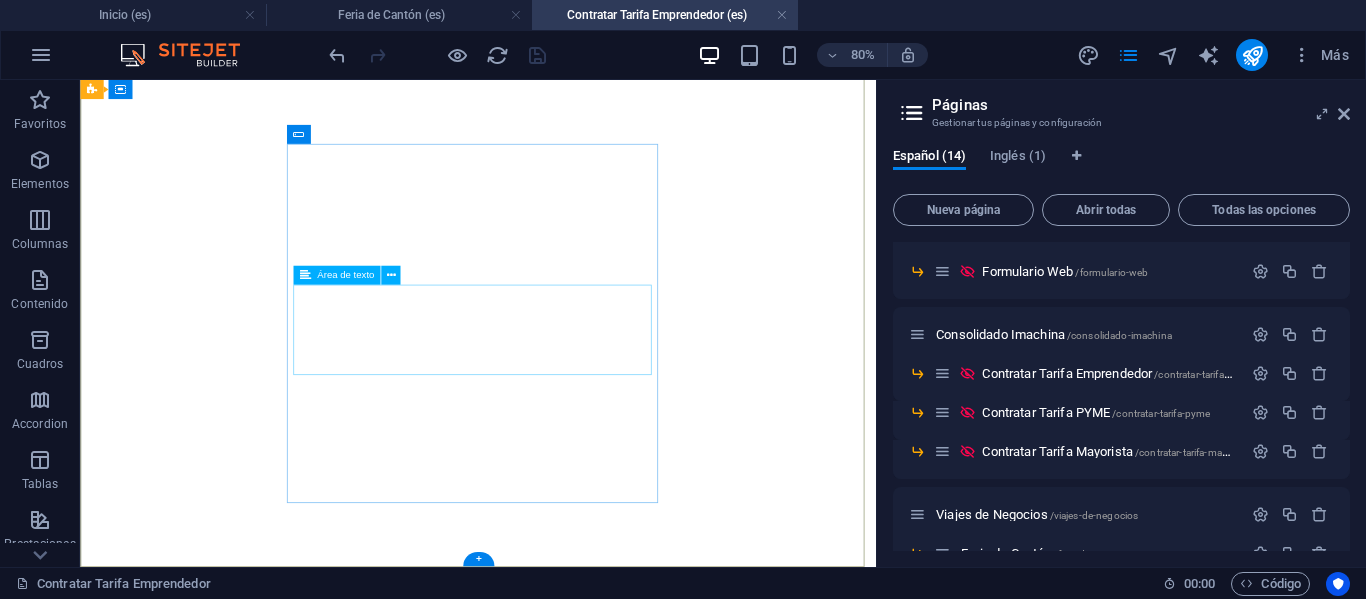 scroll, scrollTop: 124, scrollLeft: 0, axis: vertical 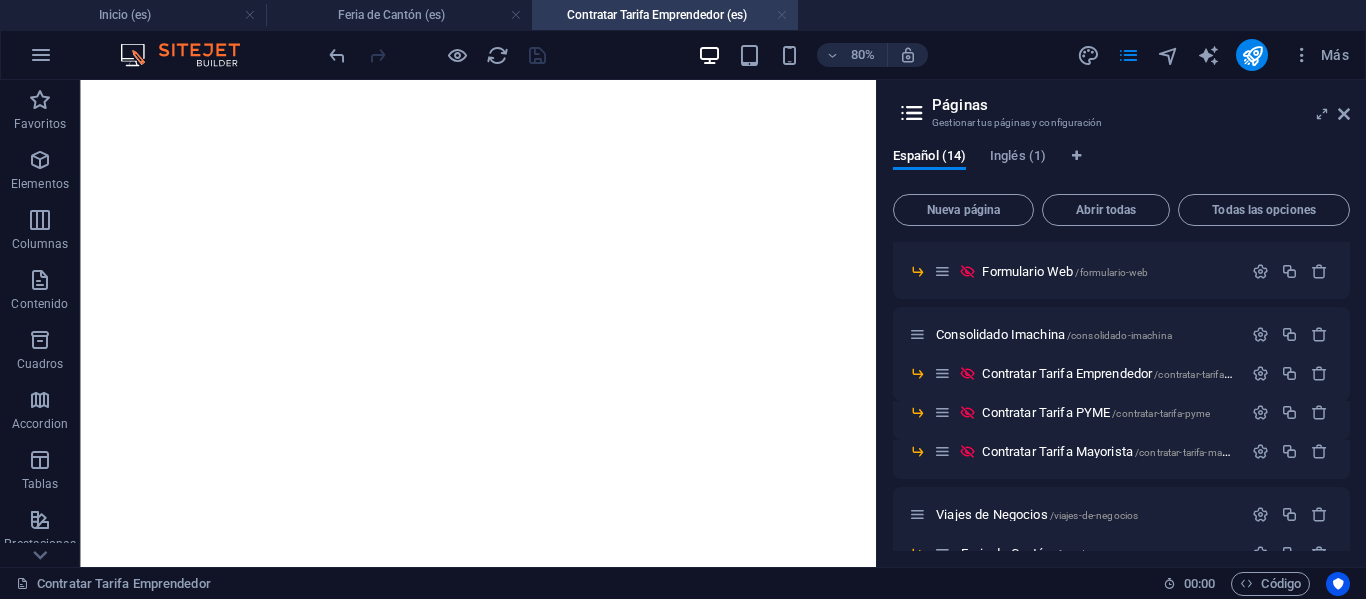 click at bounding box center (782, 15) 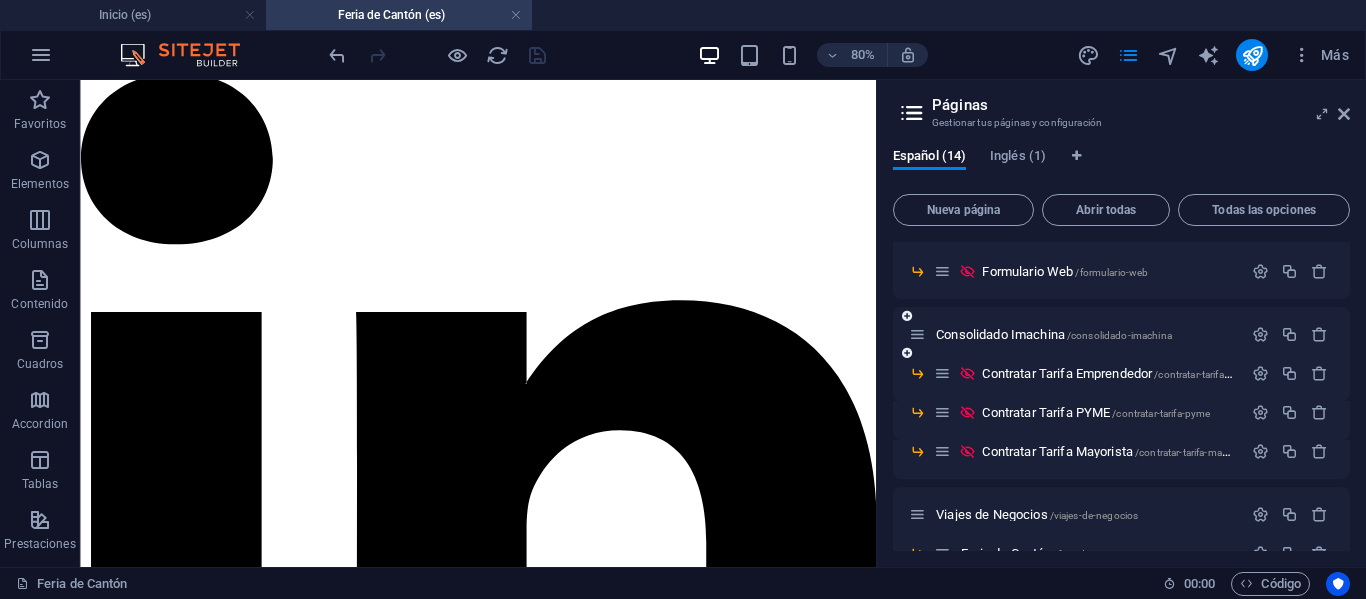 scroll, scrollTop: 5461, scrollLeft: 0, axis: vertical 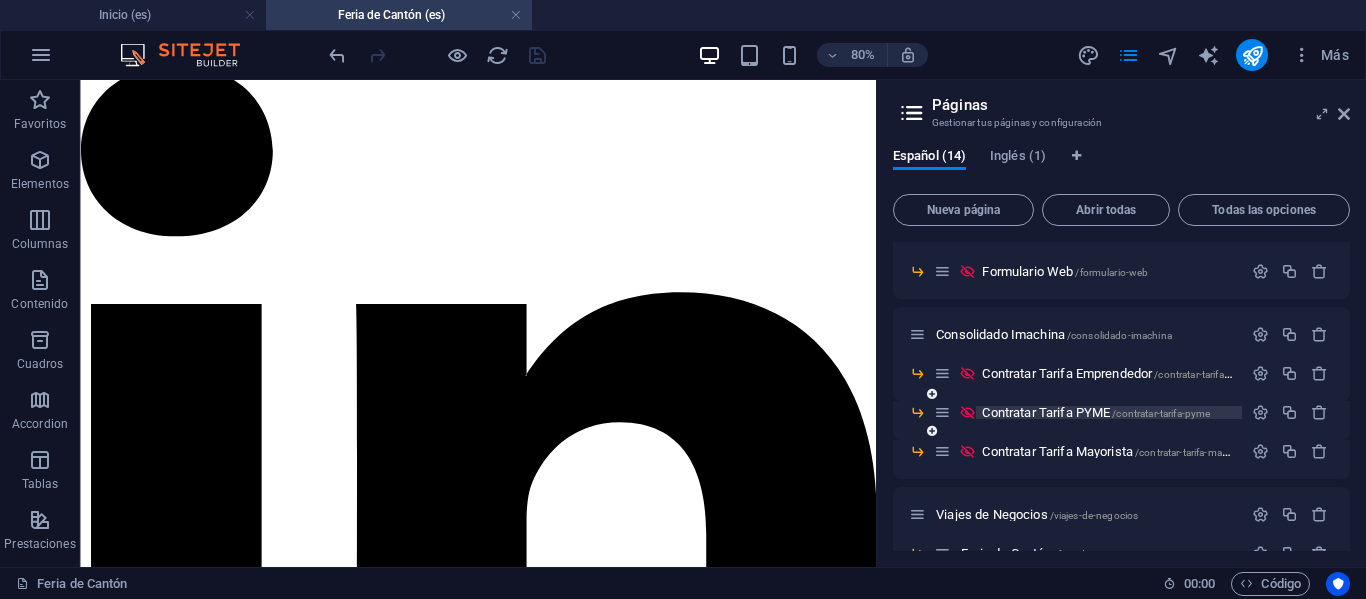click on "Contratar Tarifa PYME /contratar-tarifa-pyme" at bounding box center (1096, 412) 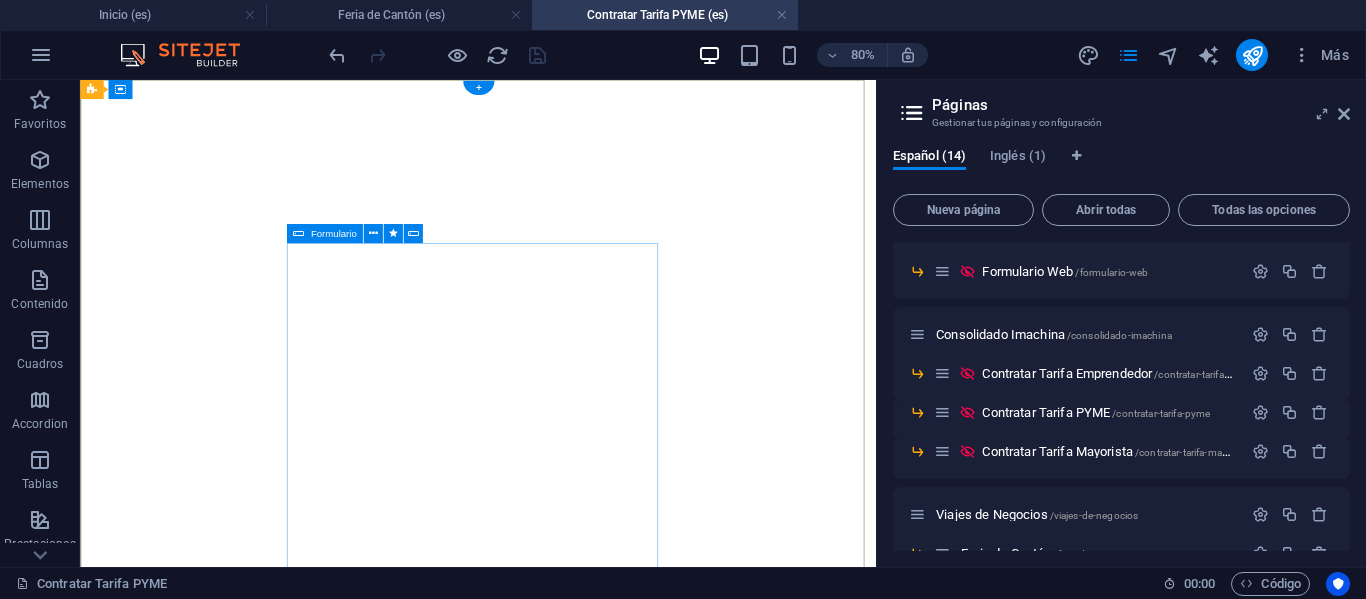 scroll, scrollTop: 124, scrollLeft: 0, axis: vertical 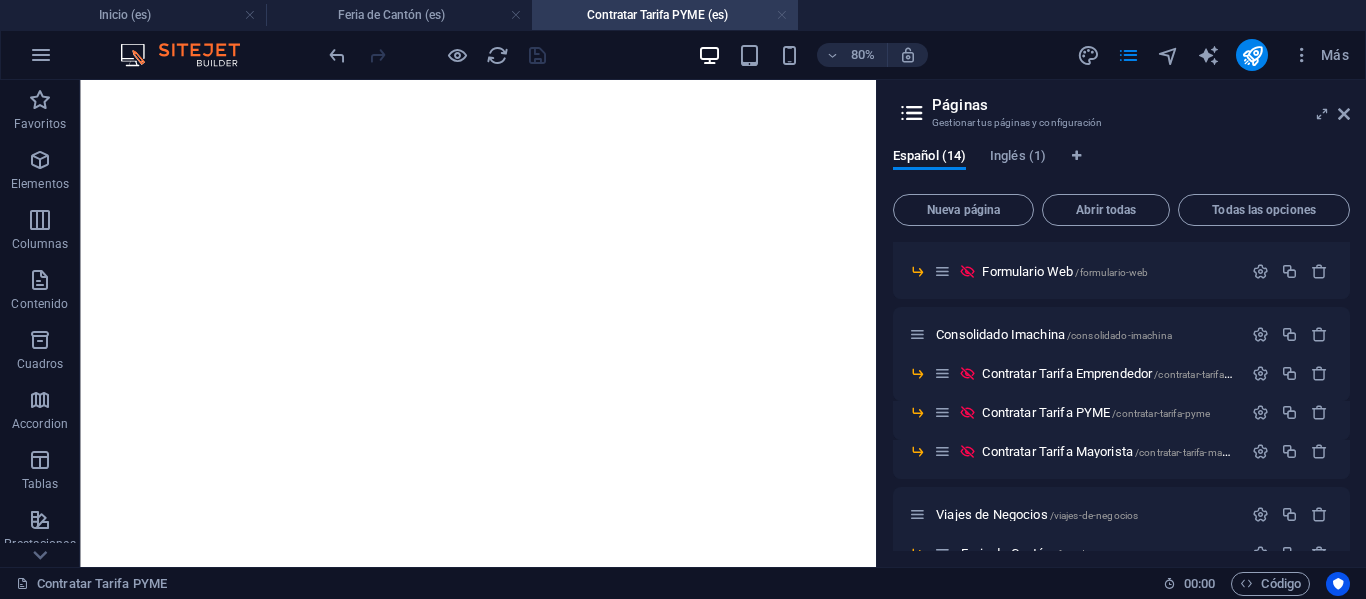 click at bounding box center [782, 15] 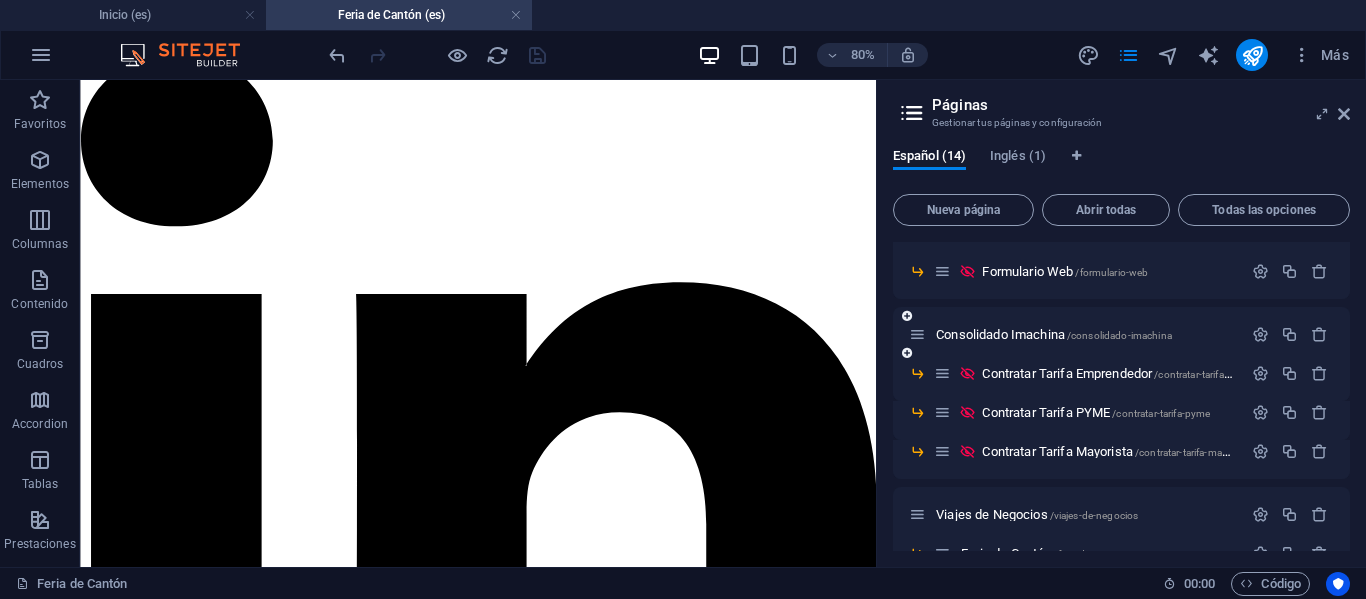 scroll, scrollTop: 5481, scrollLeft: 0, axis: vertical 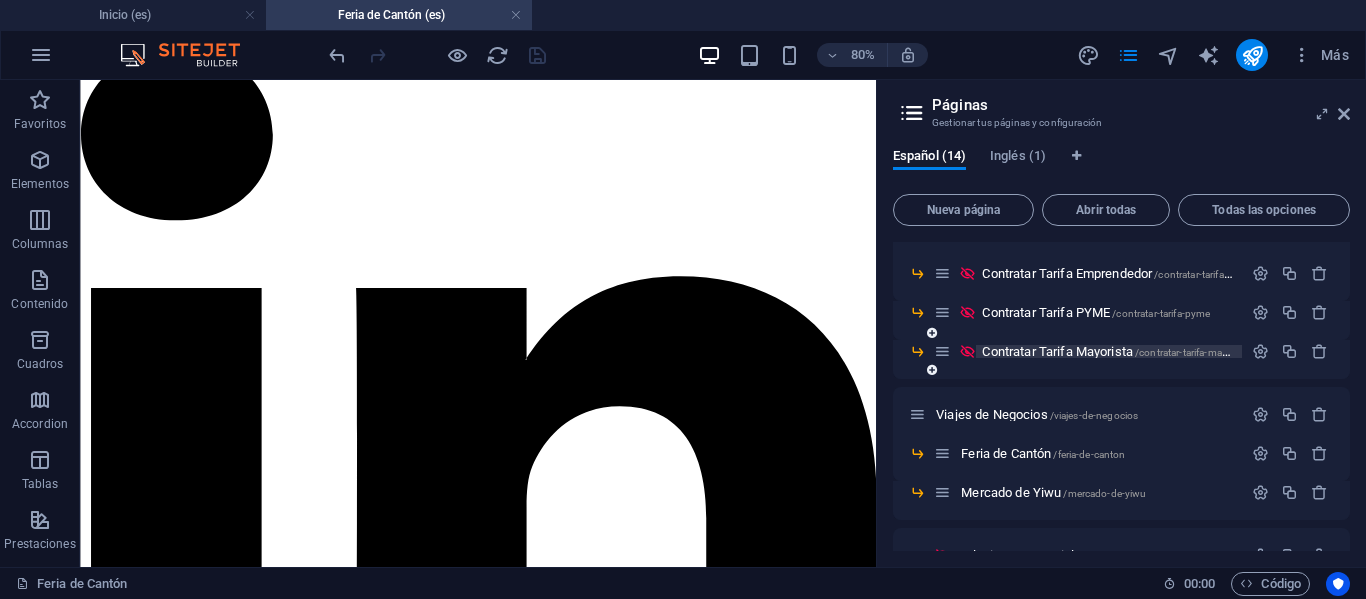 click on "Contratar Tarifa Mayorista /contratar-tarifa-mayorista" at bounding box center [1116, 351] 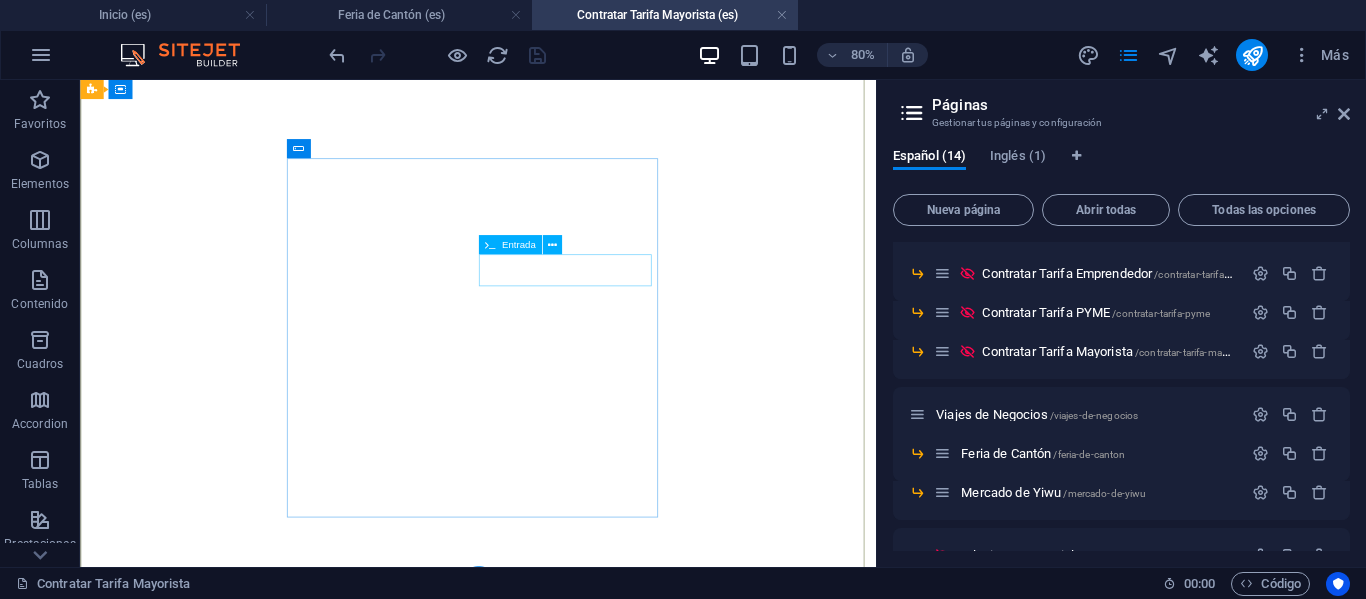 scroll, scrollTop: 124, scrollLeft: 0, axis: vertical 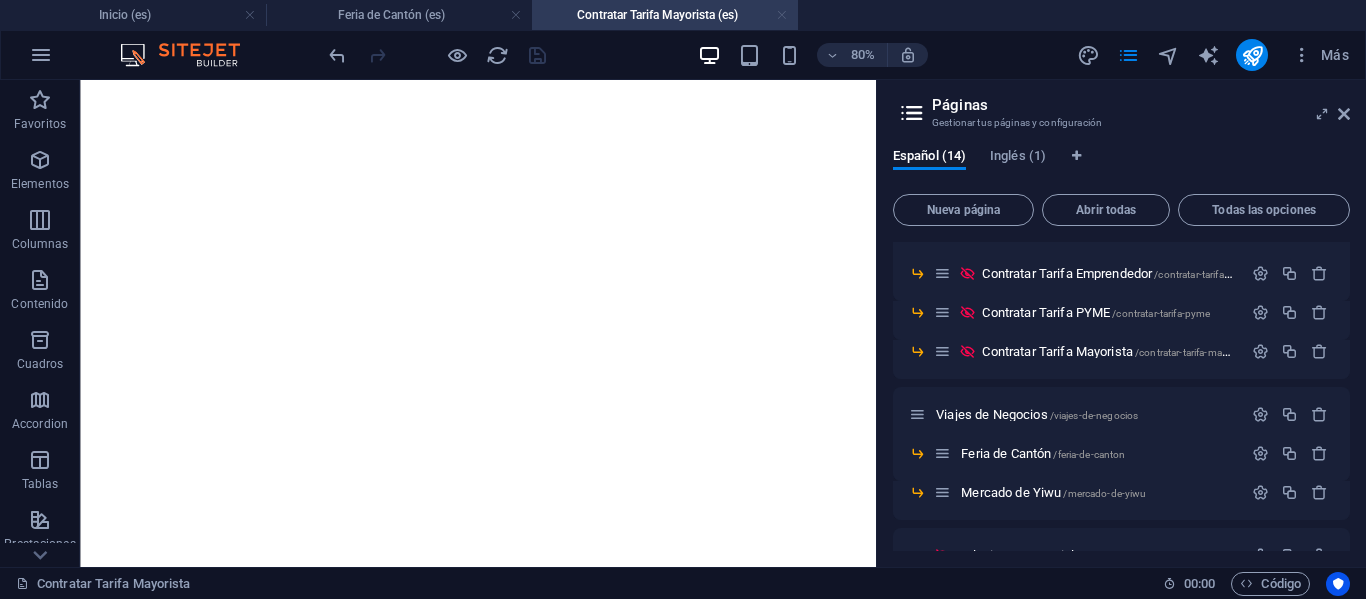 click at bounding box center [782, 15] 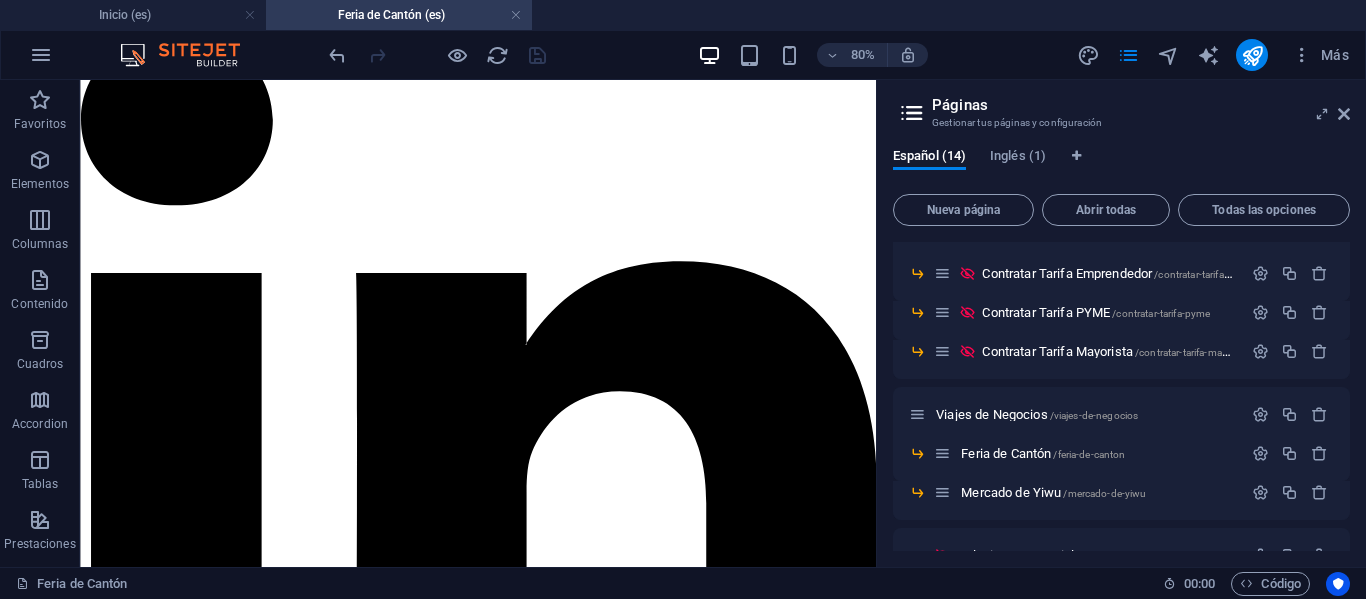 scroll, scrollTop: 5501, scrollLeft: 0, axis: vertical 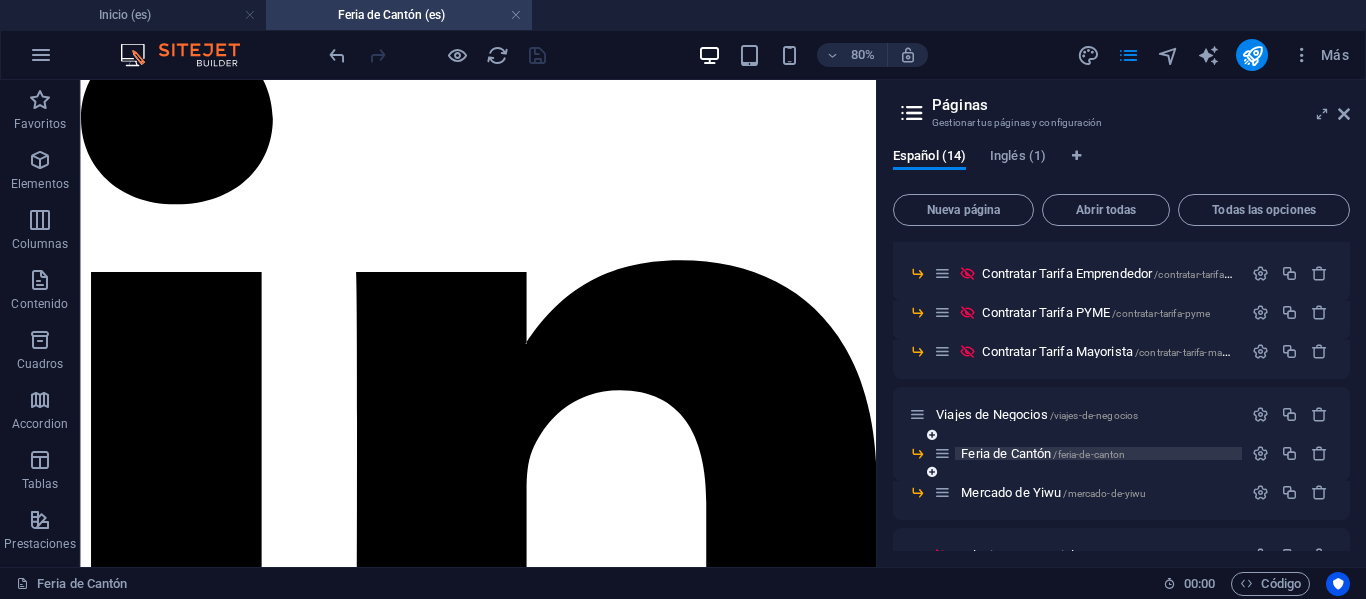 click on "Viajes de Negocios /viajes-de-negocios" at bounding box center (1037, 414) 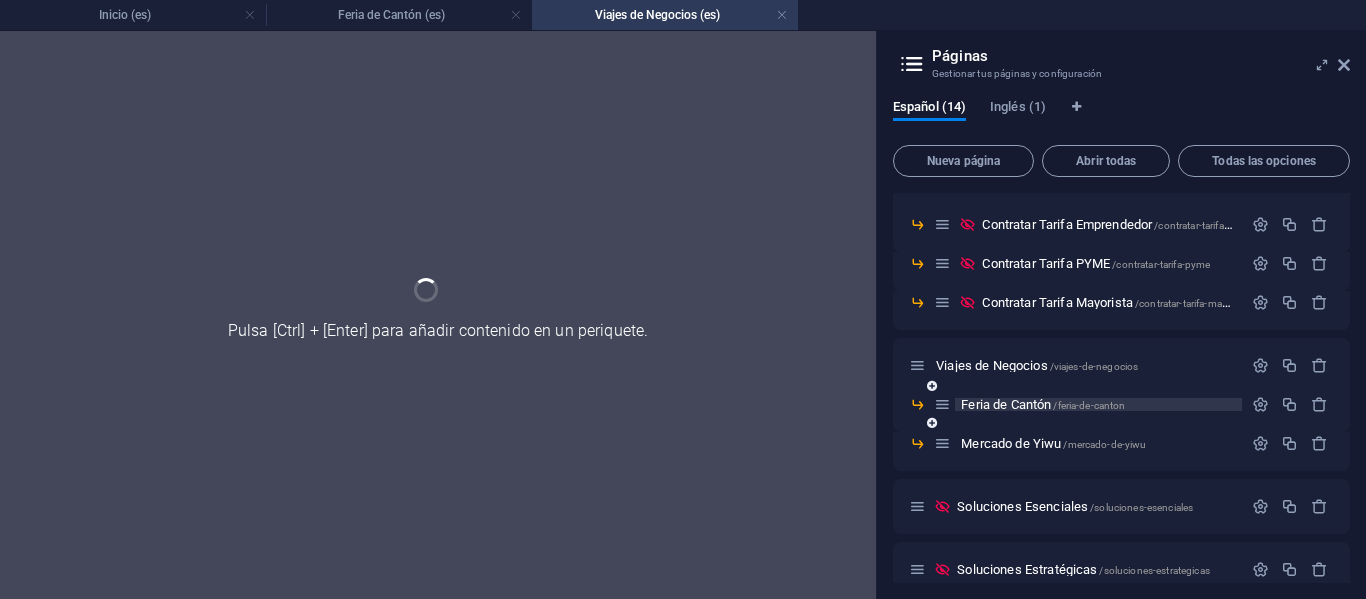 scroll, scrollTop: 0, scrollLeft: 0, axis: both 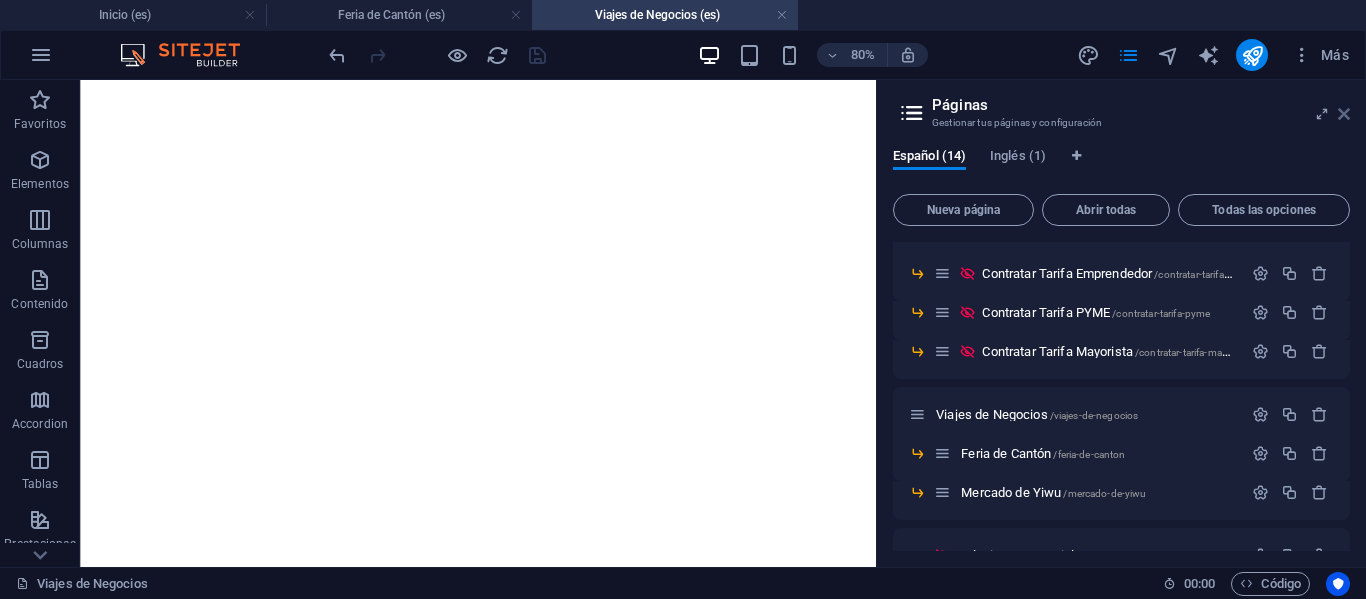 click at bounding box center [1344, 114] 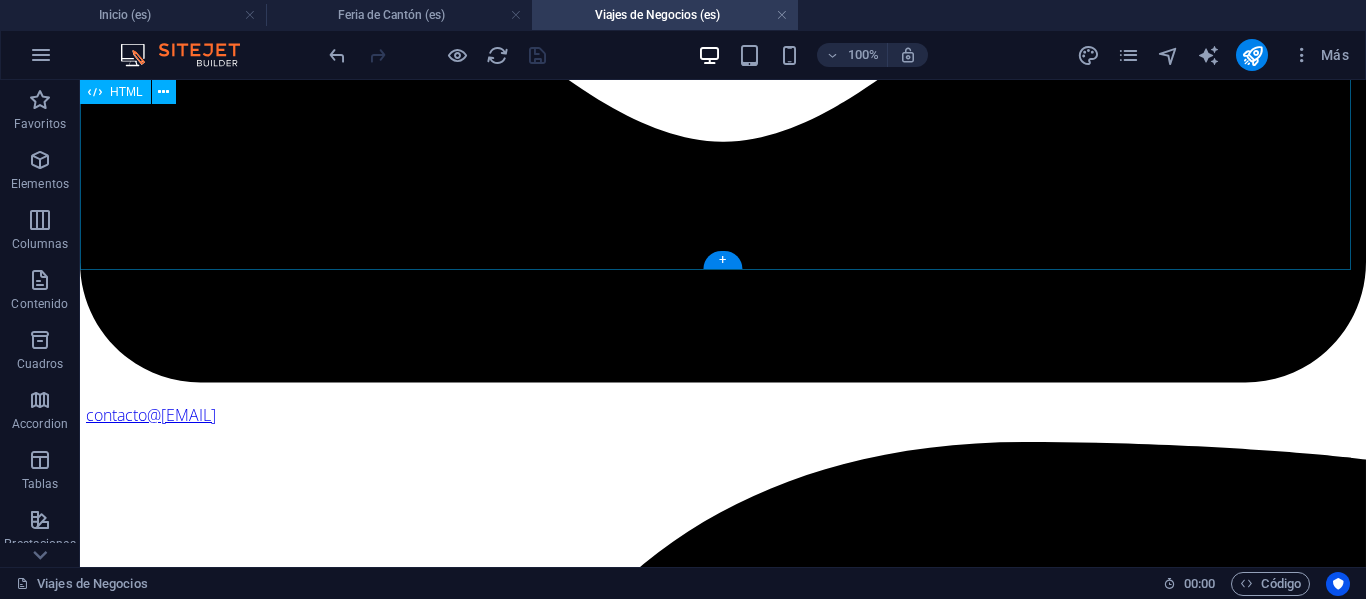 scroll, scrollTop: 2519, scrollLeft: 0, axis: vertical 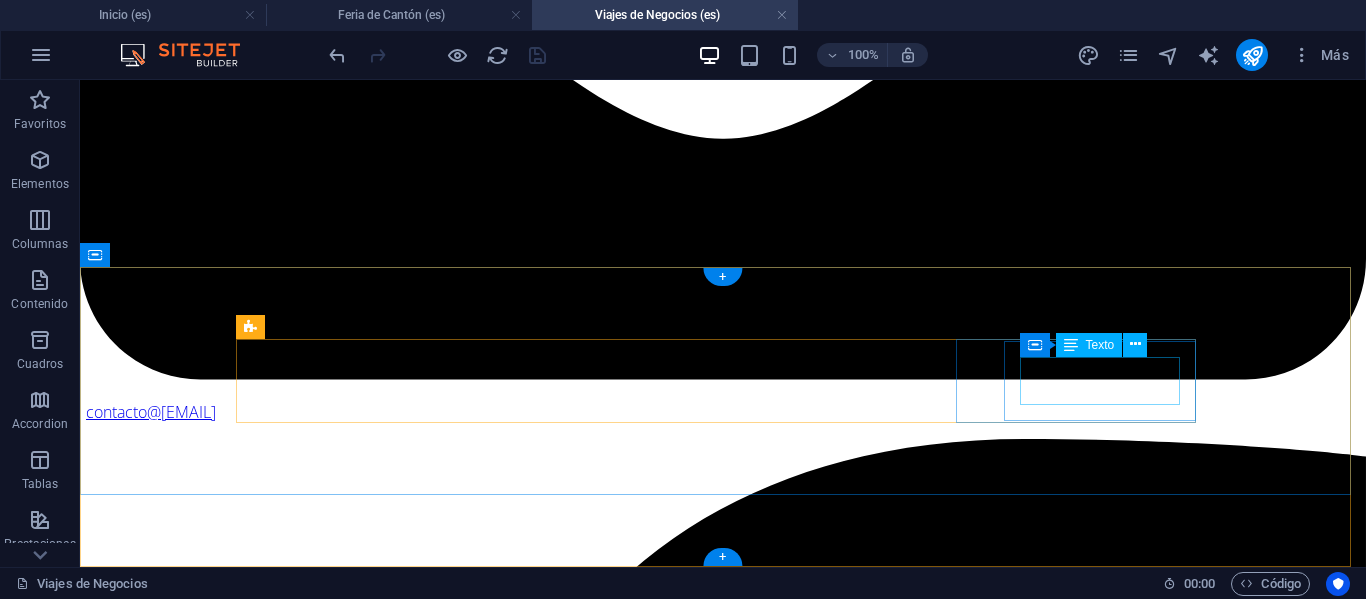 click on "Horarios: L – V: [TIME] –[TIME] hrs." at bounding box center [723, 14877] 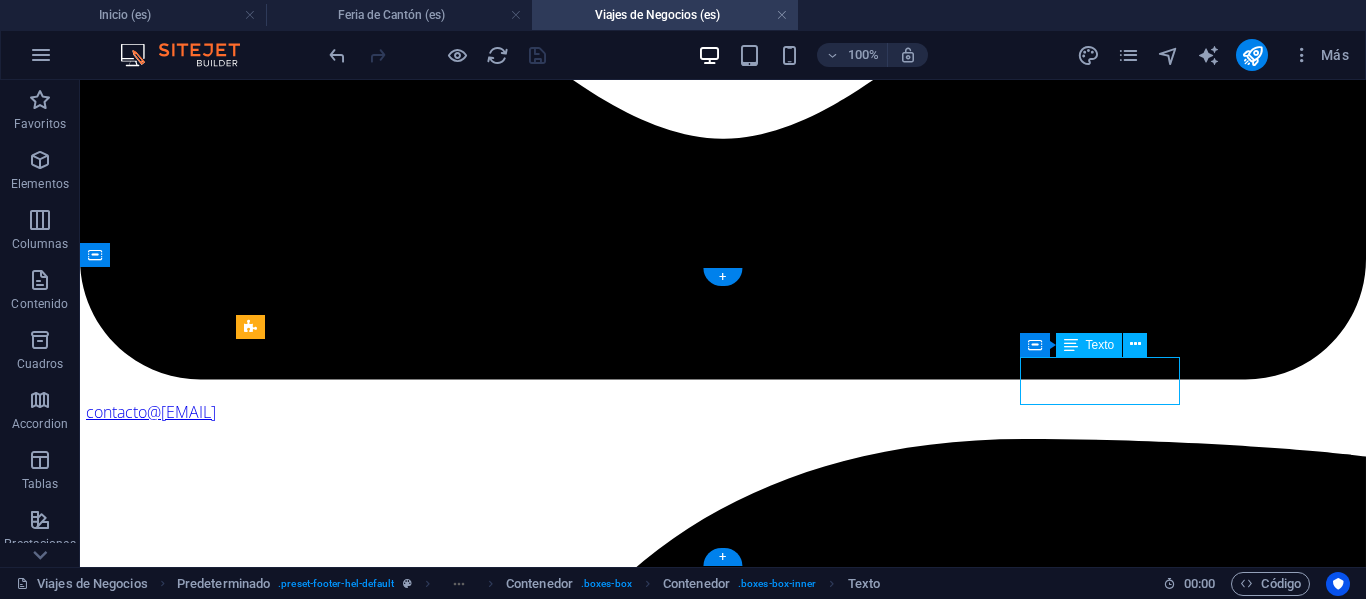 click on "Horarios: L – V: [TIME] –[TIME] hrs." at bounding box center (723, 14877) 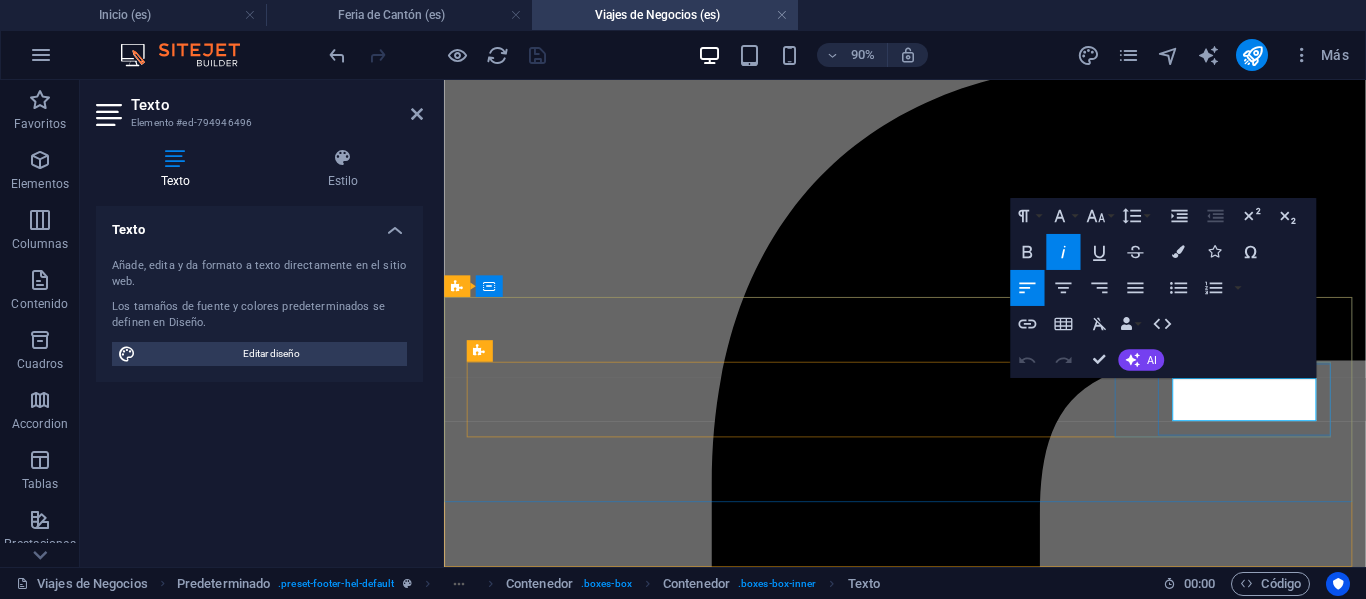 click on "Horarios:" at bounding box center [476, 12323] 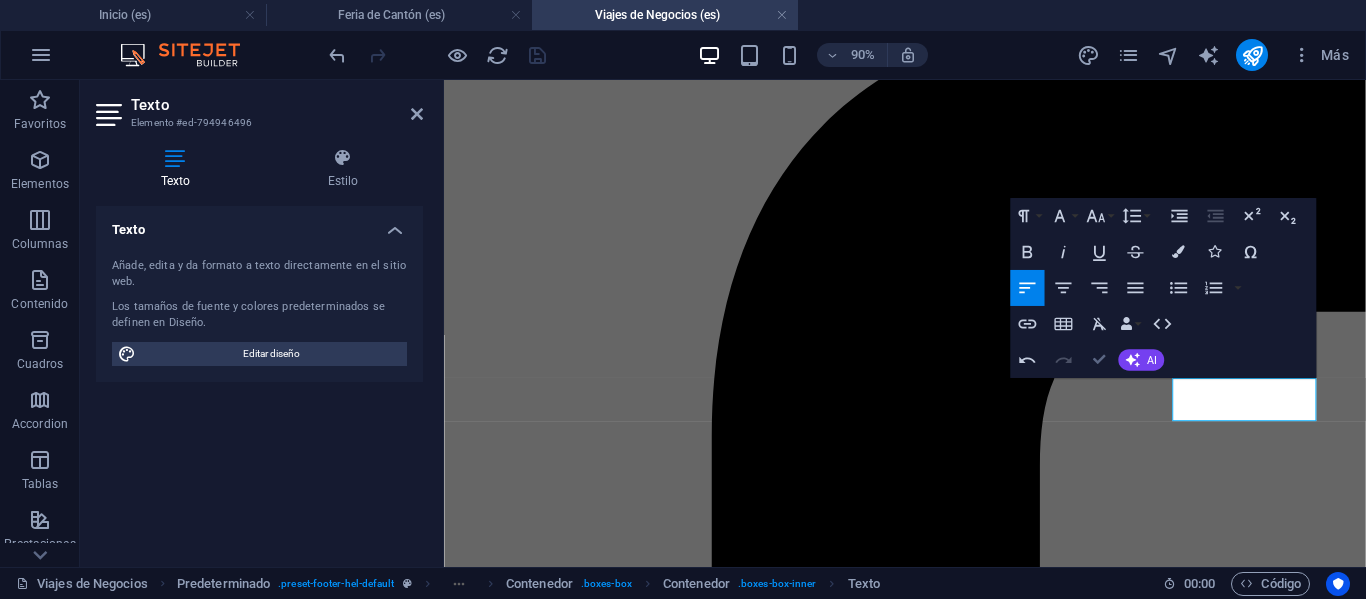 scroll, scrollTop: 2465, scrollLeft: 0, axis: vertical 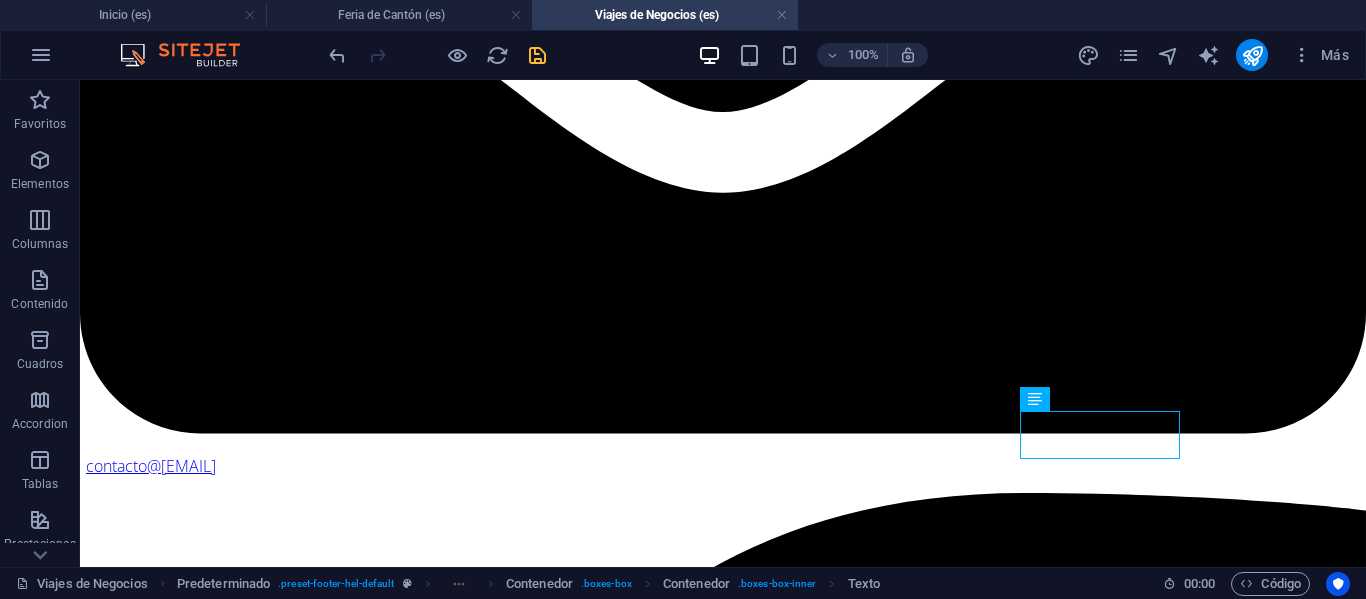 click at bounding box center [537, 55] 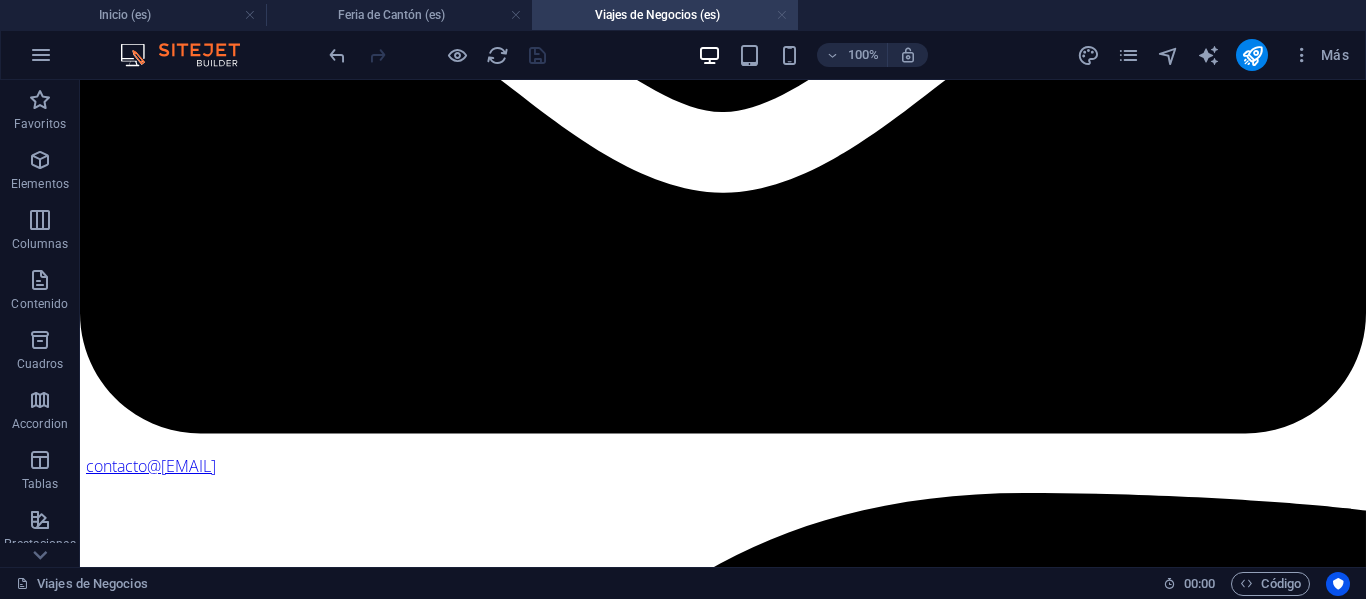 click at bounding box center (782, 15) 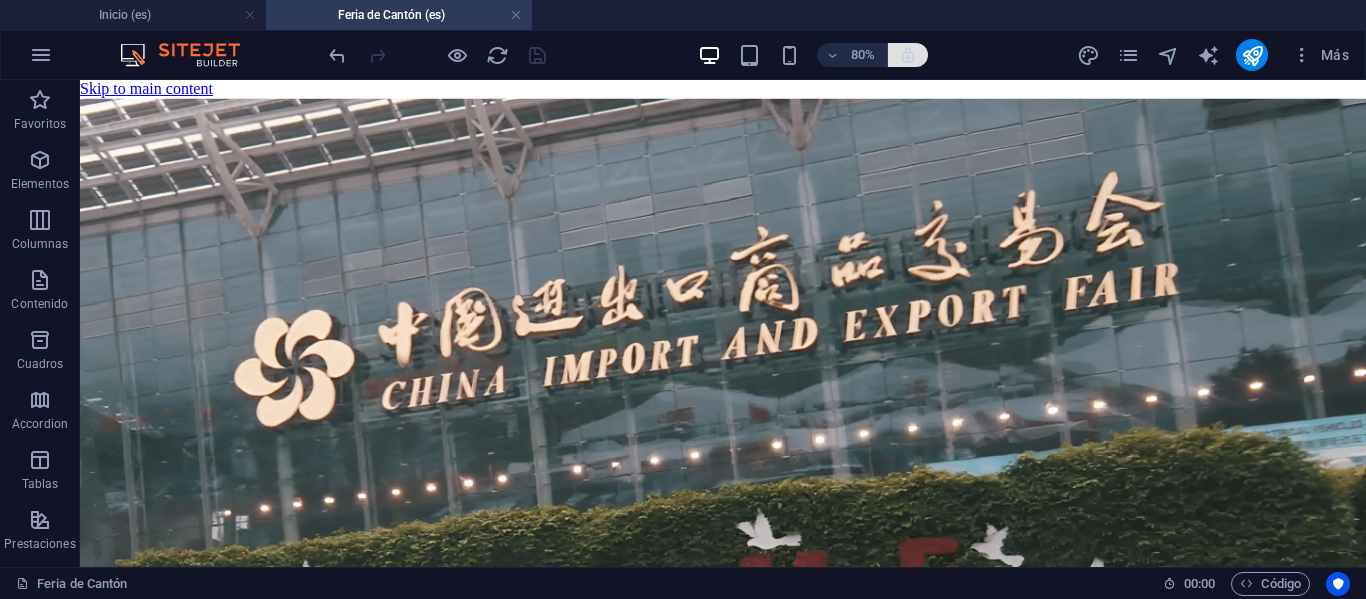 scroll, scrollTop: 5455, scrollLeft: 0, axis: vertical 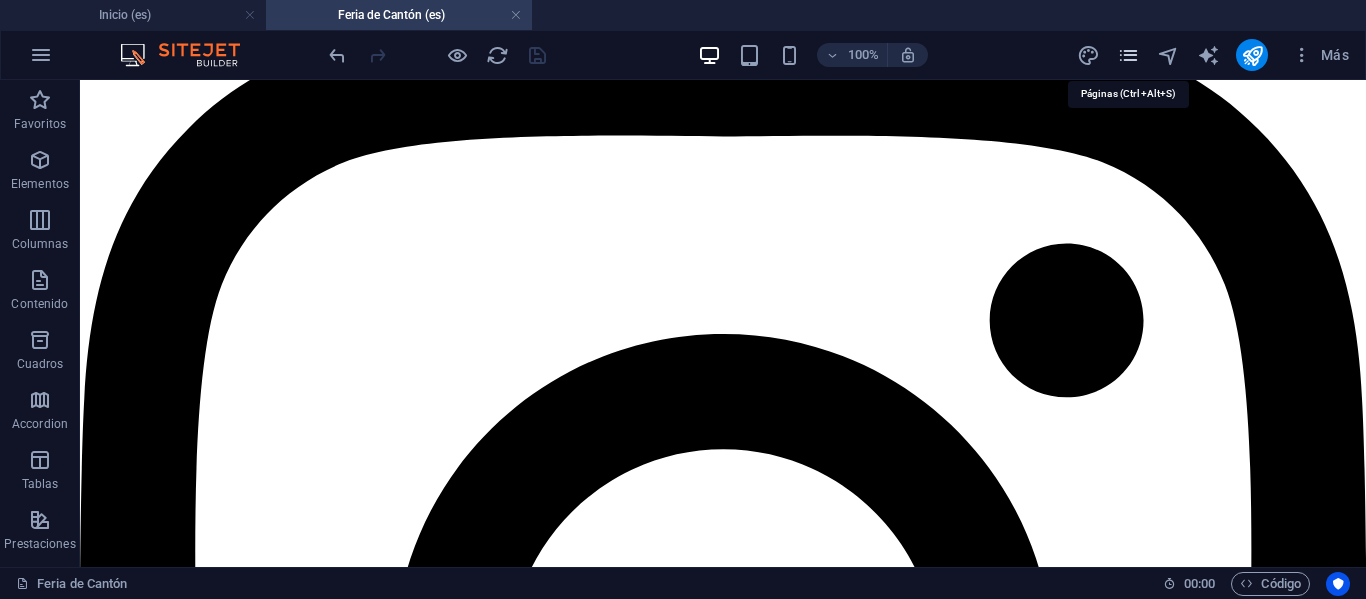 click at bounding box center (1128, 55) 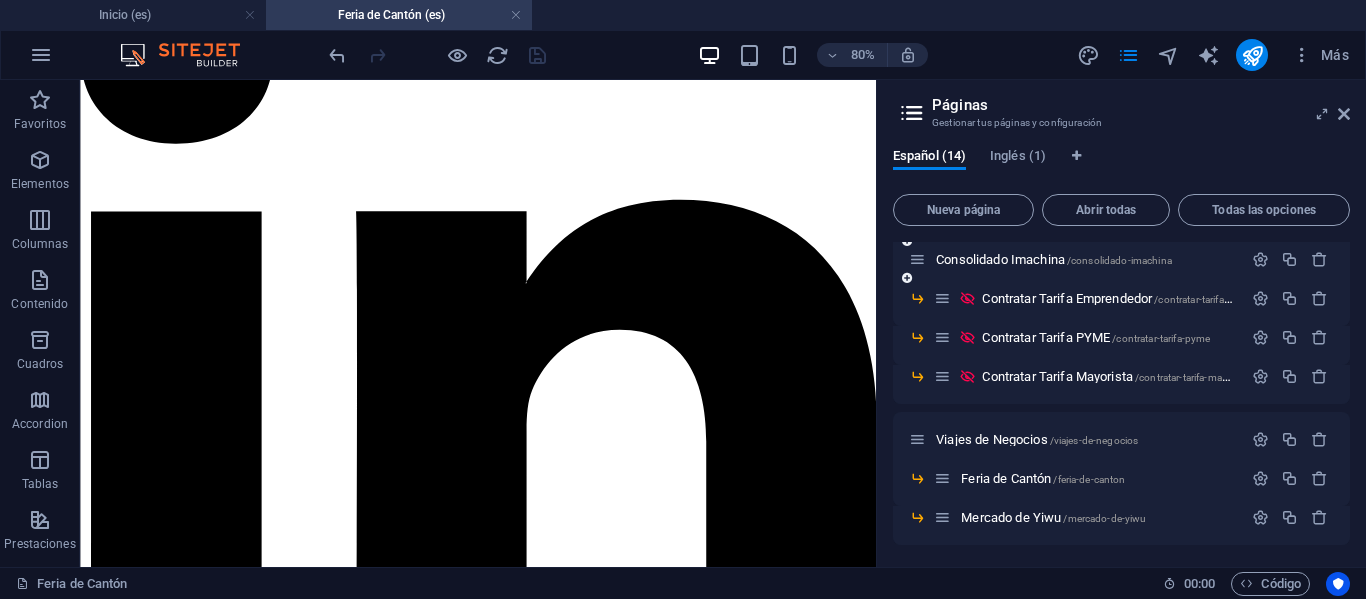 scroll, scrollTop: 300, scrollLeft: 0, axis: vertical 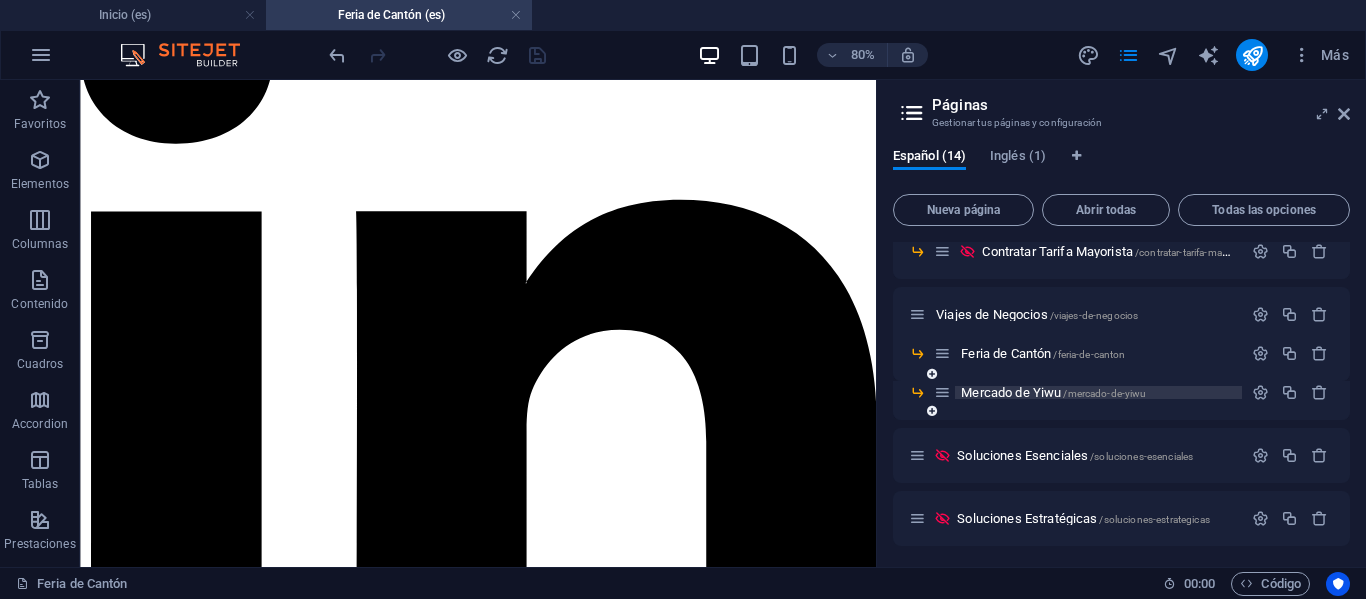 click on "Mercado de Yiwu /mercado-de-yiwu" at bounding box center [1053, 392] 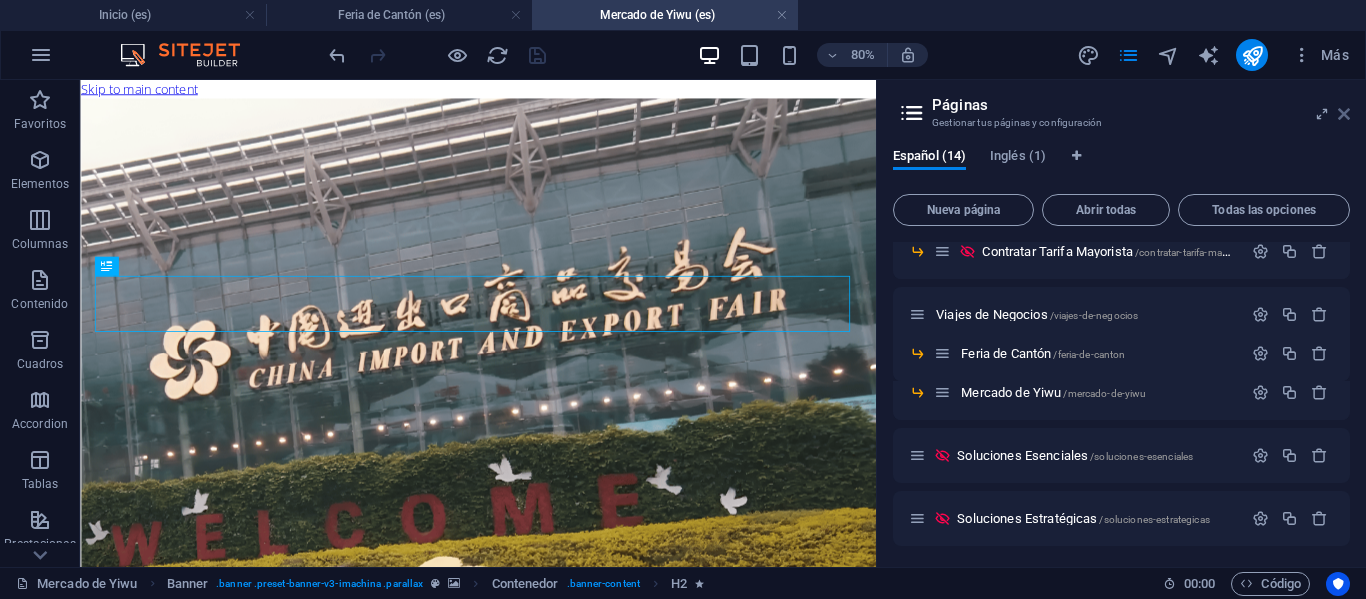 scroll, scrollTop: 0, scrollLeft: 0, axis: both 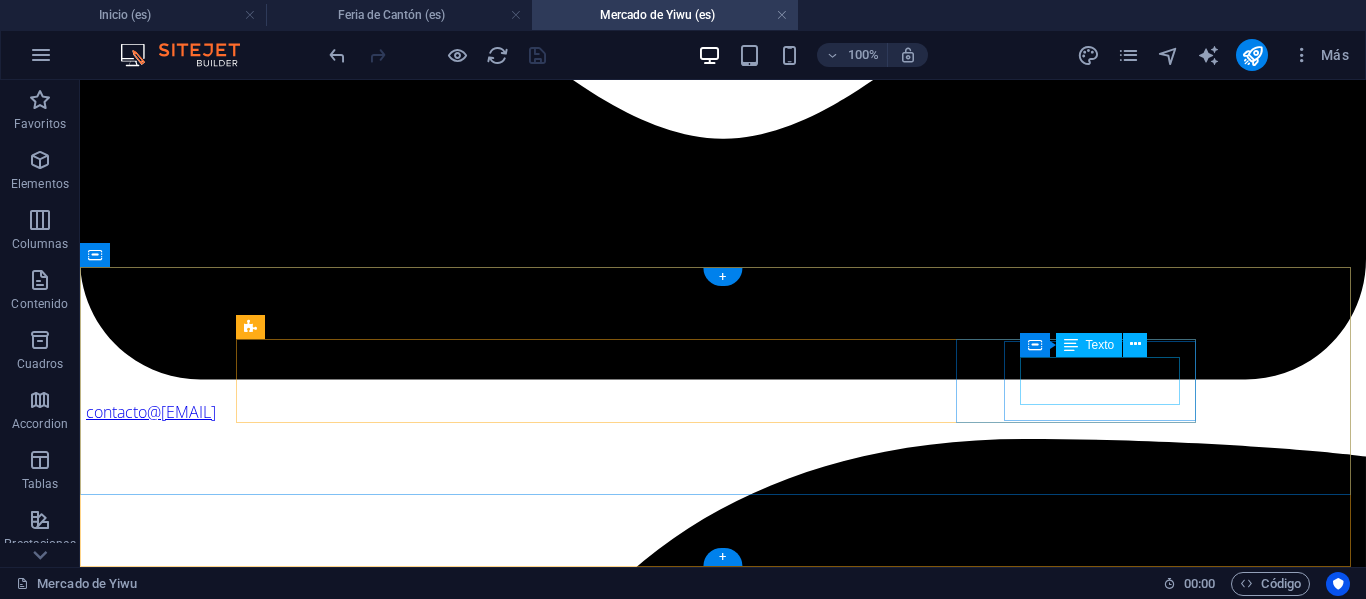 click on "Horarios: L – V: [TIME] –[TIME] hrs." at bounding box center [723, 14877] 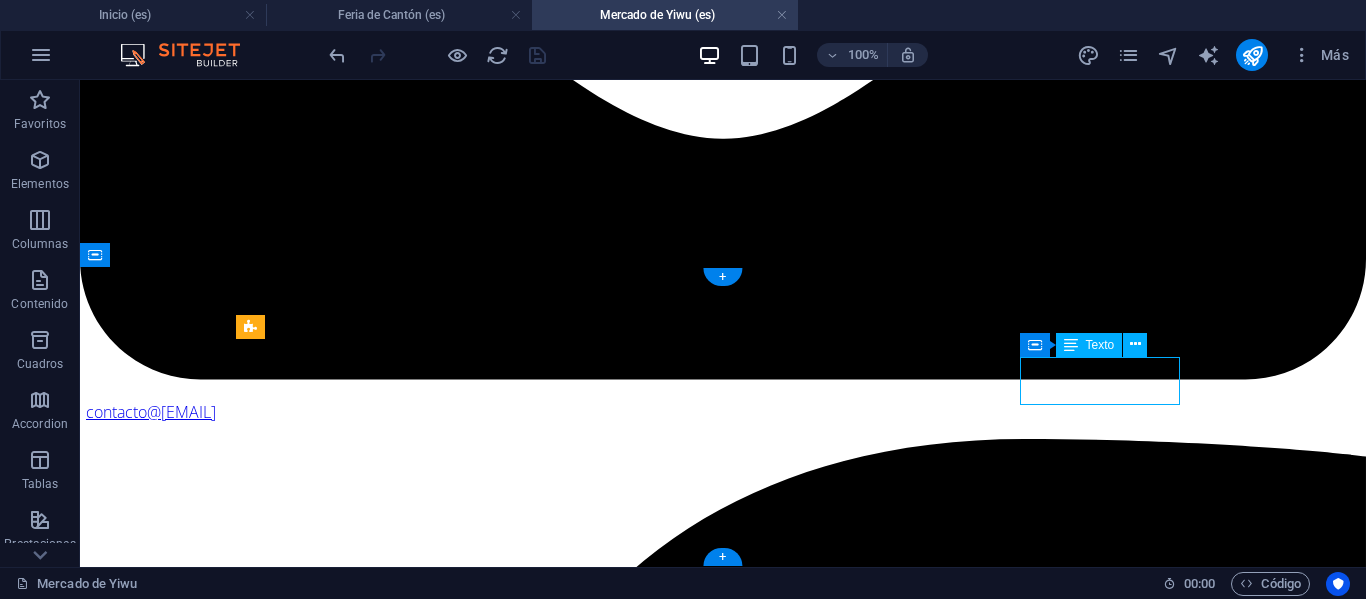click on "Horarios: L – V: [TIME] –[TIME] hrs." at bounding box center (723, 14877) 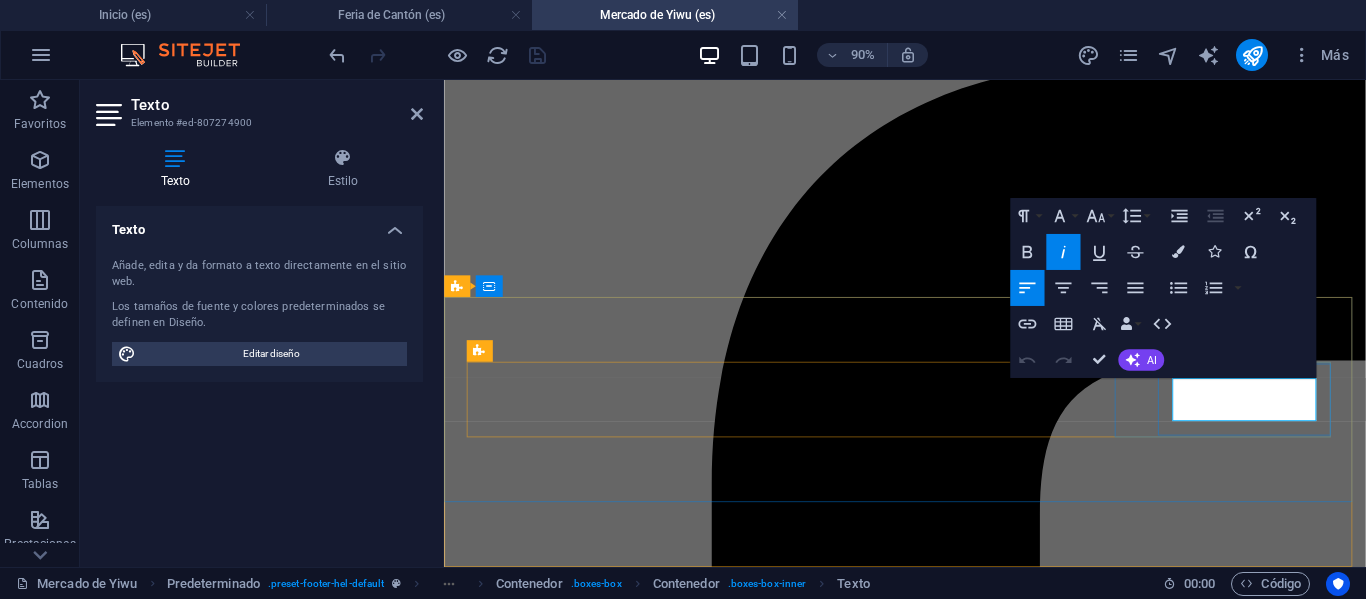 click on "Horarios:" at bounding box center (476, 12323) 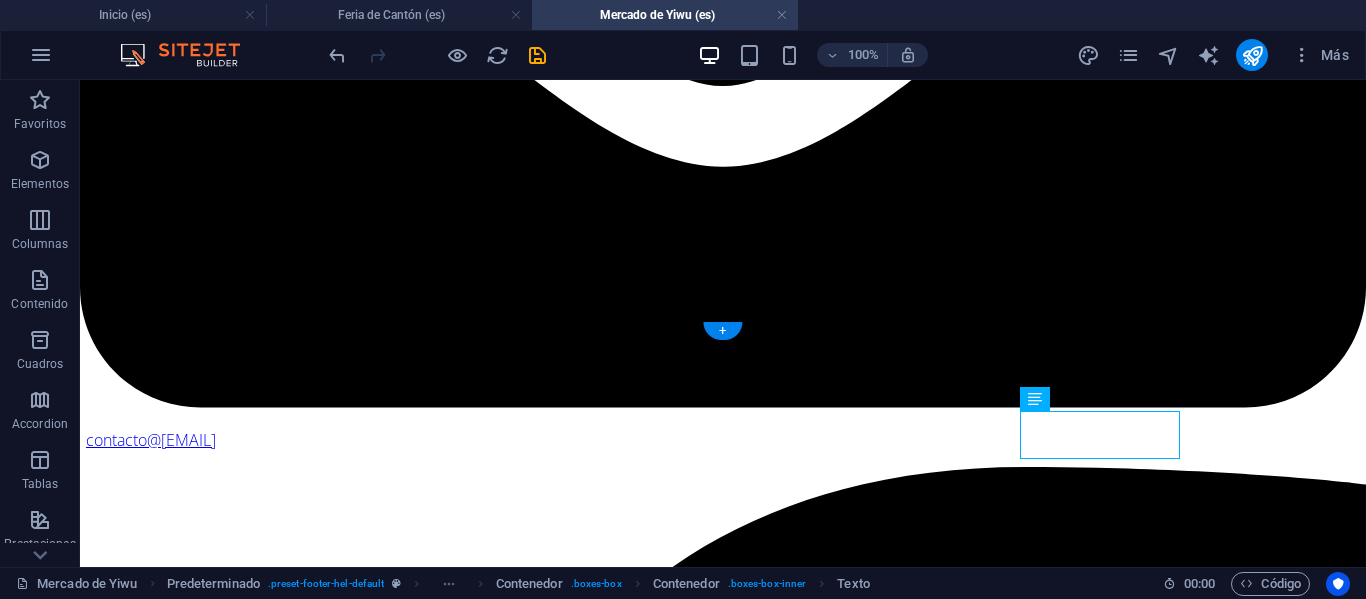 scroll, scrollTop: 2465, scrollLeft: 0, axis: vertical 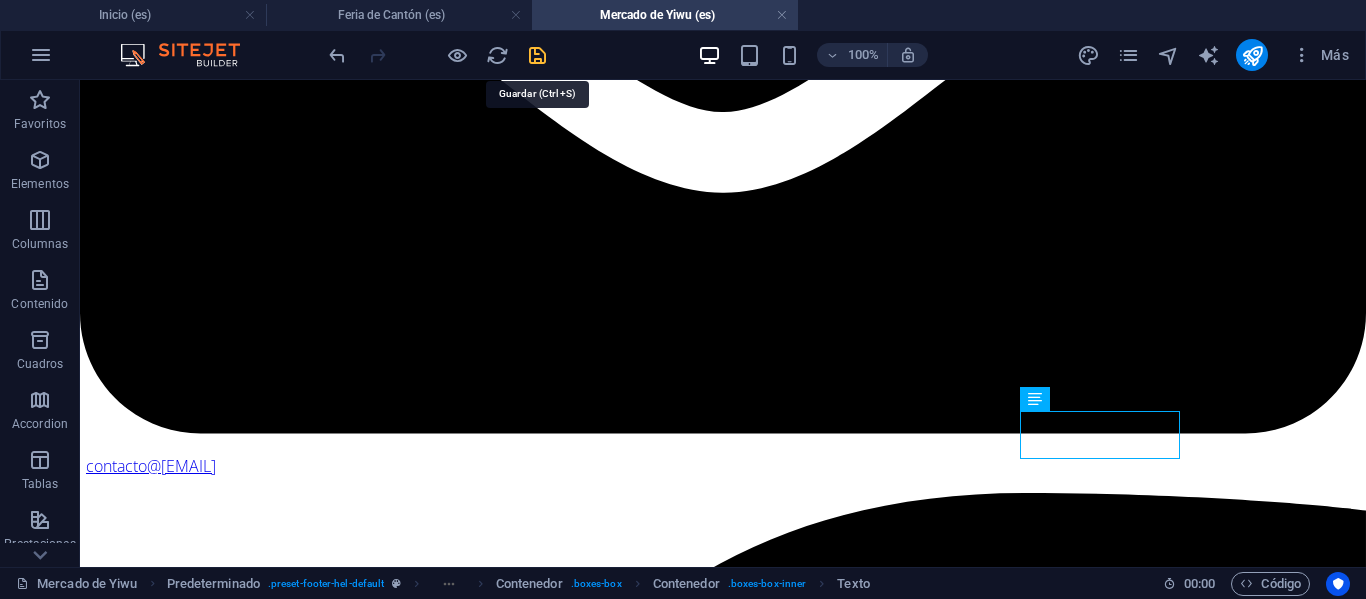 click at bounding box center (537, 55) 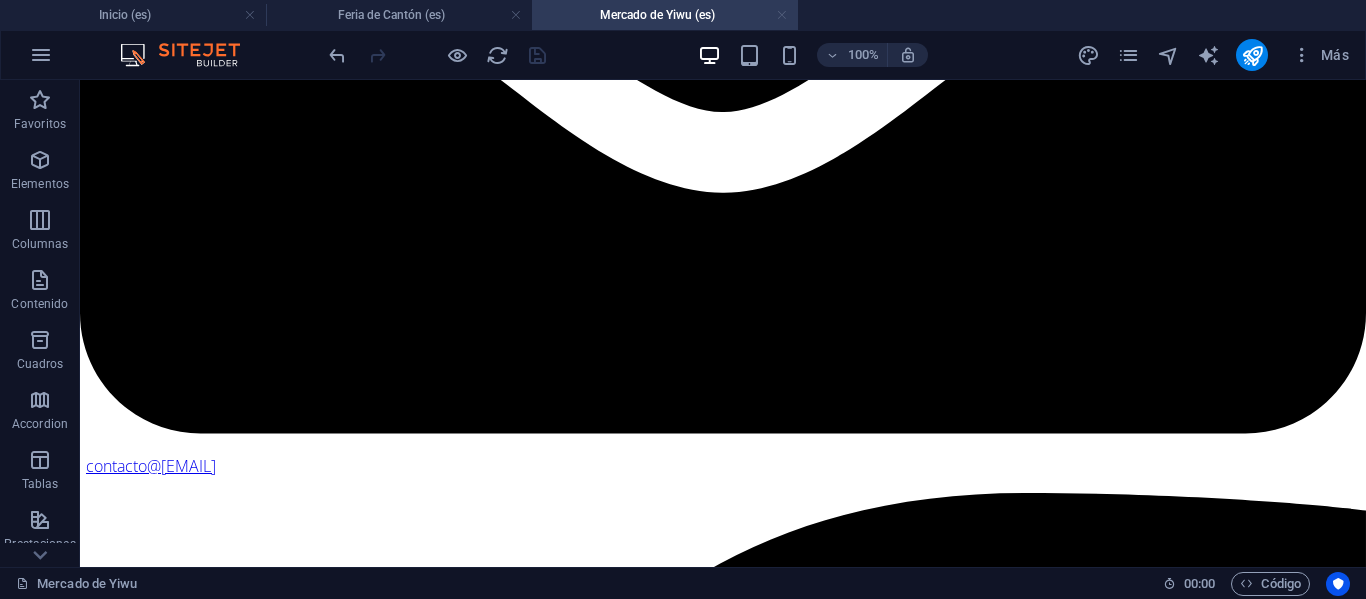 click at bounding box center (782, 15) 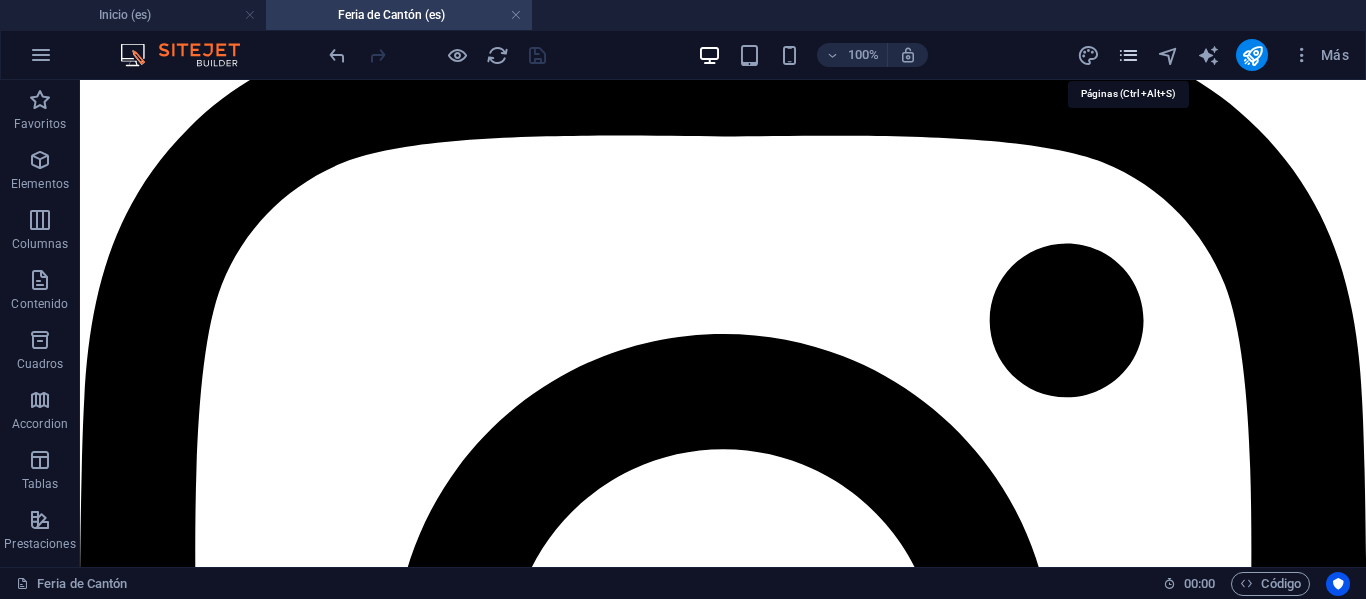 click at bounding box center [1128, 55] 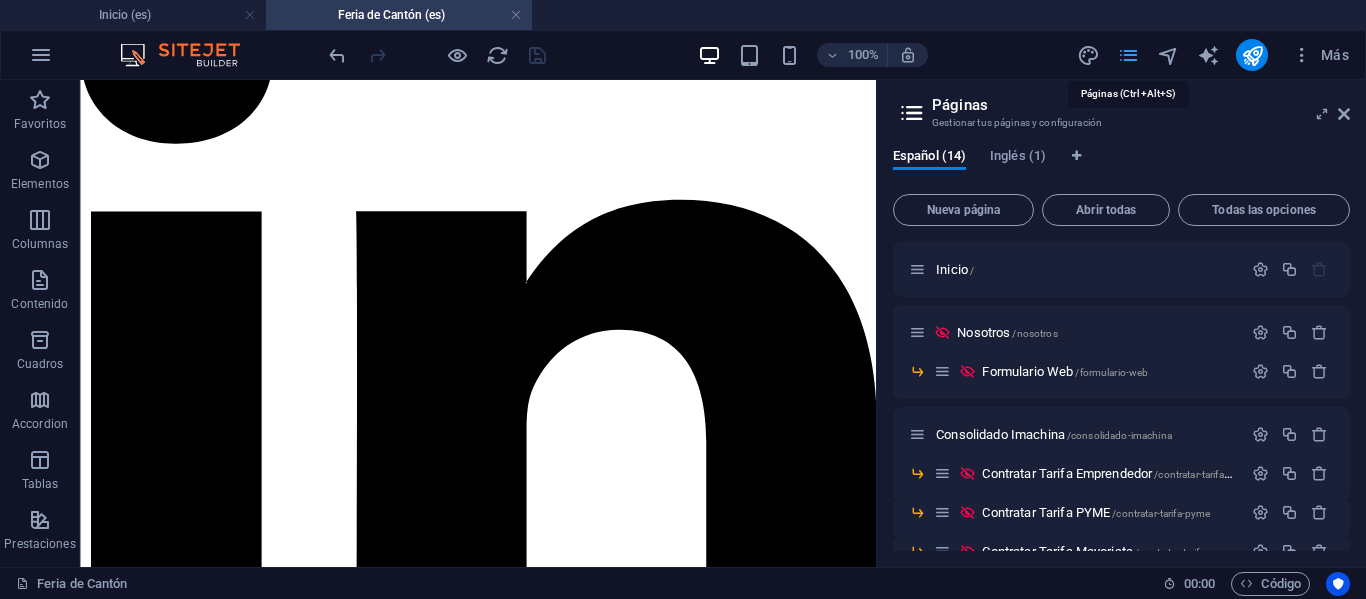 scroll, scrollTop: 6736, scrollLeft: 0, axis: vertical 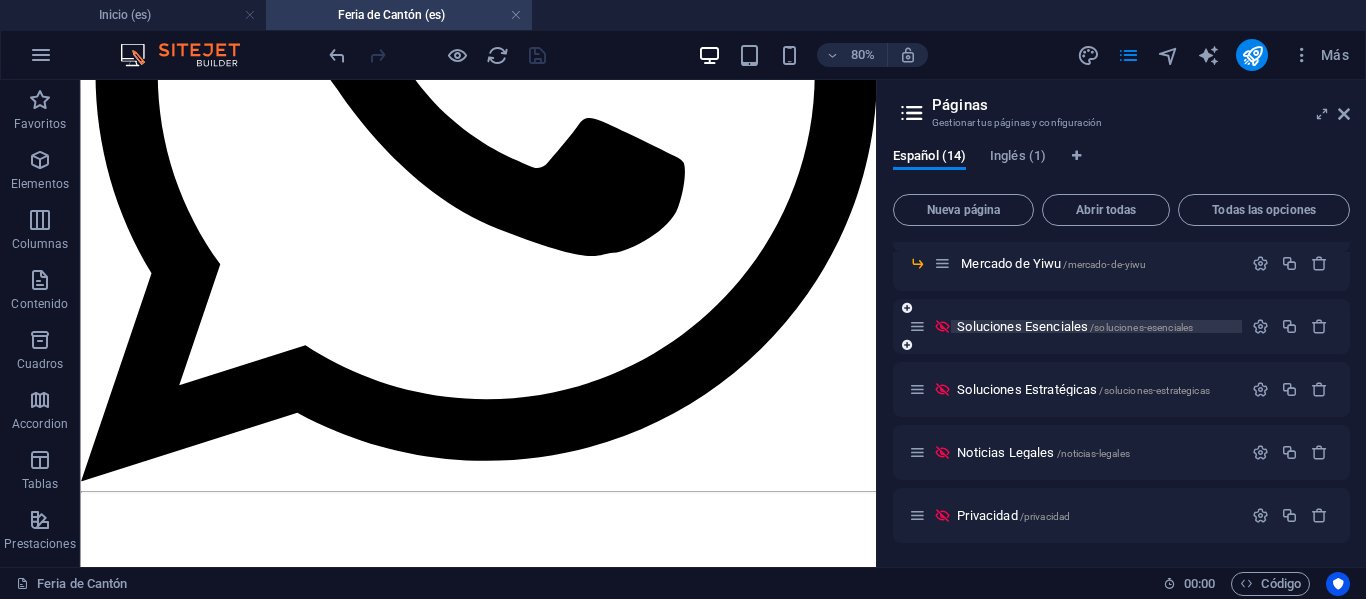 click on "Soluciones Esenciales /soluciones-esenciales" at bounding box center (1075, 326) 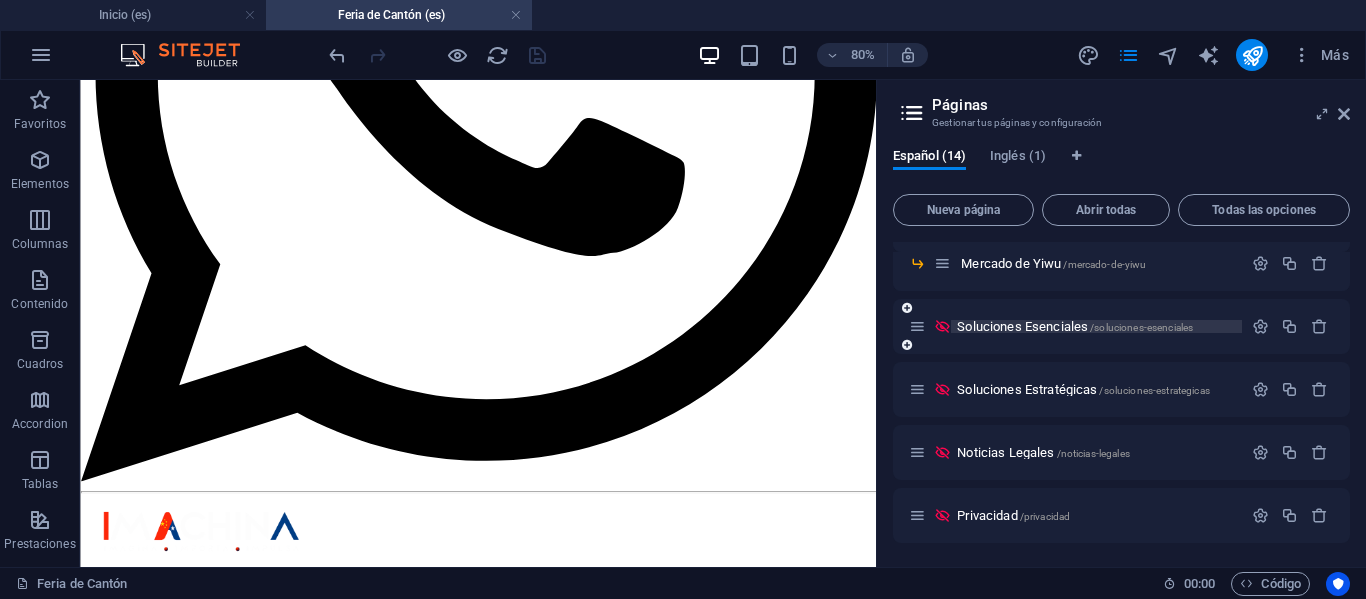 scroll, scrollTop: 0, scrollLeft: 0, axis: both 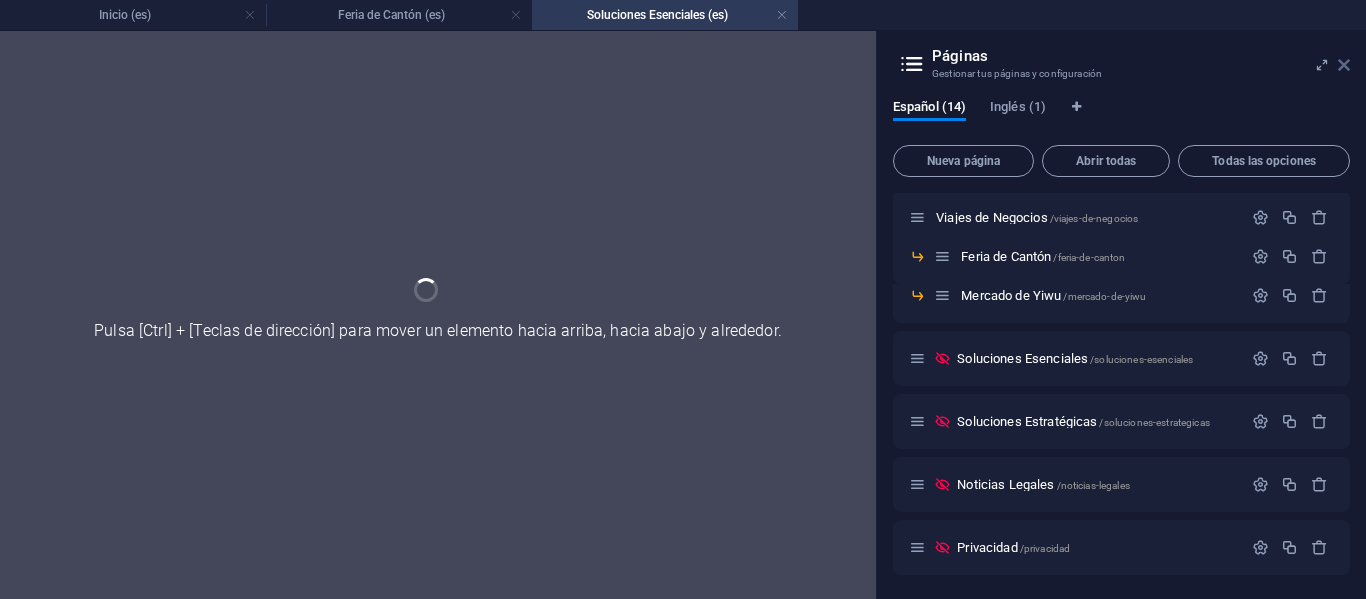 click at bounding box center (1344, 65) 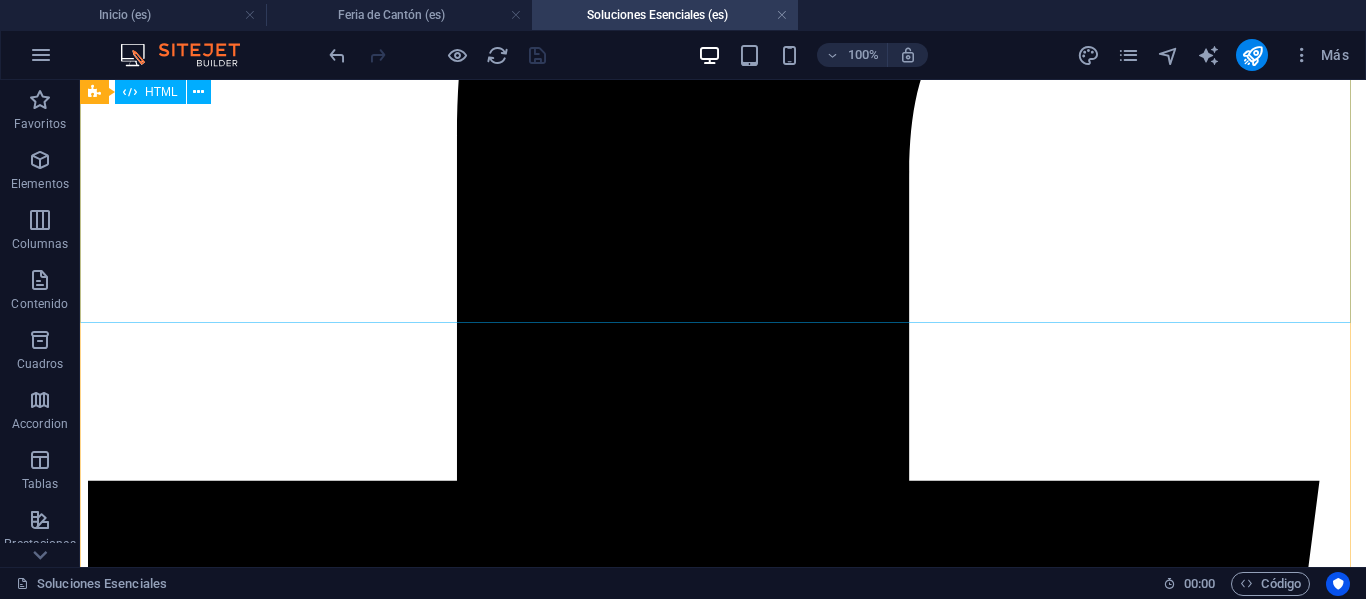 scroll, scrollTop: 3853, scrollLeft: 0, axis: vertical 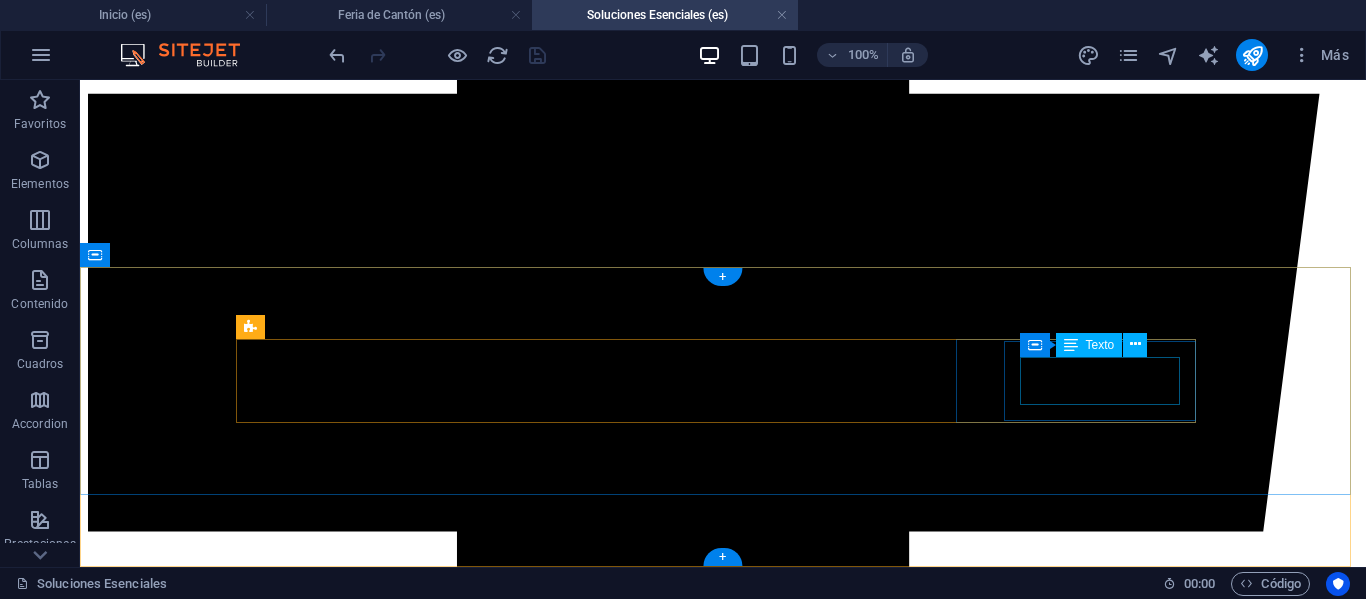 click on "Horarios: L – V: [TIME] –[TIME] hrs." at bounding box center [723, 16261] 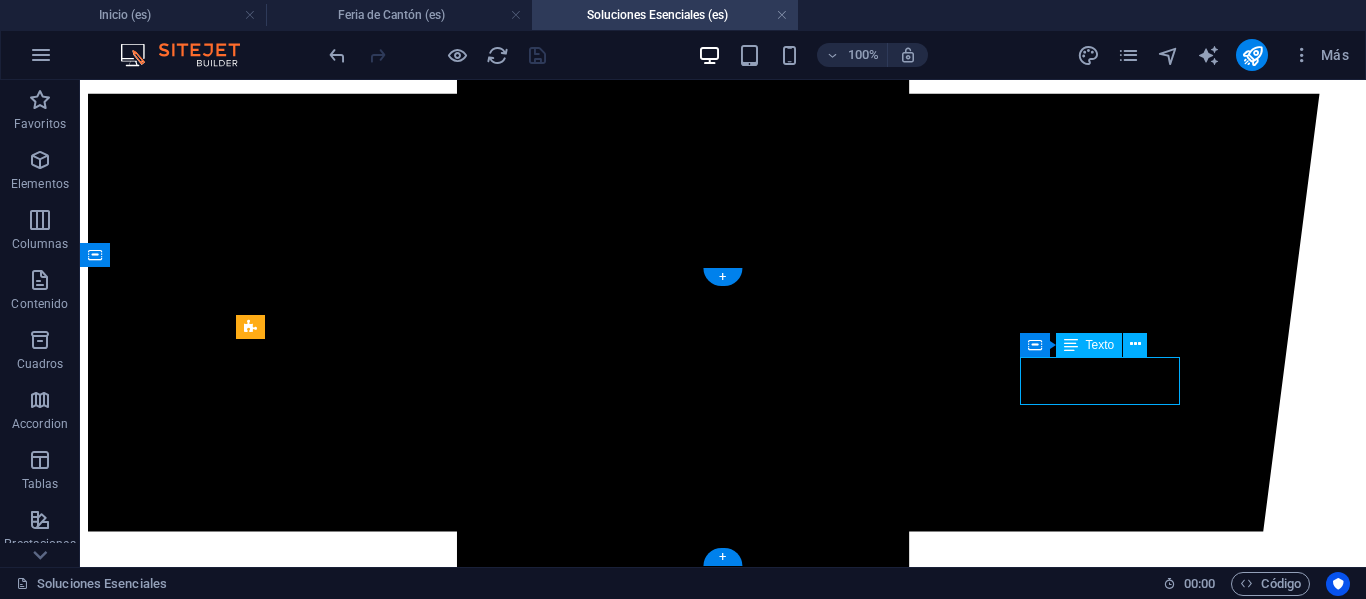 click on "Horarios: L – V: [TIME] –[TIME] hrs." at bounding box center (723, 16261) 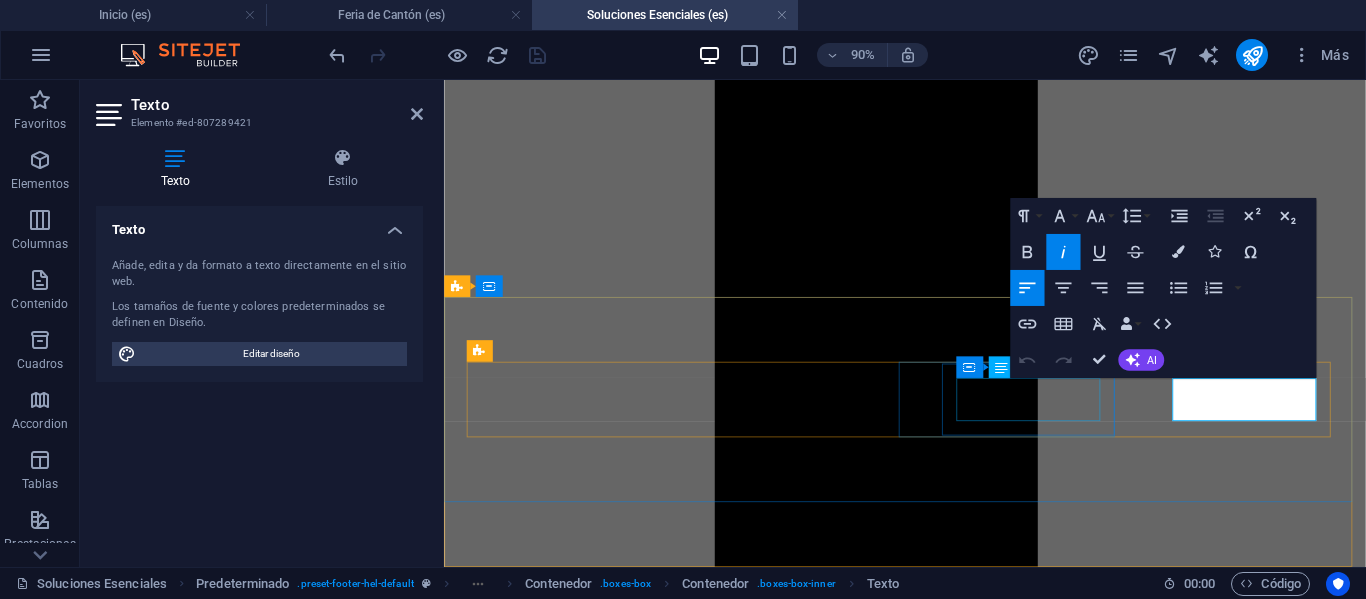 scroll, scrollTop: 3799, scrollLeft: 0, axis: vertical 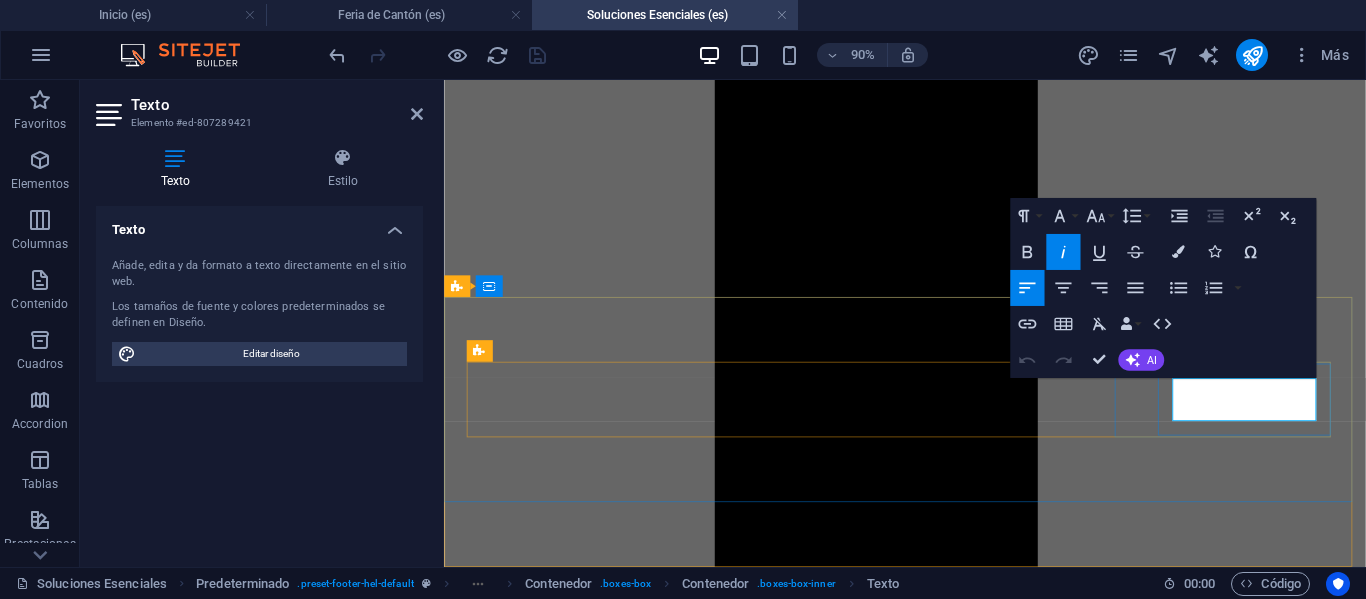 click on "Horarios:" at bounding box center [484, 14358] 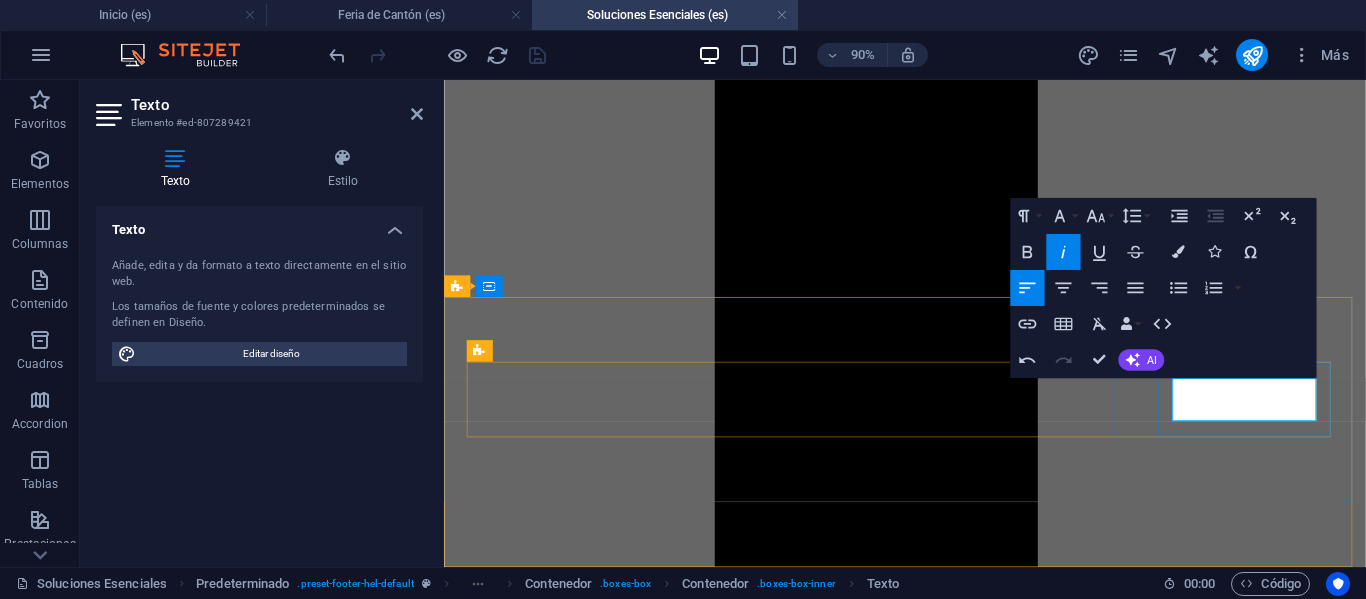 type 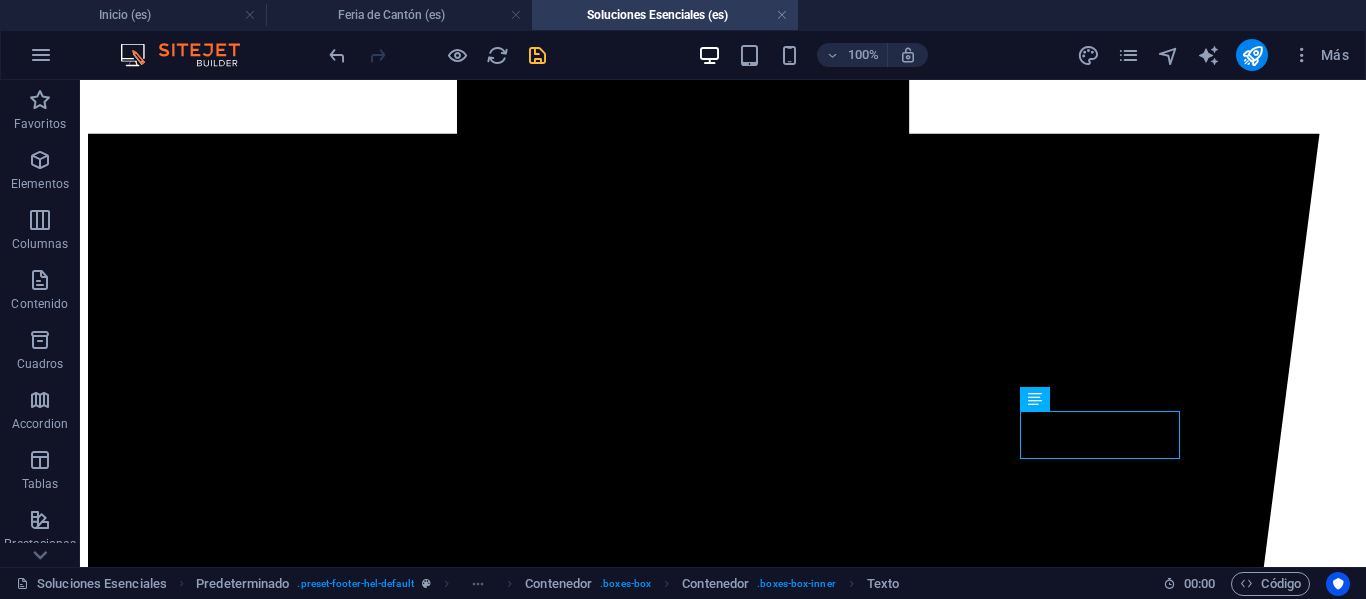 click at bounding box center (537, 55) 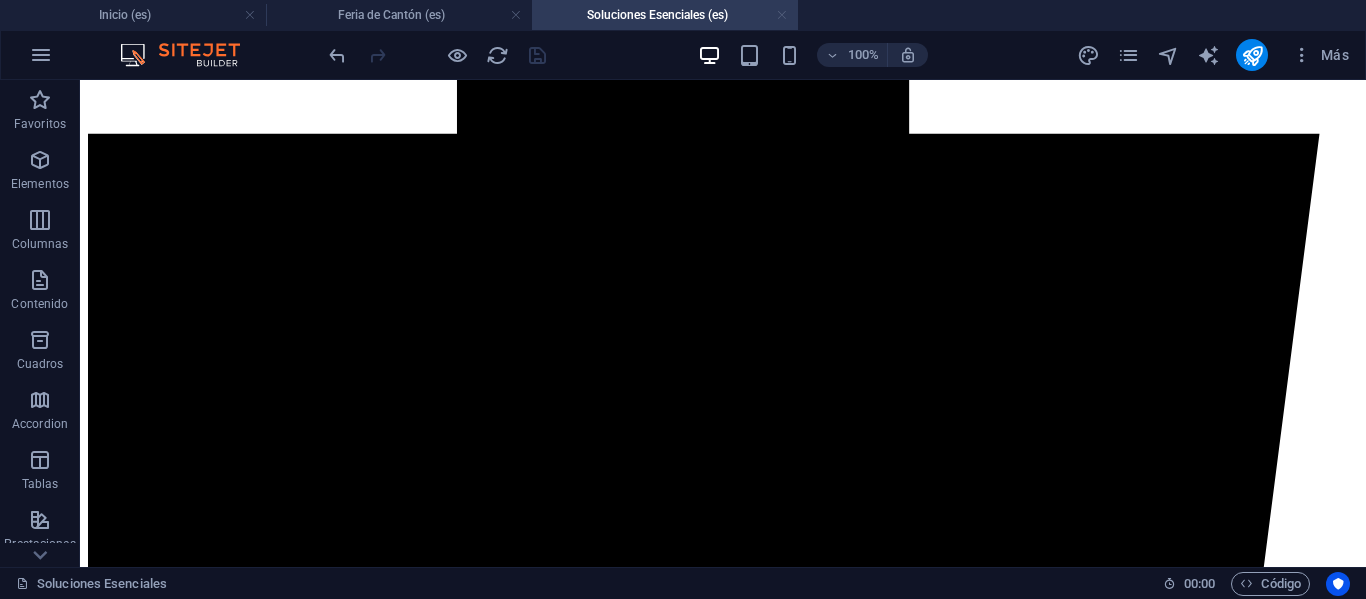 click at bounding box center (782, 15) 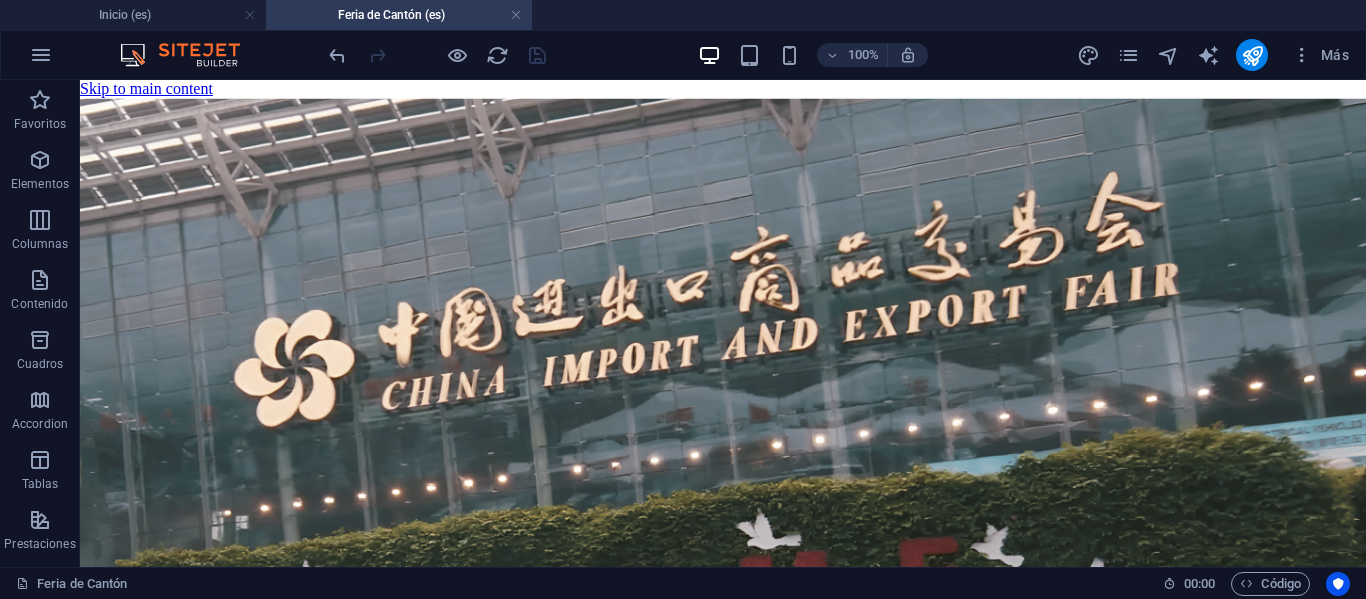 scroll, scrollTop: 5455, scrollLeft: 0, axis: vertical 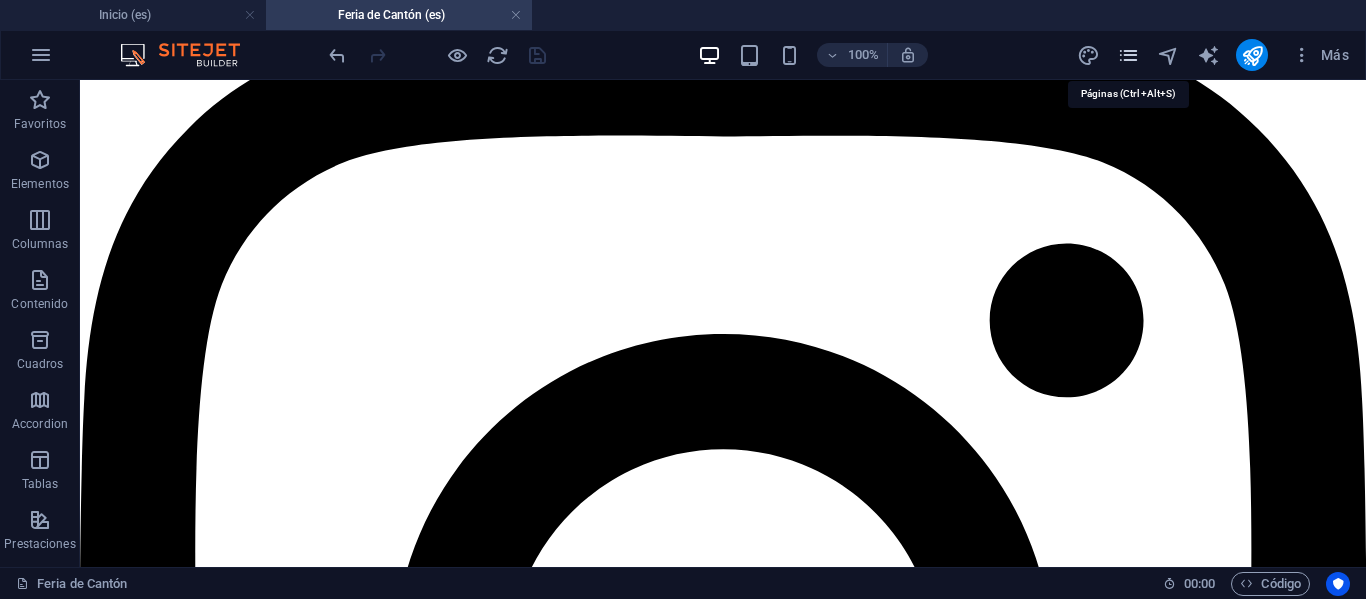 click at bounding box center [1128, 55] 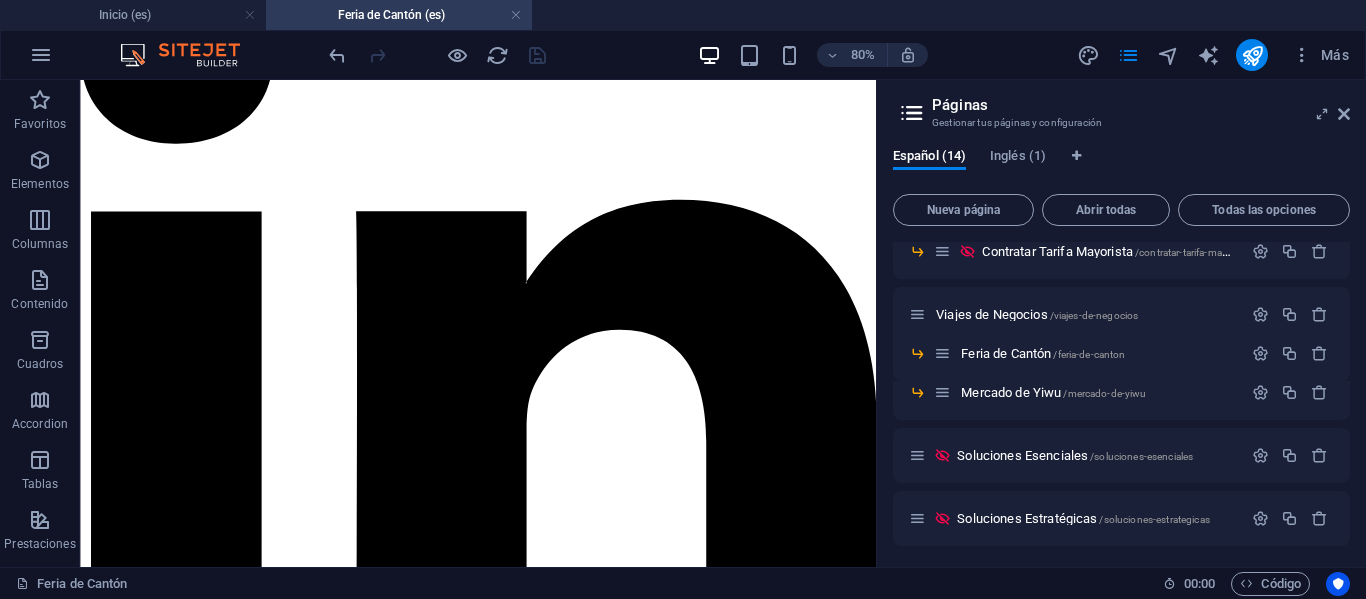 scroll, scrollTop: 400, scrollLeft: 0, axis: vertical 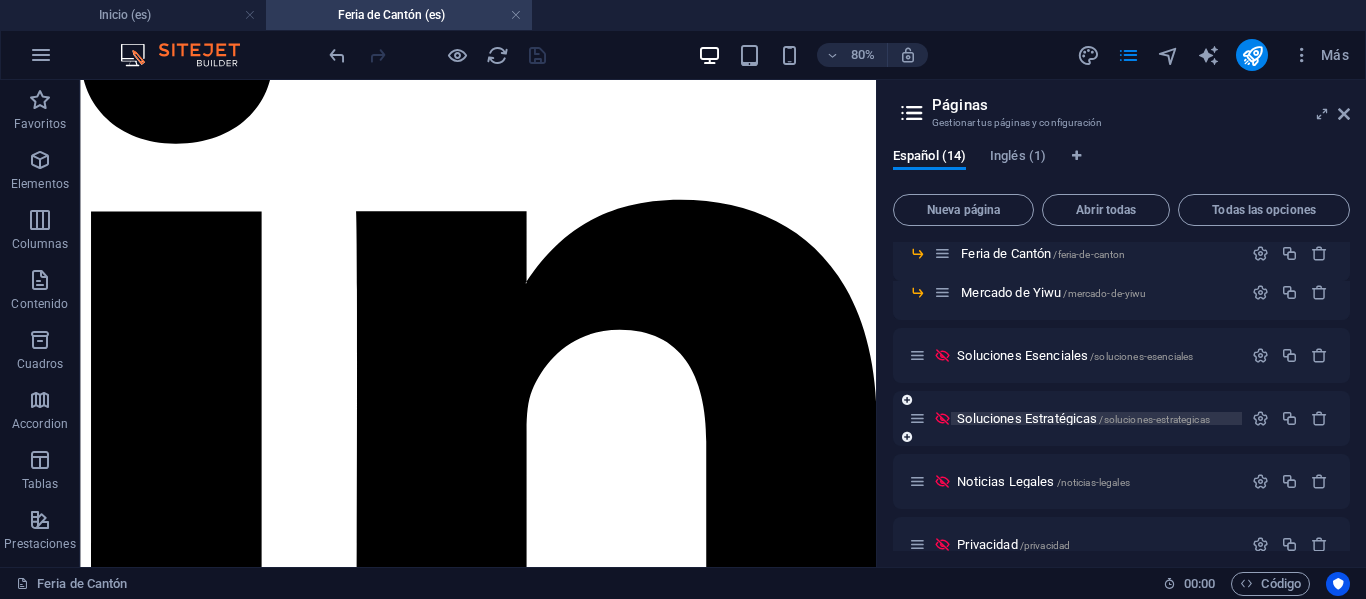 click on "Soluciones Estratégicas /soluciones-estrategicas" at bounding box center [1083, 418] 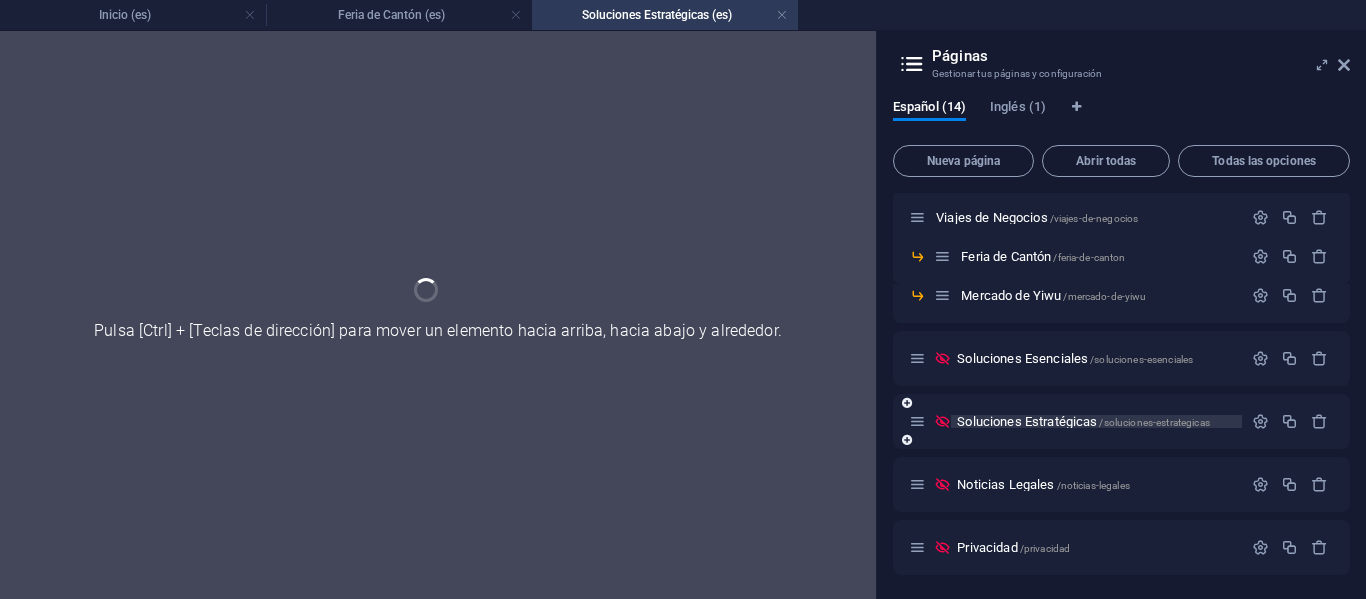 scroll, scrollTop: 0, scrollLeft: 0, axis: both 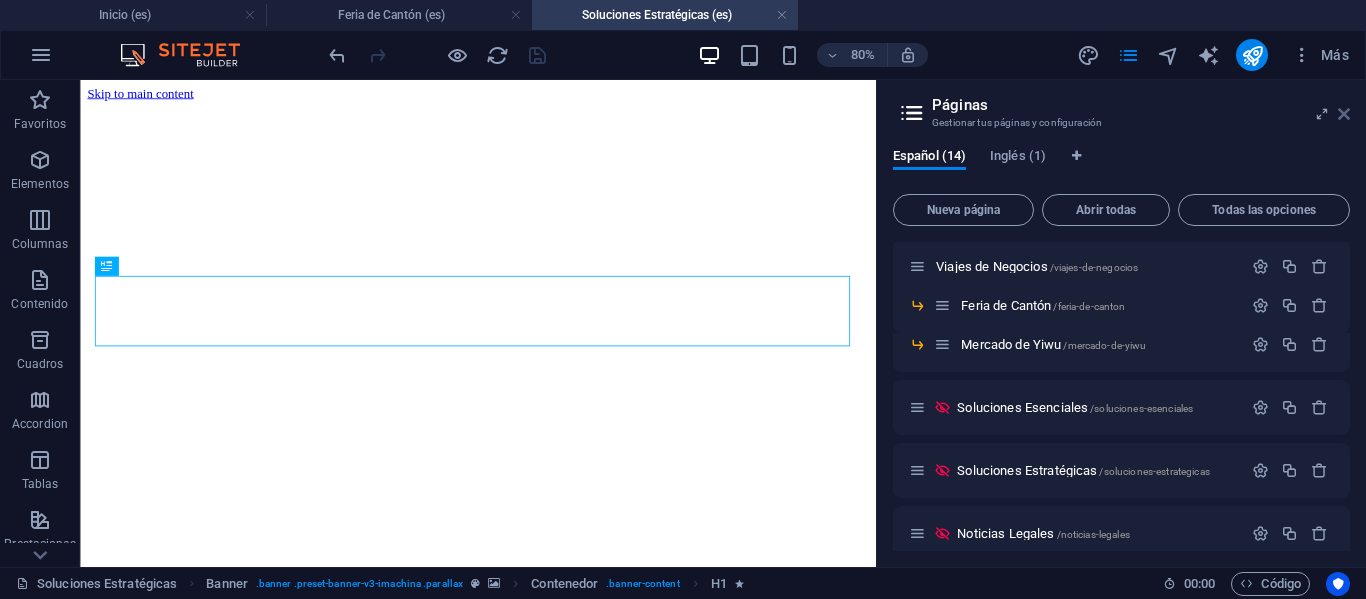 click at bounding box center [1344, 114] 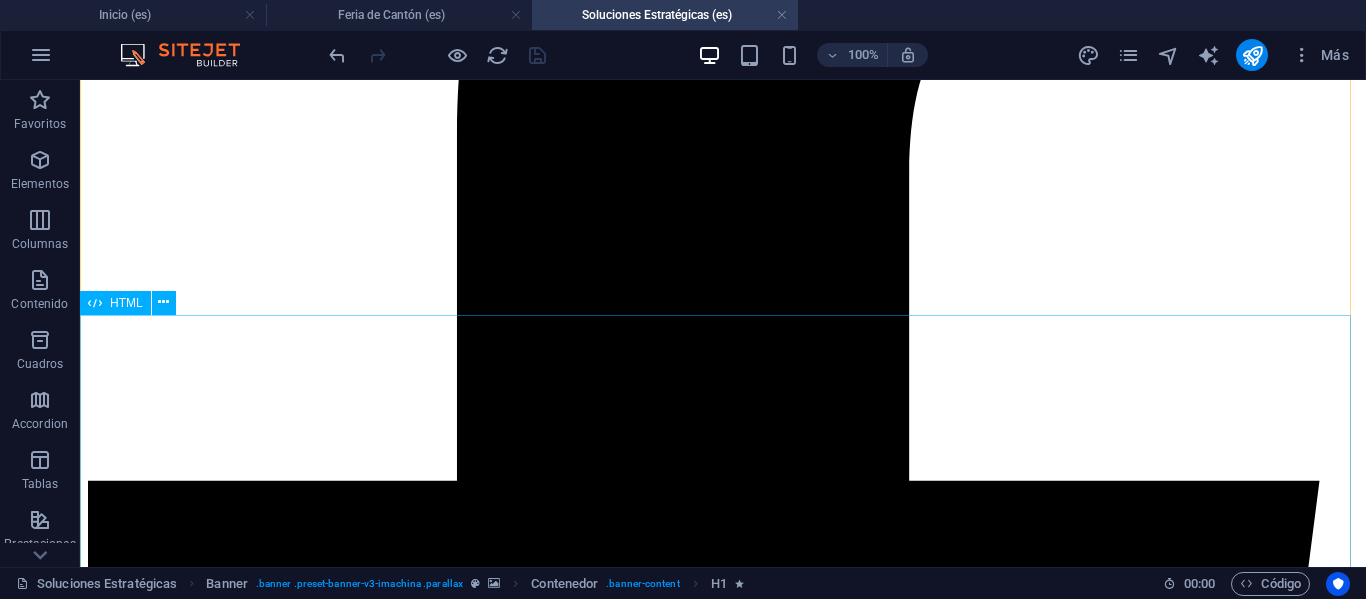 scroll, scrollTop: 3853, scrollLeft: 0, axis: vertical 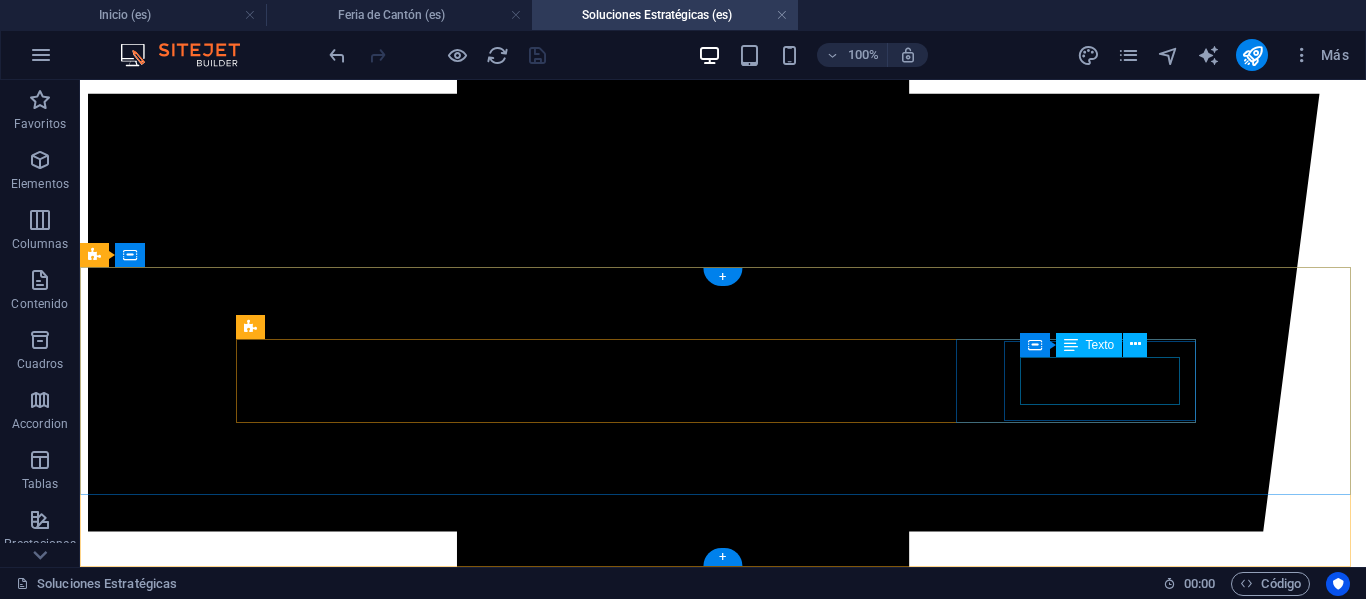 click on "Horarios: L – V: [TIME] –[TIME] hrs." at bounding box center [723, 16261] 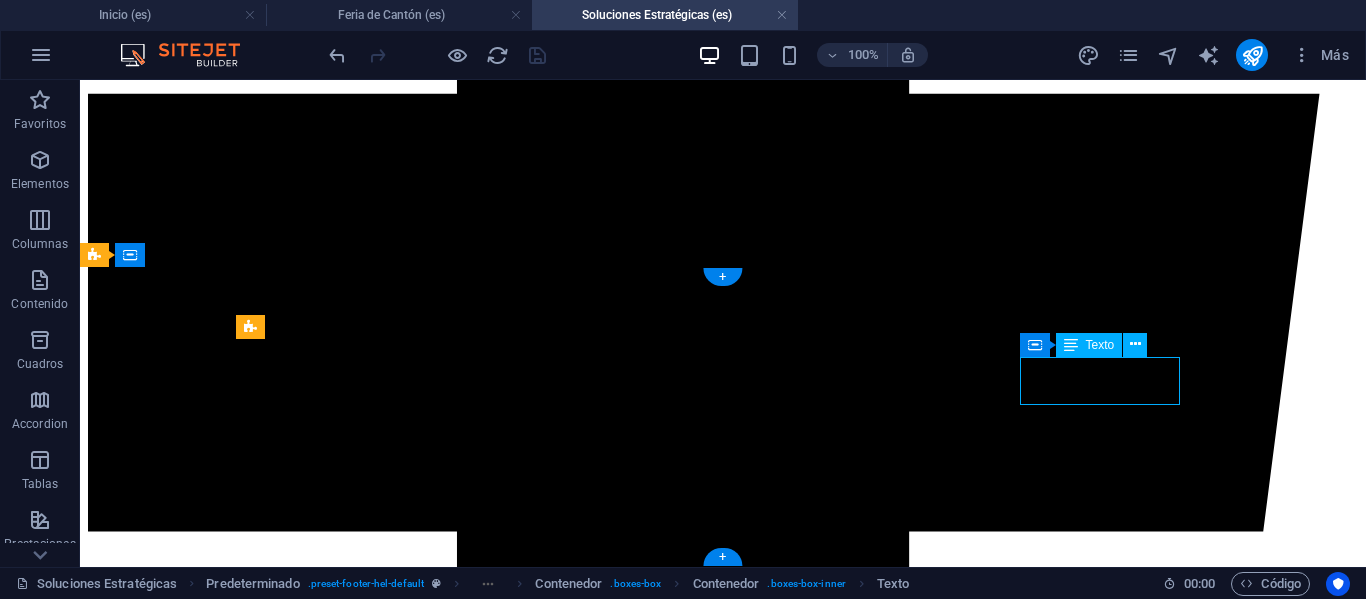 click on "Horarios: L – V: [TIME] –[TIME] hrs." at bounding box center [723, 16261] 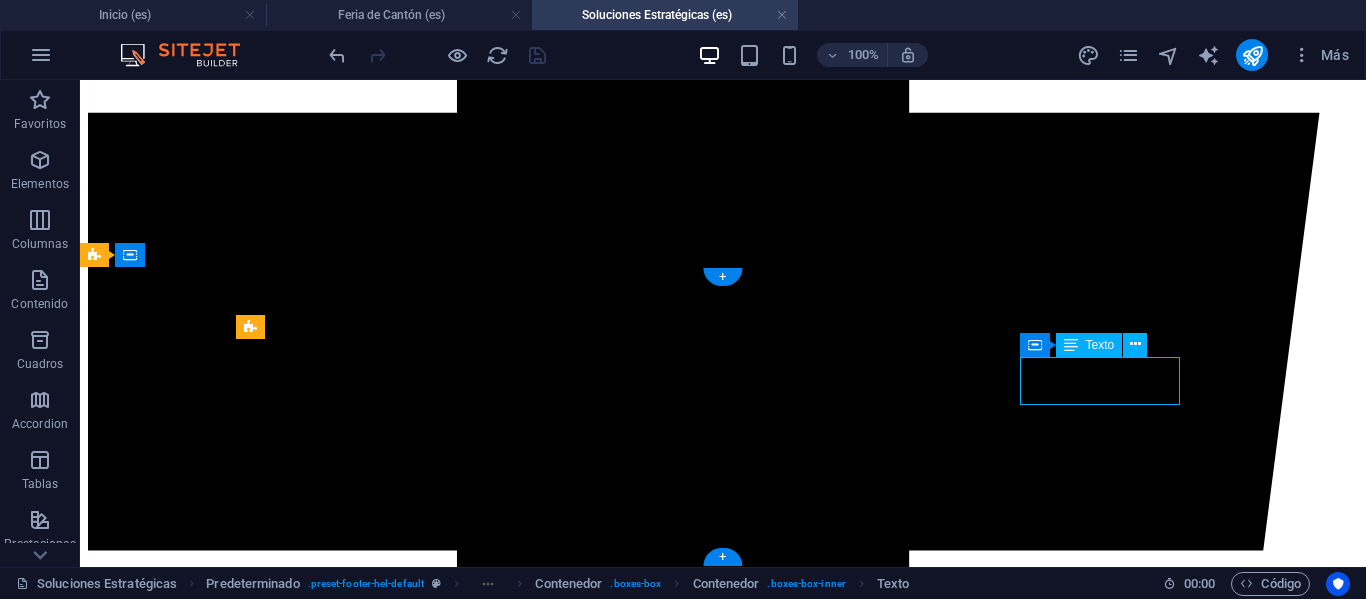 scroll, scrollTop: 3799, scrollLeft: 0, axis: vertical 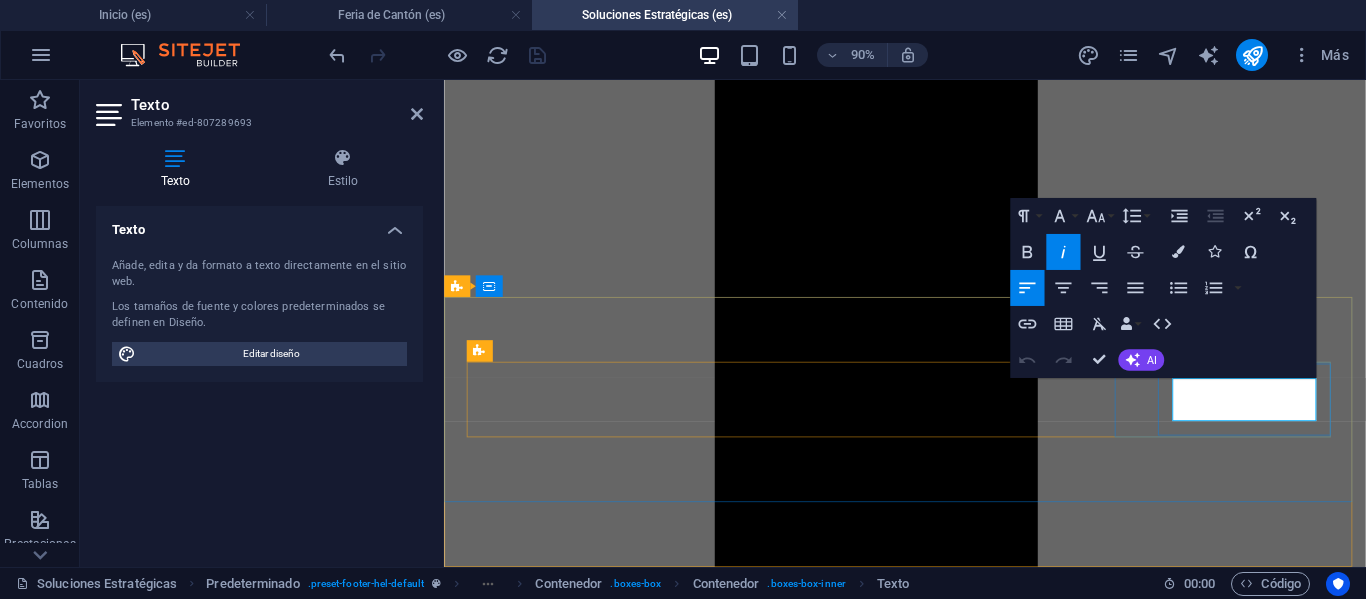 click on "Horarios:" at bounding box center [484, 14358] 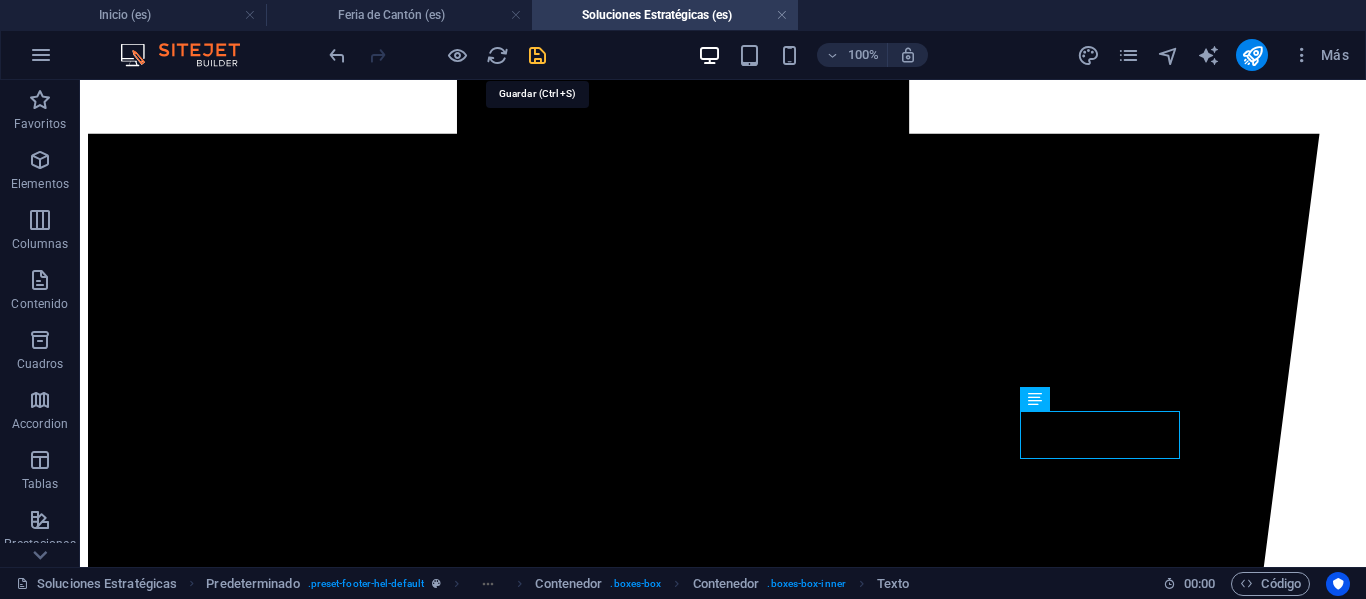 click at bounding box center [537, 55] 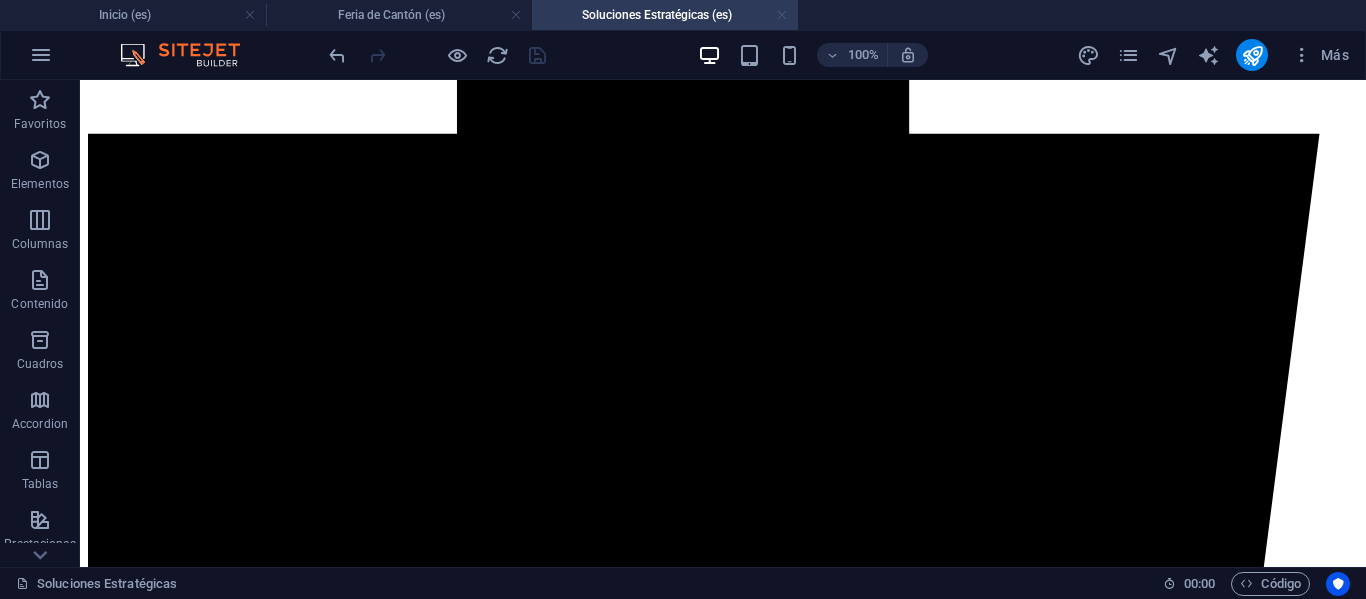 click at bounding box center [782, 15] 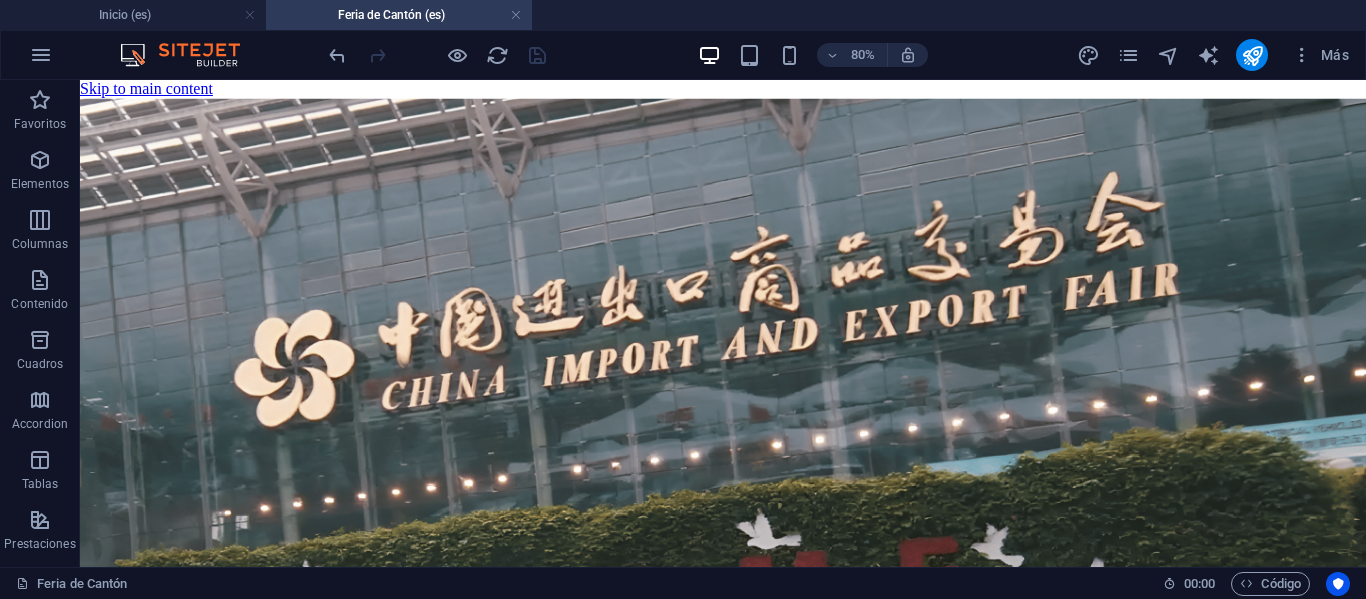 scroll, scrollTop: 5455, scrollLeft: 0, axis: vertical 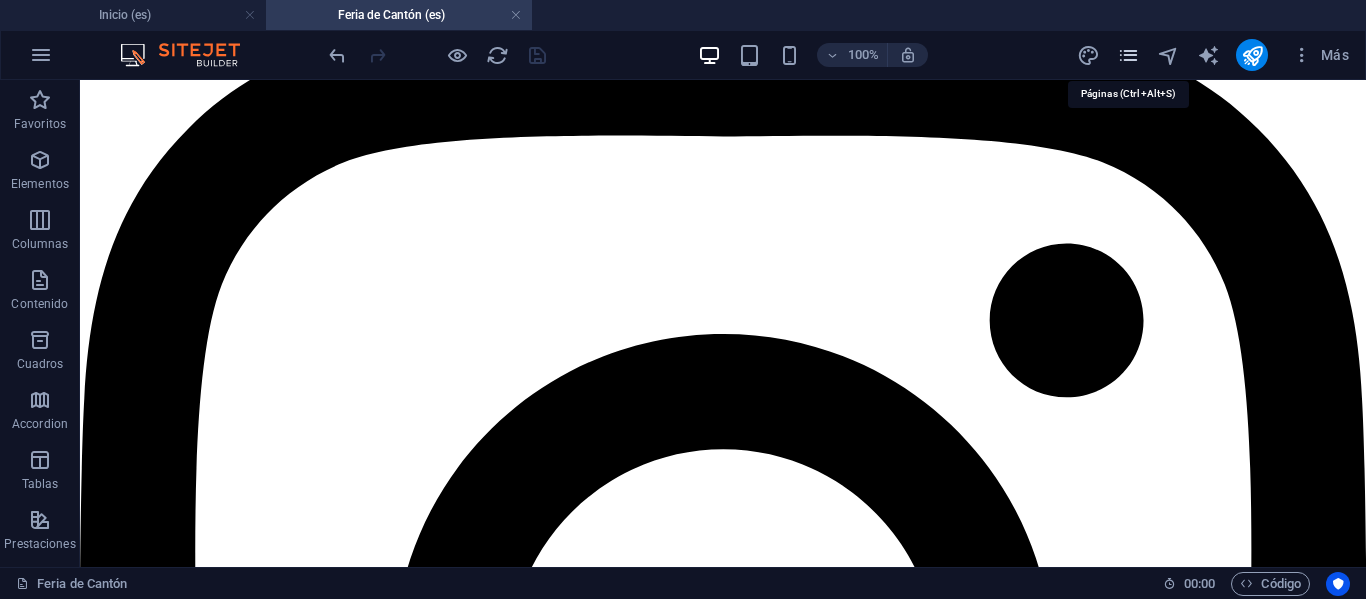 click at bounding box center [1128, 55] 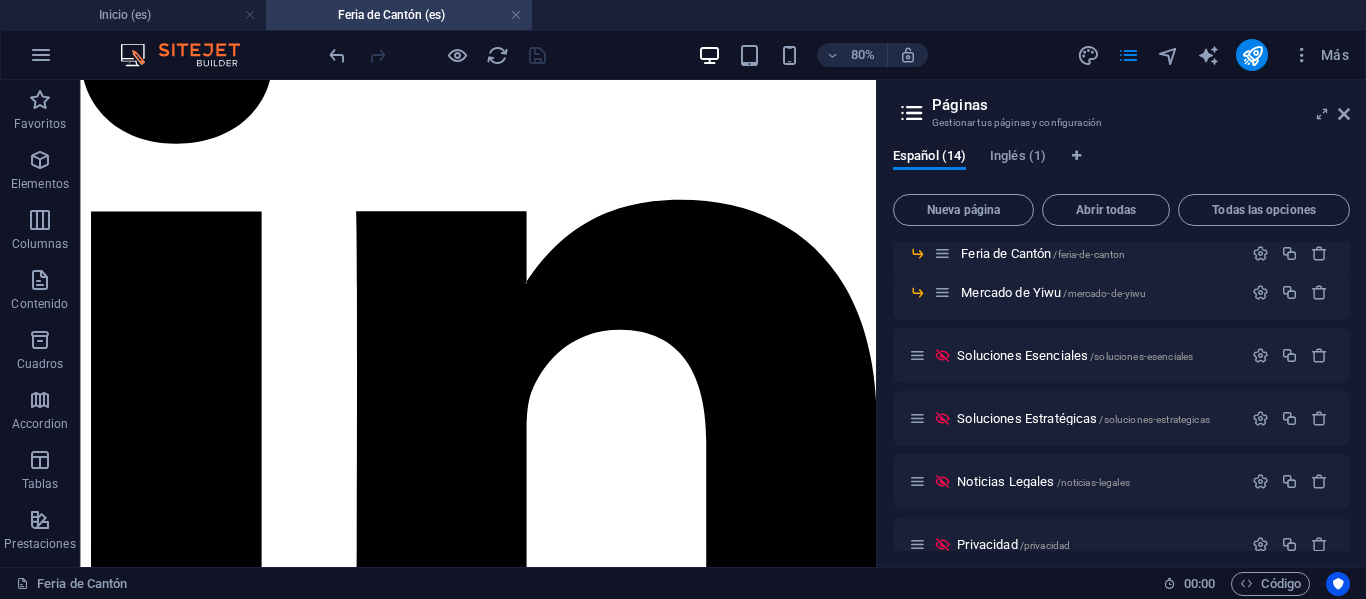 scroll, scrollTop: 429, scrollLeft: 0, axis: vertical 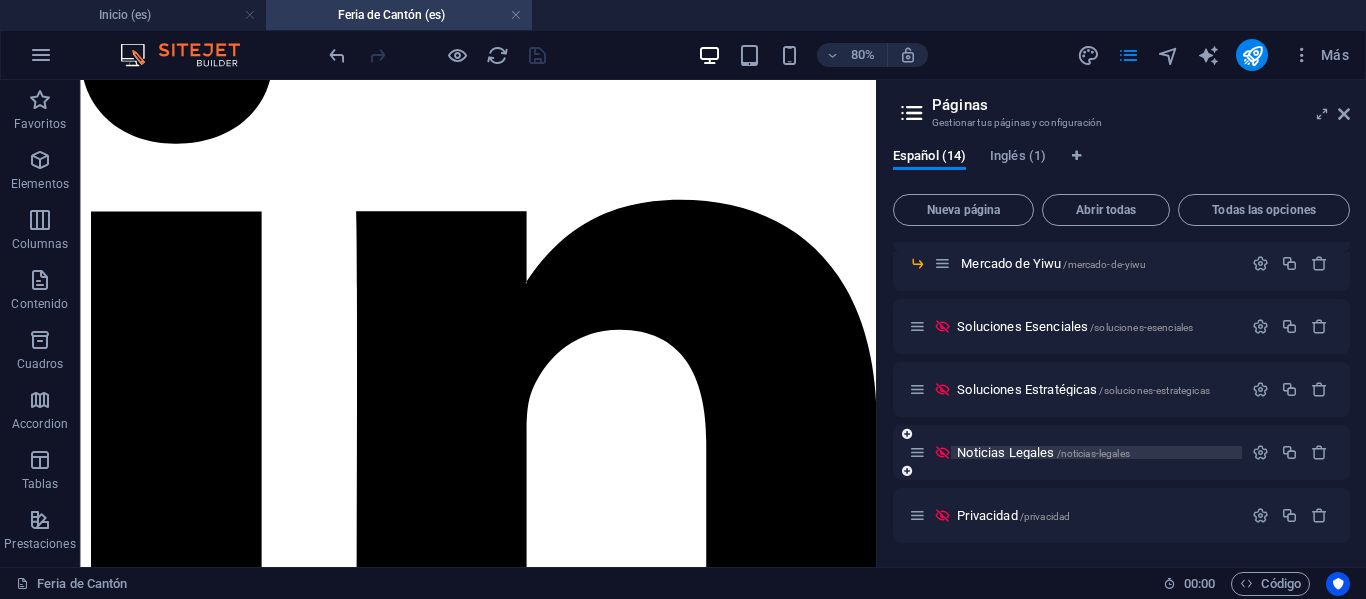 click on "Noticias Legales /noticias-legales" at bounding box center [1043, 452] 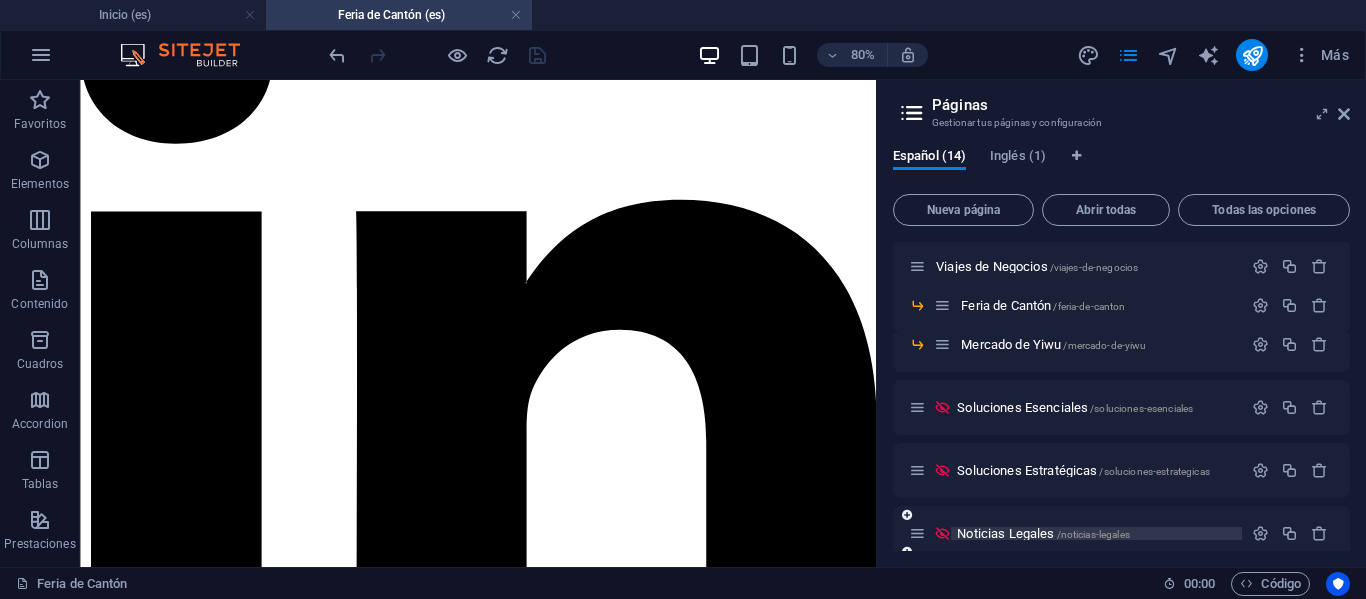 scroll, scrollTop: 0, scrollLeft: 0, axis: both 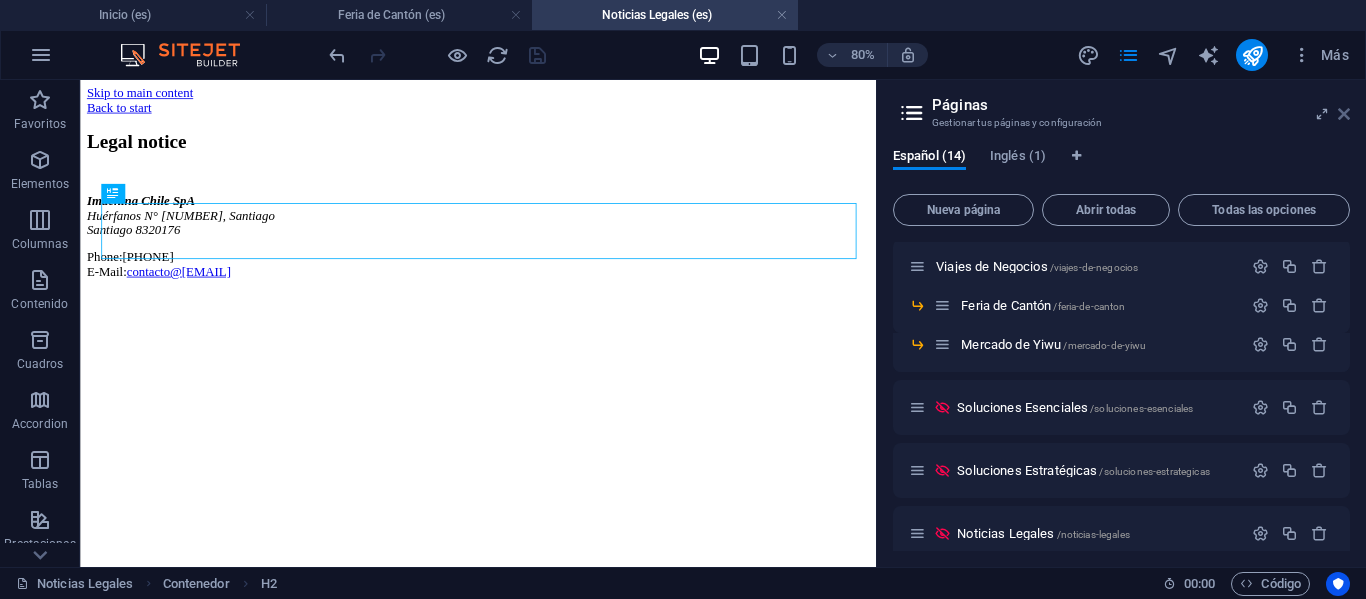 click at bounding box center (1344, 114) 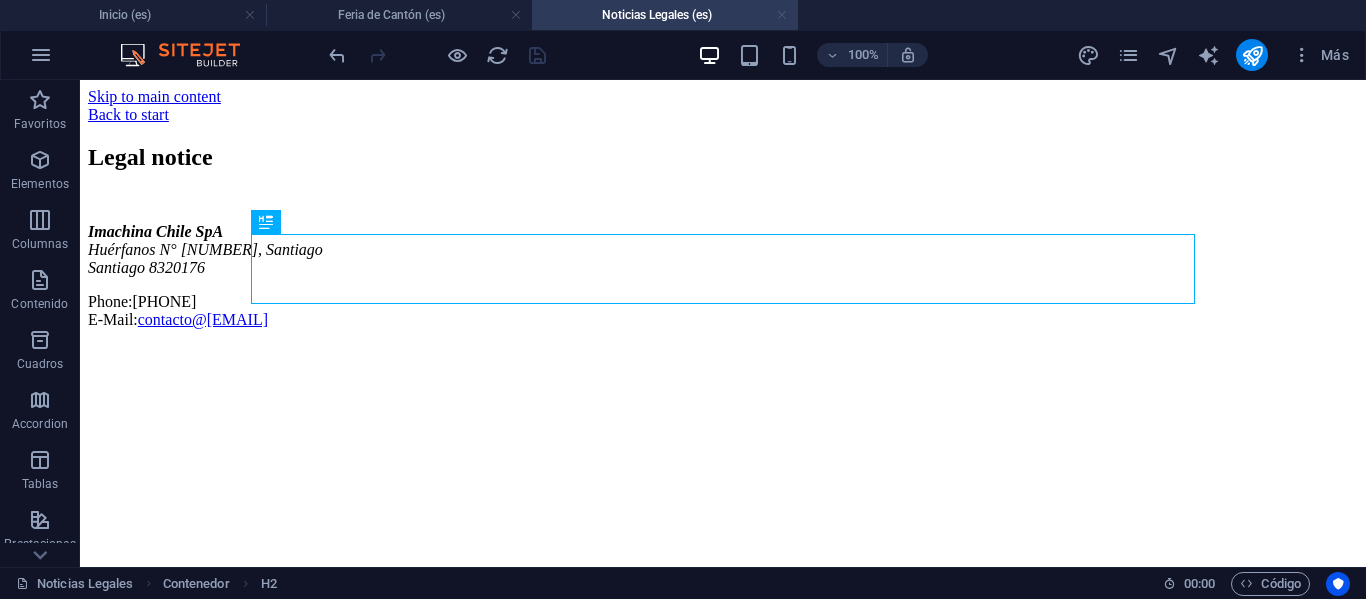 click at bounding box center (782, 15) 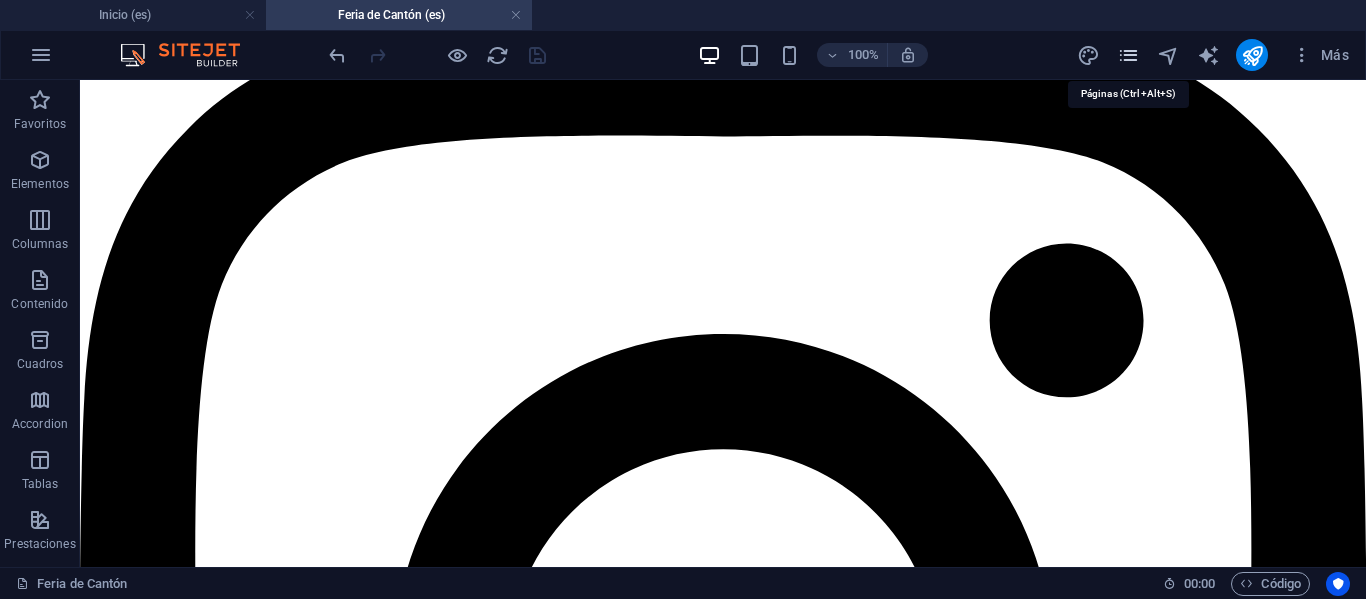 click at bounding box center (1128, 55) 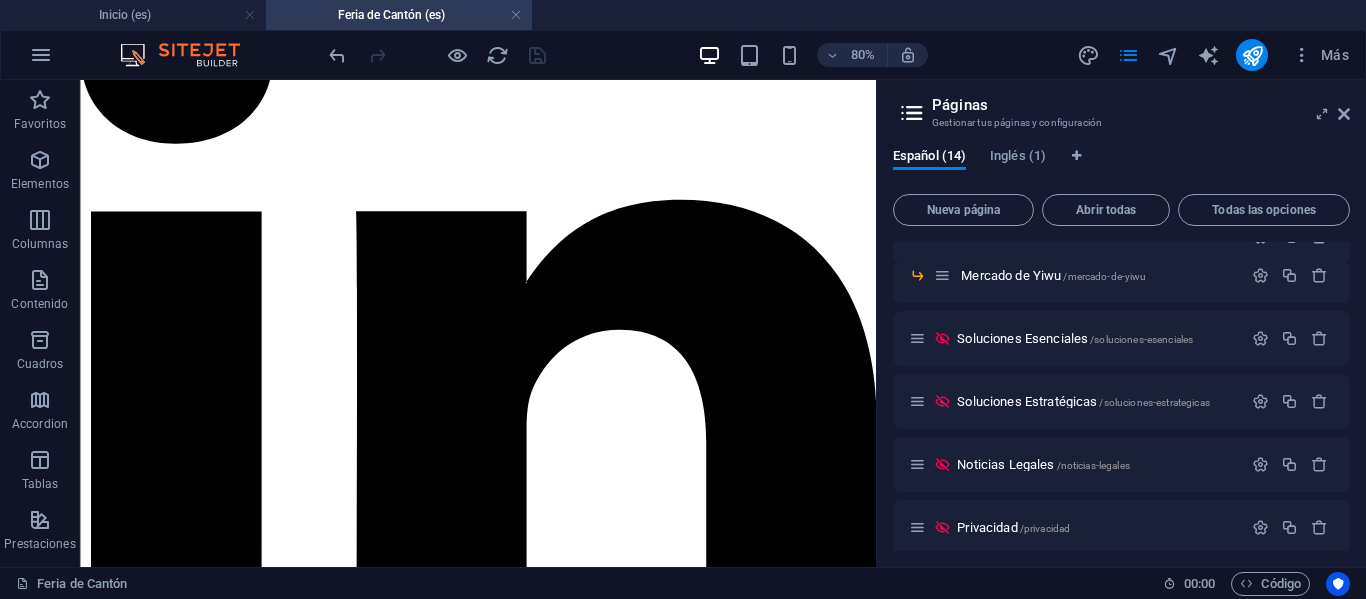 scroll, scrollTop: 429, scrollLeft: 0, axis: vertical 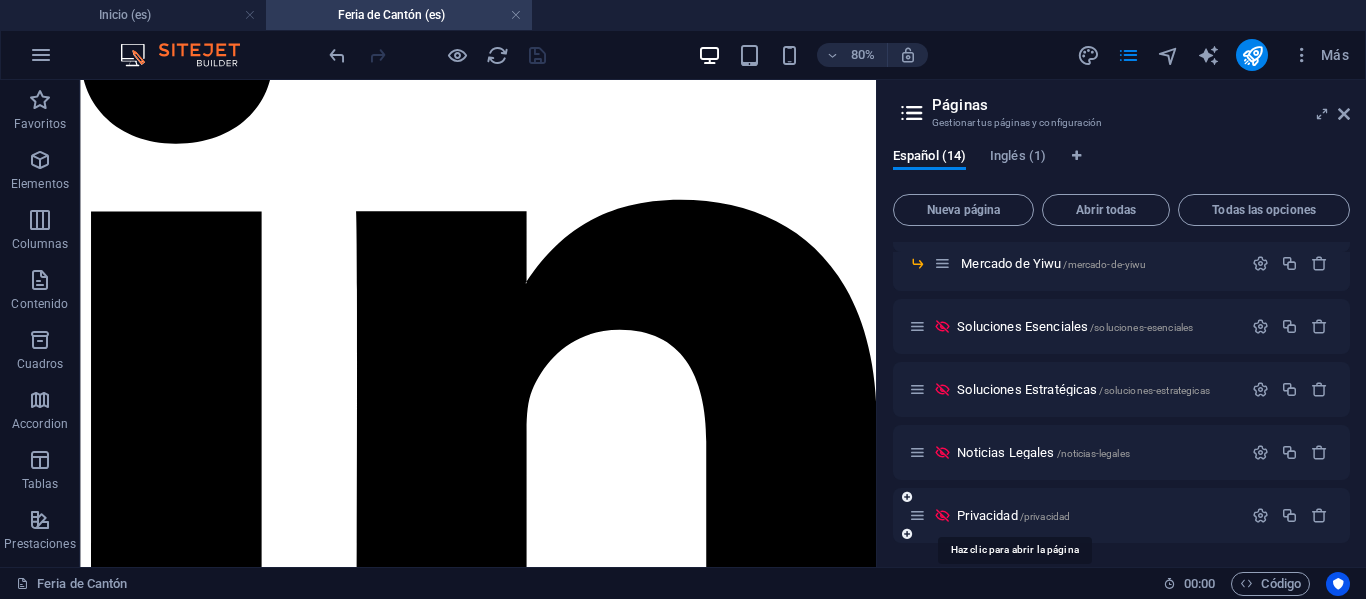 click on "Privacidad /privacidad" at bounding box center [1075, 515] 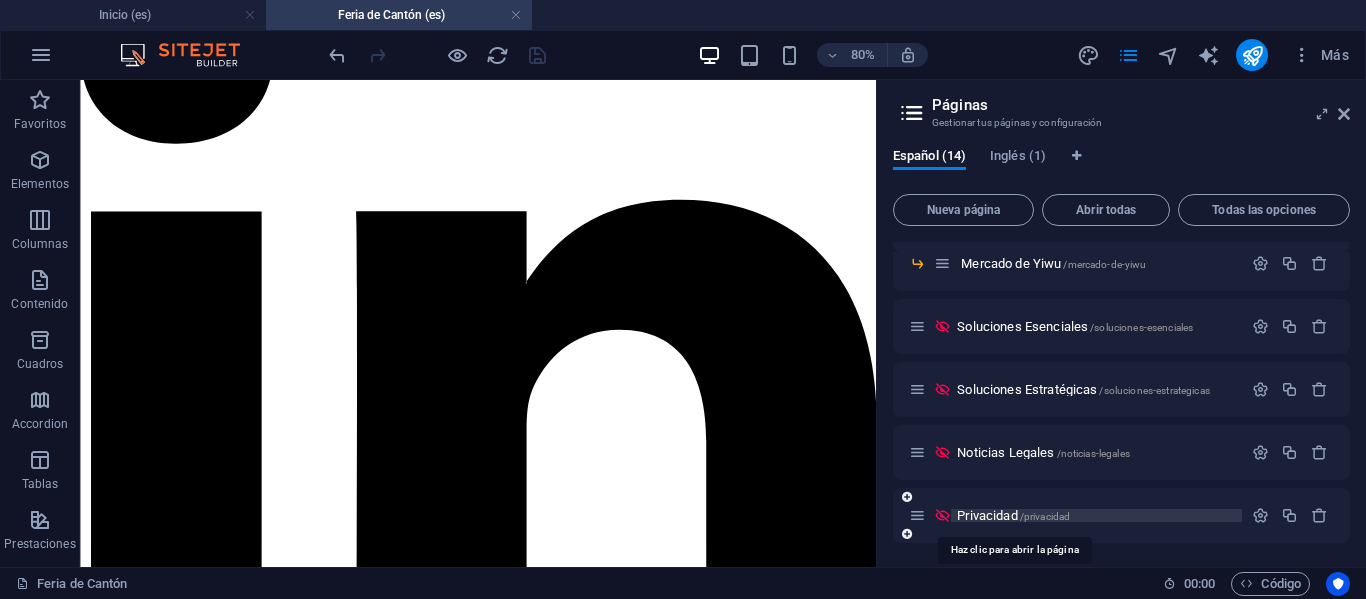 click on "Privacidad /privacidad" at bounding box center (1013, 515) 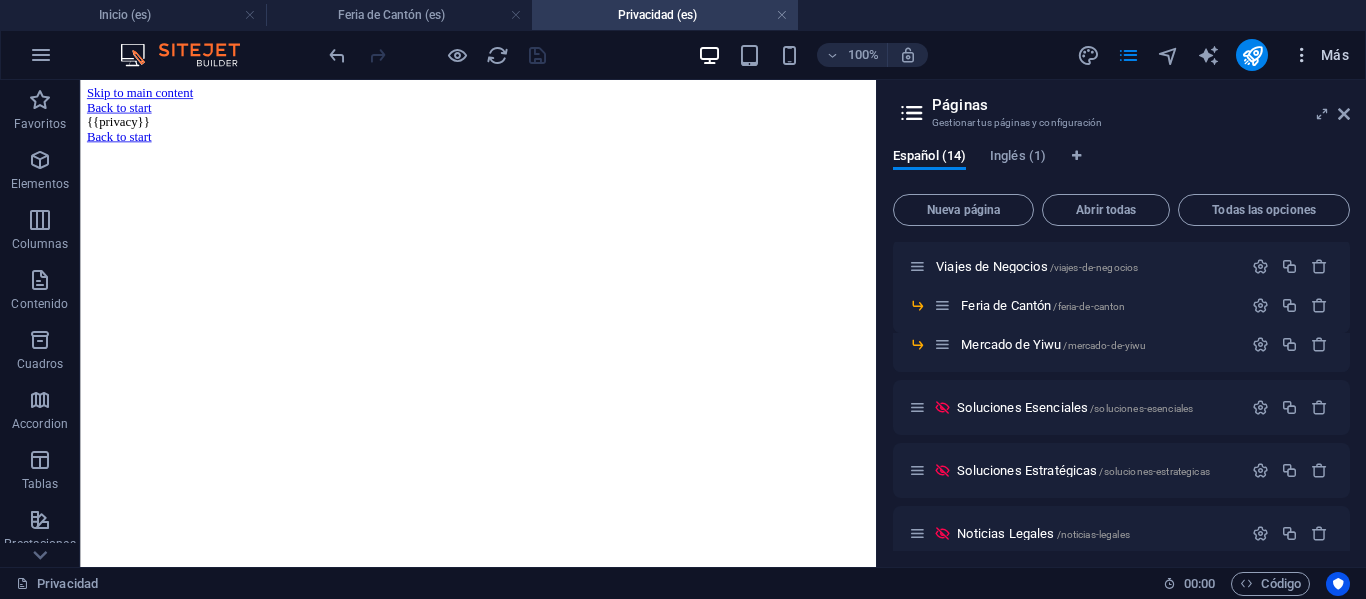 scroll, scrollTop: 0, scrollLeft: 0, axis: both 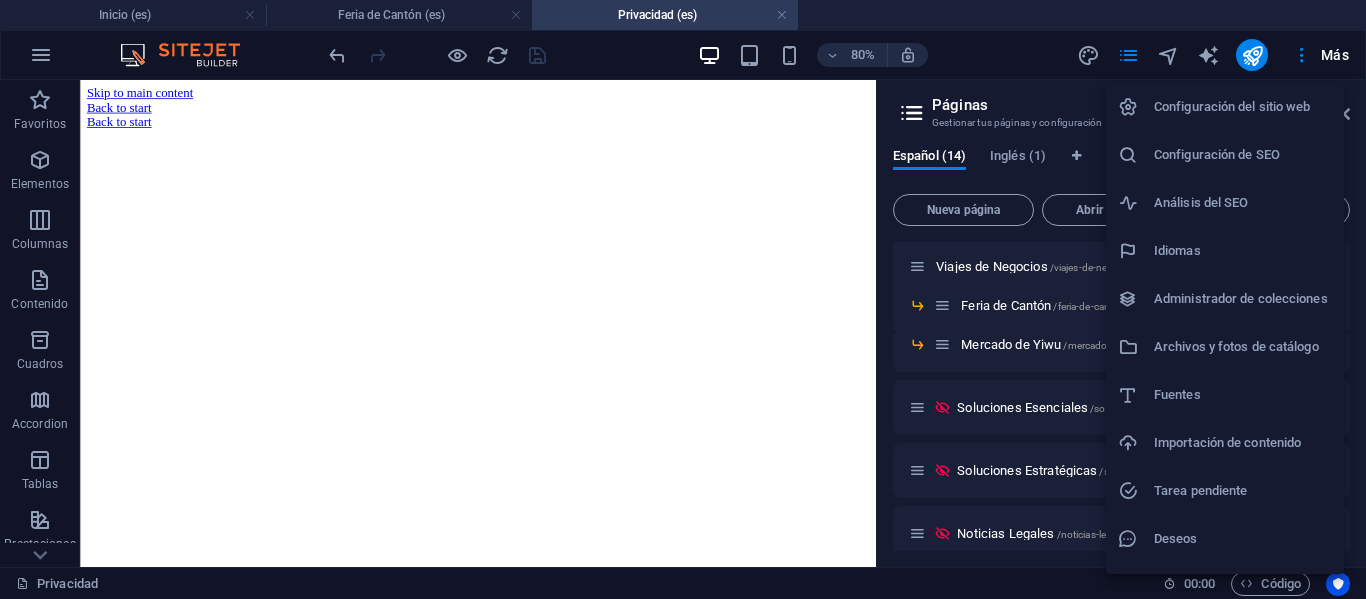 click at bounding box center [683, 299] 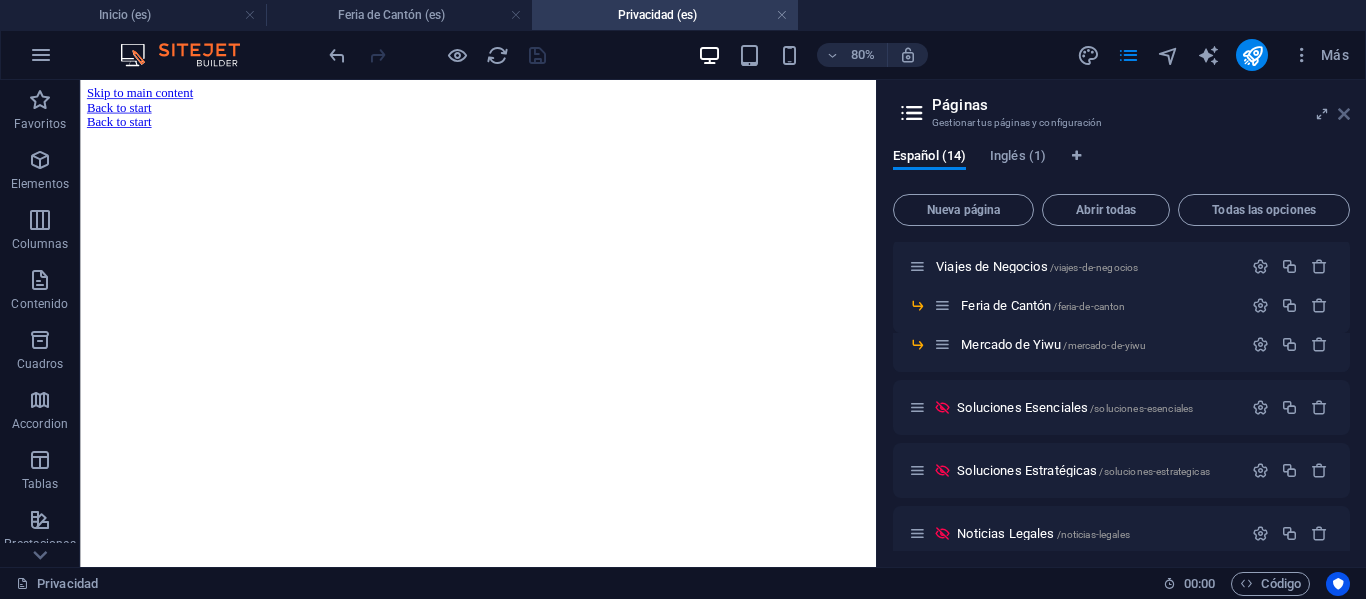 click at bounding box center (1344, 114) 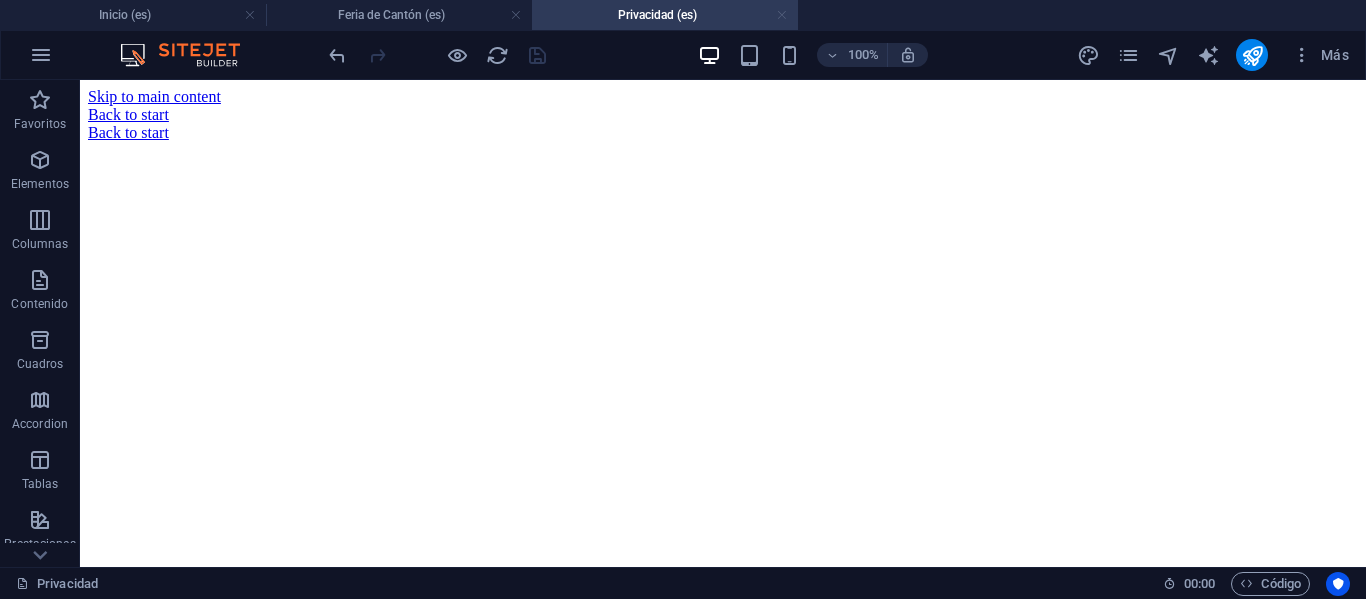 click at bounding box center (782, 15) 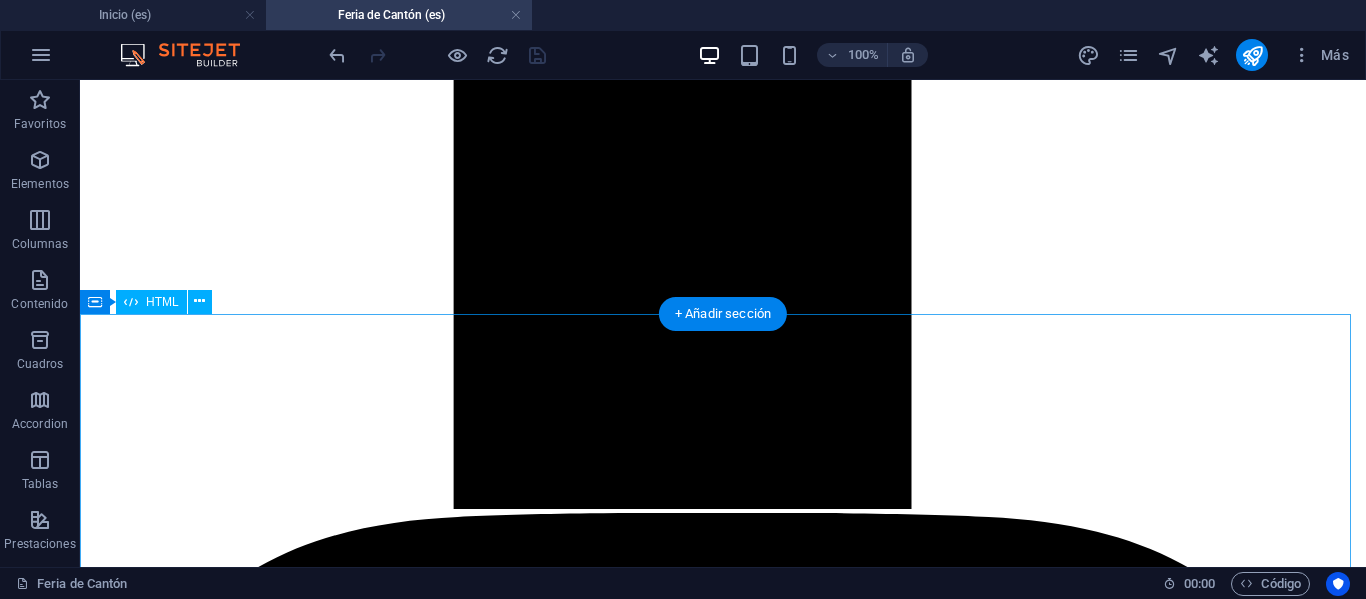 scroll, scrollTop: 4955, scrollLeft: 0, axis: vertical 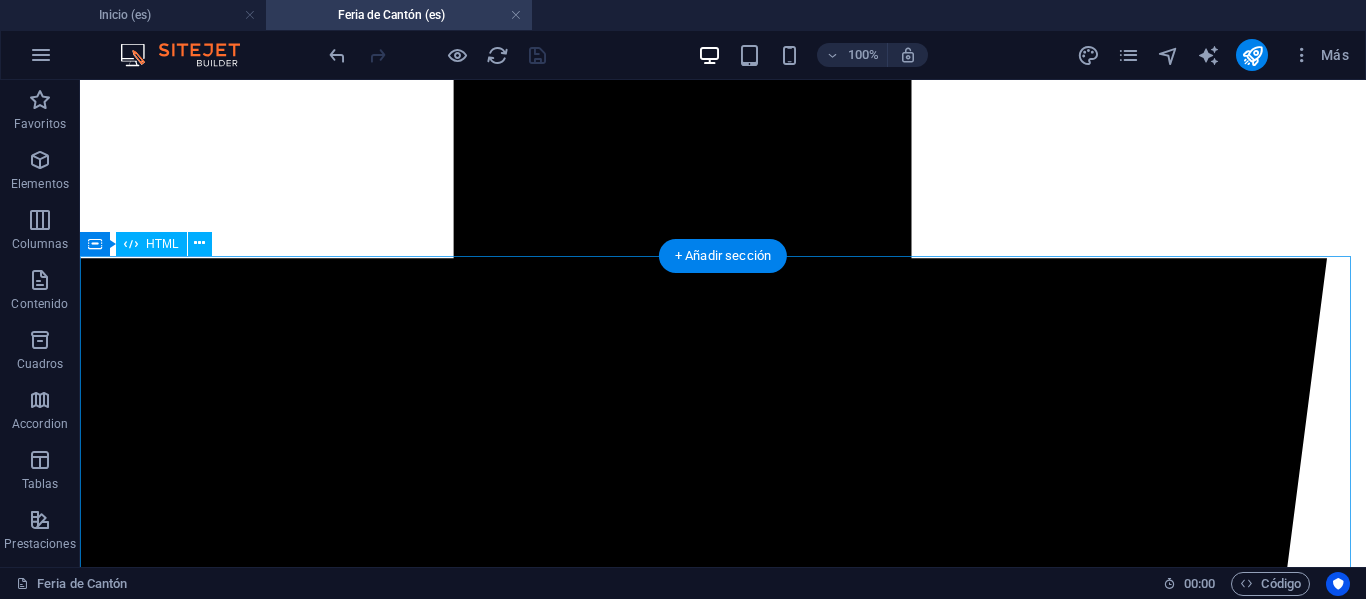 click on "PROGRAMA MISIÓN COMERCIAL CANTÓN 360°
Planes Business / Executive  12 Días de Viaje -  Plan Global  8 Días de Viaje.
Nuestros programas están diseñados para optimizar cada minuto de tú viaje.
Día 1 Despegue al Éxito Empresarial Salida desde el Aeropuerto de Santiago (SCL) en vuelo con destino a conexión internacional.
Día 2 Rumbo a Hong Kong Vuelo de conexión que te acercará al centro de negocios más dinámico del mundo.
Día 3 Recibimiento y Estadía Recepción en el Aeropuerto de Hong Kong (HKG), traslado y check-in en hotel. Tarde de escapada libre y guiada para una primera impresión de la ciudad.
Día 4 Traslado a Guangzhou y Unión de Grupo Viaje en tren bala hasta Guangzhou, el epicentro de la feria. Check-In en hotel y participantes del  Plan Global  se integran al grupo.
Día 5 Día 10" at bounding box center (723, 10062) 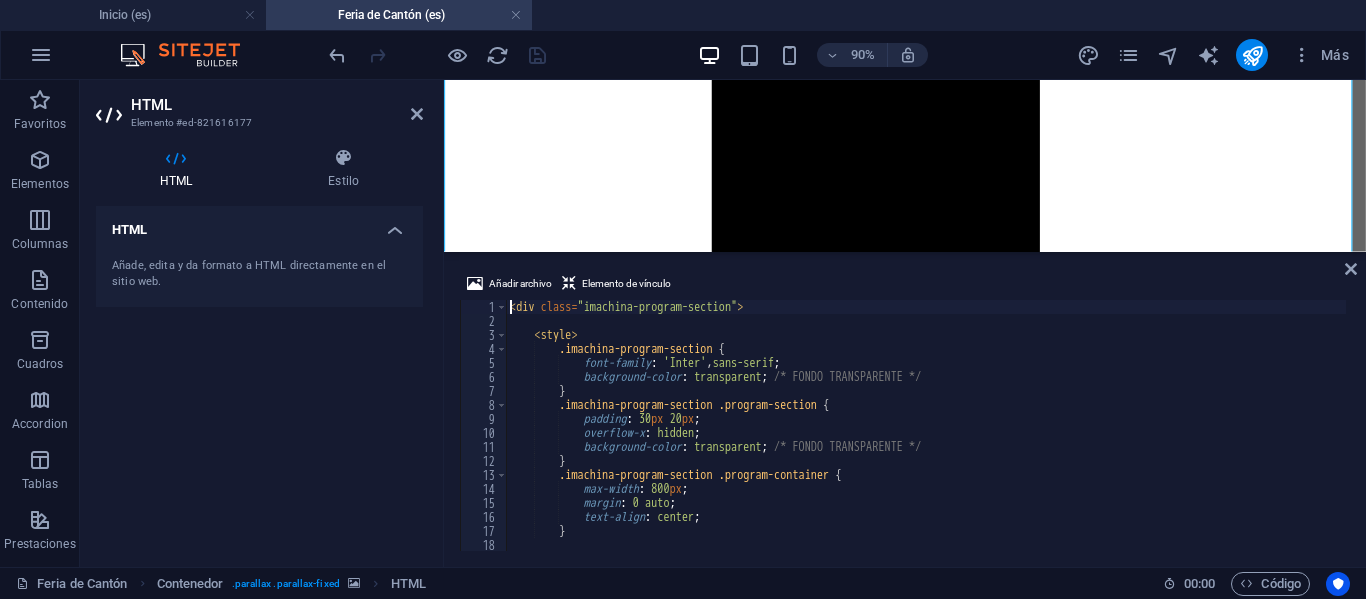 scroll, scrollTop: 5576, scrollLeft: 0, axis: vertical 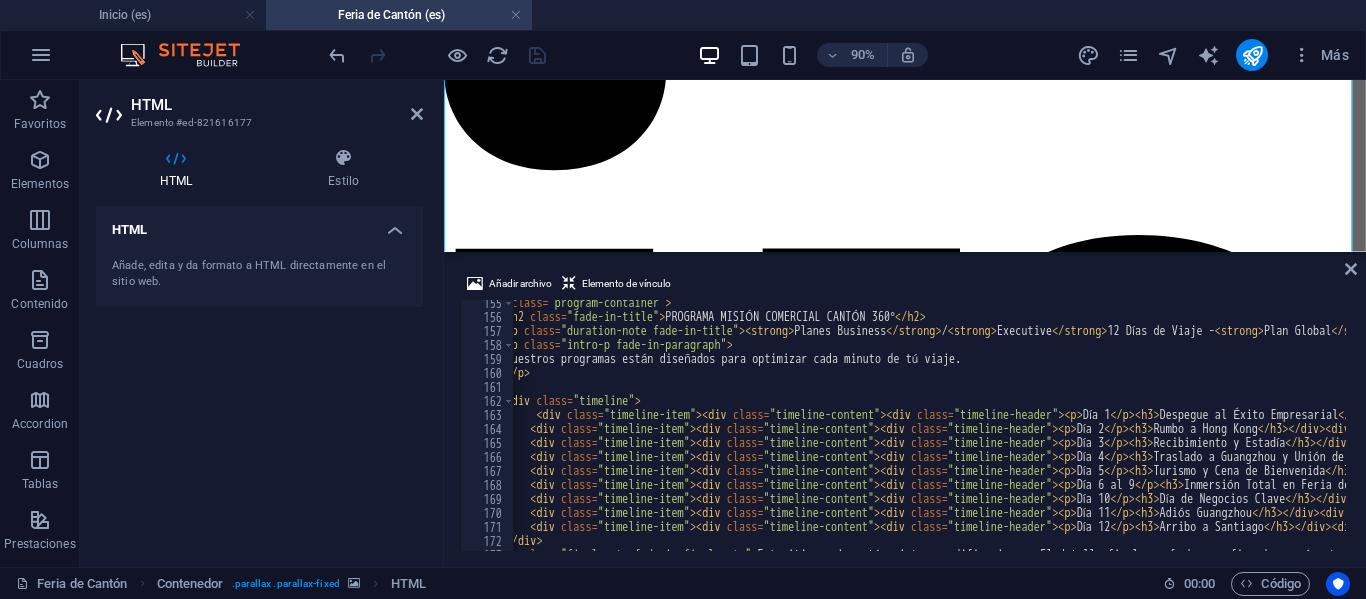click on "[TAG] PROGRAMA MISIÓN COMERCIAL CANTÓN 360° [TAG]                     [TAG] Planes Business [TAG] / [TAG] Executive [TAG] 12 Días de Viaje - [TAG] Plan Global [TAG] 8 Días de Viaje. [TAG]                    [TAG]                    Nuestros programas están diseñados para optimizar cada minuto de tú viaje.                [TAG]                       [TAG] Día 1 [TAG] Despegue al Éxito Empresarial [TAG]                     Salida desde el Aeropuerto de Santiago (SCL) en vuelo con destino a conexión internacional. [TAG]" at bounding box center [1907, 433] 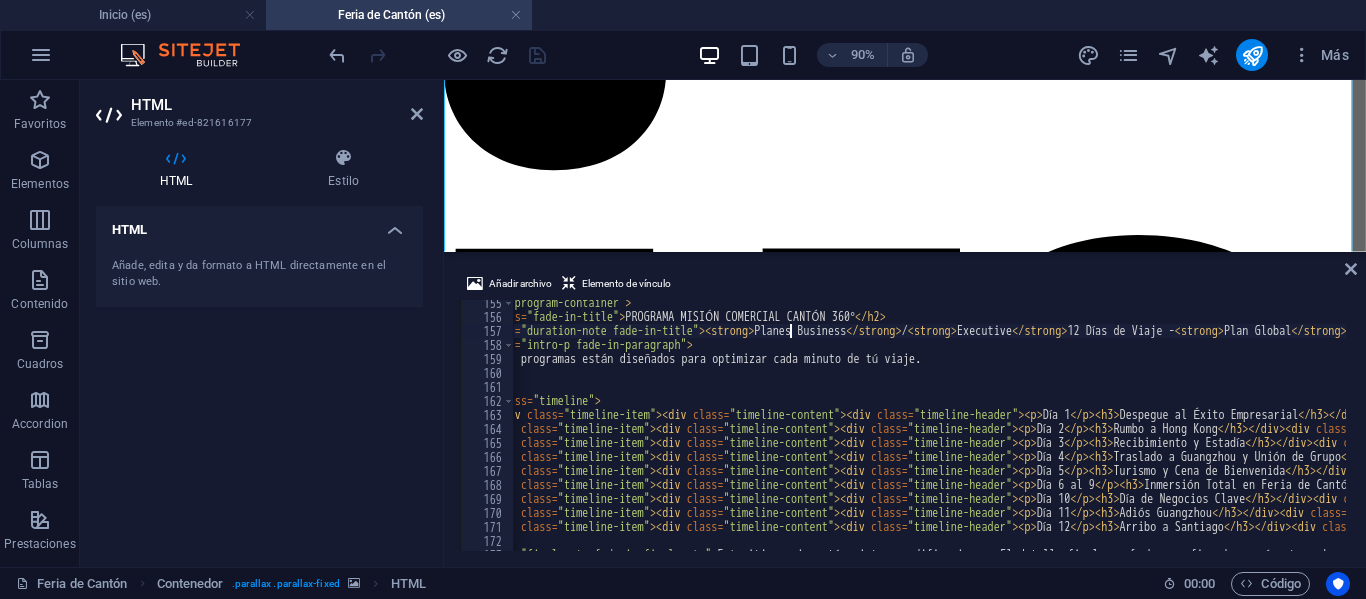scroll, scrollTop: 0, scrollLeft: 0, axis: both 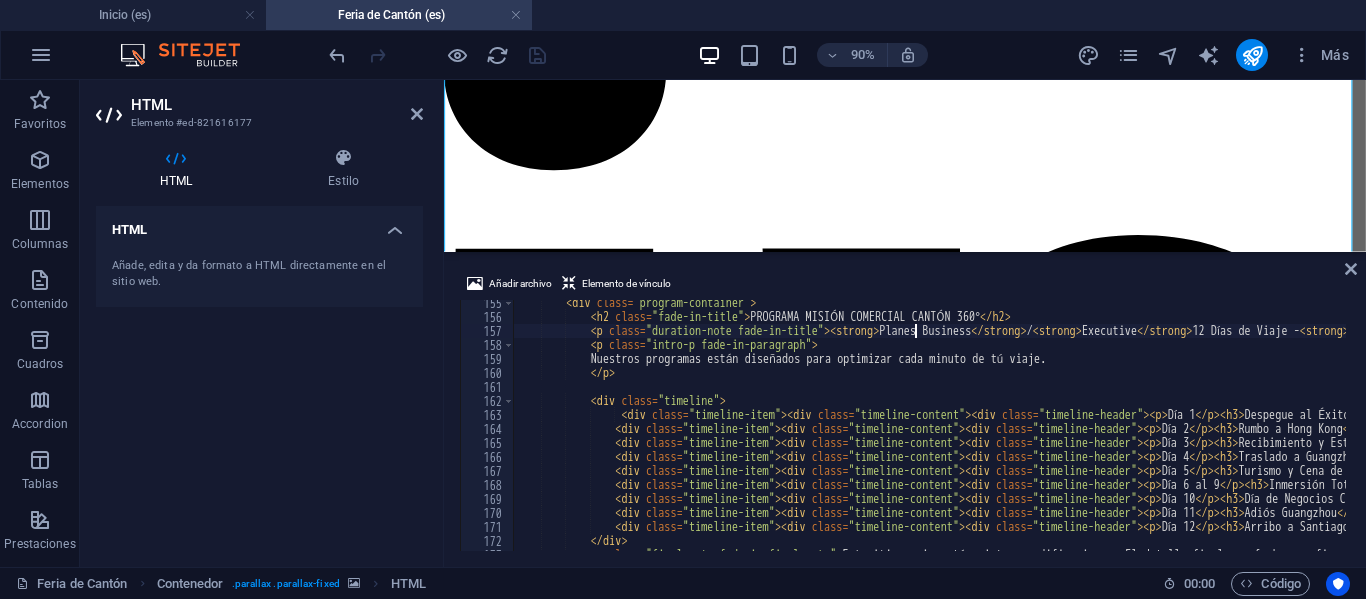 click on "157" at bounding box center (488, 331) 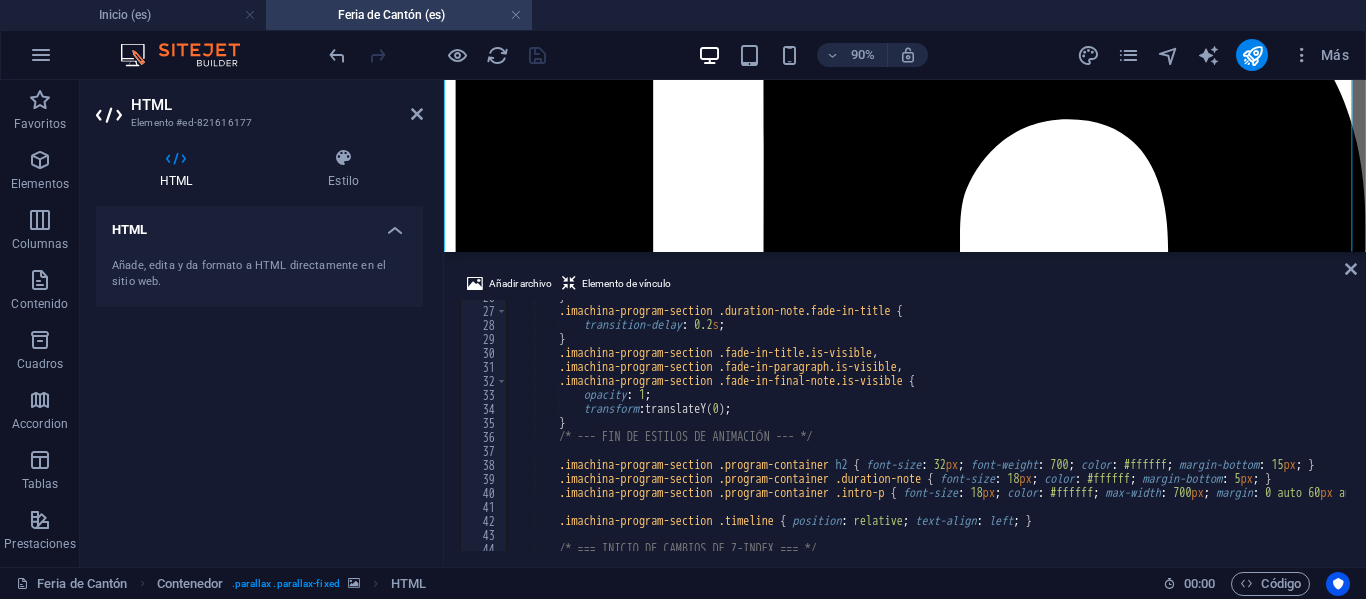 scroll, scrollTop: 420, scrollLeft: 0, axis: vertical 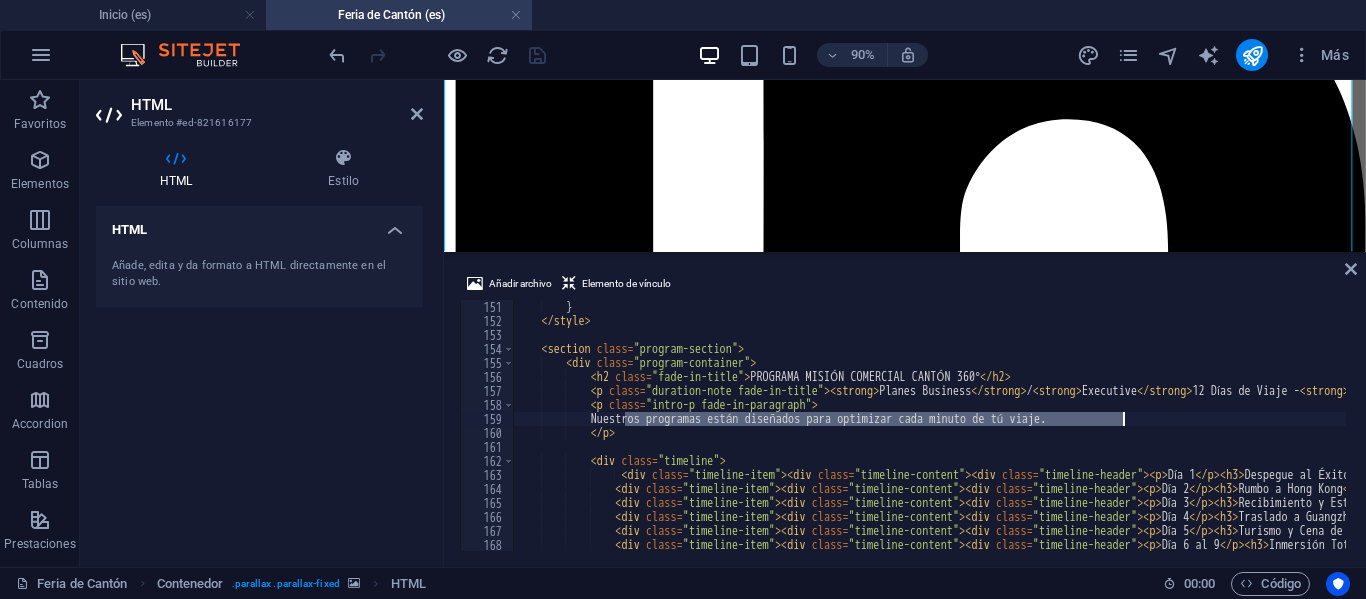drag, startPoint x: 624, startPoint y: 423, endPoint x: 1131, endPoint y: 416, distance: 507.0483 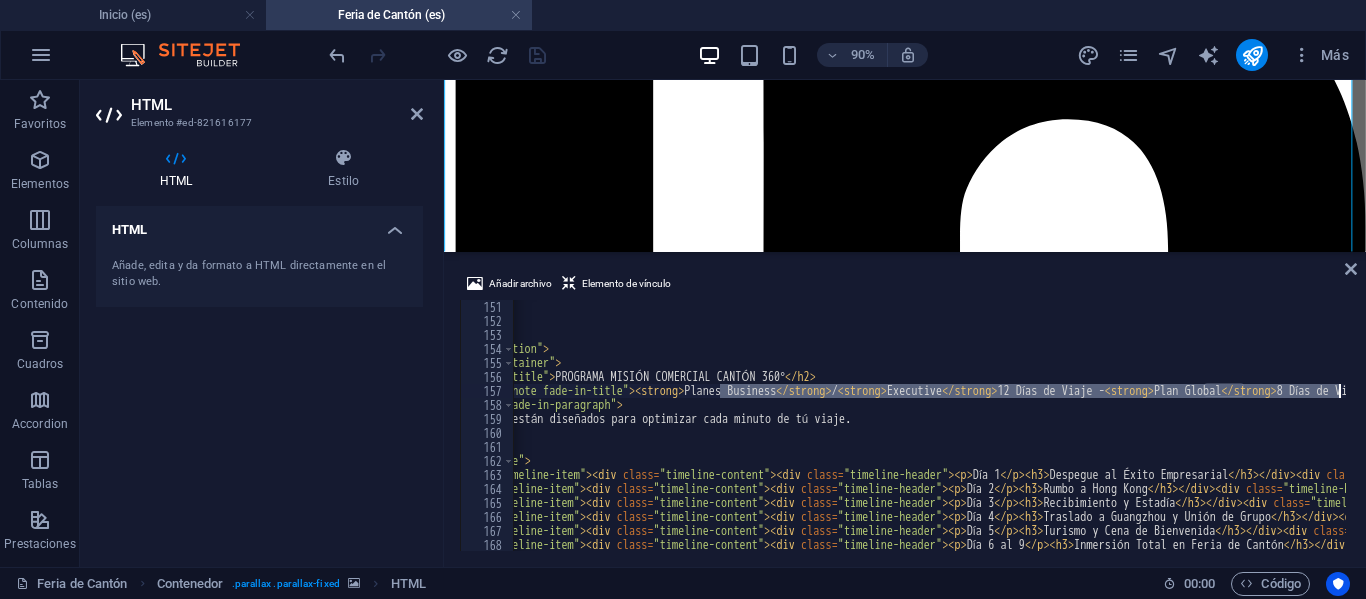 scroll, scrollTop: 0, scrollLeft: 236, axis: horizontal 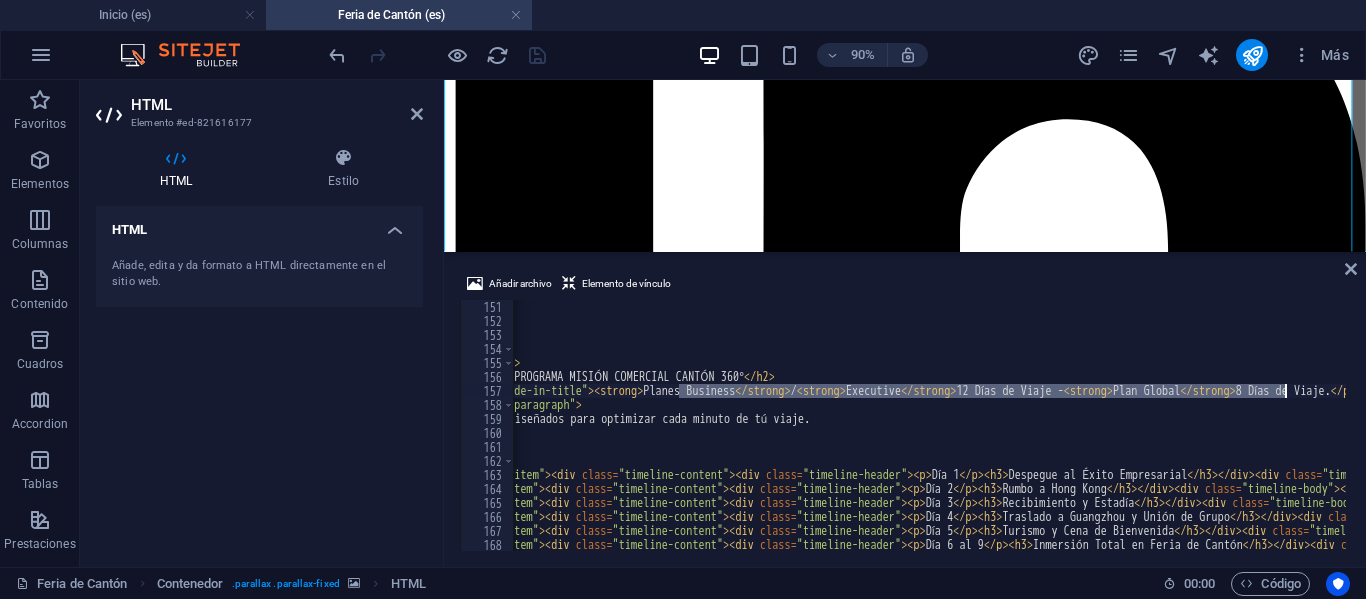 paste on "Nuestros programas están diseñados para optimizar cada minuto de tú viaje." 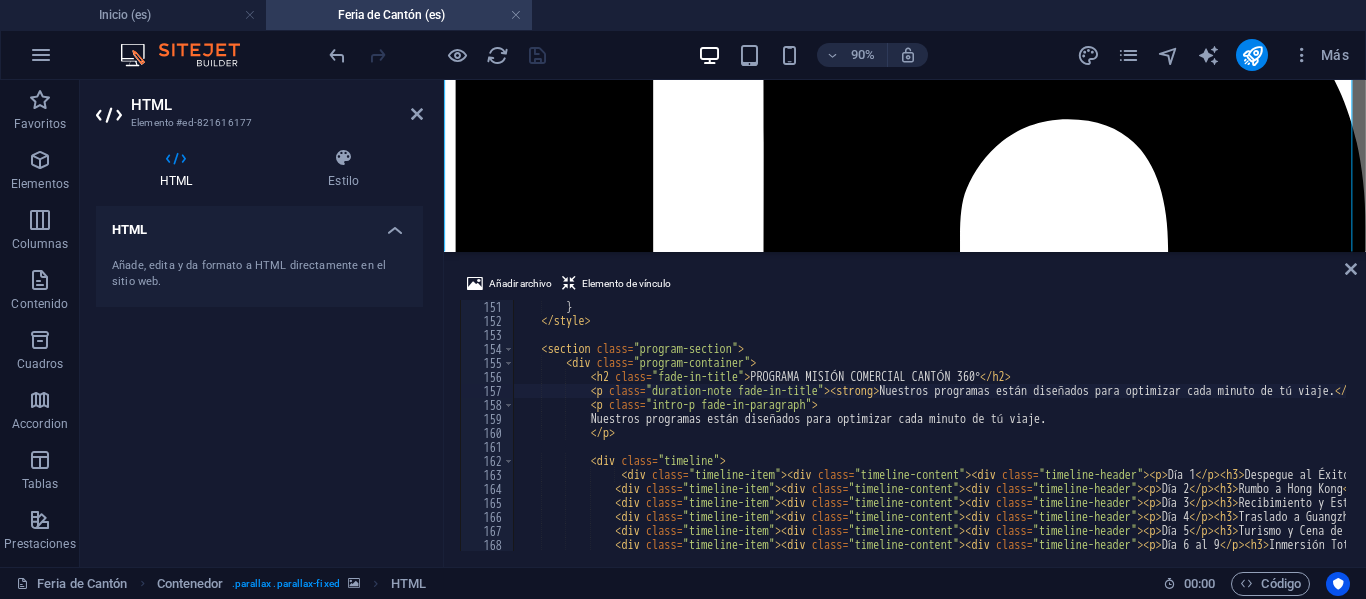scroll, scrollTop: 0, scrollLeft: 0, axis: both 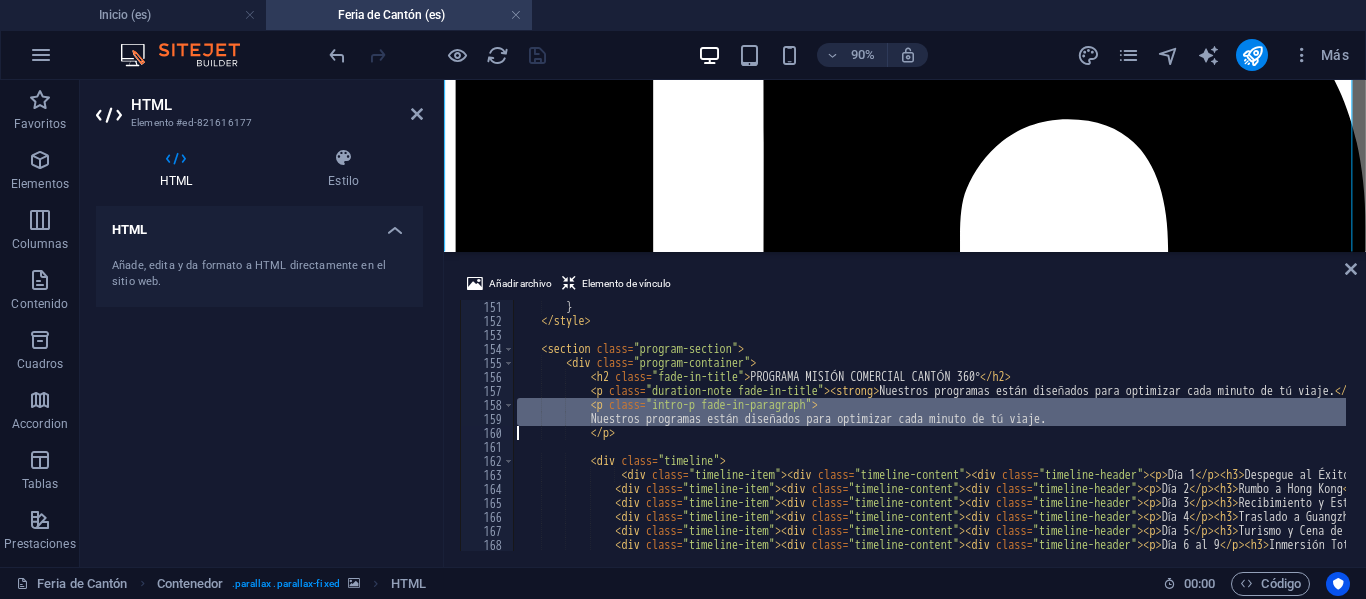 drag, startPoint x: 490, startPoint y: 405, endPoint x: 490, endPoint y: 429, distance: 24 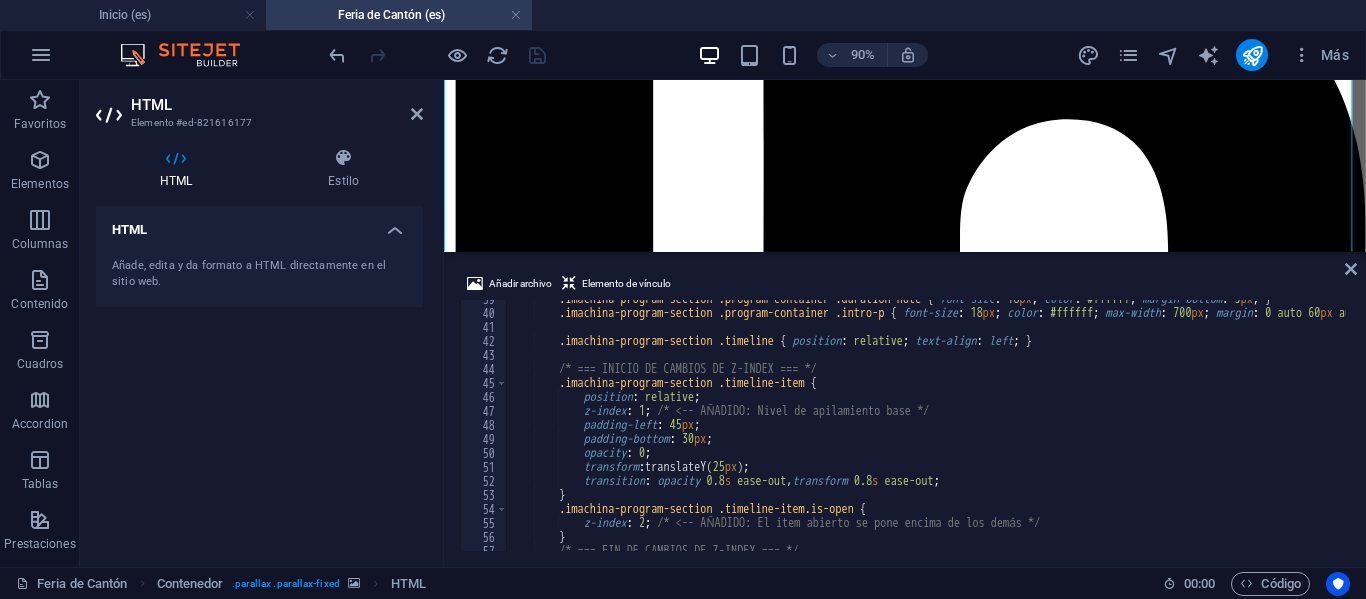 scroll, scrollTop: 480, scrollLeft: 0, axis: vertical 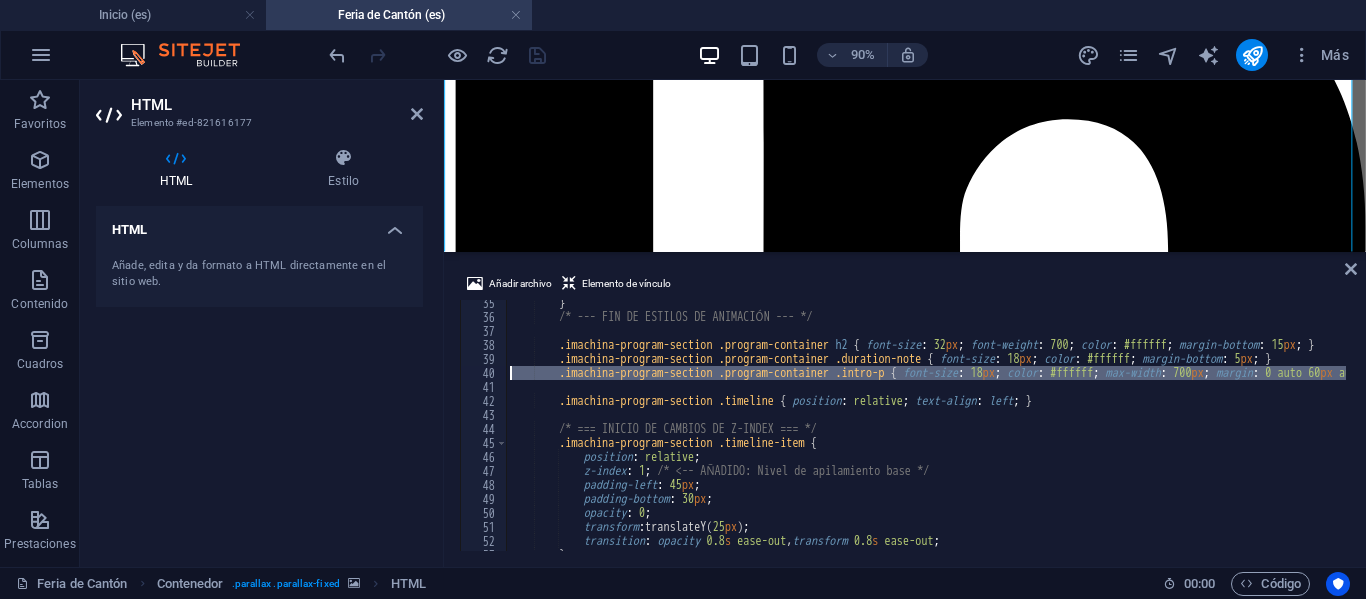 click on "40" at bounding box center (484, 373) 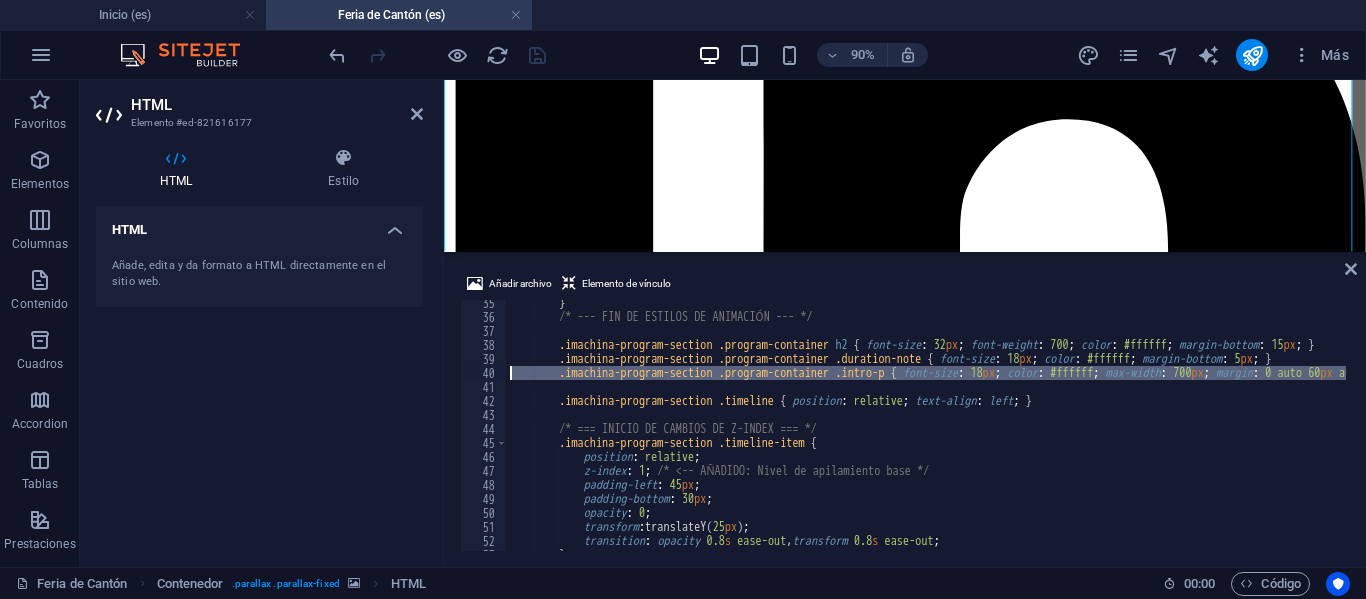 type 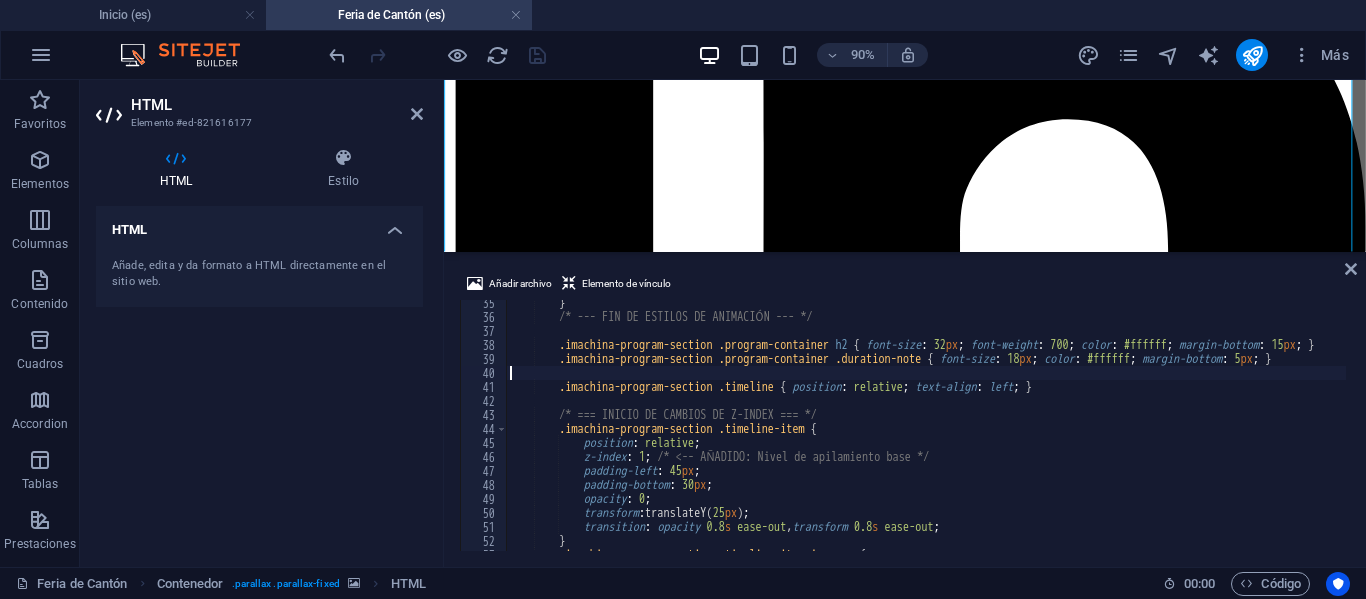 click at bounding box center (437, 55) 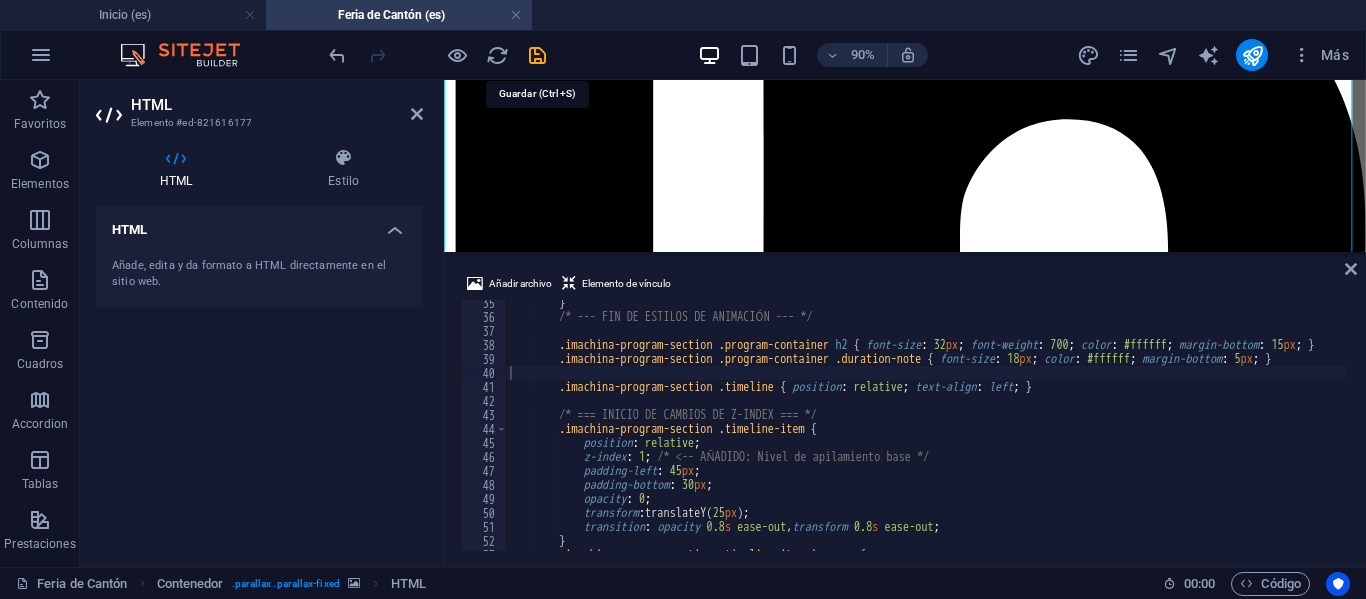 click at bounding box center [537, 55] 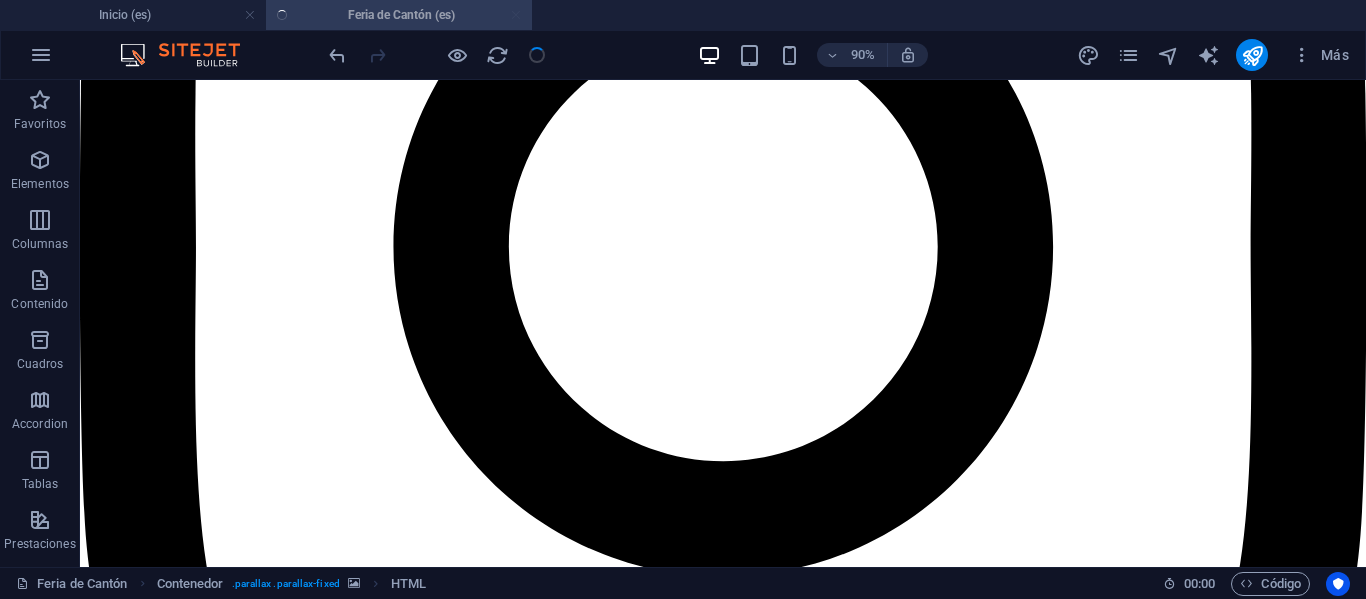 scroll, scrollTop: 4240, scrollLeft: 0, axis: vertical 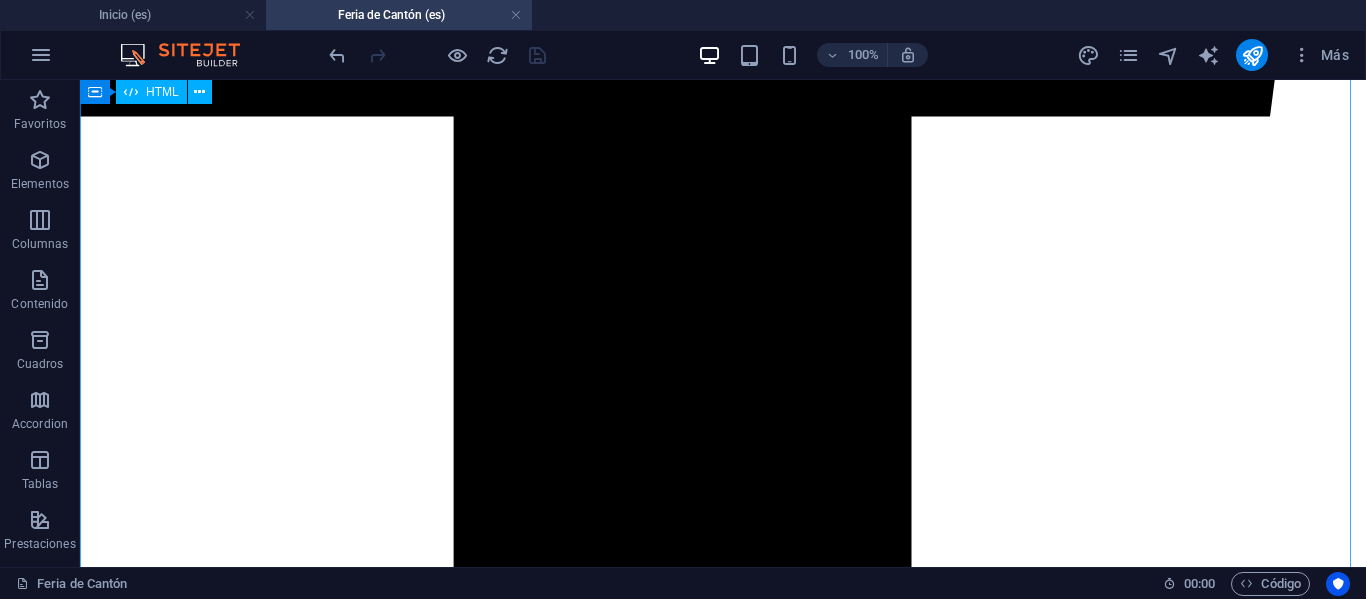 click on "PROGRAMA MISIÓN COMERCIAL CANTÓN 360°
Nuestros programas están diseñados para optimizar cada minuto de tú viaje.
Día 1 Despegue al Éxito Empresarial Salida desde el Aeropuerto de Santiago (SCL) en vuelo con destino a conexión internacional.
Día 2 Rumbo a Hong Kong Vuelo de conexión que te acercará al centro de negocios más dinámico del mundo.
Día 3 Recibimiento y Estadía Recepción en el Aeropuerto de Hong Kong (HKG), traslado y check-in en hotel. Tarde de escapada libre y guiada para una primera impresión de la ciudad.
Día 4 Traslado a Guangzhou y Unión de Grupo Viaje en tren bala hasta Guangzhou, el epicentro de la feria. Check-In en hotel y participantes del  Plan Global  se integran al grupo.
Día 5 Turismo y Cena de Bienvenida
Día 6 al 9 Inmersión Total en Feria de Cantón" at bounding box center (723, 9439) 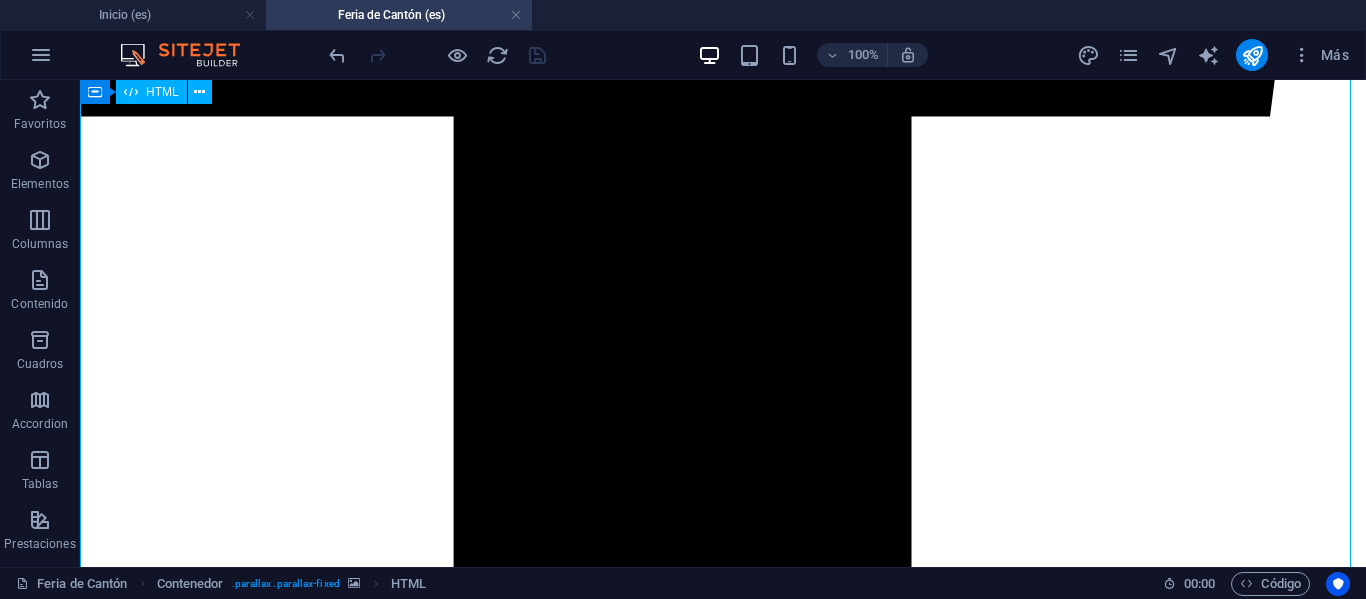 click on "PROGRAMA MISIÓN COMERCIAL CANTÓN 360°
Nuestros programas están diseñados para optimizar cada minuto de tú viaje.
Día 1 Despegue al Éxito Empresarial Salida desde el Aeropuerto de Santiago (SCL) en vuelo con destino a conexión internacional.
Día 2 Rumbo a Hong Kong Vuelo de conexión que te acercará al centro de negocios más dinámico del mundo.
Día 3 Recibimiento y Estadía Recepción en el Aeropuerto de Hong Kong (HKG), traslado y check-in en hotel. Tarde de escapada libre y guiada para una primera impresión de la ciudad.
Día 4 Traslado a Guangzhou y Unión de Grupo Viaje en tren bala hasta Guangzhou, el epicentro de la feria. Check-In en hotel y participantes del  Plan Global  se integran al grupo.
Día 5 Turismo y Cena de Bienvenida
Día 6 al 9 Inmersión Total en Feria de Cantón" at bounding box center (723, 9439) 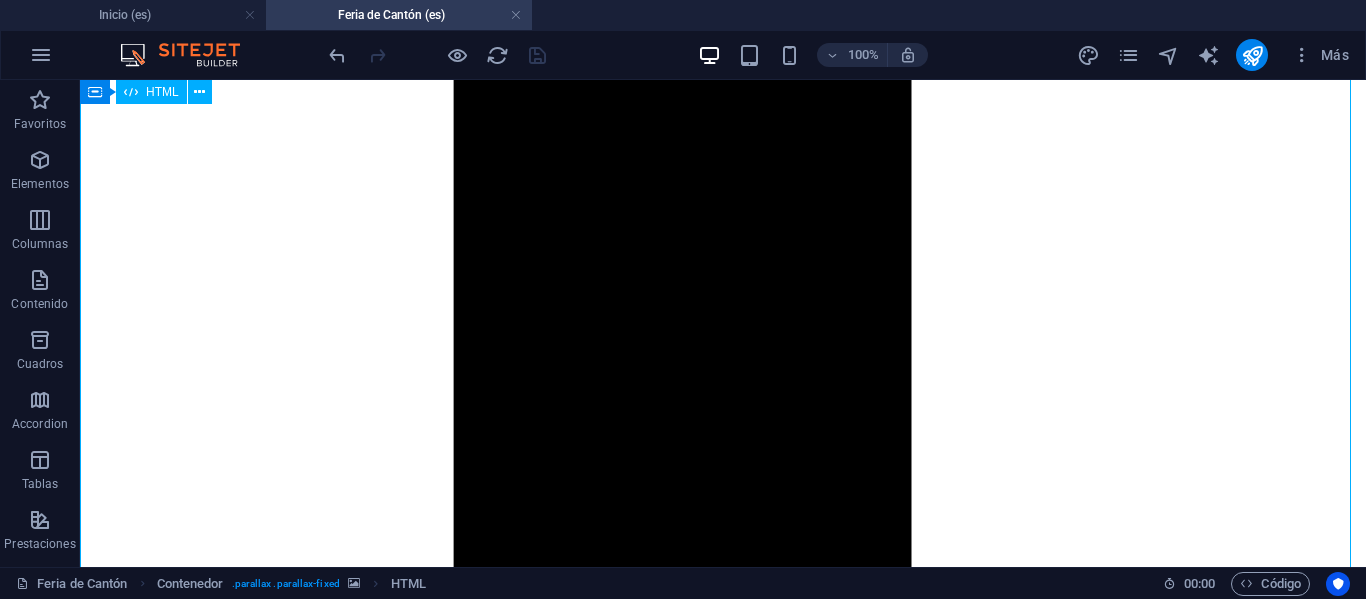 scroll, scrollTop: 5576, scrollLeft: 0, axis: vertical 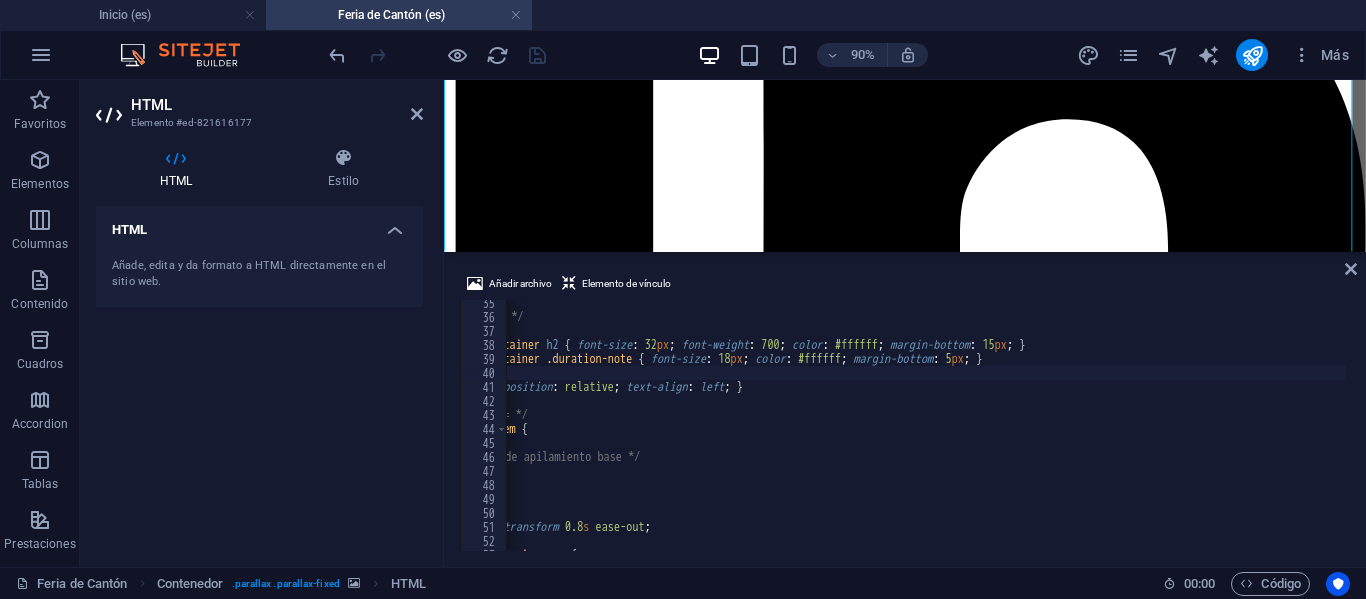 click on "}           /* --- FIN DE ESTILOS DE ANIMACIÓN --- */           .imachina-program-section   .program-container   h2   {   font-size :   32 px ;   font-weight :   700 ;   color :   #ffffff ;   margin-bottom :   15 px ;   }           .imachina-program-section   .program-container   .duration-note   {   font-size :   18 px ;   color :   #ffffff ;   margin-bottom :   5 px ;   }           .imachina-program-section   .timeline   {   position :   relative ;   text-align :   left ;   }           /* === INICIO DE CAMBIOS DE Z-INDEX === */           .imachina-program-section   .timeline-item   {                position :   relative ;                z-index :   1 ;   /* <-- AÑADIDO: Nivel de apilamiento base */                padding-left :   45 px ;                padding-bottom :   30 px ;                opacity :   0 ;                transform :  translateY( 25 px ) ;                transition :   opacity   0.8 s   ease-out ,  transform   0.8 s   ease-out ;           }           .imachina-program-section" at bounding box center (1696, 433) 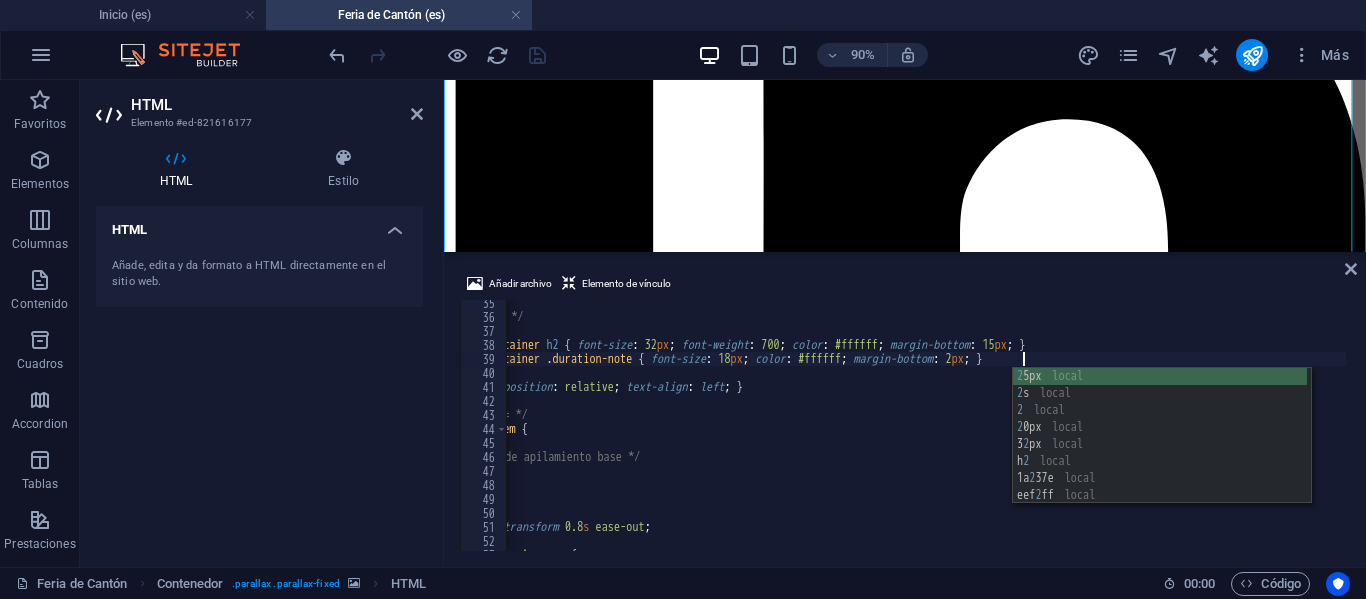 scroll, scrollTop: 0, scrollLeft: 65, axis: horizontal 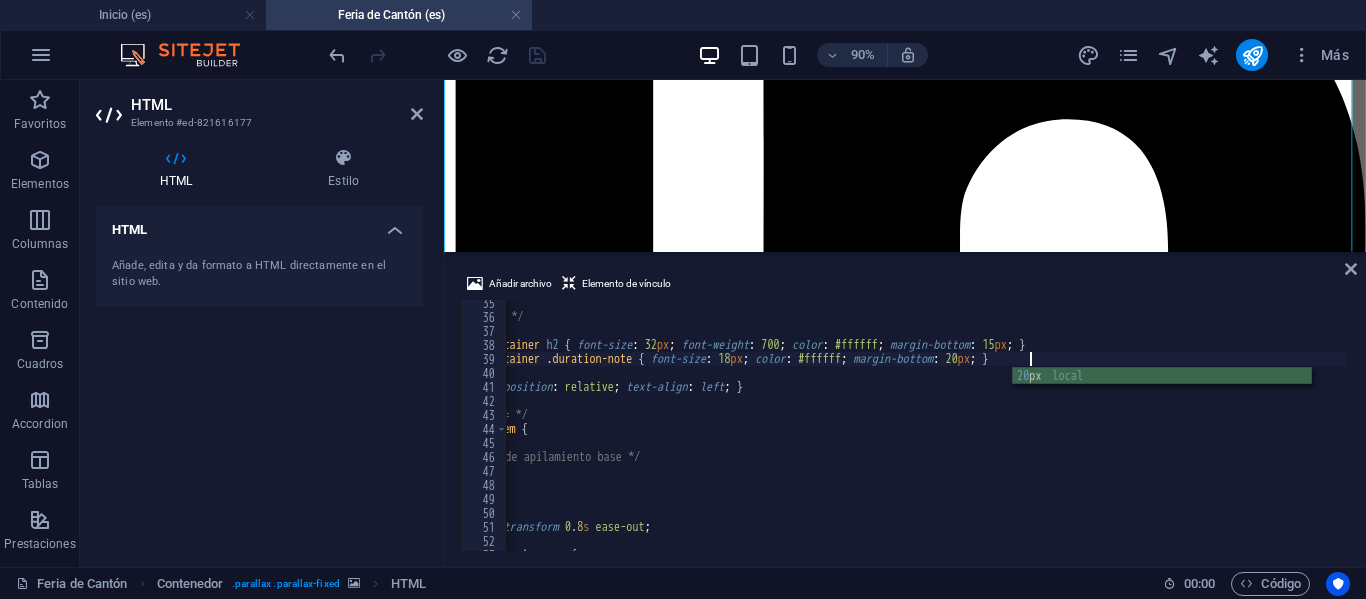 type on ".imachina-program-section .program-container .duration-note { font-size: 18px; color: #ffffff; margin-bottom: 20px; }" 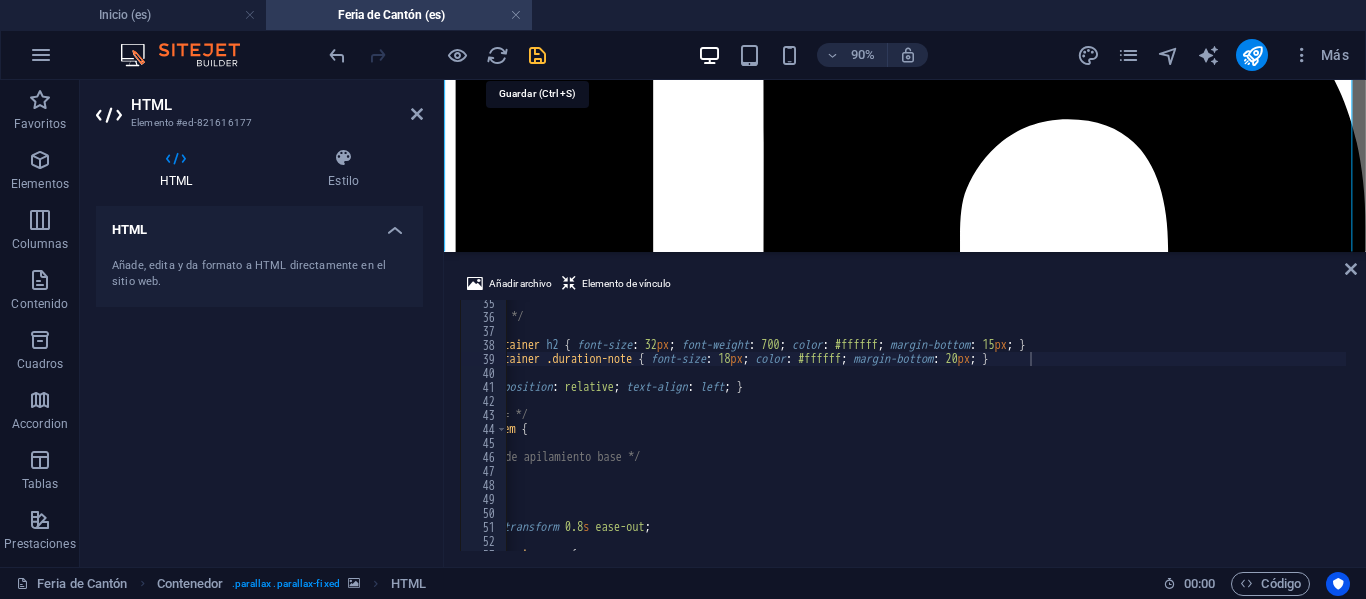 click at bounding box center (537, 55) 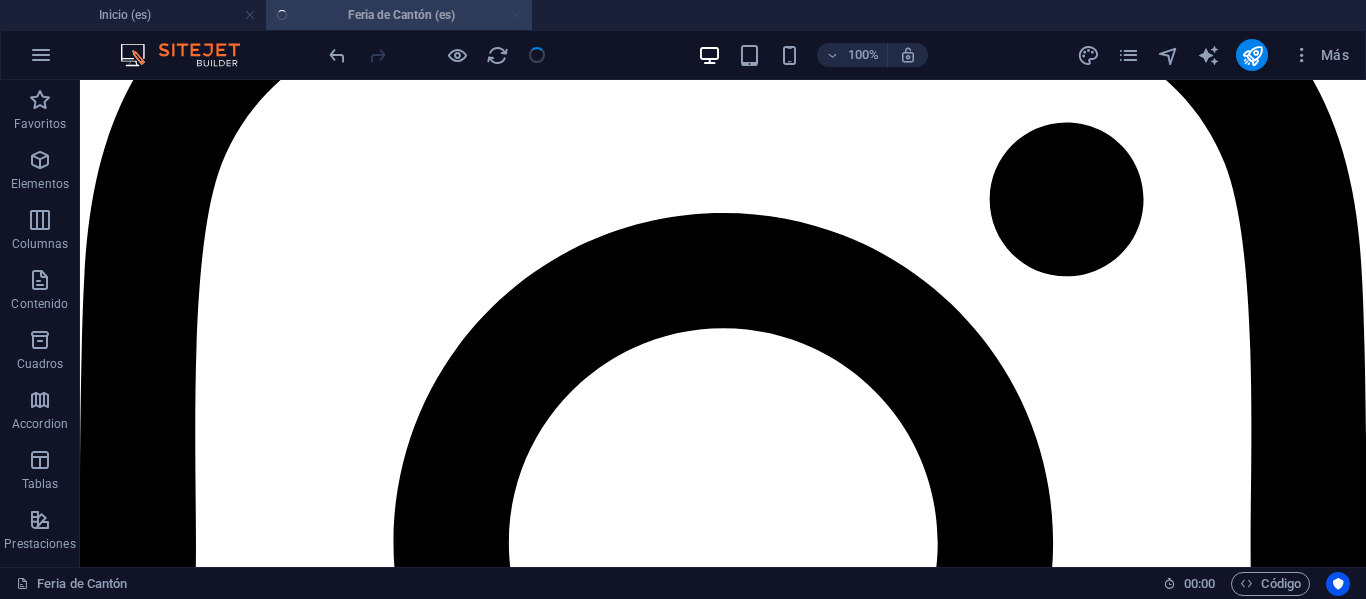 scroll, scrollTop: 4240, scrollLeft: 0, axis: vertical 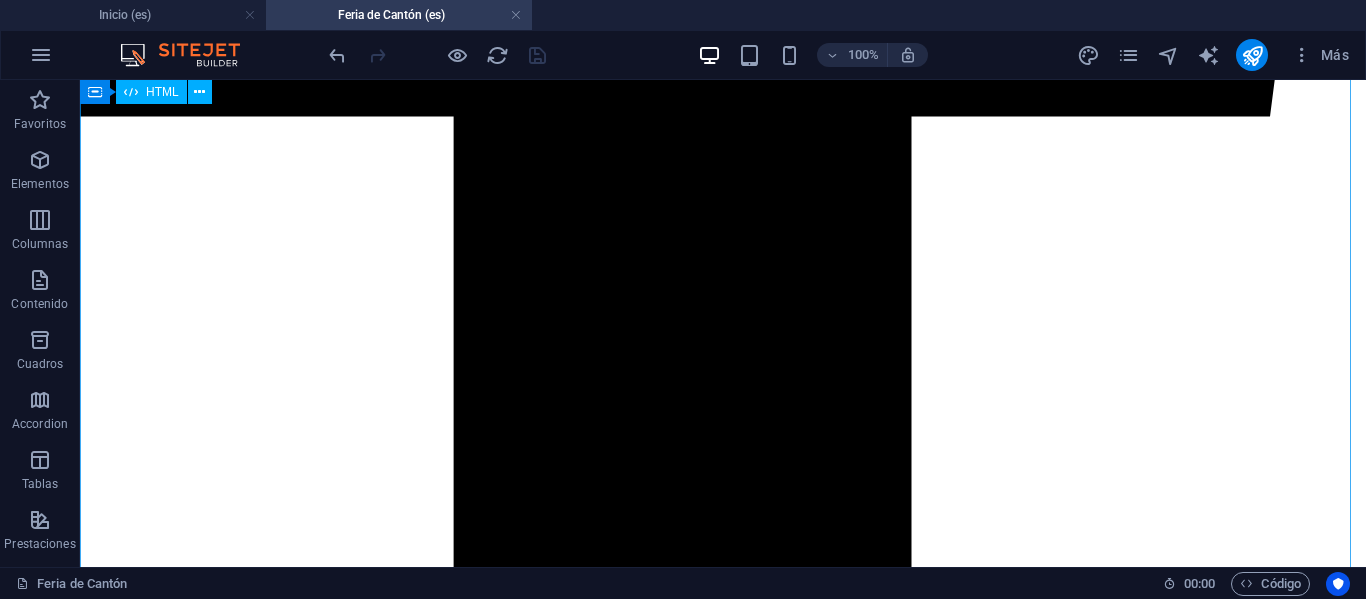 click on "PROGRAMA MISIÓN COMERCIAL CANTÓN 360°
Nuestros programas están diseñados para optimizar cada minuto de tú viaje.
Día 1 Despegue al Éxito Empresarial Salida desde el Aeropuerto de Santiago (SCL) en vuelo con destino a conexión internacional.
Día 2 Rumbo a Hong Kong Vuelo de conexión que te acercará al centro de negocios más dinámico del mundo.
Día 3 Recibimiento y Estadía Recepción en el Aeropuerto de Hong Kong (HKG), traslado y check-in en hotel. Tarde de escapada libre y guiada para una primera impresión de la ciudad.
Día 4 Traslado a Guangzhou y Unión de Grupo Viaje en tren bala hasta Guangzhou, el epicentro de la feria. Check-In en hotel y participantes del  Plan Global  se integran al grupo.
Día 5 Turismo y Cena de Bienvenida
Día 6 al 9 Inmersión Total en Feria de Cantón" at bounding box center (723, 9441) 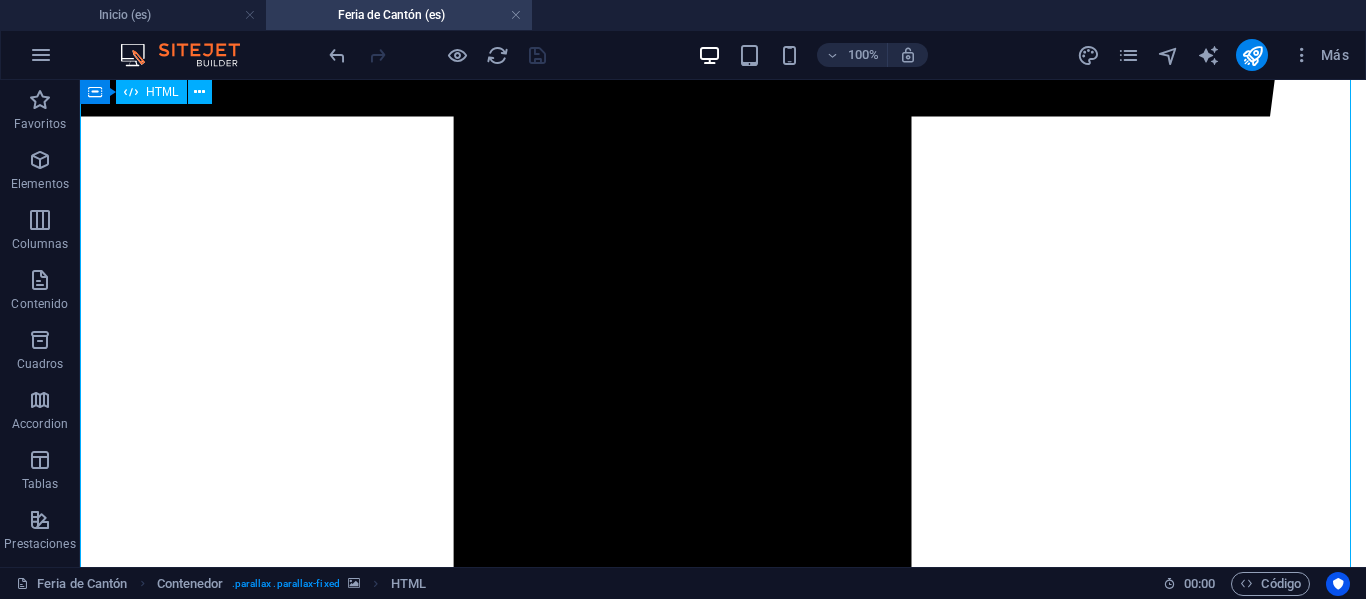 click on "PROGRAMA MISIÓN COMERCIAL CANTÓN 360°
Nuestros programas están diseñados para optimizar cada minuto de tú viaje.
Día 1 Despegue al Éxito Empresarial Salida desde el Aeropuerto de Santiago (SCL) en vuelo con destino a conexión internacional.
Día 2 Rumbo a Hong Kong Vuelo de conexión que te acercará al centro de negocios más dinámico del mundo.
Día 3 Recibimiento y Estadía Recepción en el Aeropuerto de Hong Kong (HKG), traslado y check-in en hotel. Tarde de escapada libre y guiada para una primera impresión de la ciudad.
Día 4 Traslado a Guangzhou y Unión de Grupo Viaje en tren bala hasta Guangzhou, el epicentro de la feria. Check-In en hotel y participantes del  Plan Global  se integran al grupo.
Día 5 Turismo y Cena de Bienvenida
Día 6 al 9 Inmersión Total en Feria de Cantón" at bounding box center (723, 9441) 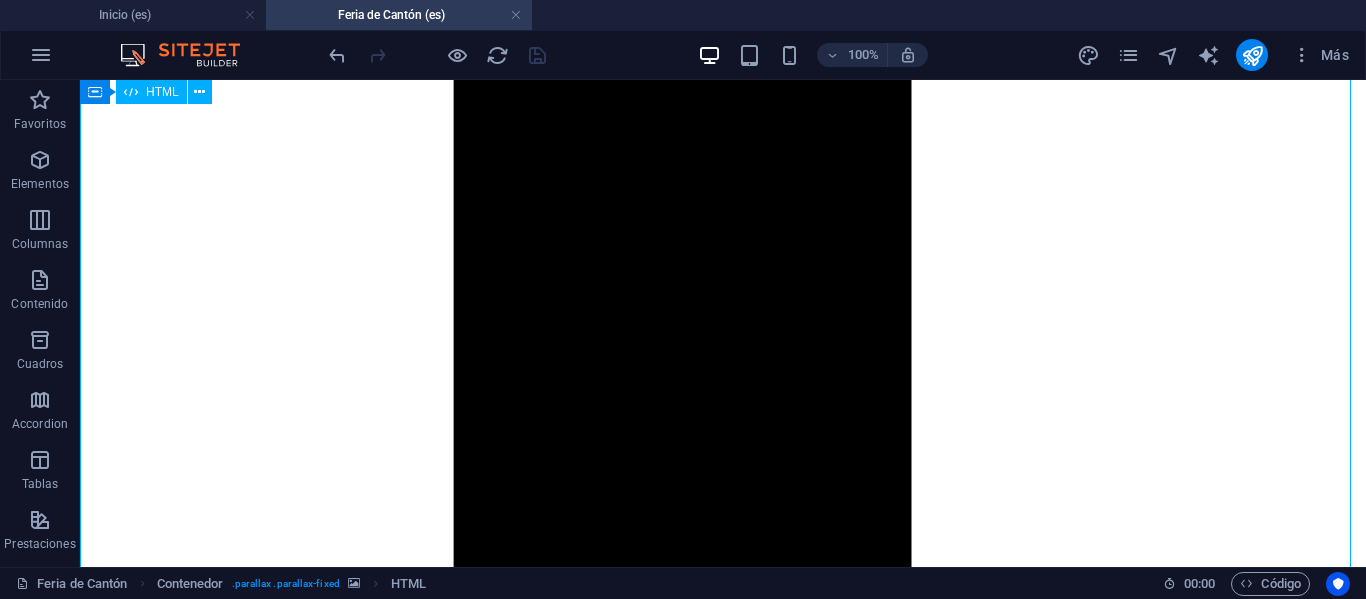 scroll, scrollTop: 5576, scrollLeft: 0, axis: vertical 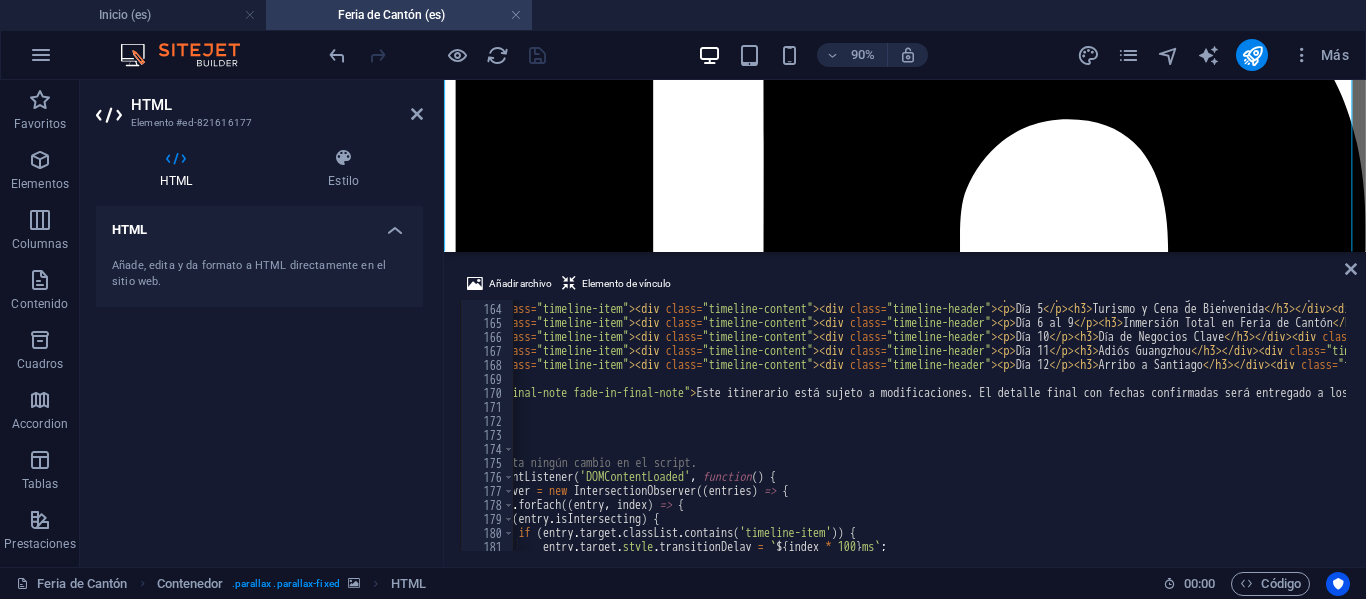 click on "Día [NUMBER] / Traslado a Guangzhou y Unión de Grupo / Viaje en tren bala hasta Guangzhou, el epicentro de la feria. Check-In en hotel y participantes del Plan Global se integran al grupo. / Día [NUMBER] / Turismo y Cena de Bienvenida / Visita a puntos turísticos y culturales clave de Guangzhou. Por la noche, cena networking de bienvenida para todos los participantes." at bounding box center (1846, 425) 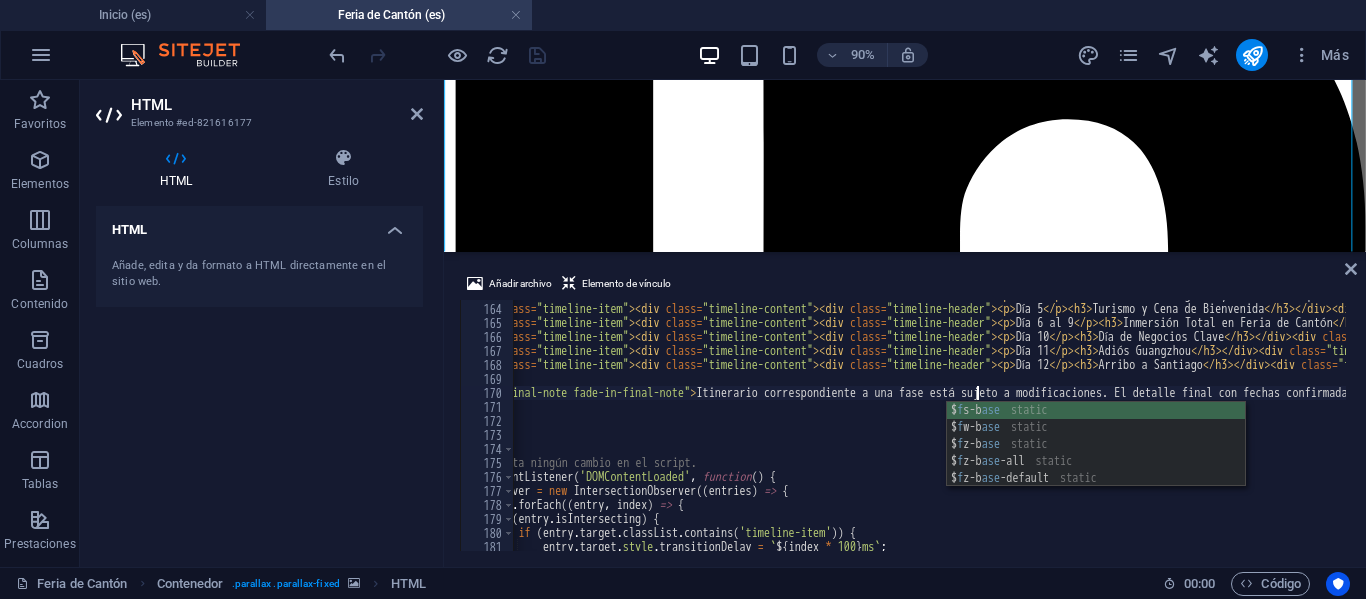 scroll, scrollTop: 0, scrollLeft: 50, axis: horizontal 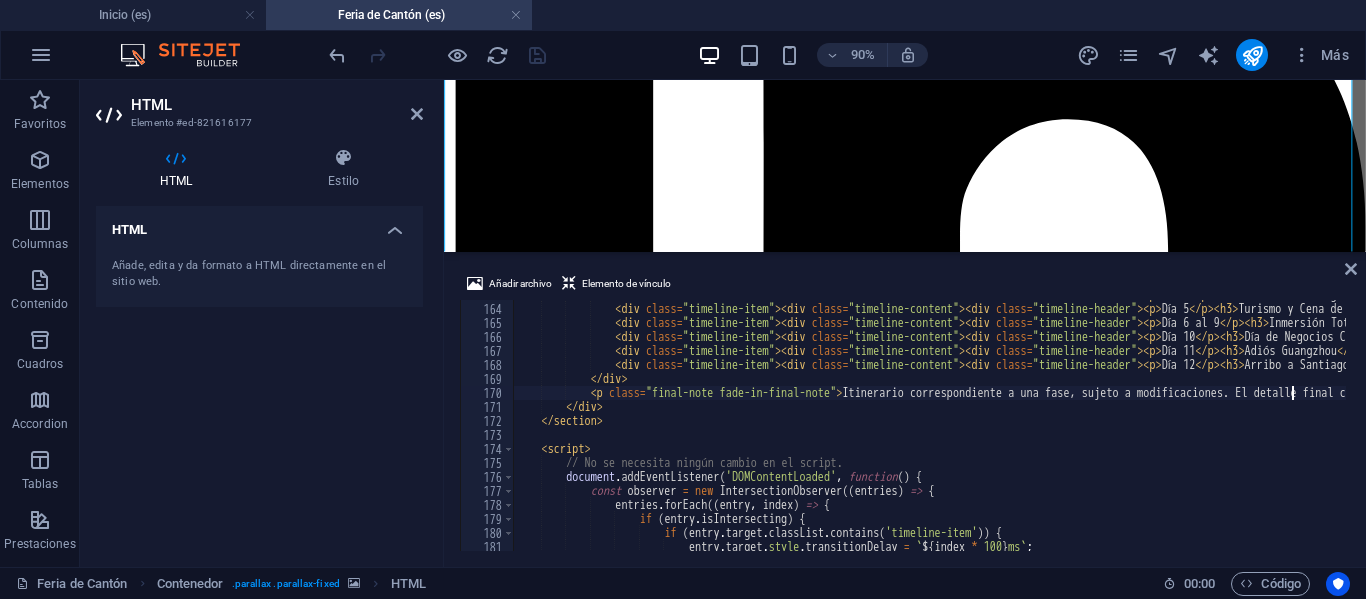 type on "Itinerario correspondiente a una fase, sujeto a modificaciones. El detalle final con fechas confirmadas será entregado a los participantes inscritos." 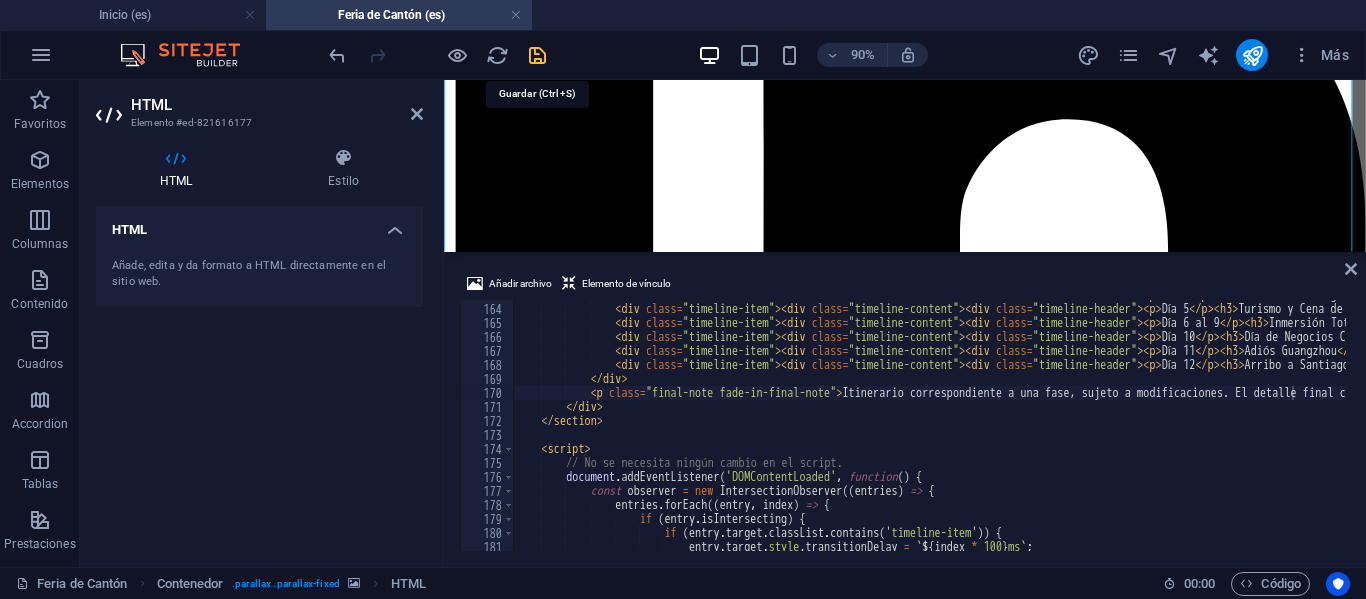 click at bounding box center (537, 55) 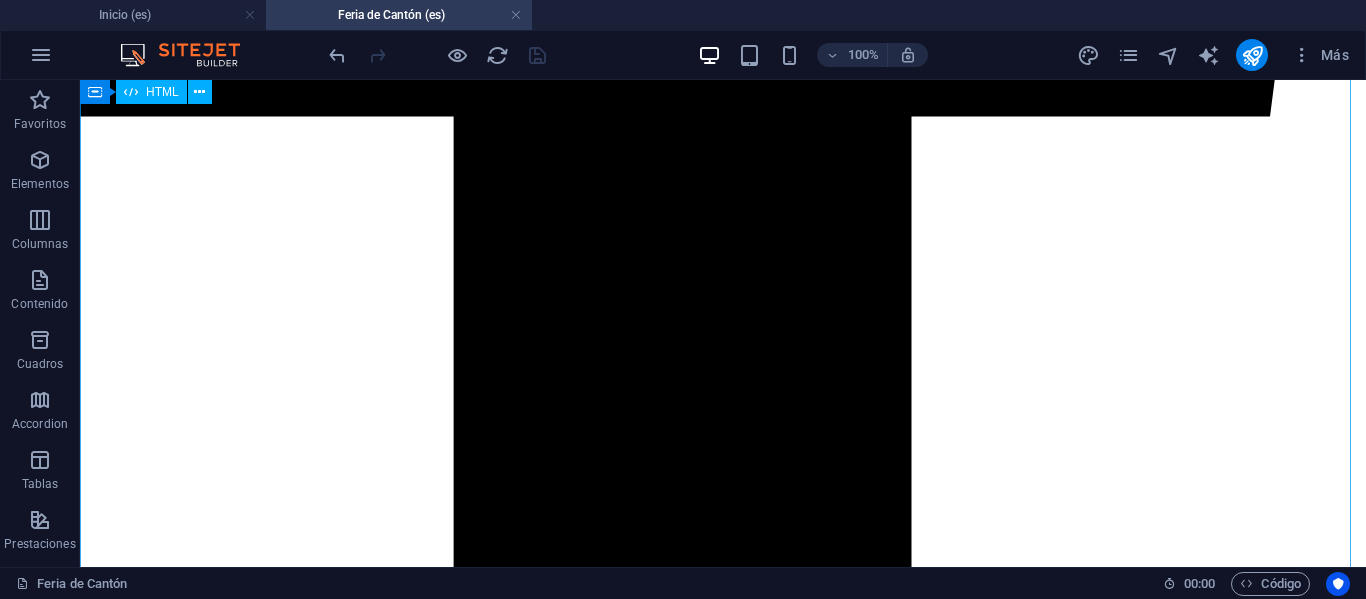 click on "PROGRAMA MISIÓN COMERCIAL CANTÓN 360°
Nuestros programas están diseñados para optimizar cada minuto de tú viaje.
Día 1 Despegue al Éxito Empresarial Salida desde el Aeropuerto de Santiago (SCL) en vuelo con destino a conexión internacional.
Día 2 Rumbo a Hong Kong Vuelo de conexión que te acercará al centro de negocios más dinámico del mundo.
Día 3 Recibimiento y Estadía Recepción en el Aeropuerto de Hong Kong (HKG), traslado y check-in en hotel. Tarde de escapada libre y guiada para una primera impresión de la ciudad.
Día 4 Traslado a Guangzhou y Unión de Grupo Viaje en tren bala hasta Guangzhou, el epicentro de la feria. Check-In en hotel y participantes del  Plan Global  se integran al grupo.
Día 5 Turismo y Cena de Bienvenida
Día 6 al 9 Inmersión Total en Feria de Cantón" at bounding box center [723, 9441] 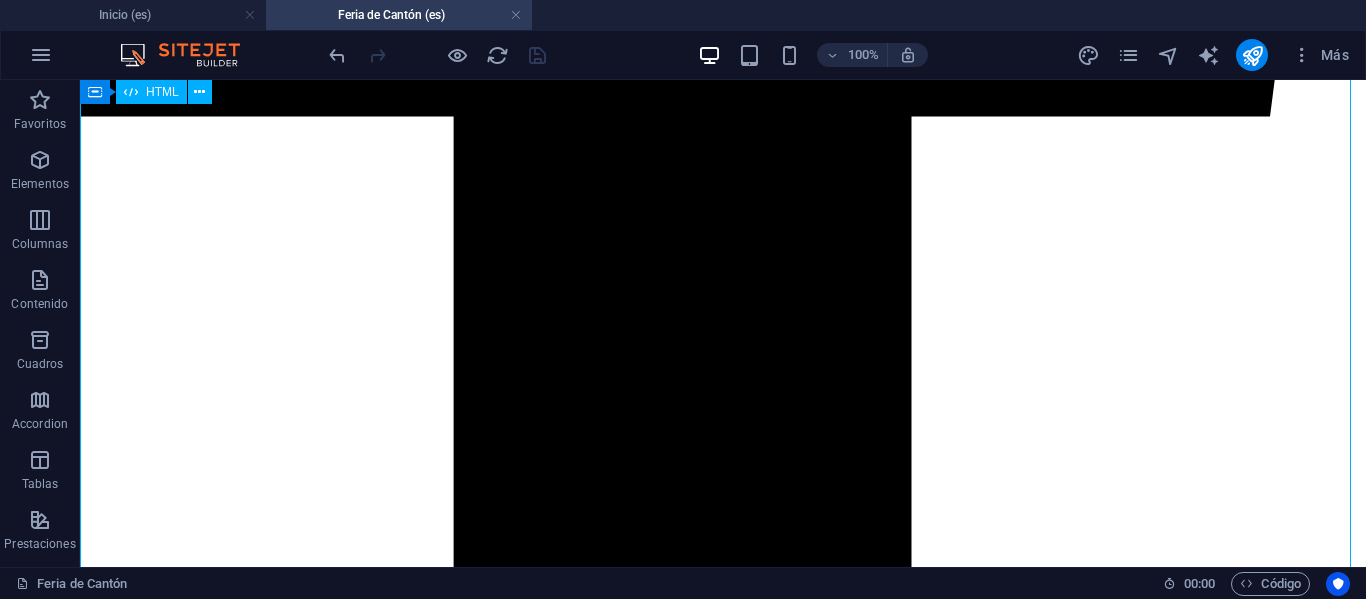 click on "PROGRAMA MISIÓN COMERCIAL CANTÓN 360°
Nuestros programas están diseñados para optimizar cada minuto de tú viaje.
Día 1 Despegue al Éxito Empresarial Salida desde el Aeropuerto de Santiago (SCL) en vuelo con destino a conexión internacional.
Día 2 Rumbo a Hong Kong Vuelo de conexión que te acercará al centro de negocios más dinámico del mundo.
Día 3 Recibimiento y Estadía Recepción en el Aeropuerto de Hong Kong (HKG), traslado y check-in en hotel. Tarde de escapada libre y guiada para una primera impresión de la ciudad.
Día 4 Traslado a Guangzhou y Unión de Grupo Viaje en tren bala hasta Guangzhou, el epicentro de la feria. Check-In en hotel y participantes del  Plan Global  se integran al grupo.
Día 5 Turismo y Cena de Bienvenida
Día 6 al 9 Inmersión Total en Feria de Cantón" at bounding box center [723, 9441] 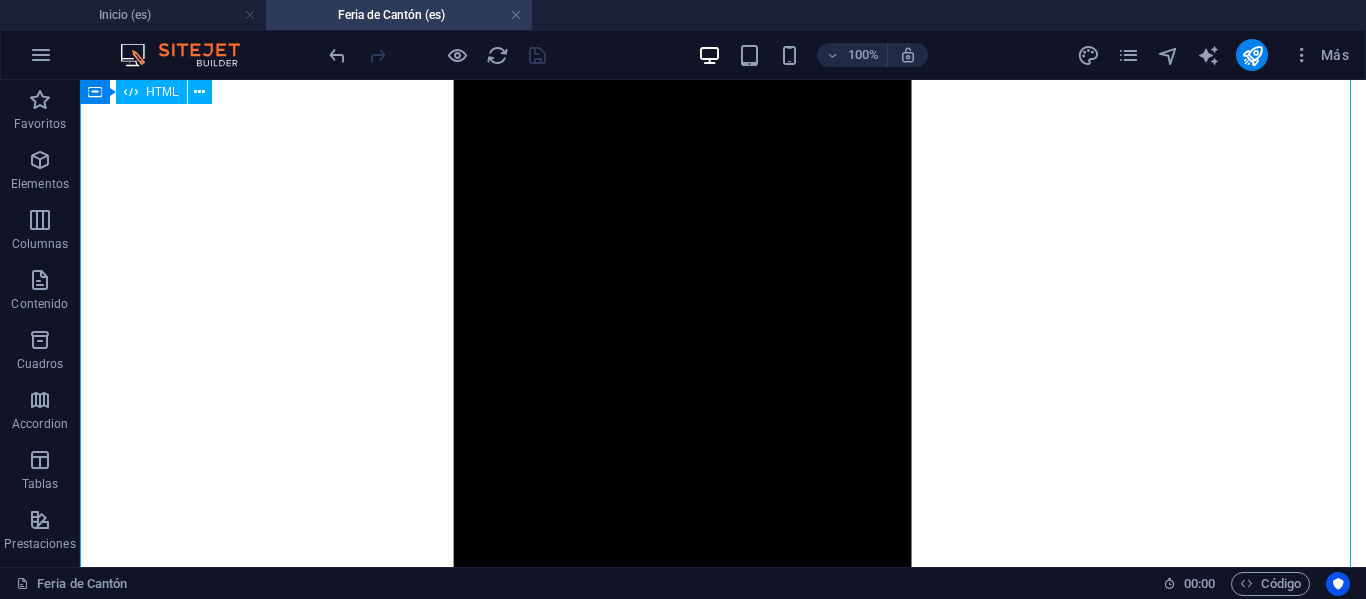 scroll, scrollTop: 5576, scrollLeft: 0, axis: vertical 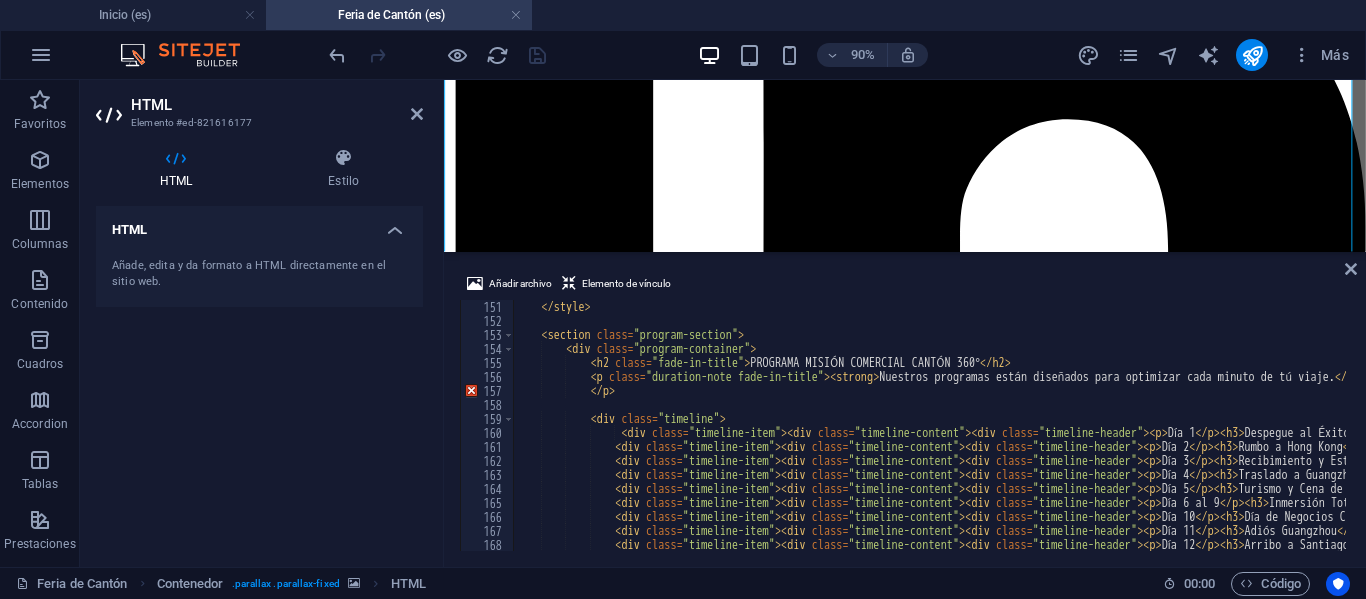 click on "PROGRAMA MISIÓN COMERCIAL CANTÓN 360°
Nuestros programas están diseñados para optimizar cada minuto de tú viaje.
Día 1 Despegue al Éxito Empresarial Salida desde el Aeropuerto de Santiago (SCL) en vuelo con destino a conexión internacional.
Día 2 Rumbo a Hong Kong Vuelo de conexión que te acercará al centro de negocios más dinámico del mundo.
Día 3 Recibimiento y Estadía Recepción en el Aeropuerto de Hong Kong (HKG), traslado y check-in en hotel. Tarde de escapada libre y guiada para una primera impresión de la ciudad.
Día 4 Traslado a Guangzhou y Unión de Grupo Viaje en tren bala hasta Guangzhou, el epicentro de la feria. Check-In en hotel y participantes del  Plan Global  se integran al grupo.
Día 5 Turismo y Cena de Bienvenida
Día 6 al 9 Inmersión Total en Feria de Cantón" at bounding box center [1992, 437] 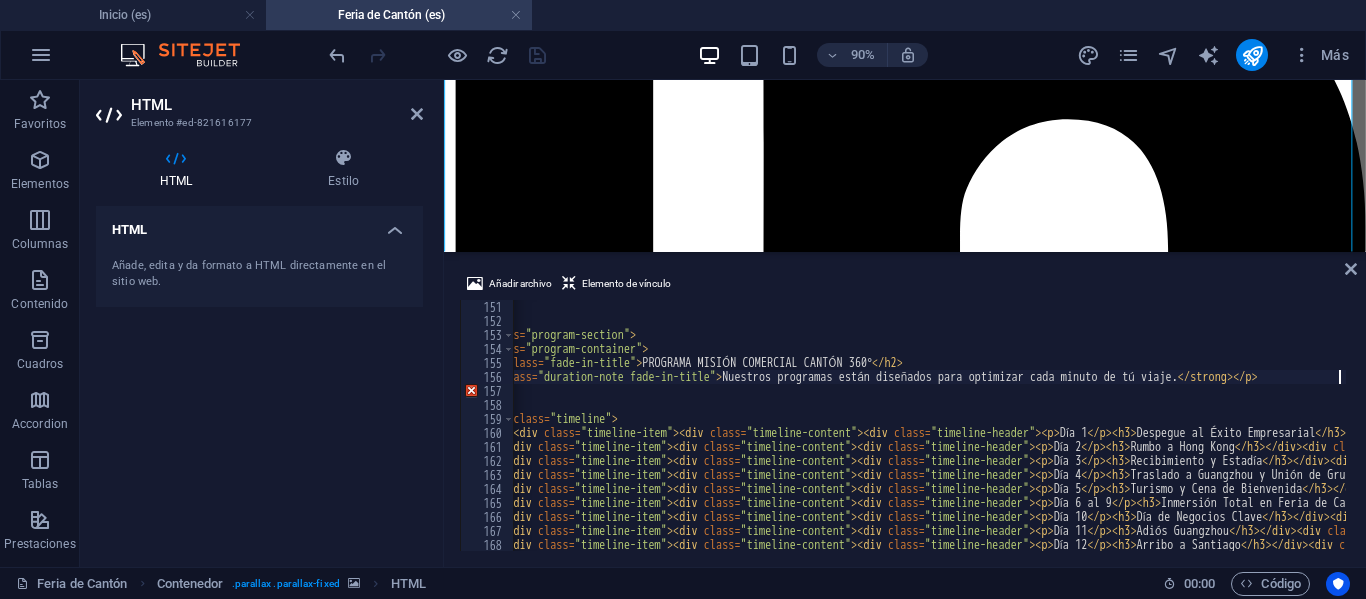 scroll, scrollTop: 0, scrollLeft: 108, axis: horizontal 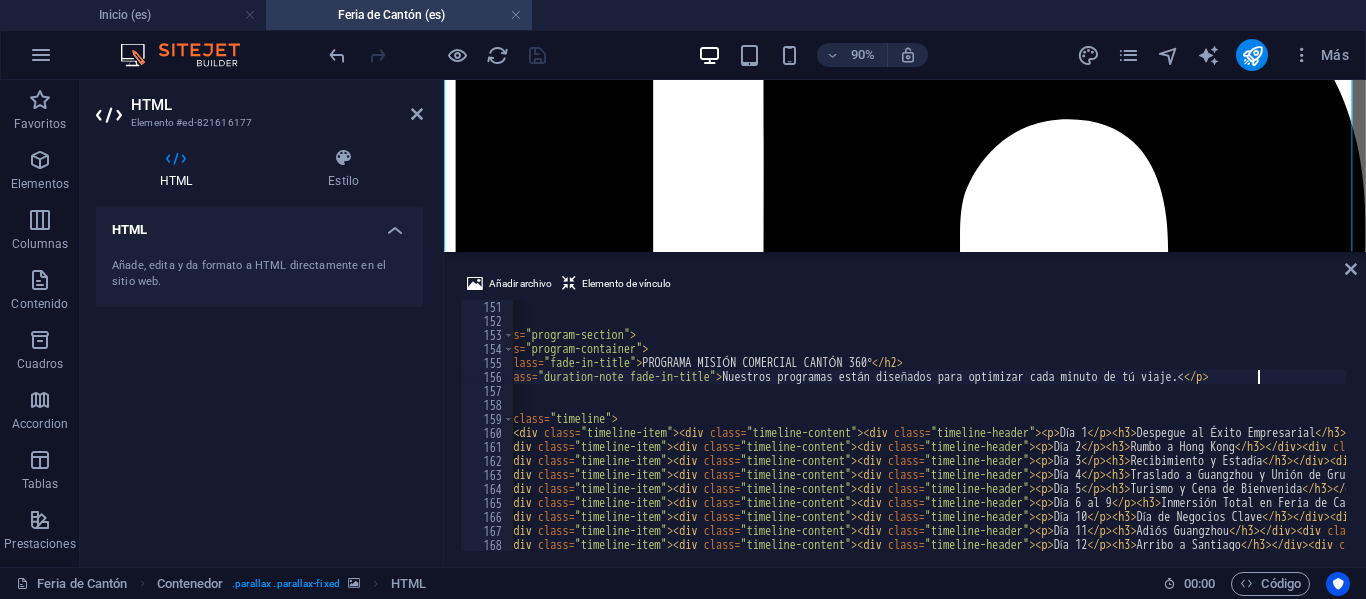 type on "<p class="duration-note fade-in-title">Nuestros programas están diseñados para optimizar cada minuto de tú viaje.</p>" 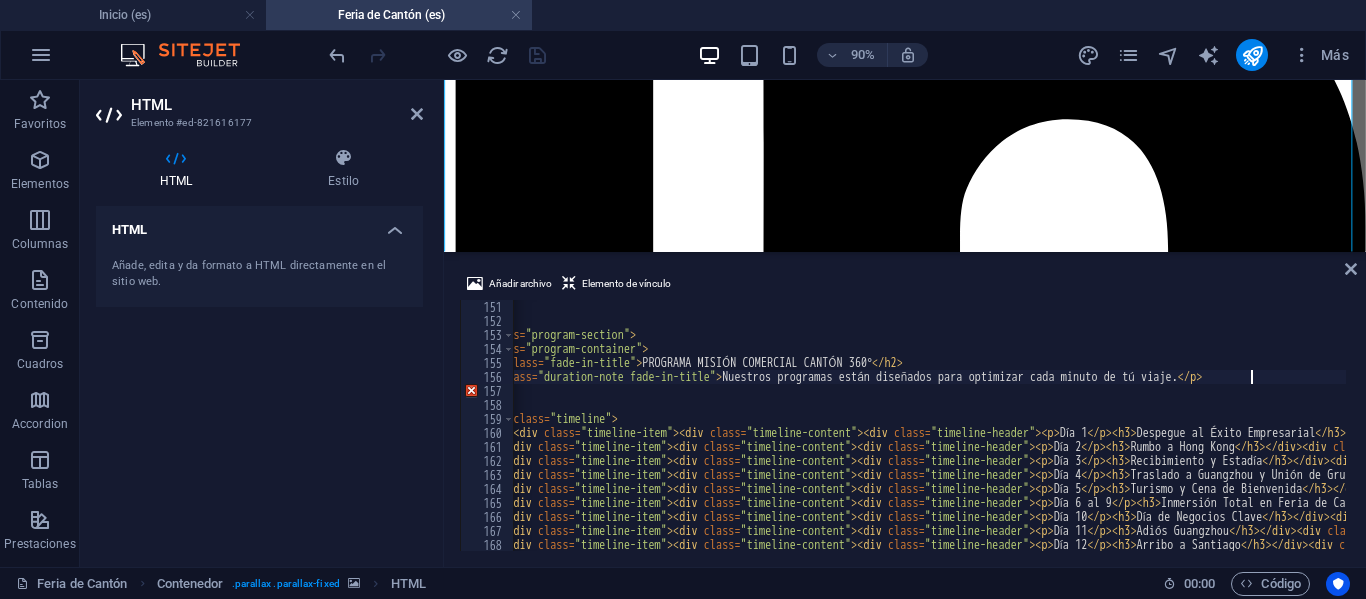 click at bounding box center [437, 55] 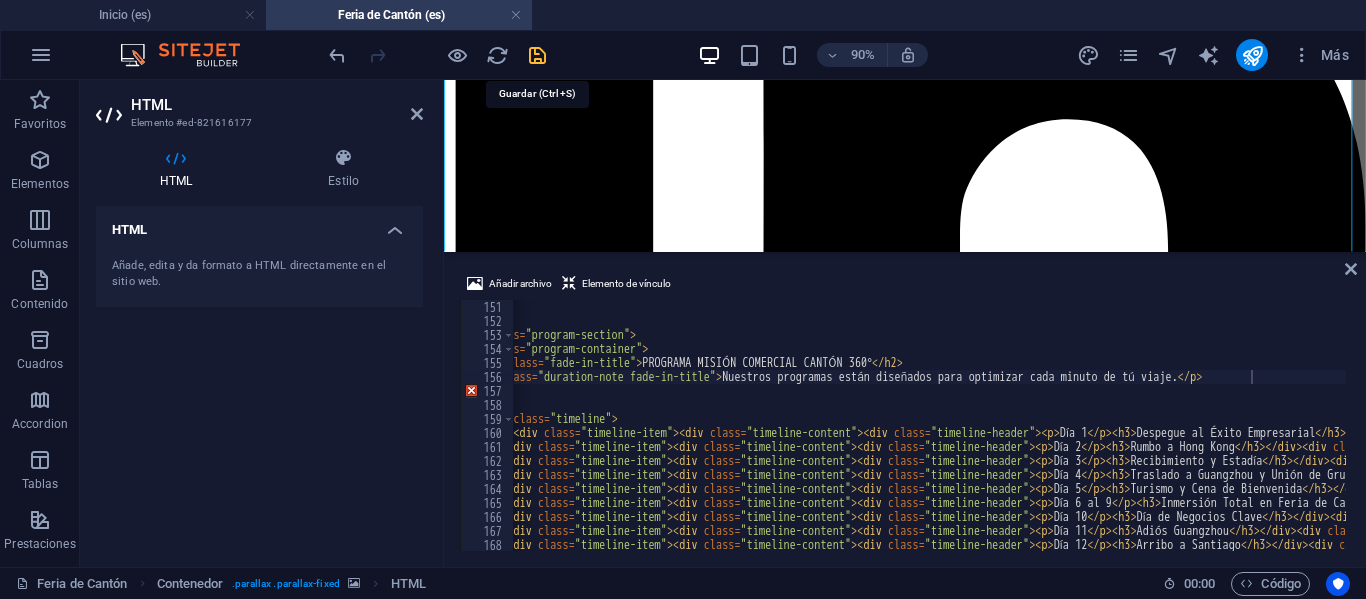click at bounding box center (537, 55) 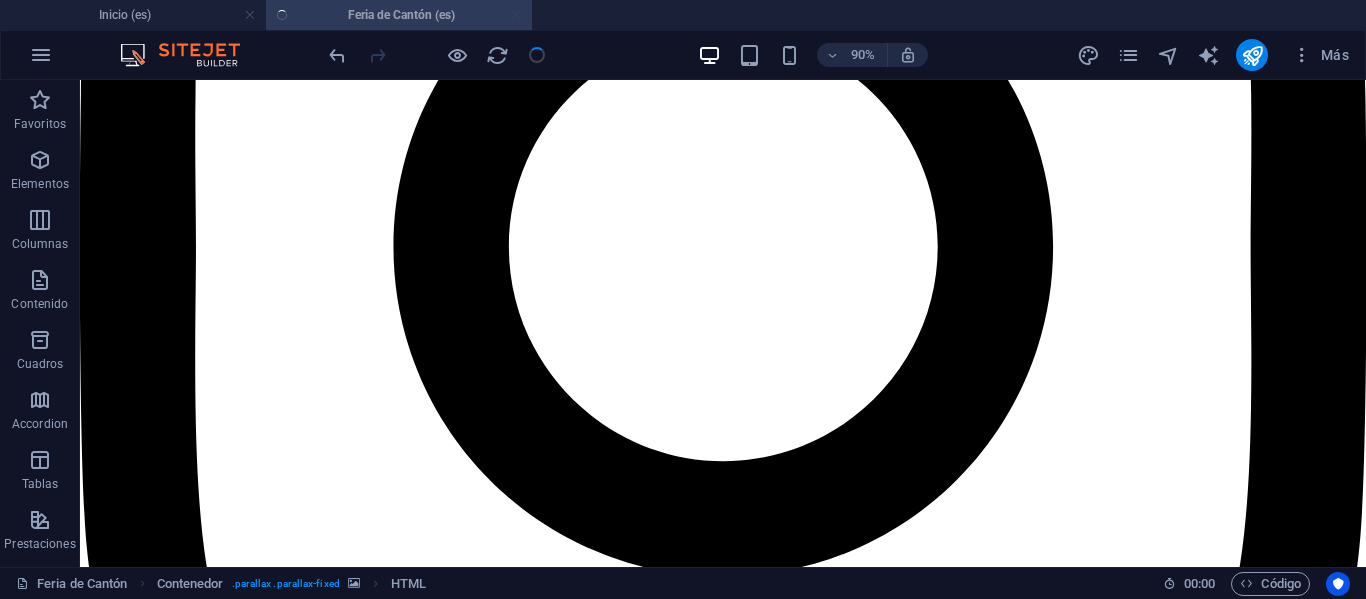 scroll, scrollTop: 4240, scrollLeft: 0, axis: vertical 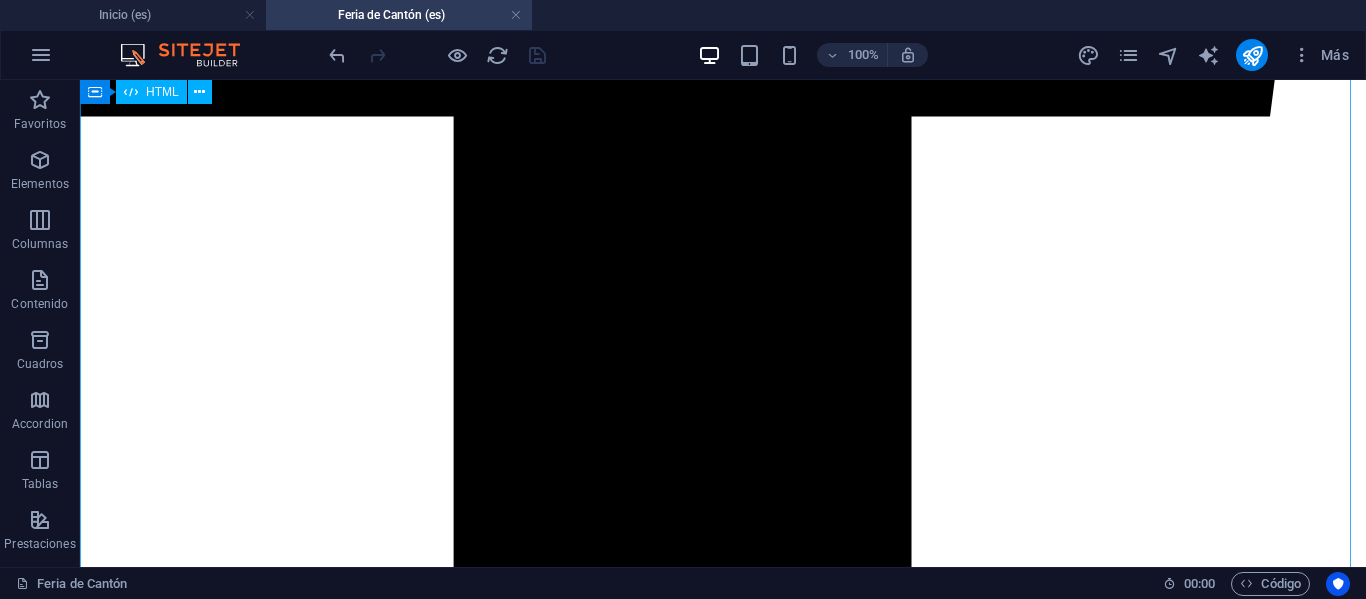 click on "PROGRAMA MISIÓN COMERCIAL CANTÓN 360°
Nuestros programas están diseñados para optimizar cada minuto de tú viaje.
Día 1 Despegue al Éxito Empresarial Salida desde el Aeropuerto de Santiago (SCL) en vuelo con destino a conexión internacional.
Día 2 Rumbo a Hong Kong Vuelo de conexión que te acercará al centro de negocios más dinámico del mundo.
Día 3 Recibimiento y Estadía Recepción en el Aeropuerto de Hong Kong (HKG), traslado y check-in en hotel. Tarde de escapada libre y guiada para una primera impresión de la ciudad.
Día 4 Traslado a Guangzhou y Unión de Grupo Viaje en tren bala hasta Guangzhou, el epicentro de la feria. Check-In en hotel y participantes del  Plan Global  se integran al grupo.
Día 5 Turismo y Cena de Bienvenida
Día 6 al 9 Inmersión Total en Feria de Cantón" at bounding box center [723, 9441] 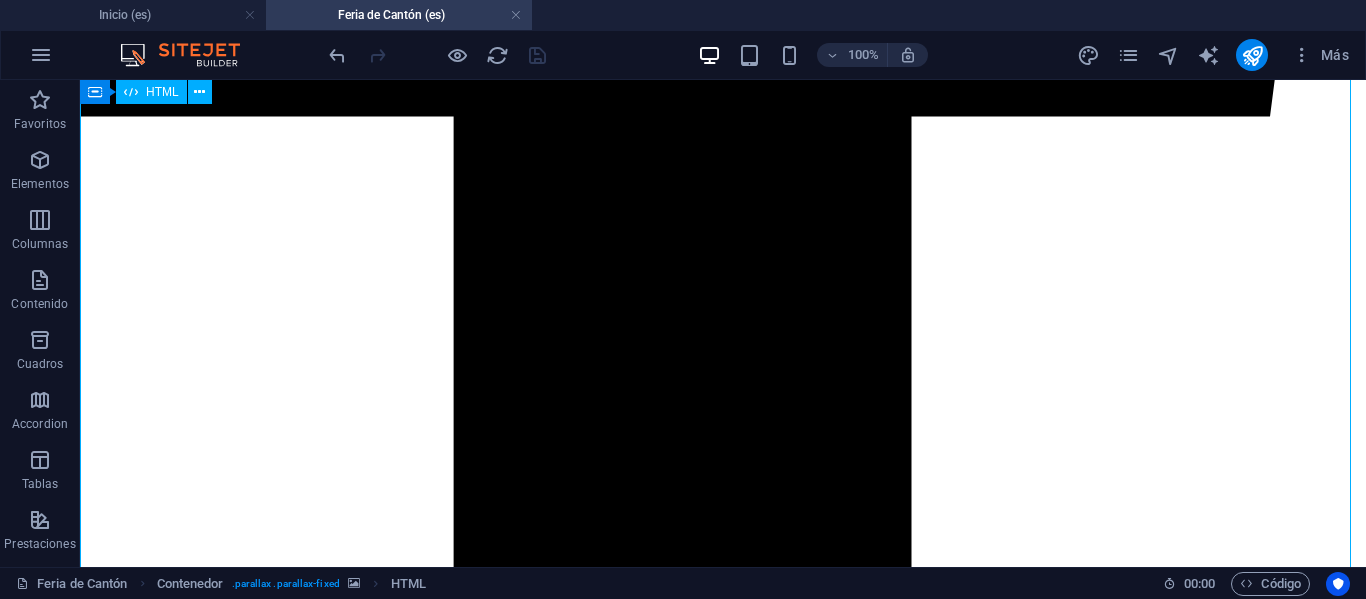 click on "PROGRAMA MISIÓN COMERCIAL CANTÓN 360°
Nuestros programas están diseñados para optimizar cada minuto de tú viaje.
Día 1 Despegue al Éxito Empresarial Salida desde el Aeropuerto de Santiago (SCL) en vuelo con destino a conexión internacional.
Día 2 Rumbo a Hong Kong Vuelo de conexión que te acercará al centro de negocios más dinámico del mundo.
Día 3 Recibimiento y Estadía Recepción en el Aeropuerto de Hong Kong (HKG), traslado y check-in en hotel. Tarde de escapada libre y guiada para una primera impresión de la ciudad.
Día 4 Traslado a Guangzhou y Unión de Grupo Viaje en tren bala hasta Guangzhou, el epicentro de la feria. Check-In en hotel y participantes del  Plan Global  se integran al grupo.
Día 5 Turismo y Cena de Bienvenida
Día 6 al 9 Inmersión Total en Feria de Cantón" at bounding box center [723, 9441] 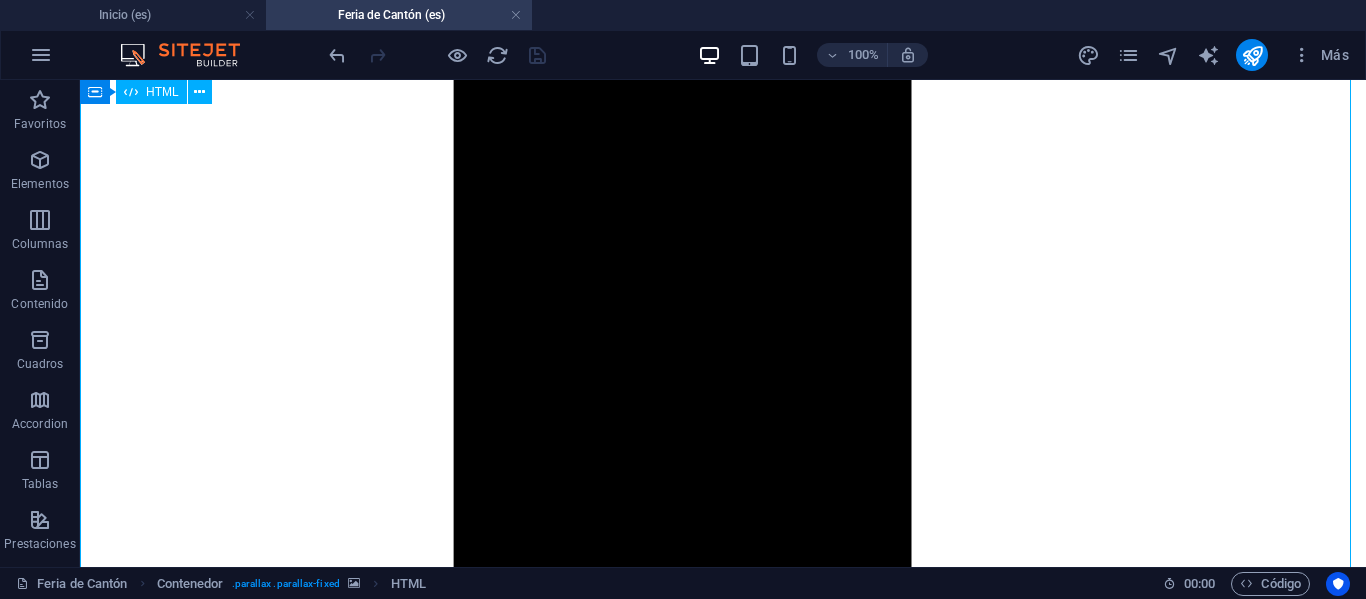 scroll, scrollTop: 5576, scrollLeft: 0, axis: vertical 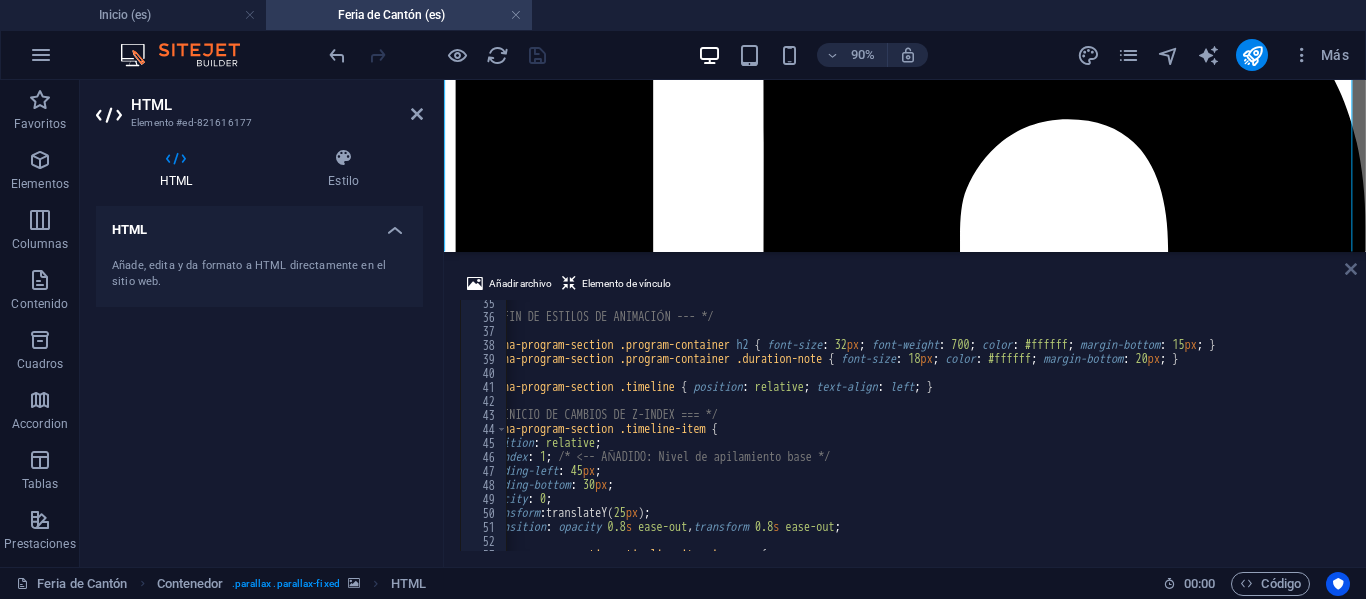 click at bounding box center (1351, 269) 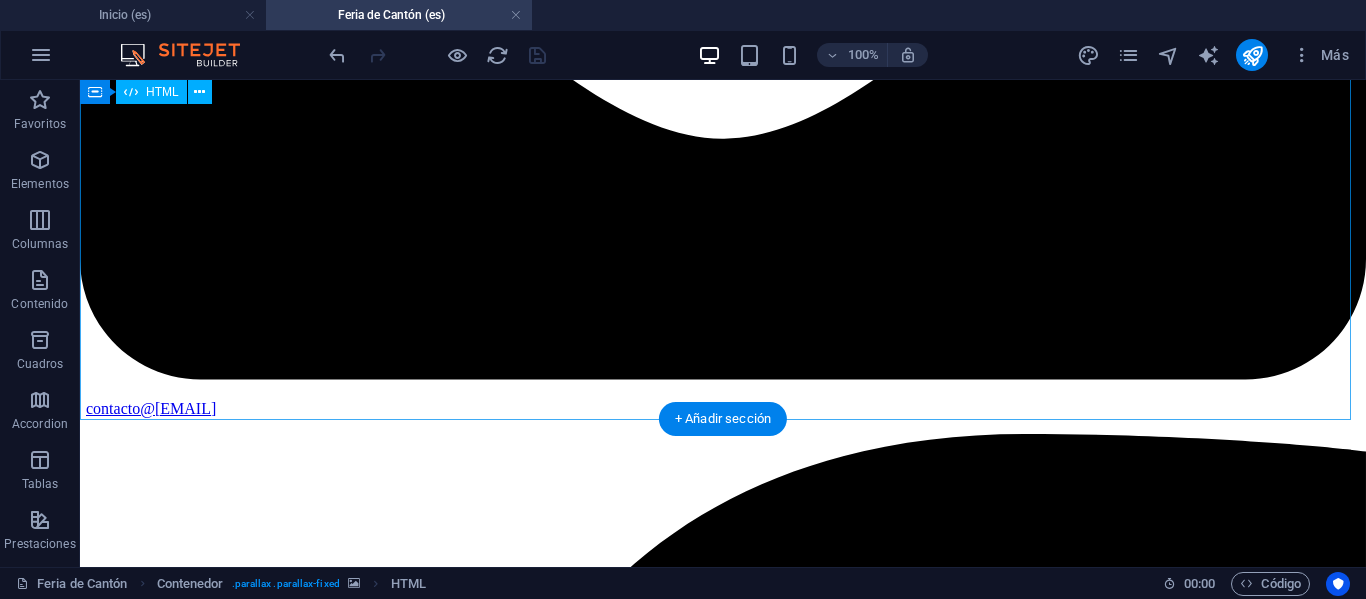 scroll, scrollTop: 2740, scrollLeft: 0, axis: vertical 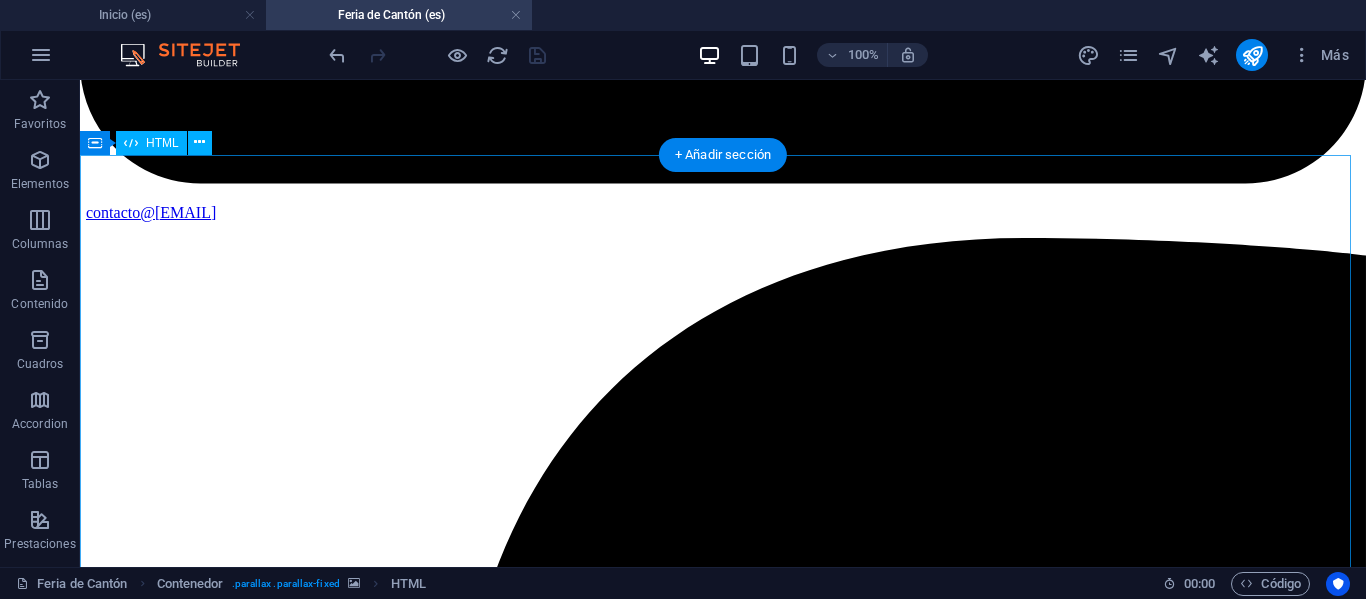 click on "IMACHINA - Planes Interactivos (Corregido)
Tres Planes, Un Objetivo: Tú Éxito Empresarial
Selecciona el plan que te acomode, y prepárate para la mejor experiencia de negocios en la Feria de Cantón.
MÁS POPULAR Plan Business Paquete todo incluido para una experiencia completa y sin preocupaciones. Workshop Online de Preparación. Pasajes Aéreos SCL-HKG (Round Trip) Traslados y Alojamientos en China. Cena de Bienvenida y Networking. Acreditación de Ingreso a Feria. Traductor Chino-Español Grupal. Desayunos Buffet en Hotel. Almuerzos Incluidos en Feria. Turismo en Guangzhou. Gestión Primera Importación Post-Feria. Ver Precios Tipo de Habitación:   Compartida   Doble   Single Fase de Interés: Fase 1 Fase 2 Fase 3 Fases 1 + 2 Fases 2 + 3 Feria Completa (3 Fases) Precio Final -- Tu Nombre: Tu Correo: Inscribirme en Plan Business ¡Inscripción Enviada! Cerrar
. -- ." at bounding box center (723, 9759) 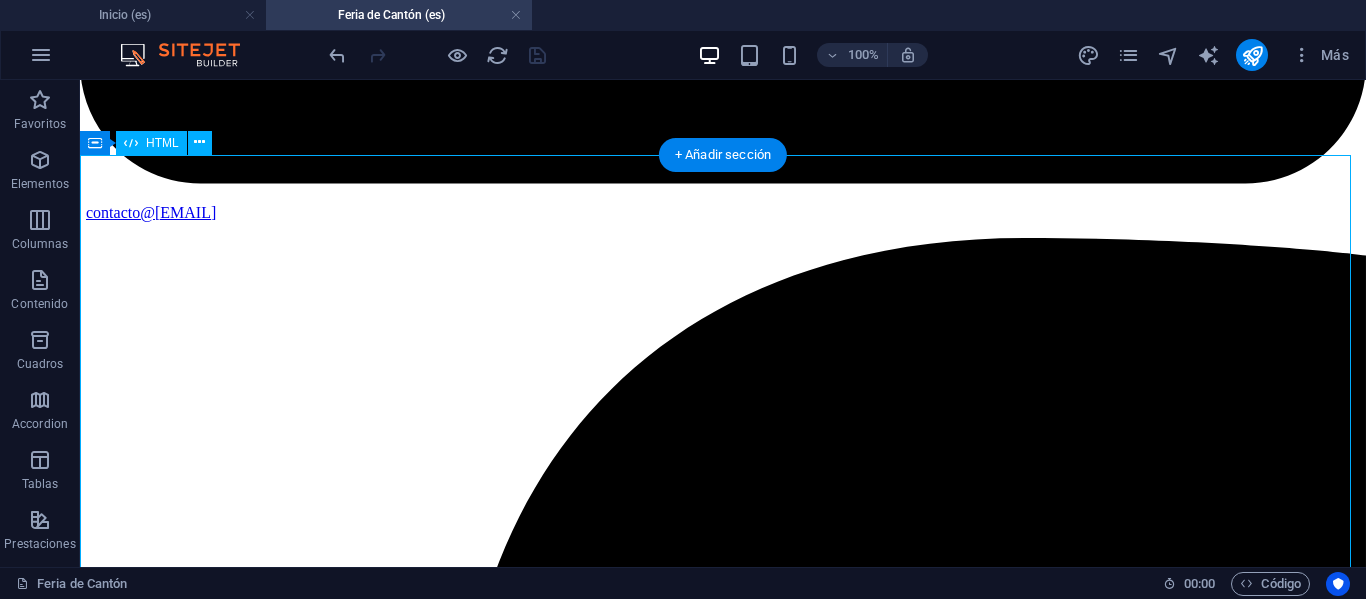 click on "IMACHINA - Planes Interactivos (Corregido)
Tres Planes, Un Objetivo: Tú Éxito Empresarial
Selecciona el plan que te acomode, y prepárate para la mejor experiencia de negocios en la Feria de Cantón.
MÁS POPULAR Plan Business Paquete todo incluido para una experiencia completa y sin preocupaciones. Workshop Online de Preparación. Pasajes Aéreos SCL-HKG (Round Trip) Traslados y Alojamientos en China. Cena de Bienvenida y Networking. Acreditación de Ingreso a Feria. Traductor Chino-Español Grupal. Desayunos Buffet en Hotel. Almuerzos Incluidos en Feria. Turismo en Guangzhou. Gestión Primera Importación Post-Feria. Ver Precios Tipo de Habitación:   Compartida   Doble   Single Fase de Interés: Fase 1 Fase 2 Fase 3 Fases 1 + 2 Fases 2 + 3 Feria Completa (3 Fases) Precio Final -- Tu Nombre: Tu Correo: Inscribirme en Plan Business ¡Inscripción Enviada! Cerrar
. -- ." at bounding box center (723, 9759) 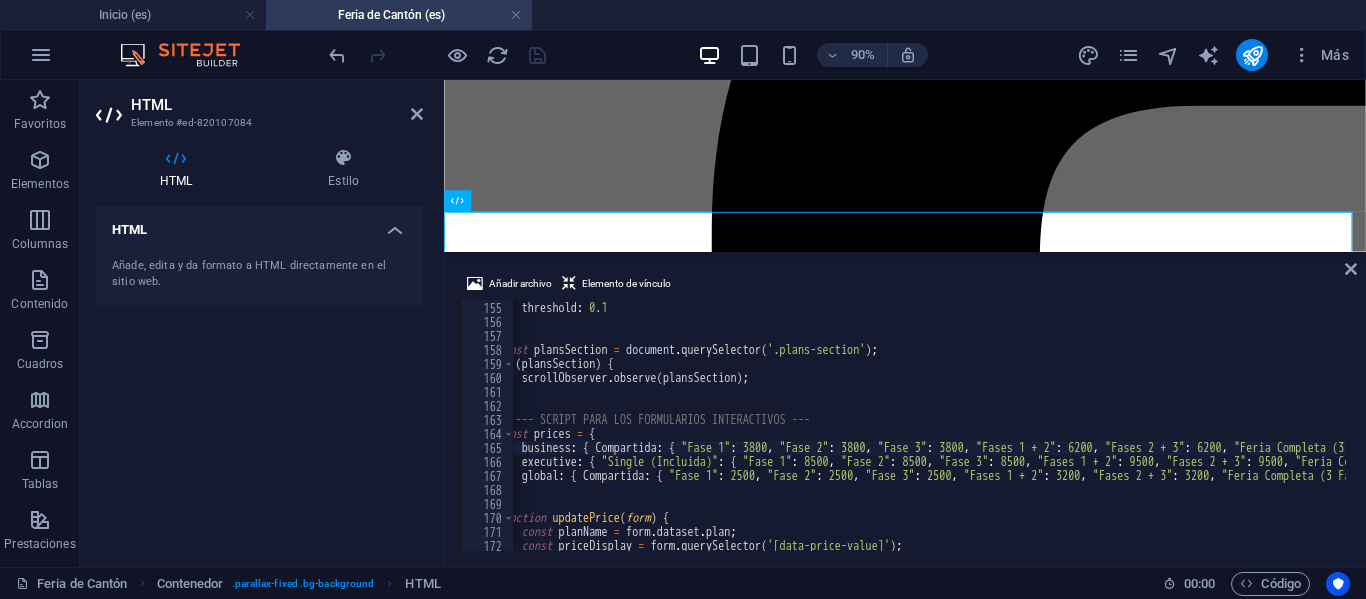 scroll, scrollTop: 0, scrollLeft: 300, axis: horizontal 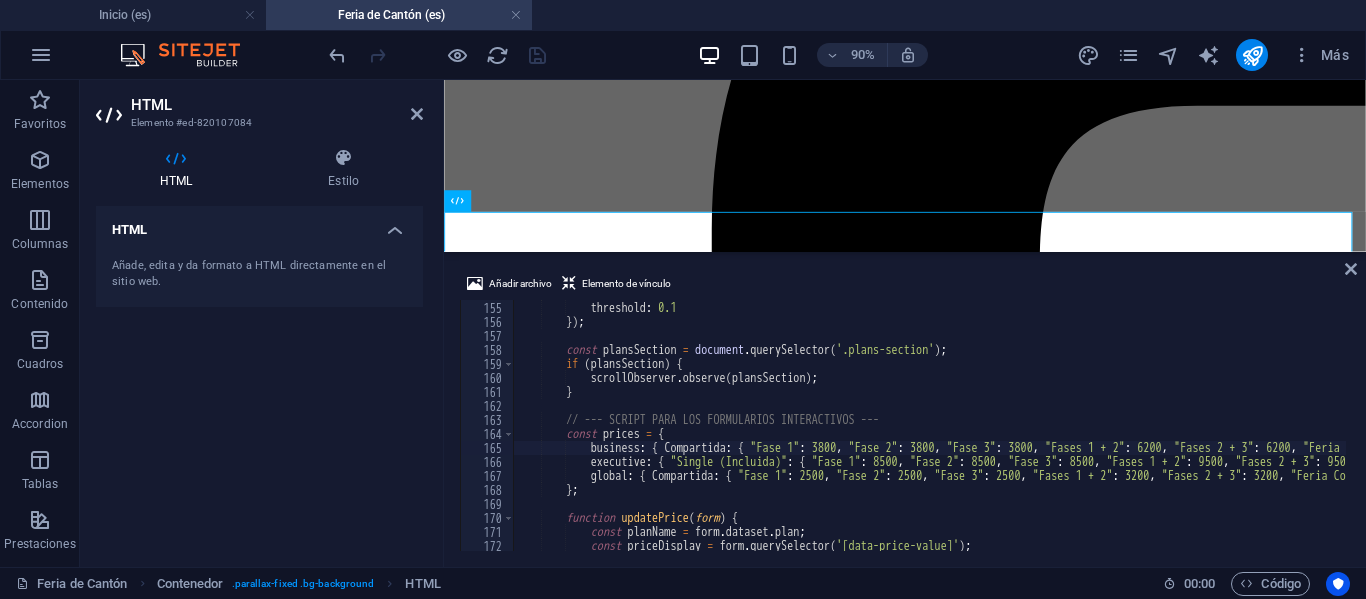 click on "business :   {   Compartida :   {   "Fase 1" :   [PRICE] ,   "Fase 2" :   [PRICE] ,   "Fase 3" :   [PRICE] ,   "Fases 1 + 2" :   [PRICE] ,   "Fases 2 + 3" :   [PRICE] ,   "Feria Completa (3 Fases)" :   [PRICE]   } ,   Doble :   {   "Fase 1" :   [PRICE] ,   "Fase 2" :   [PRICE] ,   "Fase 3" :   [PRICE] ,   "Fases 1 + 2" :   [PRICE] ,   "Fases 2 + 3" :   [PRICE] ,   "Feria Completa (3 Fases)" :   [PRICE]   } ,   Single :   {   "Fase 1" :   [PRICE] ,   "Fase 2" :   [PRICE] ,   "Fase 3" :   [PRICE] ,   "Fases 1 + 2" :   [PRICE] ,   "Fases 2 + 3" :   [PRICE] ,   "Feria Completa (3 Fases)" :   [PRICE]   }   } ,                executive :   {   "Single (Incluida)" :   {   "Fase 1" :   [PRICE] ,   "Fase 2" :" at bounding box center (10115, 424) 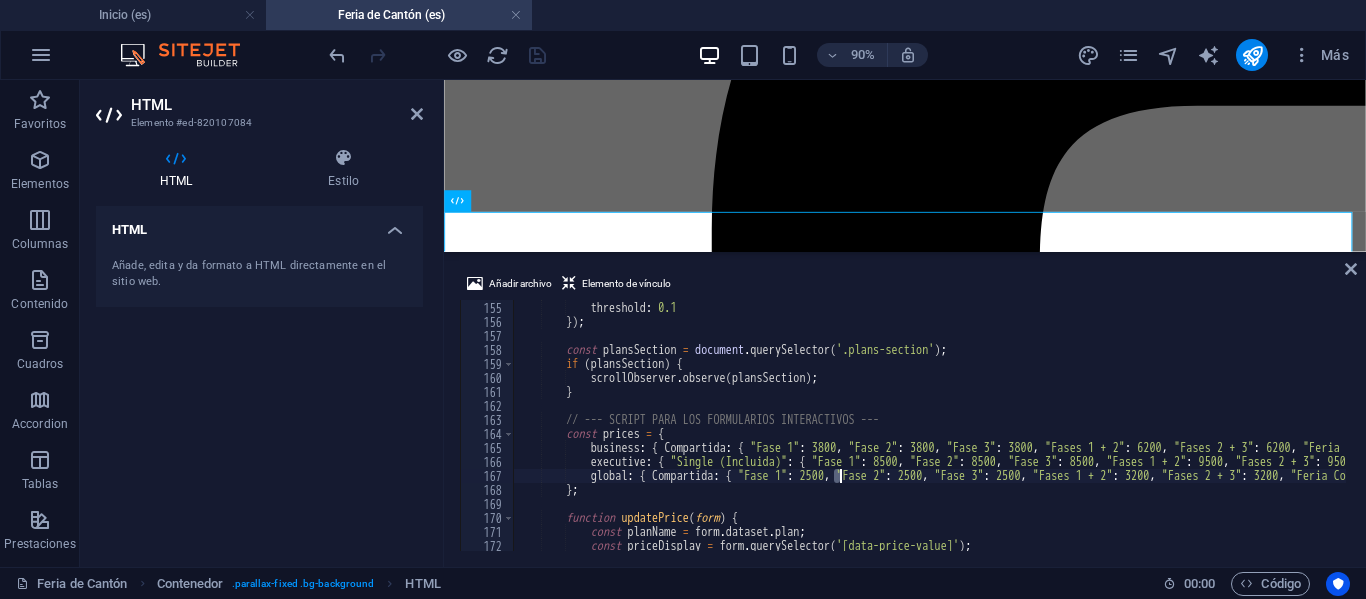 scroll, scrollTop: 0, scrollLeft: 26, axis: horizontal 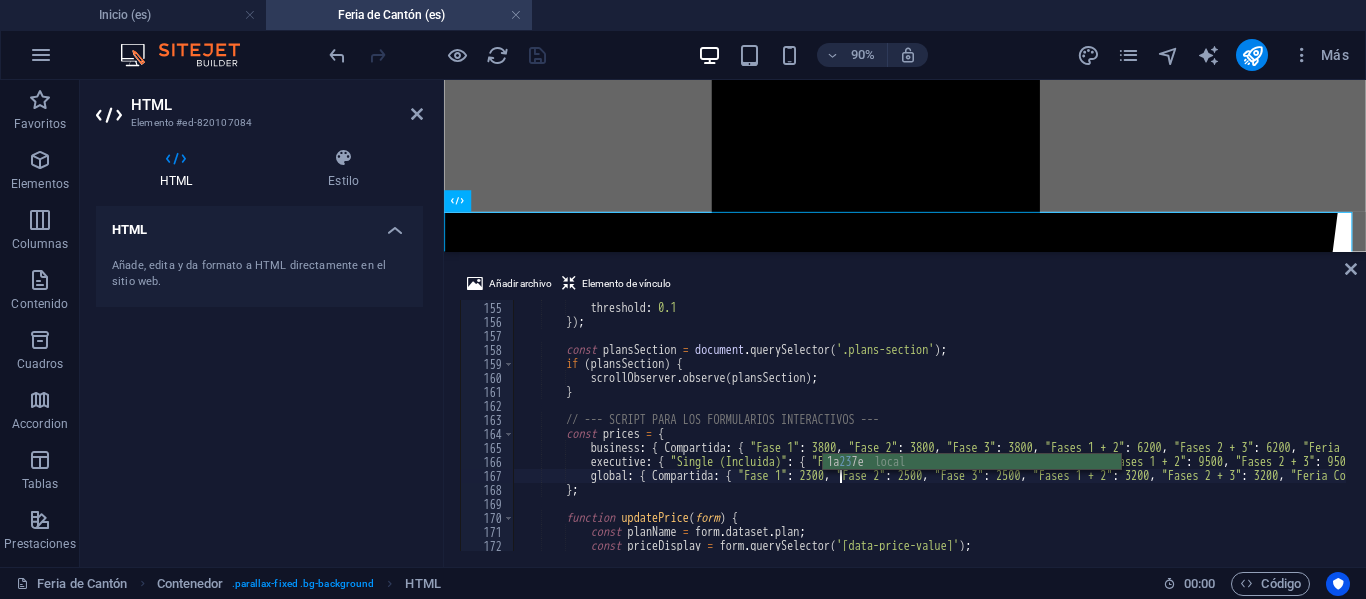 click on "business :   {   Compartida :   {   "Fase 1" :   [PRICE] ,   "Fase 2" :   [PRICE] ,   "Fase 3" :   [PRICE] ,   "Fases 1 + 2" :   [PRICE] ,   "Fases 2 + 3" :   [PRICE] ,   "Feria Completa (3 Fases)" :   [PRICE]   } ,   Doble :   {   "Fase 1" :   [PRICE] ,   "Fase 2" :   [PRICE] ,   "Fase 3" :   [PRICE] ,   "Fases 1 + 2" :   [PRICE] ,   "Fases 2 + 3" :   [PRICE] ,   "Feria Completa (3 Fases)" :   [PRICE]   } ,   Single :   {   "Fase 1" :   [PRICE] ,   "Fase 2" :   [PRICE] ,   "Fase 3" :   [PRICE] ,   "Fases 1 + 2" :   [PRICE] ,   "Fases 2 + 3" :   [PRICE] ,   "Feria Completa (3 Fases)" :   [PRICE]   }   } ,                executive :   {   "Single (Incluida)" :   {   "Fase 1" :   [PRICE] ,   "Fase 2" :" at bounding box center (10115, 424) 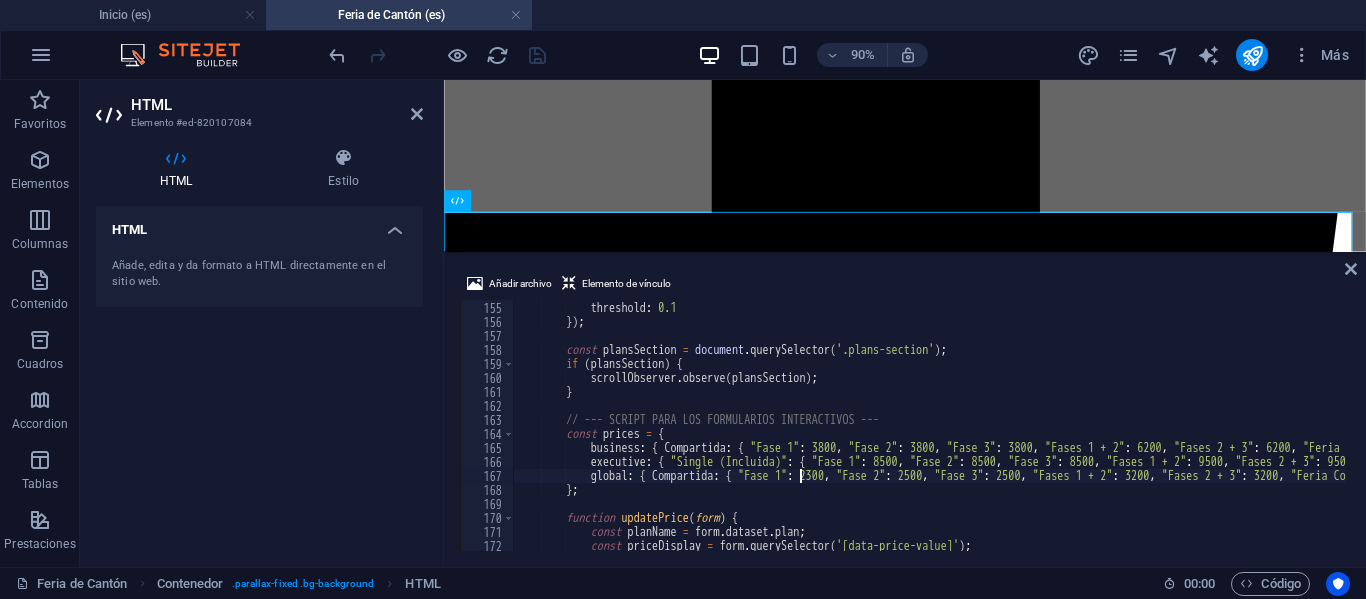 click on "business :   {   Compartida :   {   "Fase 1" :   [PRICE] ,   "Fase 2" :   [PRICE] ,   "Fase 3" :   [PRICE] ,   "Fases 1 + 2" :   [PRICE] ,   "Fases 2 + 3" :   [PRICE] ,   "Feria Completa (3 Fases)" :   [PRICE]   } ,   Doble :   {   "Fase 1" :   [PRICE] ,   "Fase 2" :   [PRICE] ,   "Fase 3" :   [PRICE] ,   "Fases 1 + 2" :   [PRICE] ,   "Fases 2 + 3" :   [PRICE] ,   "Feria Completa (3 Fases)" :   [PRICE]   } ,   Single :   {   "Fase 1" :   [PRICE] ,   "Fase 2" :   [PRICE] ,   "Fase 3" :   [PRICE] ,   "Fases 1 + 2" :   [PRICE] ,   "Fases 2 + 3" :   [PRICE] ,   "Feria Completa (3 Fases)" :   [PRICE]   }   } ,                executive :   {   "Single (Incluida)" :   {   "Fase 1" :   [PRICE] ,   "Fase 2" :" at bounding box center (10115, 424) 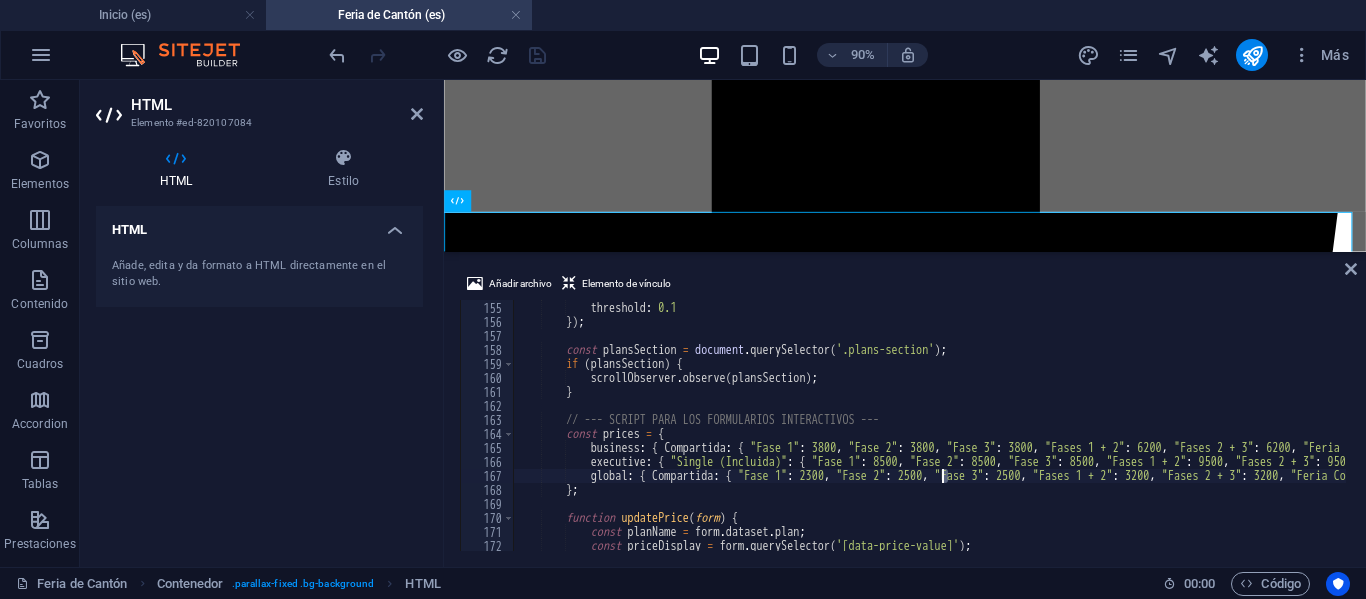 scroll, scrollTop: 0, scrollLeft: 35, axis: horizontal 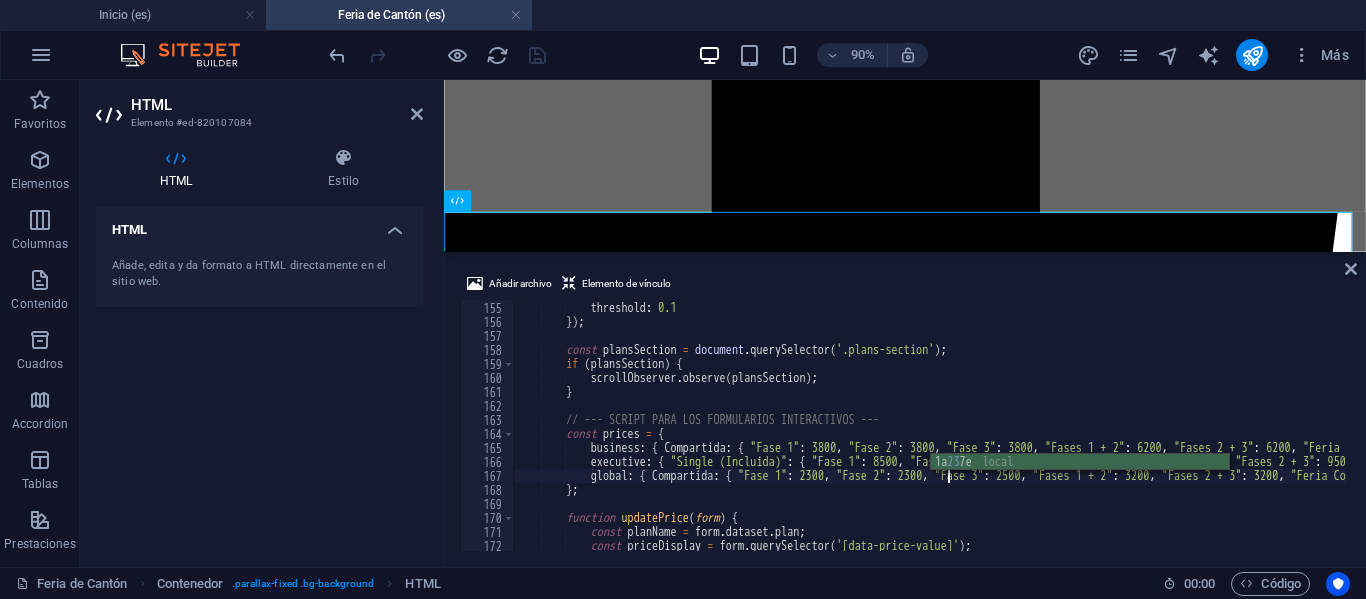 click on "business :   {   Compartida :   {   "Fase 1" :   [PRICE] ,   "Fase 2" :   [PRICE] ,   "Fase 3" :   [PRICE] ,   "Fases 1 + 2" :   [PRICE] ,   "Fases 2 + 3" :   [PRICE] ,   "Feria Completa (3 Fases)" :   [PRICE]   } ,   Doble :   {   "Fase 1" :   [PRICE] ,   "Fase 2" :   [PRICE] ,   "Fase 3" :   [PRICE] ,   "Fases 1 + 2" :   [PRICE] ,   "Fases 2 + 3" :   [PRICE] ,   "Feria Completa (3 Fases)" :   [PRICE]   } ,   Single :   {   "Fase 1" :   [PRICE] ,   "Fase 2" :   [PRICE] ,   "Fase 3" :   [PRICE] ,   "Fases 1 + 2" :   [PRICE] ,   "Fases 2 + 3" :   [PRICE] ,   "Feria Completa (3 Fases)" :   [PRICE]   }   } ,                executive :   {   "Single (Incluida)" :   {   "Fase 1" :   [PRICE] ,   "Fase 2" :" at bounding box center (10115, 424) 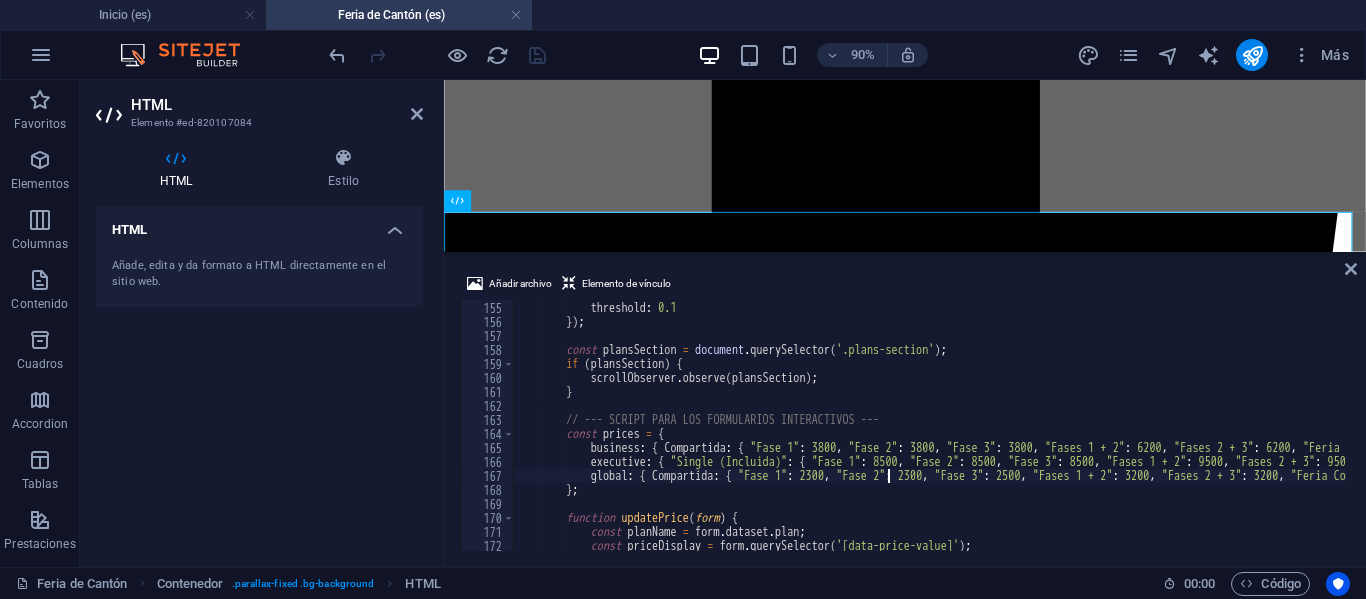 click on "business :   {   Compartida :   {   "Fase 1" :   [PRICE] ,   "Fase 2" :   [PRICE] ,   "Fase 3" :   [PRICE] ,   "Fases 1 + 2" :   [PRICE] ,   "Fases 2 + 3" :   [PRICE] ,   "Feria Completa (3 Fases)" :   [PRICE]   } ,   Doble :   {   "Fase 1" :   [PRICE] ,   "Fase 2" :   [PRICE] ,   "Fase 3" :   [PRICE] ,   "Fases 1 + 2" :   [PRICE] ,   "Fases 2 + 3" :   [PRICE] ,   "Feria Completa (3 Fases)" :   [PRICE]   } ,   Single :   {   "Fase 1" :   [PRICE] ,   "Fase 2" :   [PRICE] ,   "Fase 3" :   [PRICE] ,   "Fases 1 + 2" :   [PRICE] ,   "Fases 2 + 3" :   [PRICE] ,   "Feria Completa (3 Fases)" :   [PRICE]   }   } ,                executive :   {   "Single (Incluida)" :   {   "Fase 1" :   [PRICE] ,   "Fase 2" :" at bounding box center (10115, 424) 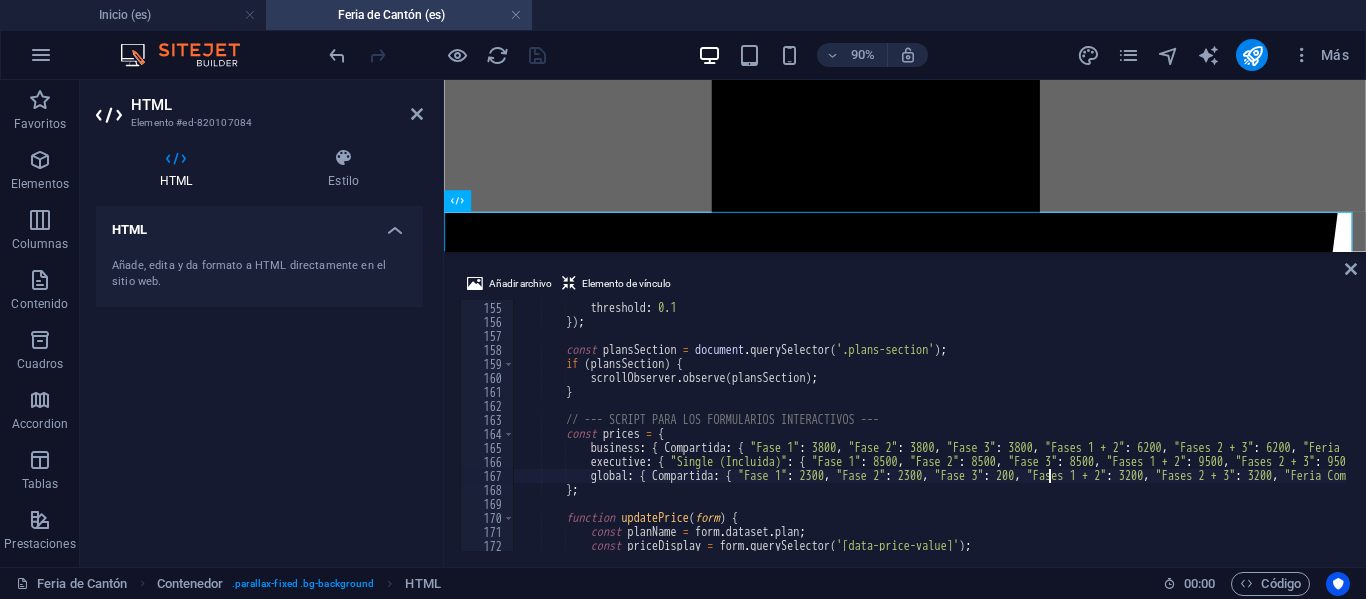 scroll, scrollTop: 0, scrollLeft: 43, axis: horizontal 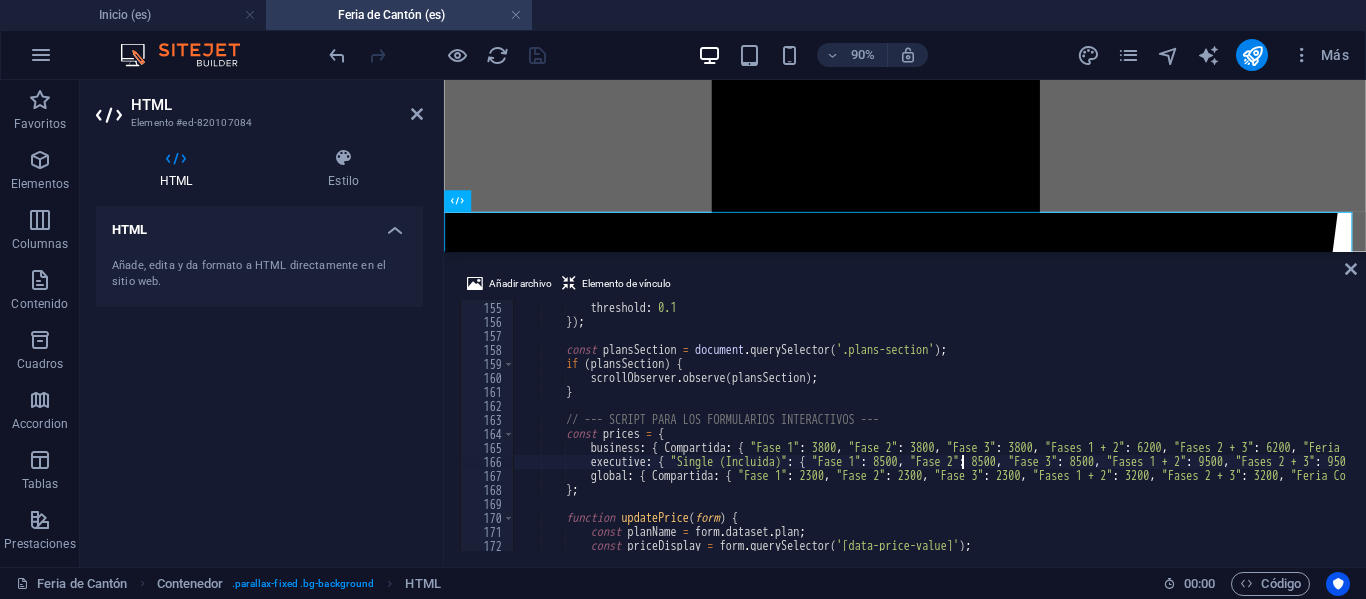 click on "business :   {   Compartida :   {   "Fase 1" :   [PRICE] ,   "Fase 2" :   [PRICE] ,   "Fase 3" :   [PRICE] ,   "Fases 1 + 2" :   [PRICE] ,   "Fases 2 + 3" :   [PRICE] ,   "Feria Completa (3 Fases)" :   [PRICE]   } ,   Doble :   {   "Fase 1" :   [PRICE] ,   "Fase 2" :   [PRICE] ,   "Fase 3" :   [PRICE] ,   "Fases 1 + 2" :   [PRICE] ,   "Fases 2 + 3" :   [PRICE] ,   "Feria Completa (3 Fases)" :   [PRICE]   } ,   Single :   {   "Fase 1" :   [PRICE] ,   "Fase 2" :   [PRICE] ,   "Fase 3" :   [PRICE] ,   "Fases 1 + 2" :   [PRICE] ,   "Fases 2 + 3" :   [PRICE] ,   "Feria Completa (3 Fases)" :   [PRICE]   }   } ,                executive :   {   "Single (Incluida)" :   {   "Fase 1" :   [PRICE] ,   "Fase 2" :" at bounding box center (10115, 424) 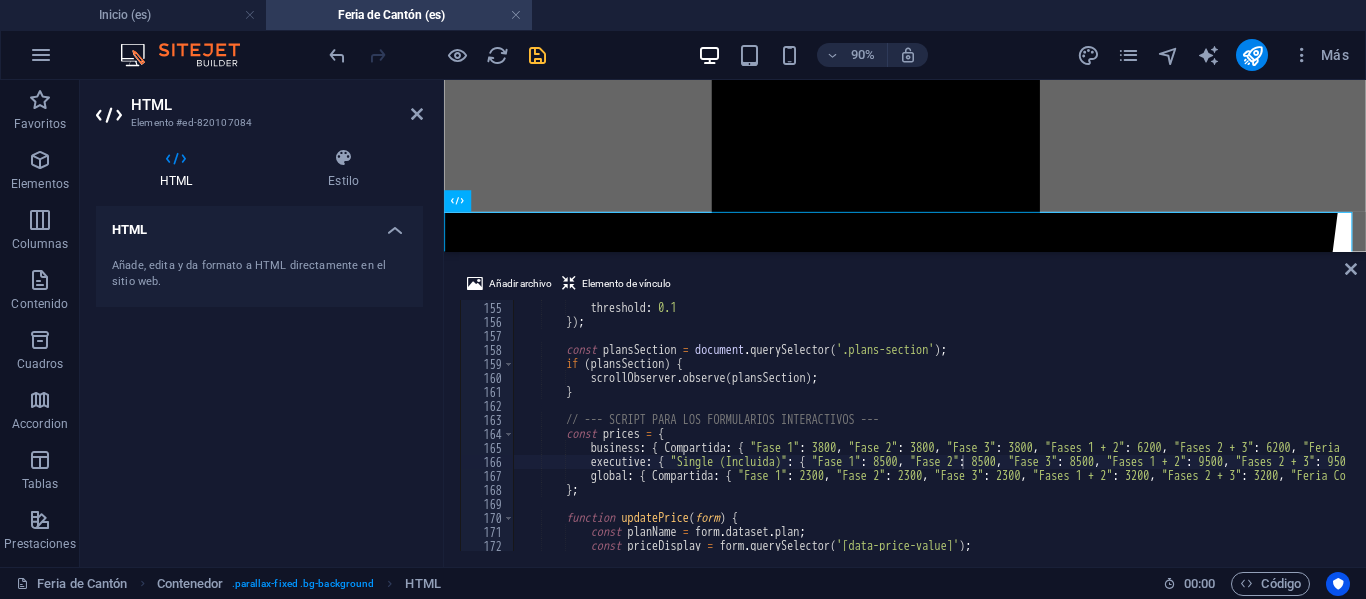 click at bounding box center (437, 55) 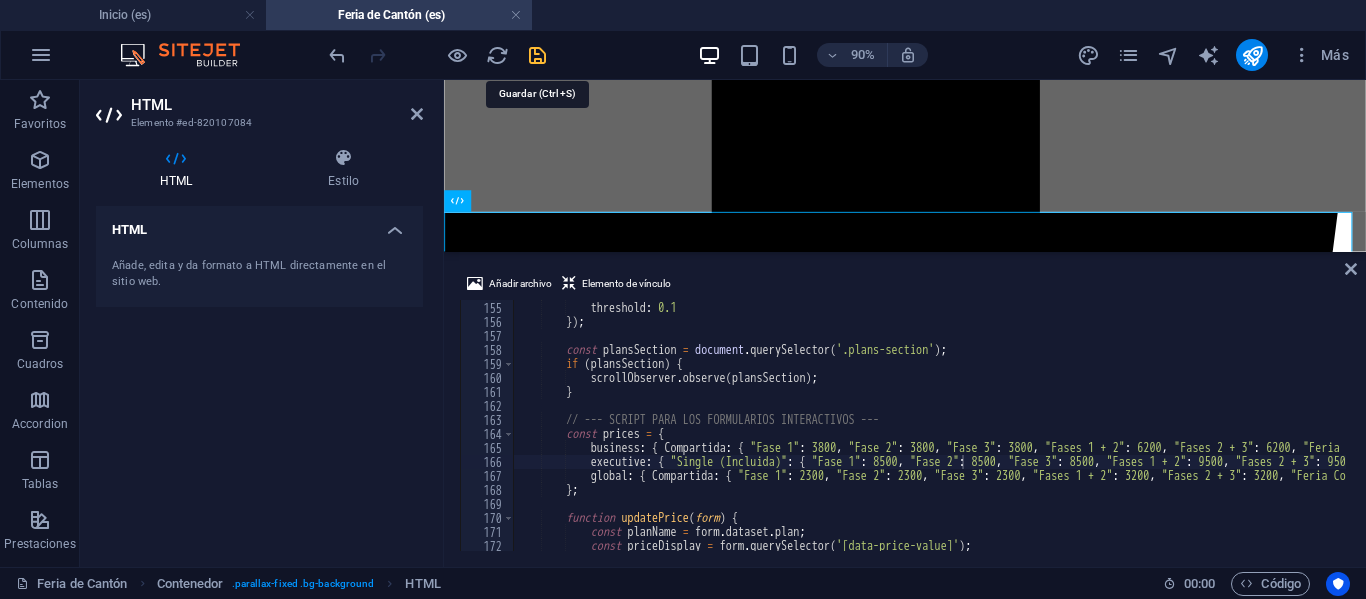 click at bounding box center [537, 55] 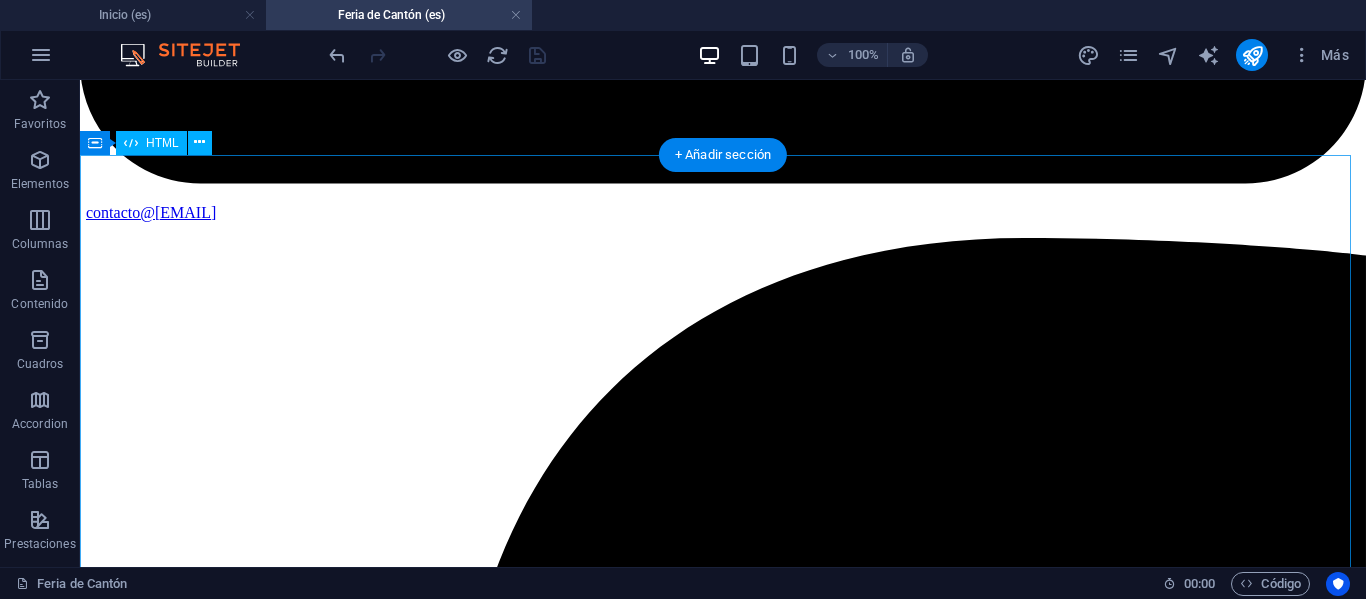 click on "IMACHINA - Planes Interactivos (Corregido)
Tres Planes, Un Objetivo: Tú Éxito Empresarial
Selecciona el plan que te acomode, y prepárate para la mejor experiencia de negocios en la Feria de Cantón.
MÁS POPULAR Plan Business Paquete todo incluido para una experiencia completa y sin preocupaciones. Workshop Online de Preparación. Pasajes Aéreos SCL-HKG (Round Trip) Traslados y Alojamientos en China. Cena de Bienvenida y Networking. Acreditación de Ingreso a Feria. Traductor Chino-Español Grupal. Desayunos Buffet en Hotel. Almuerzos Incluidos en Feria. Turismo en Guangzhou. Gestión Primera Importación Post-Feria. Ver Precios Tipo de Habitación:   Compartida   Doble   Single Fase de Interés: Fase 1 Fase 2 Fase 3 Fases 1 + 2 Fases 2 + 3 Feria Completa (3 Fases) Precio Final -- Tu Nombre: Tu Correo: Inscribirme en Plan Business ¡Inscripción Enviada! Cerrar
. -- ." at bounding box center [723, 9759] 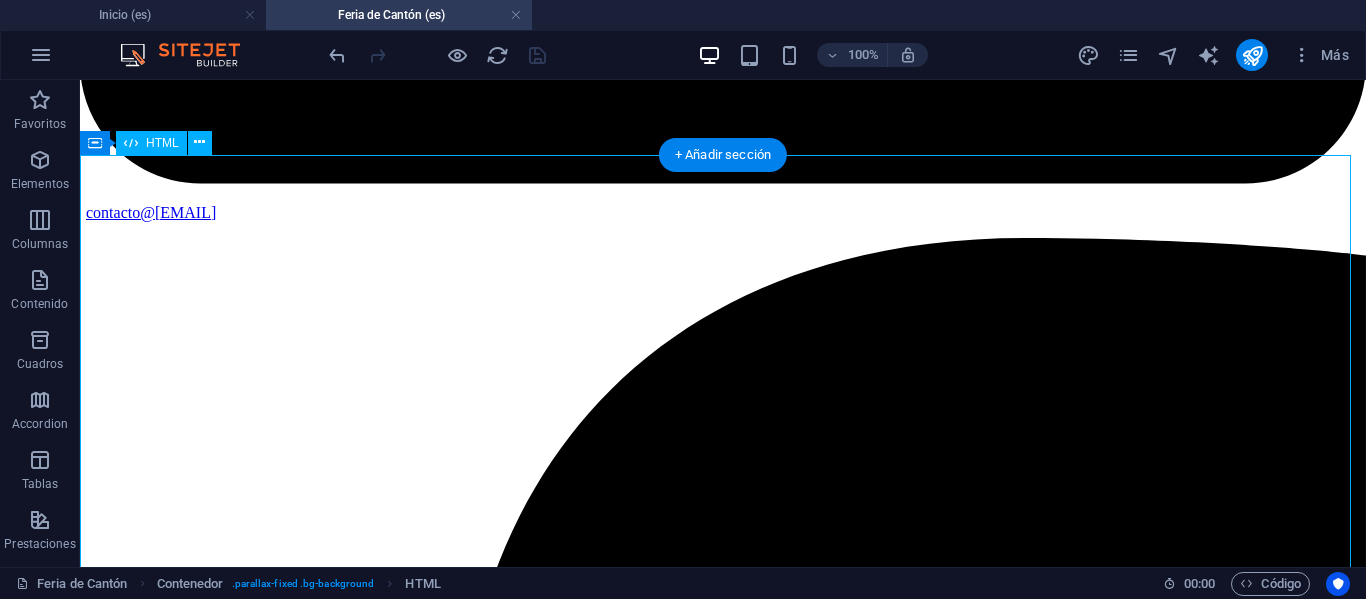 click on "IMACHINA - Planes Interactivos (Corregido)
Tres Planes, Un Objetivo: Tú Éxito Empresarial
Selecciona el plan que te acomode, y prepárate para la mejor experiencia de negocios en la Feria de Cantón.
MÁS POPULAR Plan Business Paquete todo incluido para una experiencia completa y sin preocupaciones. Workshop Online de Preparación. Pasajes Aéreos SCL-HKG (Round Trip) Traslados y Alojamientos en China. Cena de Bienvenida y Networking. Acreditación de Ingreso a Feria. Traductor Chino-Español Grupal. Desayunos Buffet en Hotel. Almuerzos Incluidos en Feria. Turismo en Guangzhou. Gestión Primera Importación Post-Feria. Ver Precios Tipo de Habitación:   Compartida   Doble   Single Fase de Interés: Fase 1 Fase 2 Fase 3 Fases 1 + 2 Fases 2 + 3 Feria Completa (3 Fases) Precio Final -- Tu Nombre: Tu Correo: Inscribirme en Plan Business ¡Inscripción Enviada! Cerrar
. -- ." at bounding box center (723, 9759) 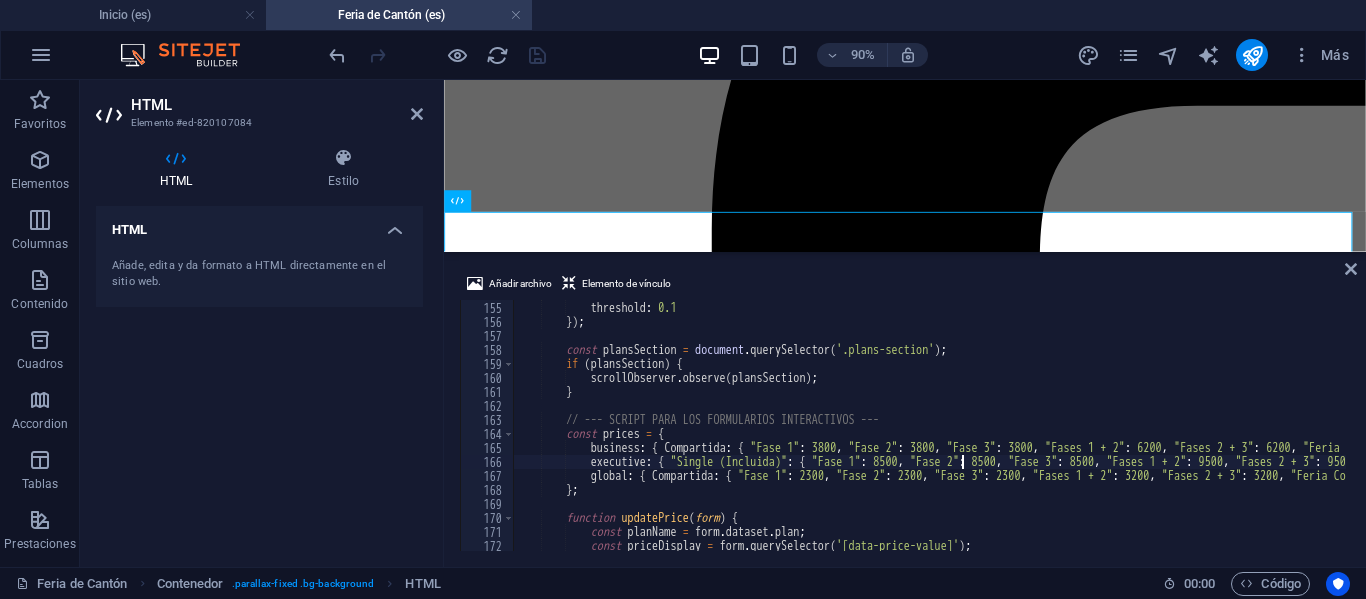 scroll, scrollTop: 0, scrollLeft: 46, axis: horizontal 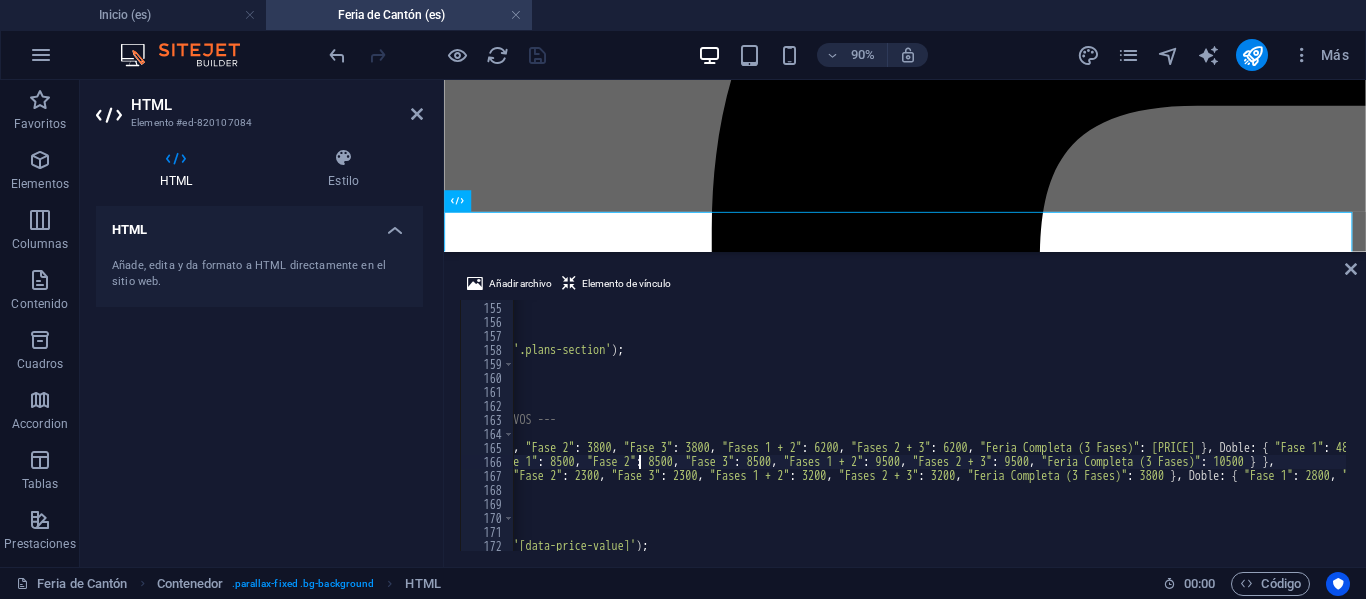 click on "business :   {   Compartida :   {   "Fase 1" :   [PRICE] ,   "Fase 2" :   [PRICE] ,   "Fase 3" :   [PRICE] ,   "Fases 1 + 2" :   [PRICE] ,   "Fases 2 + 3" :   [PRICE] ,   "Feria Completa (3 Fases)" :   [PRICE]   } ,   Doble :   {   "Fase 1" :   [PRICE] ,   "Fase 2" :   [PRICE] ,   "Fase 3" :   [PRICE] ,   "Fases 1 + 2" :   [PRICE] ,   "Fases 2 + 3" :   [PRICE] ,   "Feria Completa (3 Fases)" :   [PRICE]   } ,   Single :   {   "Fase 1" :   [PRICE] ,   "Fase 2" :   [PRICE] ,   "Fase 3" :   [PRICE] ,   "Fases 1 + 2" :   [PRICE] ,   "Fases 2 + 3" :   [PRICE] ,   "Feria Completa (3 Fases)" :   [PRICE]   }   } ,                executive :   {   "Single (Incluida)" :   {   "Fase 1" :   [PRICE] ,   "Fase 2" :" at bounding box center [9792, 424] 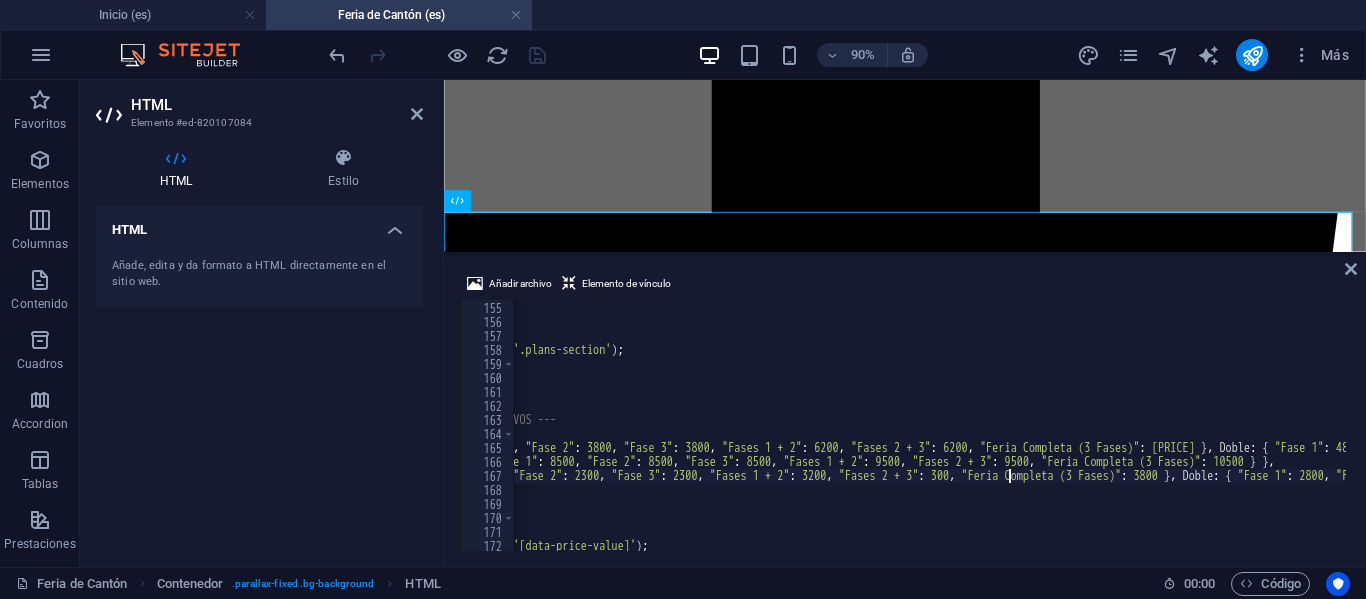 scroll, scrollTop: 0, scrollLeft: 67, axis: horizontal 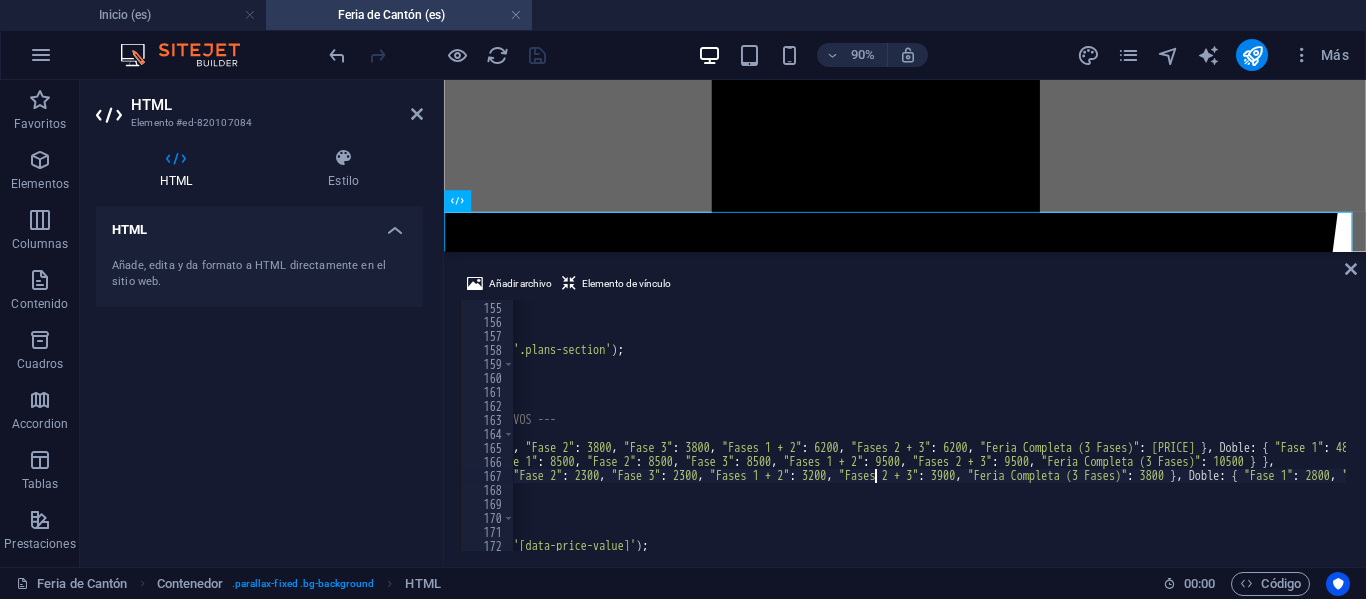 click on "business :   {   Compartida :   {   "Fase 1" :   [PRICE] ,   "Fase 2" :   [PRICE] ,   "Fase 3" :   [PRICE] ,   "Fases 1 + 2" :   [PRICE] ,   "Fases 2 + 3" :   [PRICE] ,   "Feria Completa (3 Fases)" :   [PRICE]   } ,   Doble :   {   "Fase 1" :   [PRICE] ,   "Fase 2" :   [PRICE] ,   "Fase 3" :   [PRICE] ,   "Fases 1 + 2" :   [PRICE] ,   "Fases 2 + 3" :   [PRICE] ,   "Feria Completa (3 Fases)" :   [PRICE]   } ,   Single :   {   "Fase 1" :   [PRICE] ,   "Fase 2" :   [PRICE] ,   "Fase 3" :   [PRICE] ,   "Fases 1 + 2" :   [PRICE] ,   "Fases 2 + 3" :   [PRICE] ,   "Feria Completa (3 Fases)" :   [PRICE]   }   } ,                executive :   {   "Single (Incluida)" :   {   "Fase 1" :   [PRICE] ,   "Fase 2" :" at bounding box center (9792, 424) 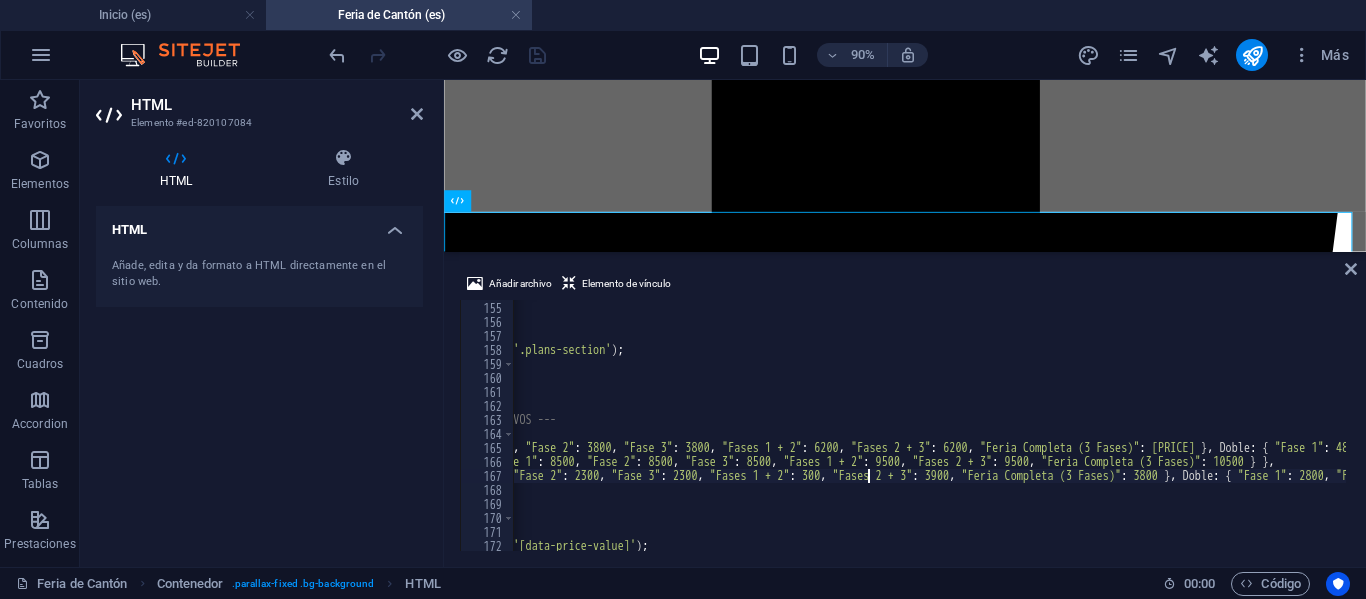 scroll, scrollTop: 0, scrollLeft: 56, axis: horizontal 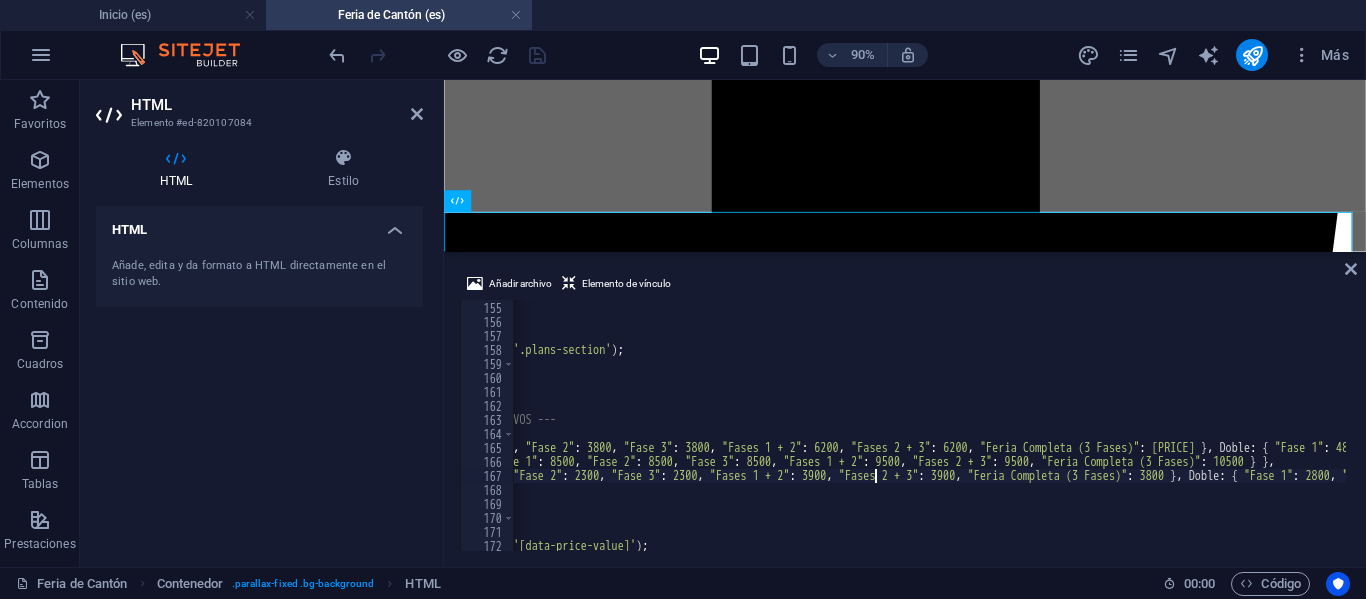 click on "business :   {   Compartida :   {   "Fase 1" :   [PRICE] ,   "Fase 2" :   [PRICE] ,   "Fase 3" :   [PRICE] ,   "Fases 1 + 2" :   [PRICE] ,   "Fases 2 + 3" :   [PRICE] ,   "Feria Completa (3 Fases)" :   [PRICE]   } ,   Doble :   {   "Fase 1" :   [PRICE] ,   "Fase 2" :   [PRICE] ,   "Fase 3" :   [PRICE] ,   "Fases 1 + 2" :   [PRICE] ,   "Fases 2 + 3" :   [PRICE] ,   "Feria Completa (3 Fases)" :   [PRICE]   } ,   Single :   {   "Fase 1" :   [PRICE] ,   "Fase 2" :   [PRICE] ,   "Fase 3" :   [PRICE] ,   "Fases 1 + 2" :   [PRICE] ,   "Fases 2 + 3" :   [PRICE] ,   "Feria Completa (3 Fases)" :   [PRICE]   }   } ,                executive :   {   "Single (Incluida)" :   {   "Fase 1" :   [PRICE] ,   "Fase 2" :" at bounding box center [9792, 424] 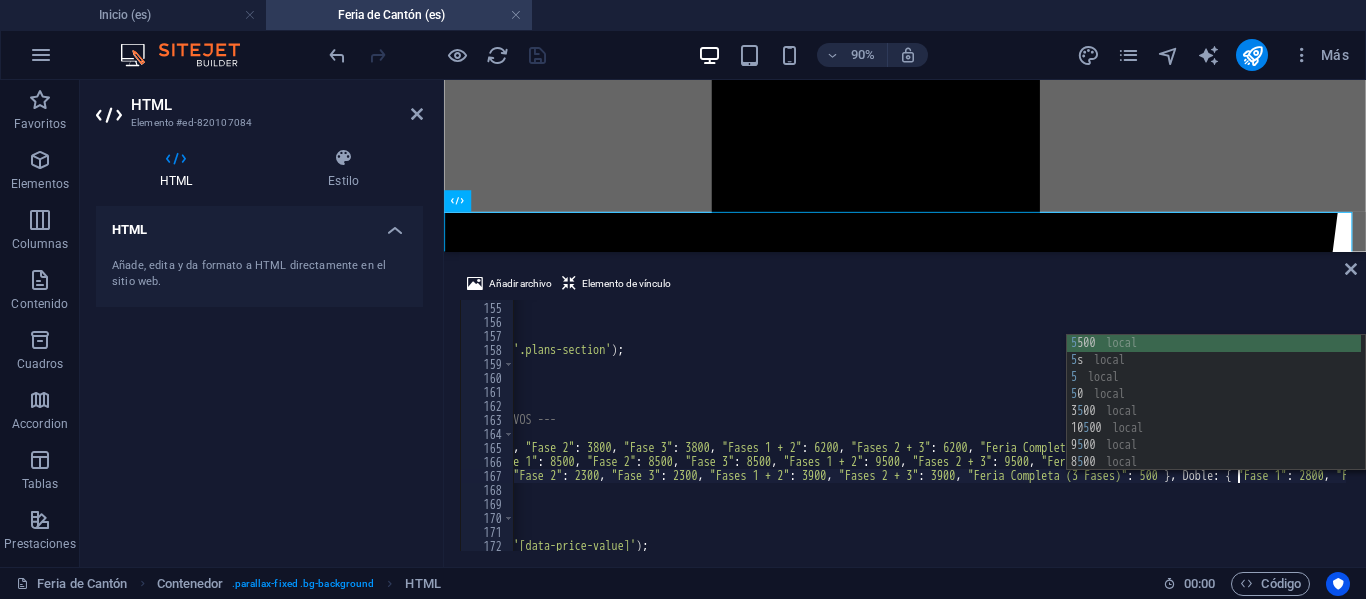 scroll, scrollTop: 0, scrollLeft: 85, axis: horizontal 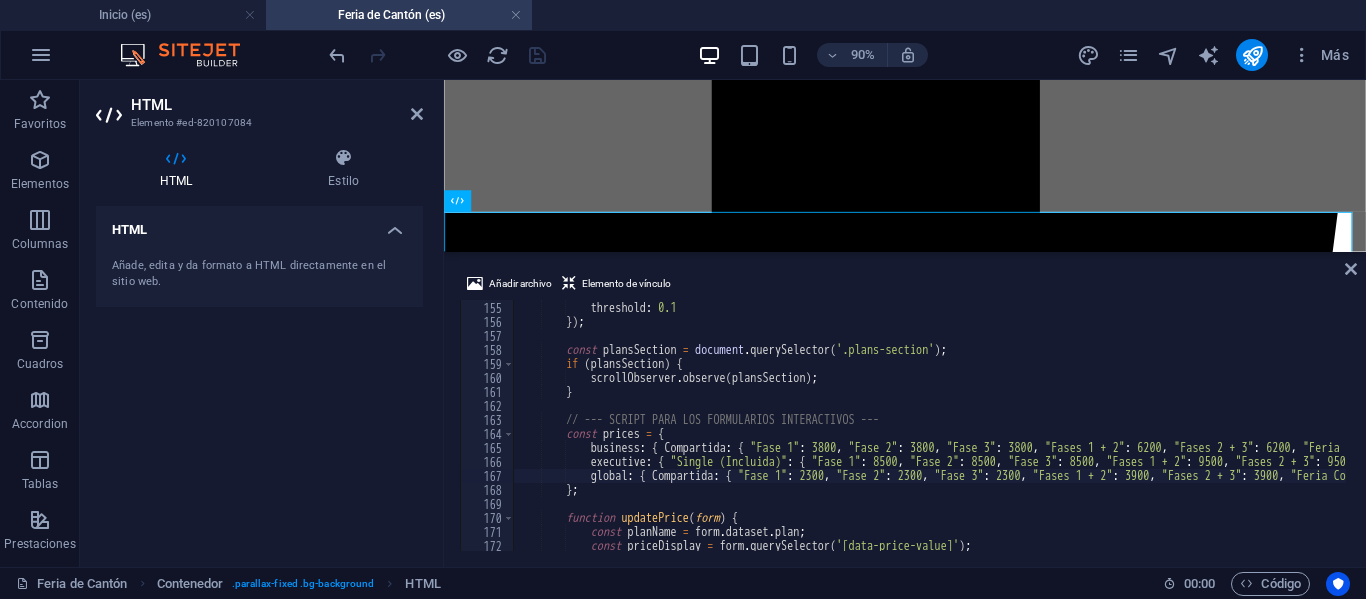type on "global: { Compartida: { "Fase 1": 2300, "Fase 2": 2300, "Fase 3": 2300, "Fases 1 + 2": 3900, "Fases 2 + 3": 3900, "Feria Completa (3 Fases)": 5400 }, Doble: { "Fase 1": 2800, "Fase 2": 2800, "Fase 3": 2800, "Fases 1 + 2": 3500, "Fases 2 + 3": 3500, "Feria Completa (3 Fases)": 4100 }, Single: { "Fase 1": 3500, "Fase 2": 3500, "Fase 3": 3500, "Fases 1 + 2": 4200, "Fases 2 + 3": 4200, "Feri" 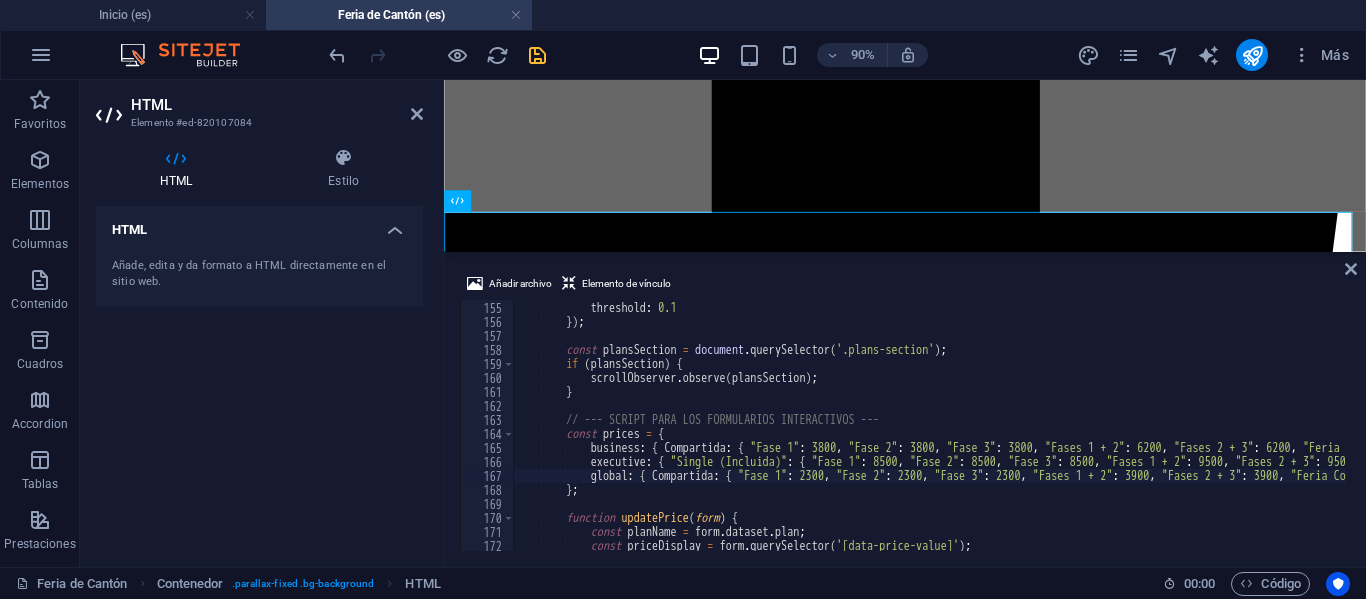 click at bounding box center [437, 55] 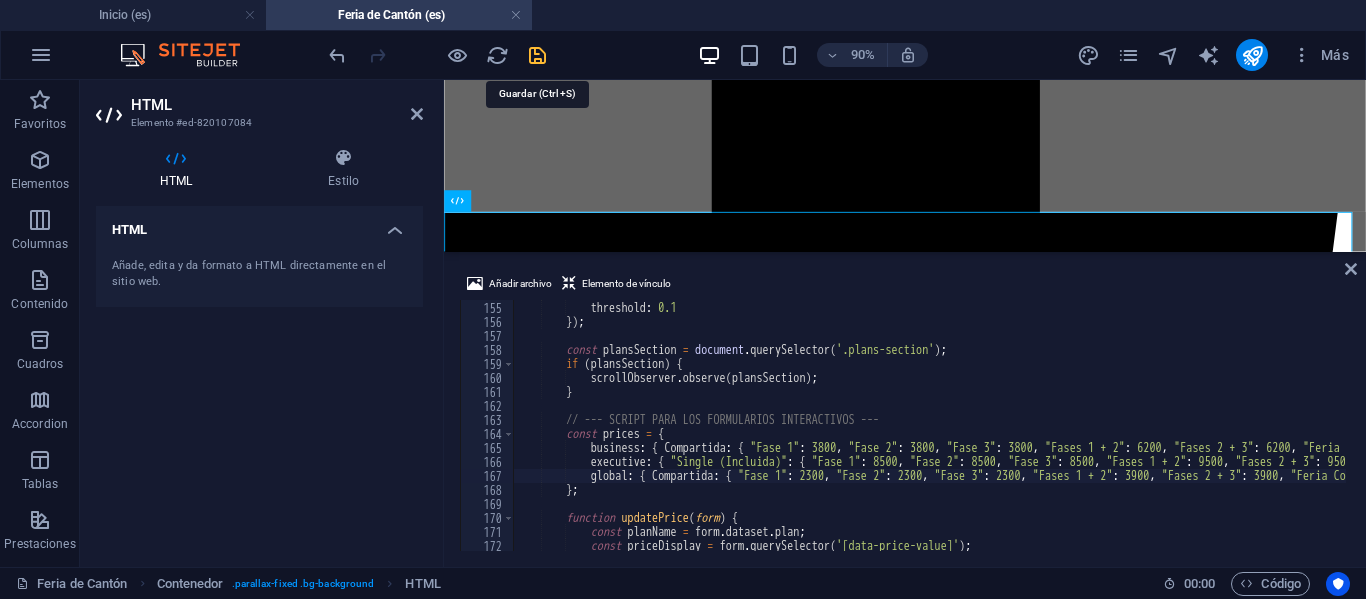 click at bounding box center (537, 55) 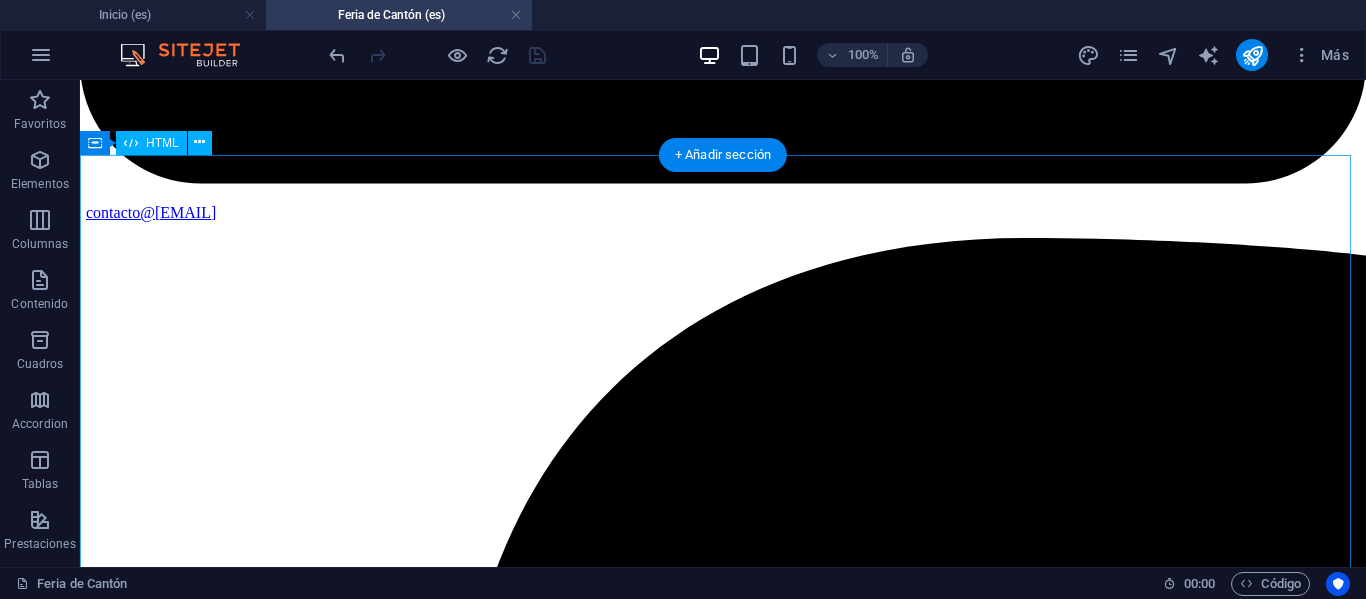 click on "IMACHINA - Planes Interactivos (Corregido)
Tres Planes, Un Objetivo: Tú Éxito Empresarial
Selecciona el plan que te acomode, y prepárate para la mejor experiencia de negocios en la Feria de Cantón.
MÁS POPULAR Plan Business Paquete todo incluido para una experiencia completa y sin preocupaciones. Workshop Online de Preparación. Pasajes Aéreos SCL-HKG (Round Trip) Traslados y Alojamientos en China. Cena de Bienvenida y Networking. Acreditación de Ingreso a Feria. Traductor Chino-Español Grupal. Desayunos Buffet en Hotel. Almuerzos Incluidos en Feria. Turismo en Guangzhou. Gestión Primera Importación Post-Feria. Ver Precios Tipo de Habitación:   Compartida   Doble   Single Fase de Interés: Fase 1 Fase 2 Fase 3 Fases 1 + 2 Fases 2 + 3 Feria Completa (3 Fases) Precio Final -- Tu Nombre: Tu Correo: Inscribirme en Plan Business ¡Inscripción Enviada! Cerrar
. -- ." at bounding box center [723, 9759] 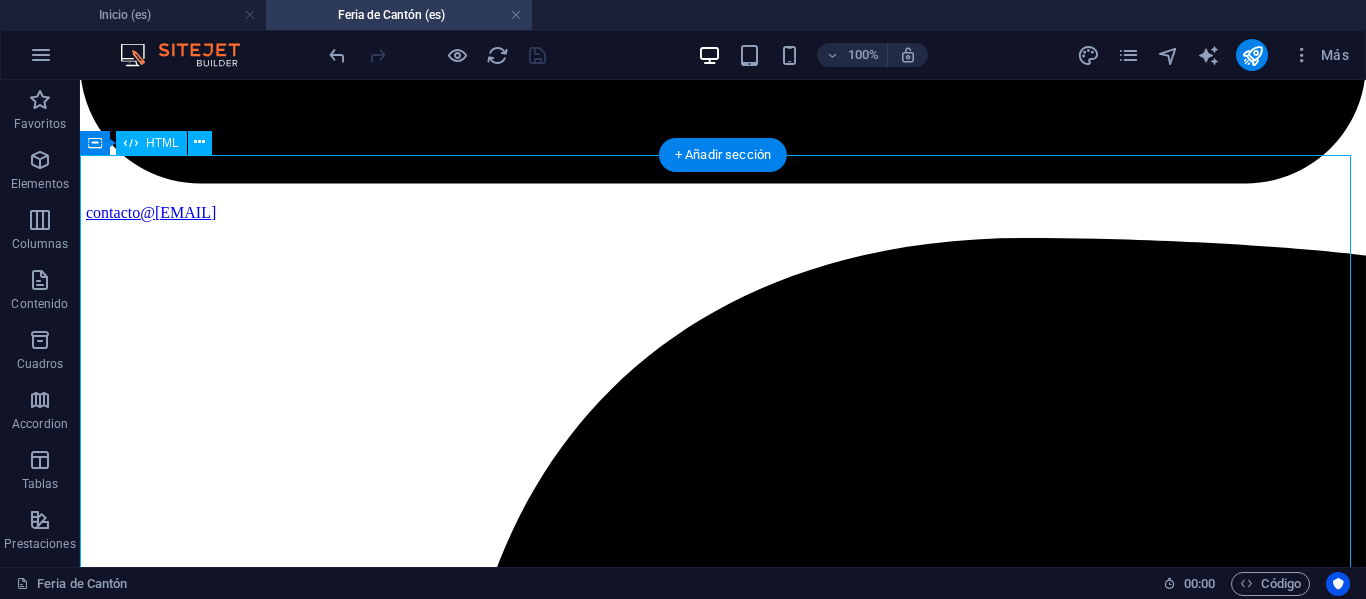 click on "IMACHINA - Planes Interactivos (Corregido)
Tres Planes, Un Objetivo: Tú Éxito Empresarial
Selecciona el plan que te acomode, y prepárate para la mejor experiencia de negocios en la Feria de Cantón.
MÁS POPULAR Plan Business Paquete todo incluido para una experiencia completa y sin preocupaciones. Workshop Online de Preparación. Pasajes Aéreos SCL-HKG (Round Trip) Traslados y Alojamientos en China. Cena de Bienvenida y Networking. Acreditación de Ingreso a Feria. Traductor Chino-Español Grupal. Desayunos Buffet en Hotel. Almuerzos Incluidos en Feria. Turismo en Guangzhou. Gestión Primera Importación Post-Feria. Ver Precios Tipo de Habitación:   Compartida   Doble   Single Fase de Interés: Fase 1 Fase 2 Fase 3 Fases 1 + 2 Fases 2 + 3 Feria Completa (3 Fases) Precio Final -- Tu Nombre: Tu Correo: Inscribirme en Plan Business ¡Inscripción Enviada! Cerrar
. -- ." at bounding box center (723, 9759) 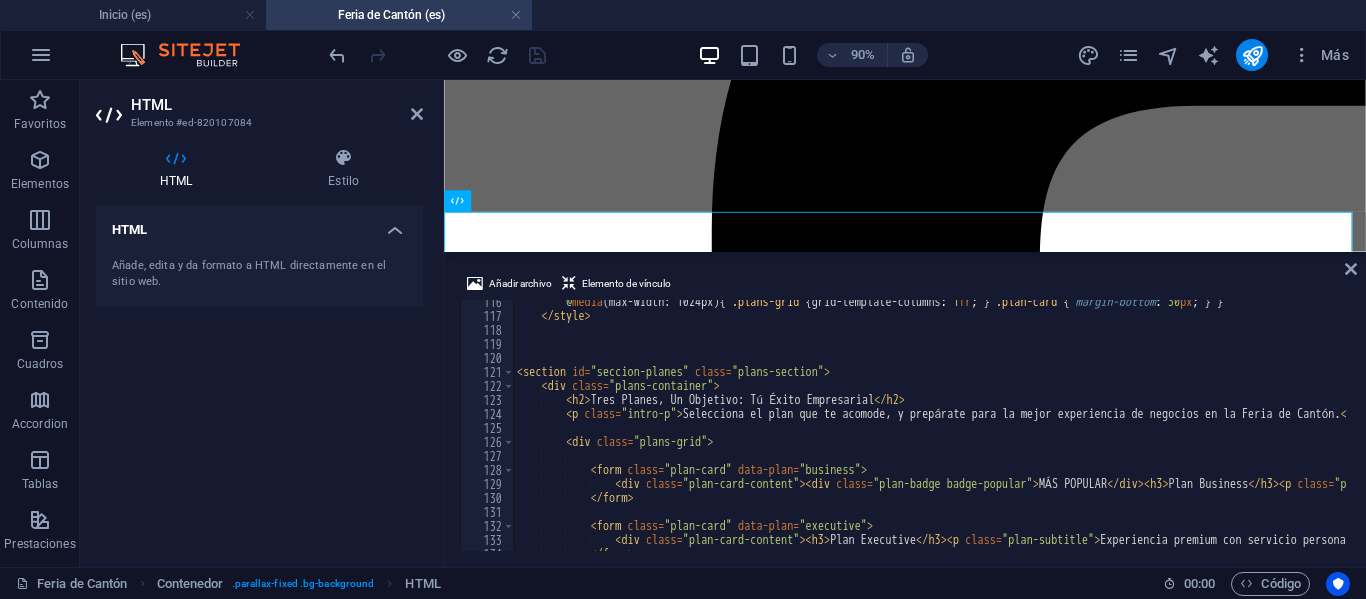 scroll, scrollTop: 1615, scrollLeft: 0, axis: vertical 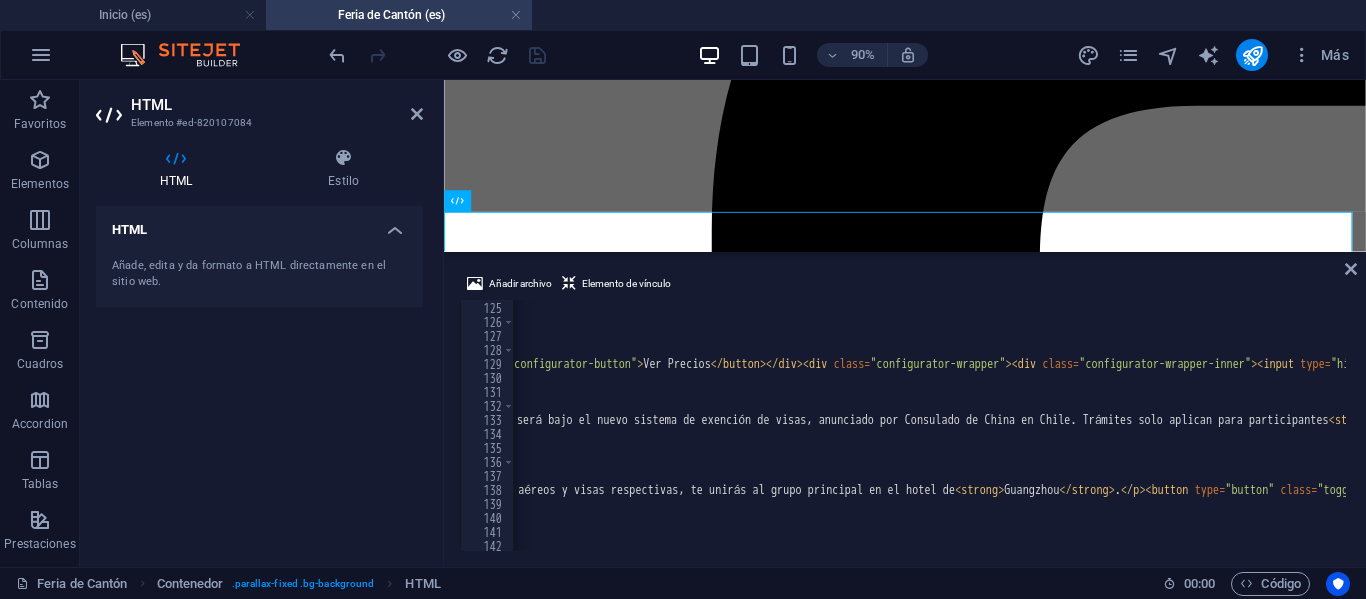 click on "Plan Business / Executive [NUMBER] Días de Viaje - Plan Global [NUMBER] Días de Viaje." at bounding box center (5989, 424) 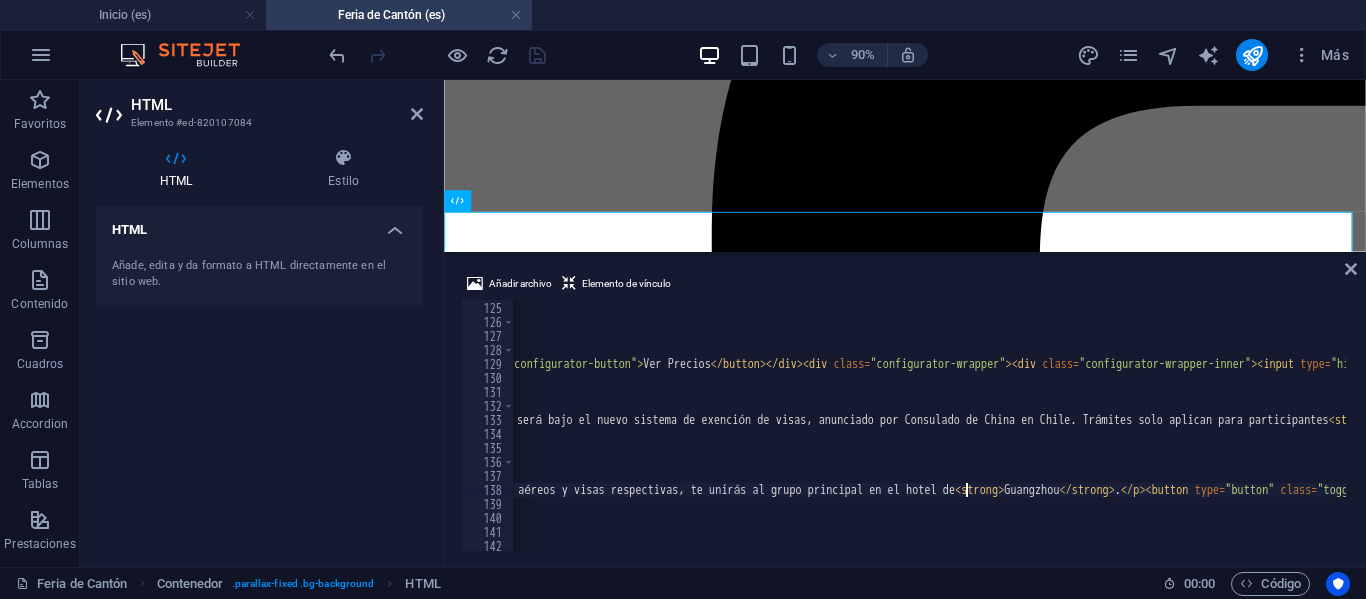 click on "Plan Business / Executive [NUMBER] Días de Viaje - Plan Global [NUMBER] Días de Viaje." at bounding box center [5989, 424] 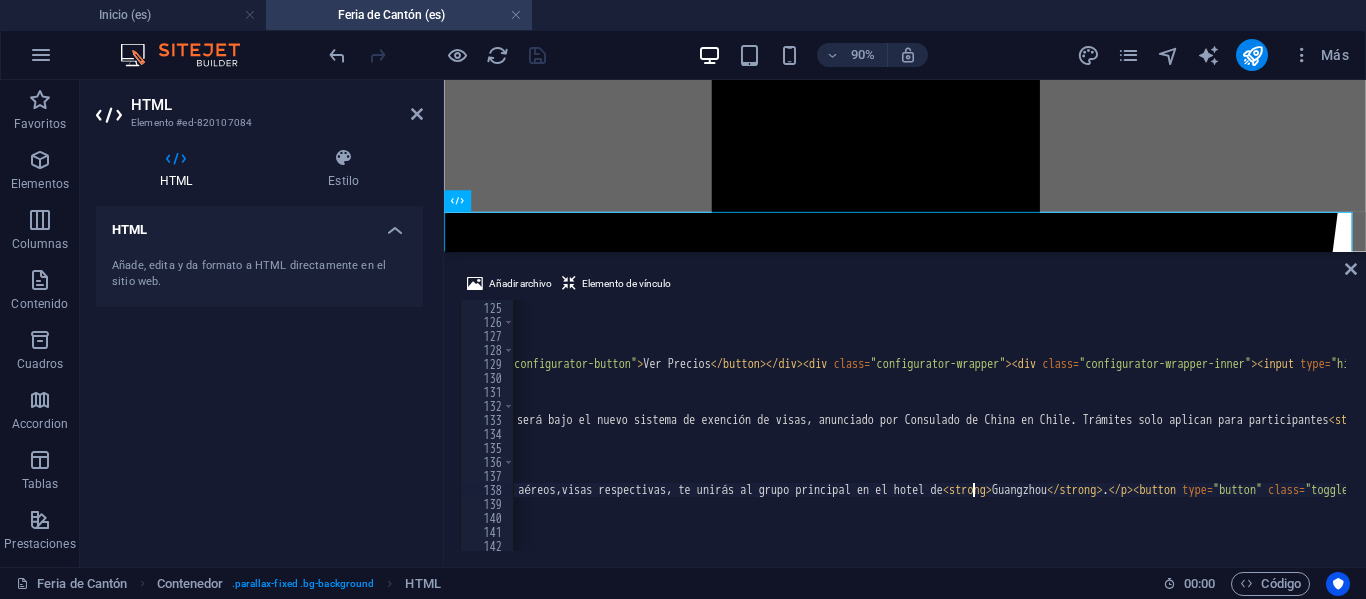 type on "s," 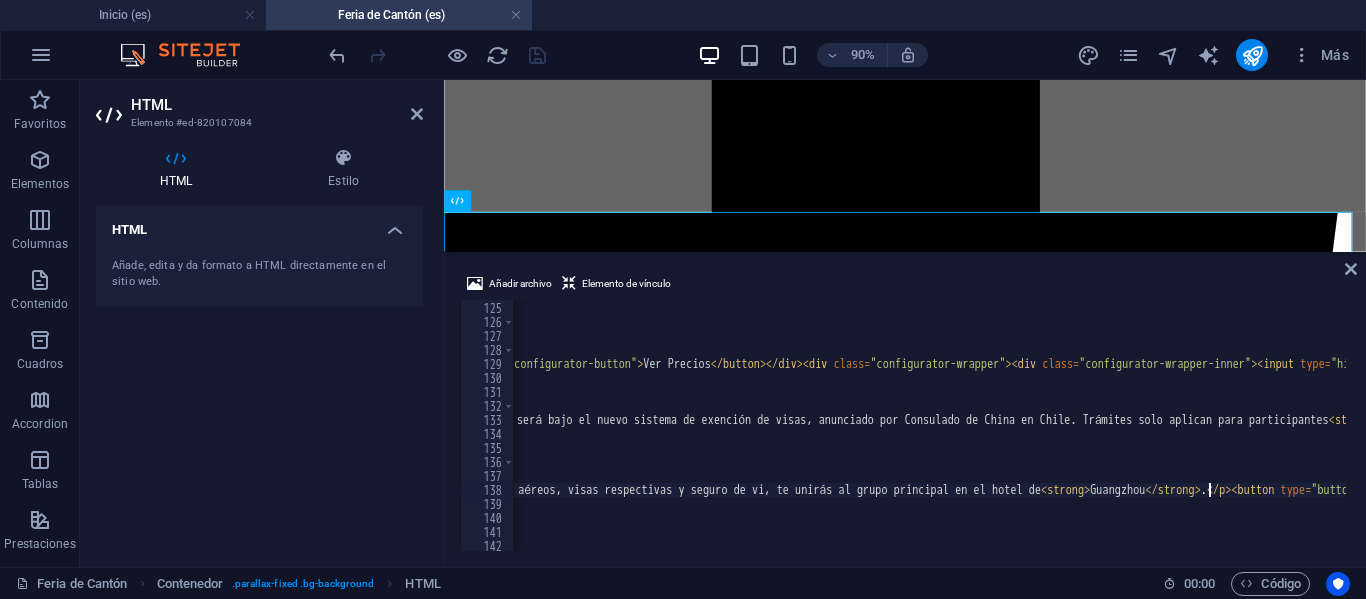 scroll, scrollTop: 0, scrollLeft: 8, axis: horizontal 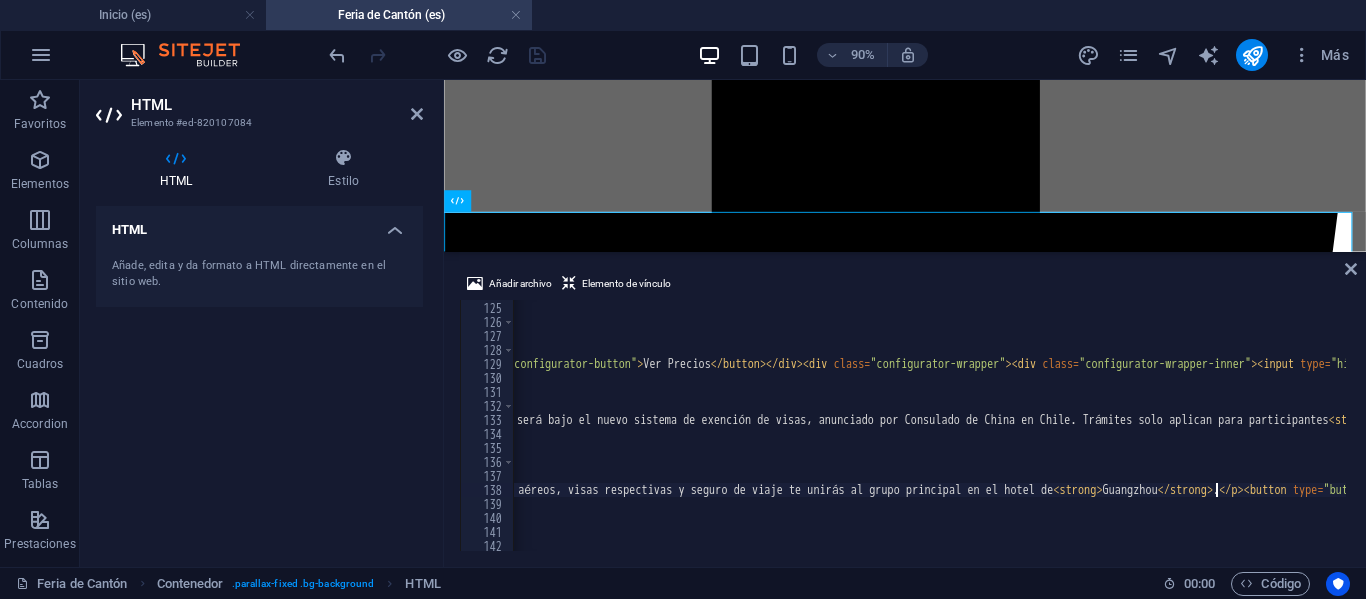 type on ":" 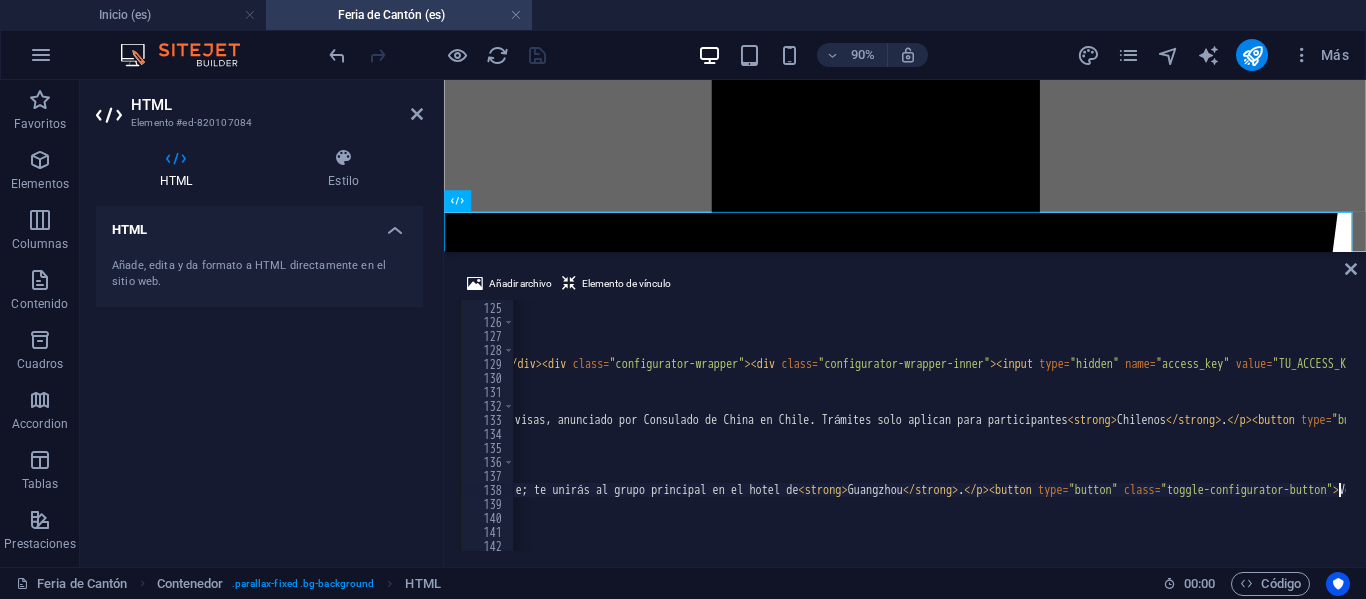 scroll, scrollTop: 0, scrollLeft: 4407, axis: horizontal 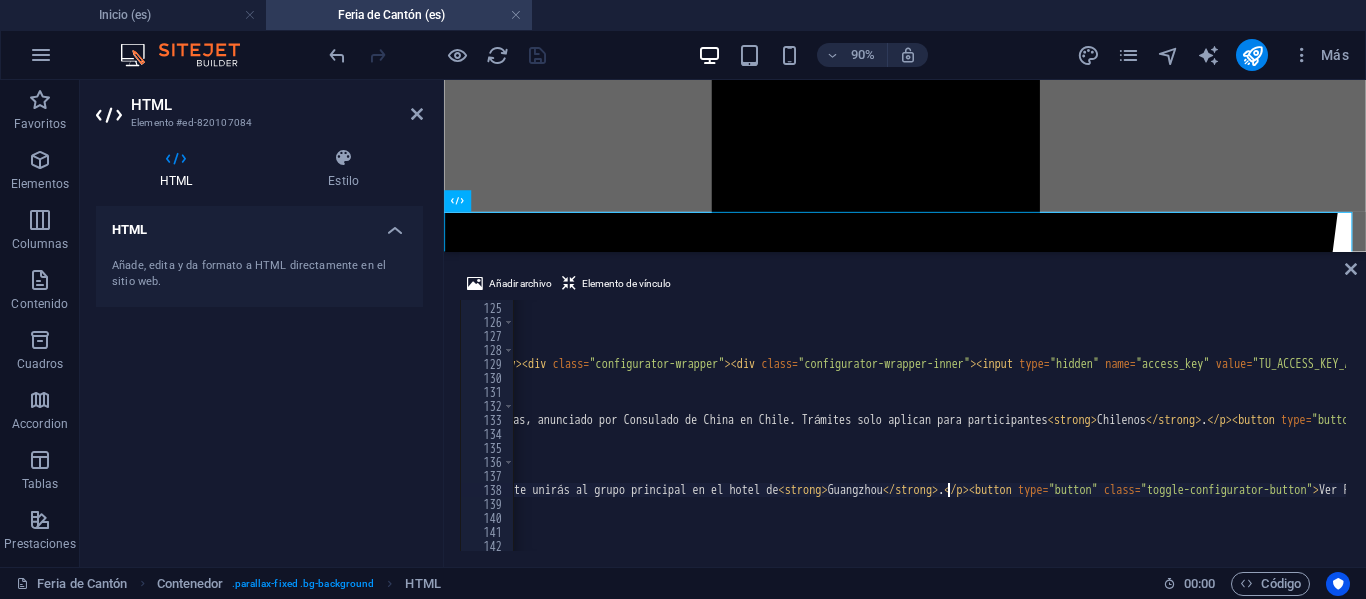type on ". T" 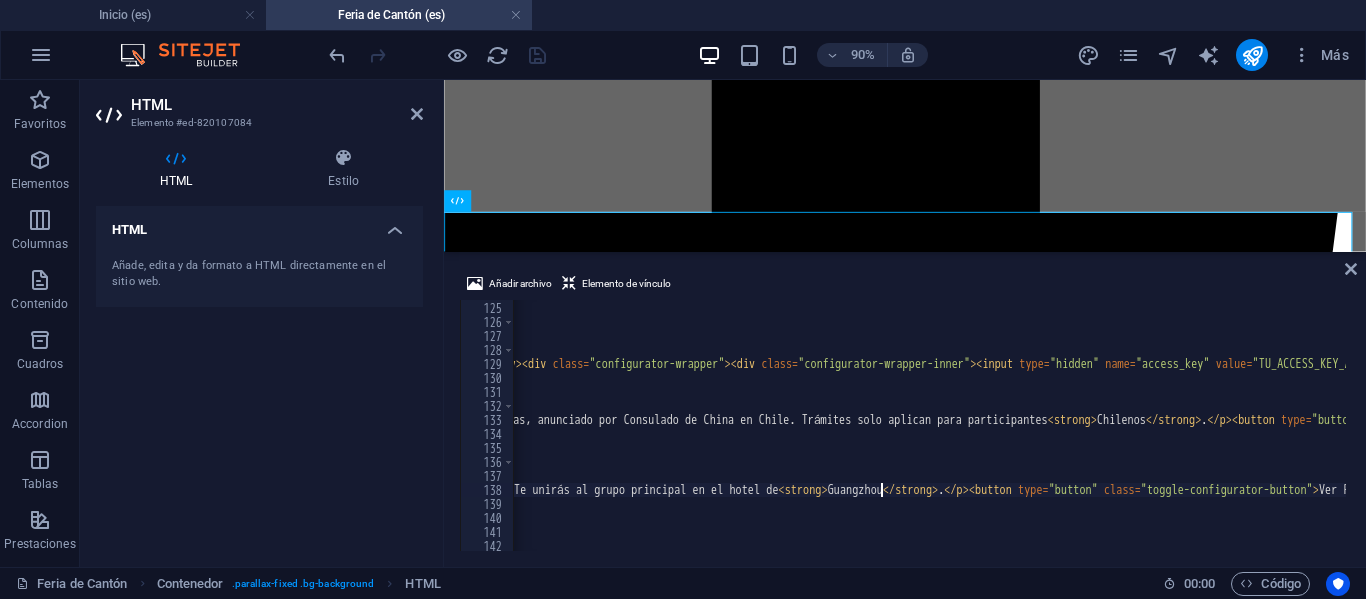 click on "Plan Business / Executive [NUMBER] Días de Viaje - Plan Global [NUMBER] Días de Viaje." at bounding box center [5766, 424] 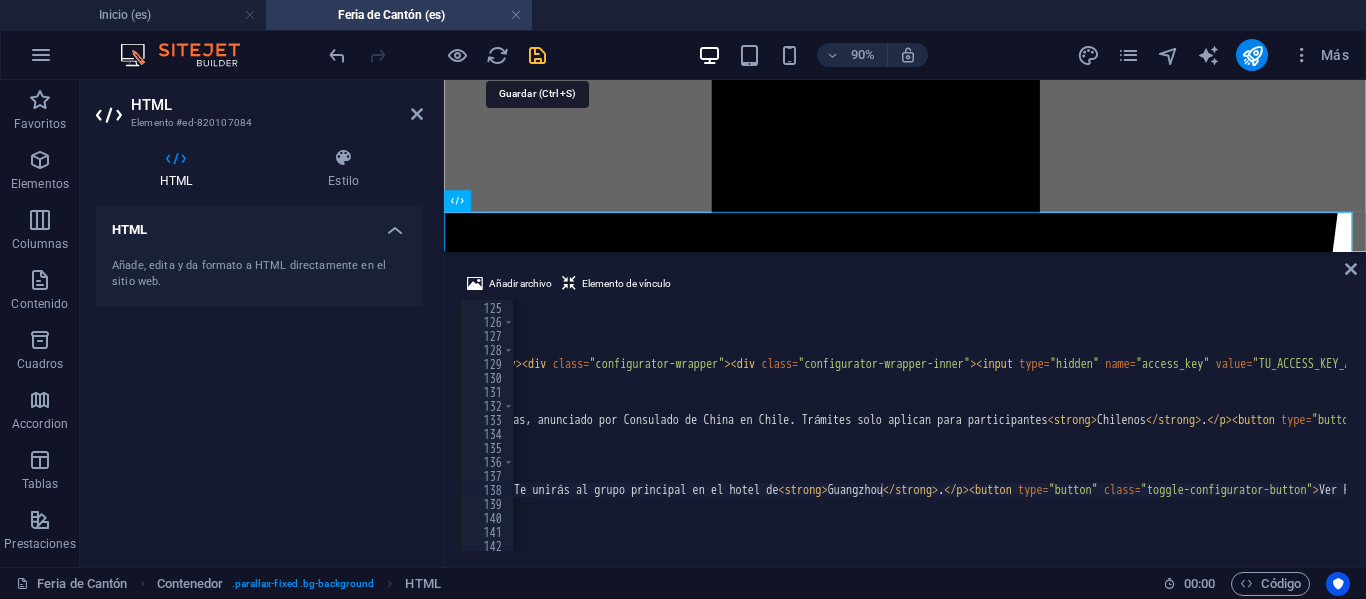 click at bounding box center [537, 55] 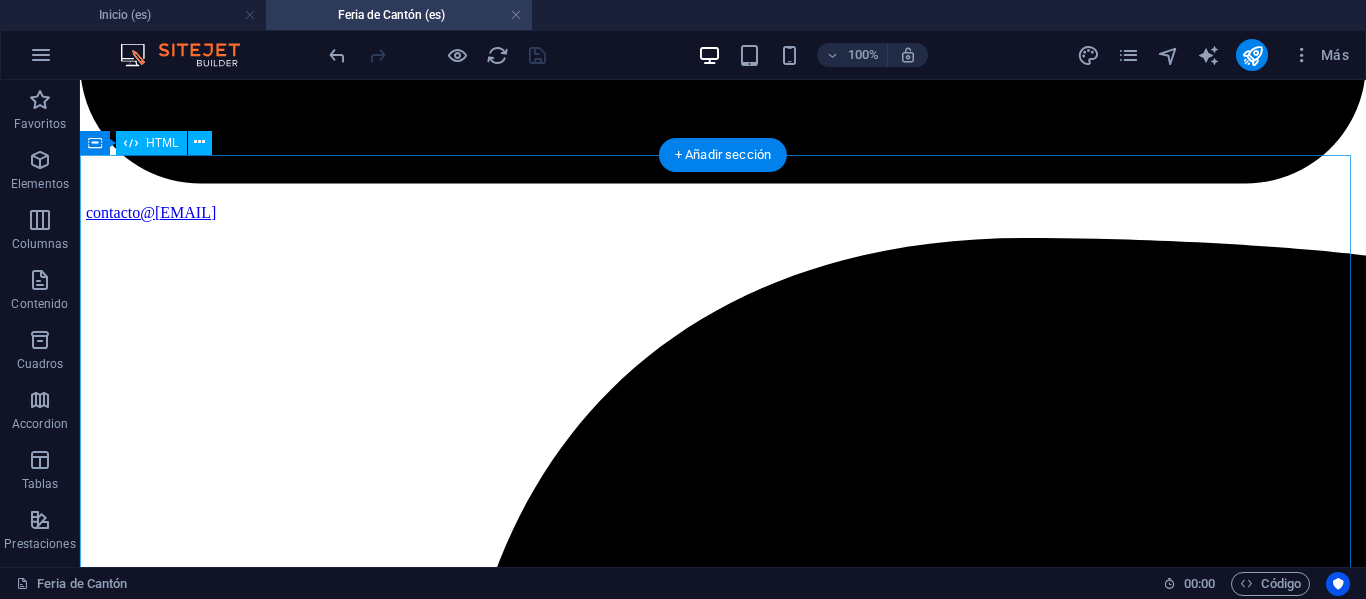 click on "IMACHINA - Planes Interactivos (Corregido)
Tres Planes, Un Objetivo: Tú Éxito Empresarial
Selecciona el plan que te acomode, y prepárate para la mejor experiencia de negocios en la Feria de Cantón.
MÁS POPULAR Plan Business Paquete todo incluido para una experiencia completa y sin preocupaciones. Workshop Online de Preparación. Pasajes Aéreos SCL-HKG (Round Trip) Traslados y Alojamientos en China. Cena de Bienvenida y Networking. Acreditación de Ingreso a Feria. Traductor Chino-Español Grupal. Desayunos Buffet en Hotel. Almuerzos Incluidos en Feria. Turismo en Guangzhou. Gestión Primera Importación Post-Feria. Ver Precios Tipo de Habitación:   Compartida   Doble   Single Fase de Interés: Fase 1 Fase 2 Fase 3 Fases 1 + 2 Fases 2 + 3 Feria Completa (3 Fases) Precio Final -- Tu Nombre: Tu Correo: Inscribirme en Plan Business ¡Inscripción Enviada! Cerrar
. -- ." at bounding box center (723, 9759) 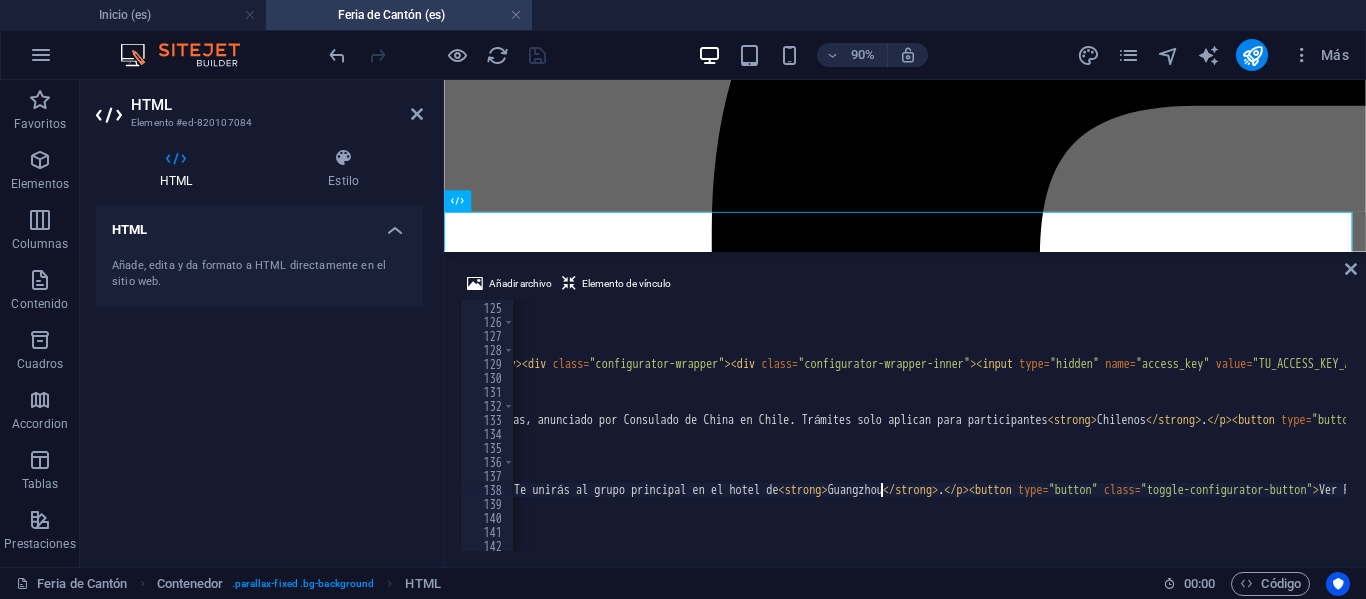 scroll, scrollTop: 0, scrollLeft: 47, axis: horizontal 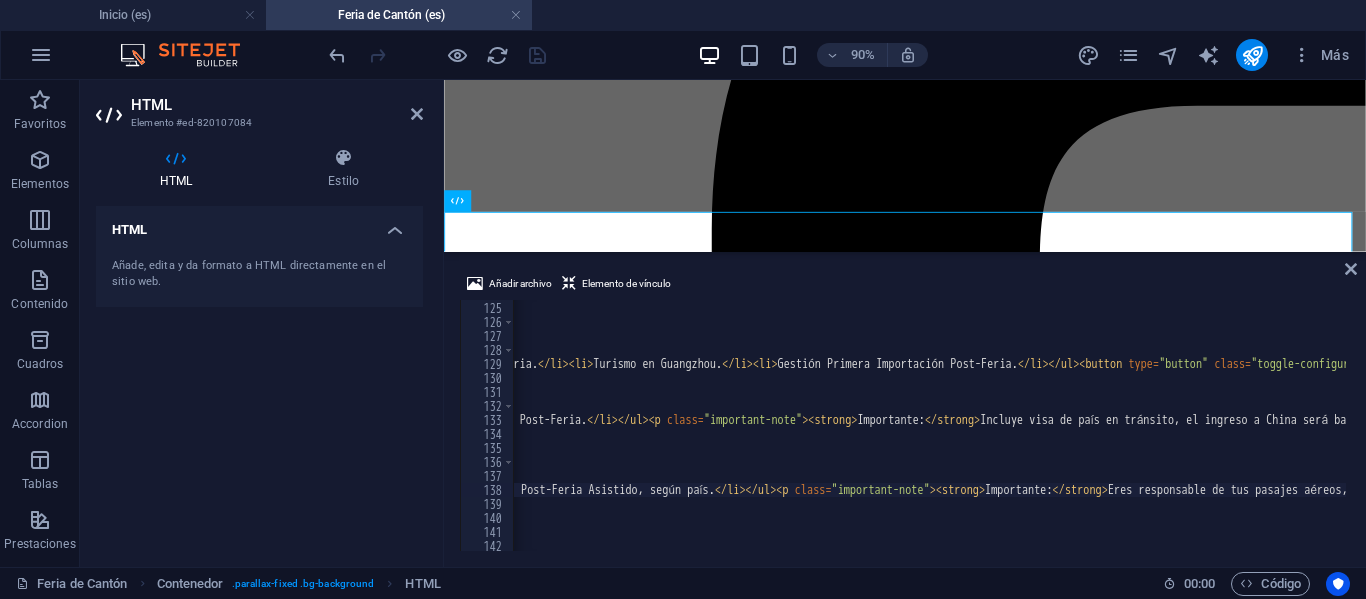click on "Plan Business / Executive [NUMBER] Días de Viaje - Plan Global [NUMBER] Días de Viaje." at bounding box center [6833, 424] 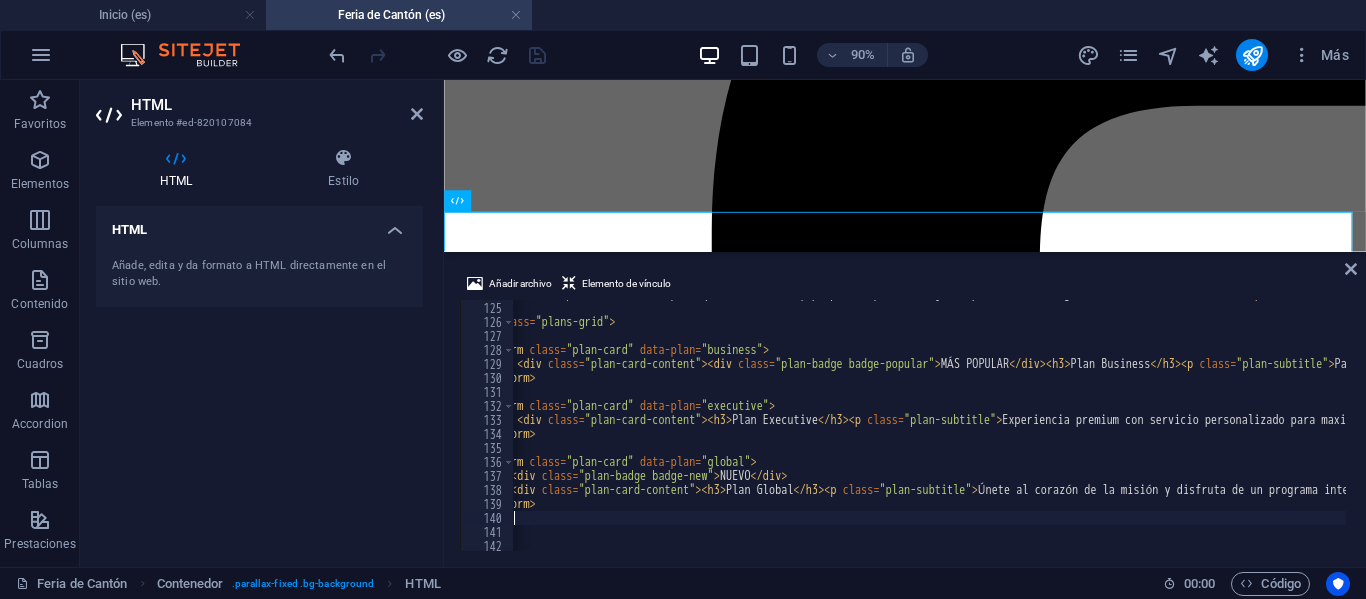 scroll, scrollTop: 0, scrollLeft: 98, axis: horizontal 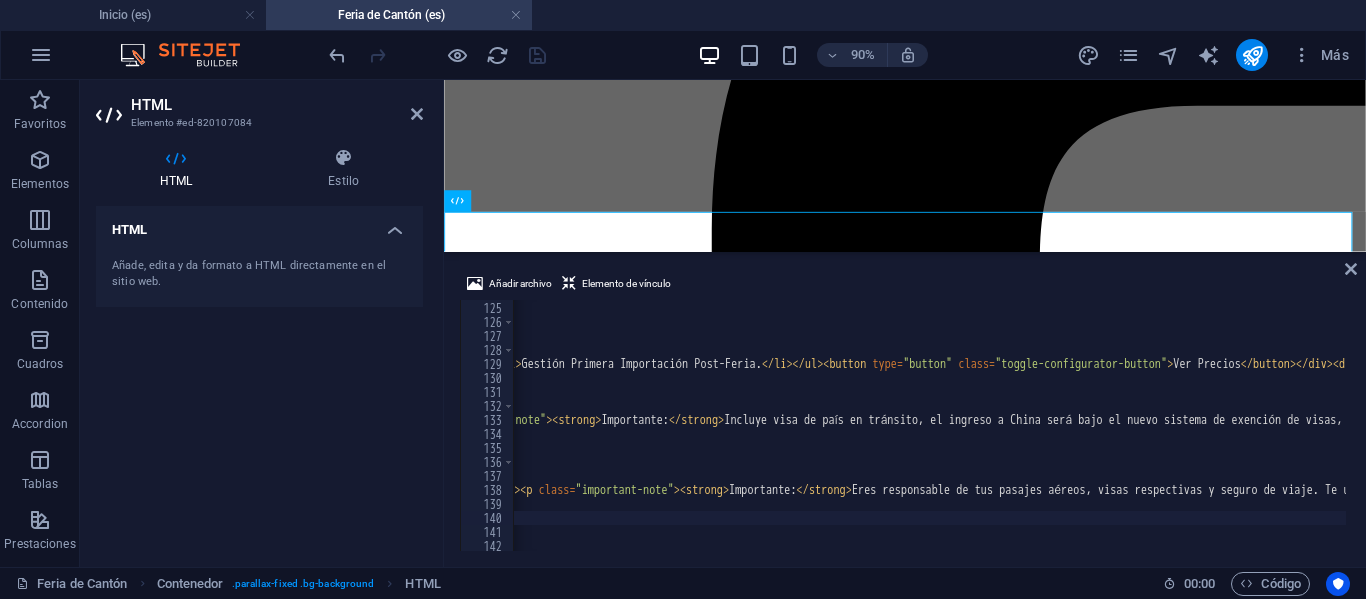 click on "Plan Business / Executive [NUMBER] Días de Viaje - Plan Global [NUMBER] Días de Viaje." at bounding box center (6577, 424) 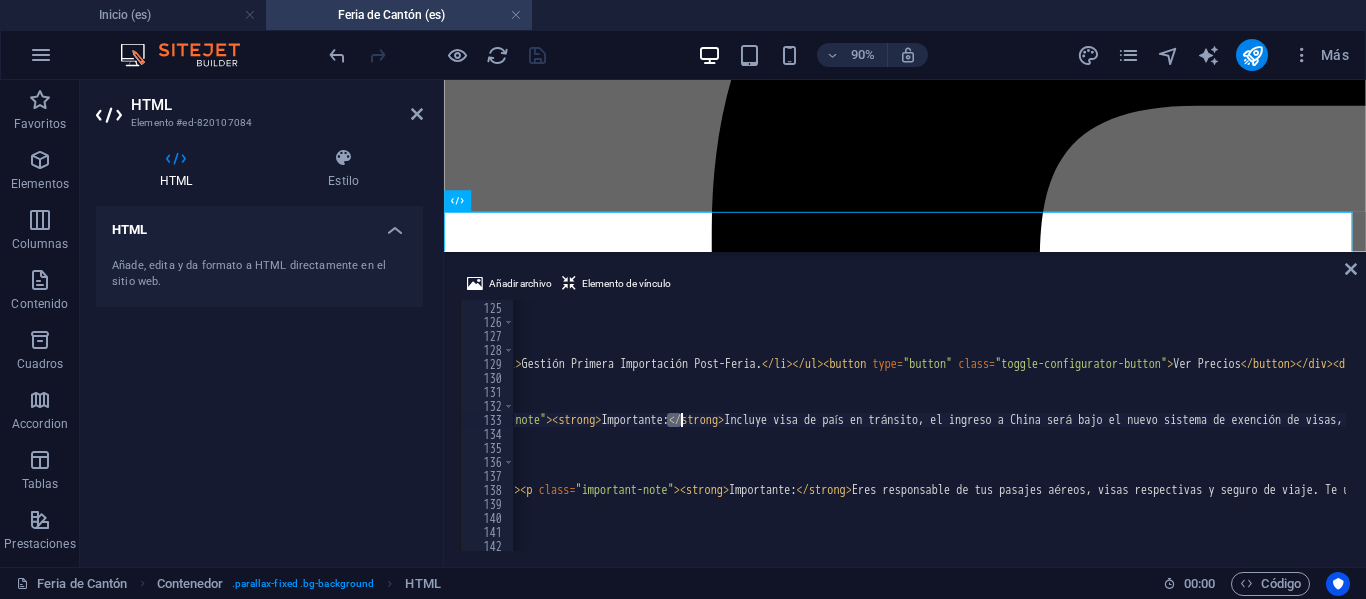 drag, startPoint x: 667, startPoint y: 418, endPoint x: 678, endPoint y: 421, distance: 11.401754 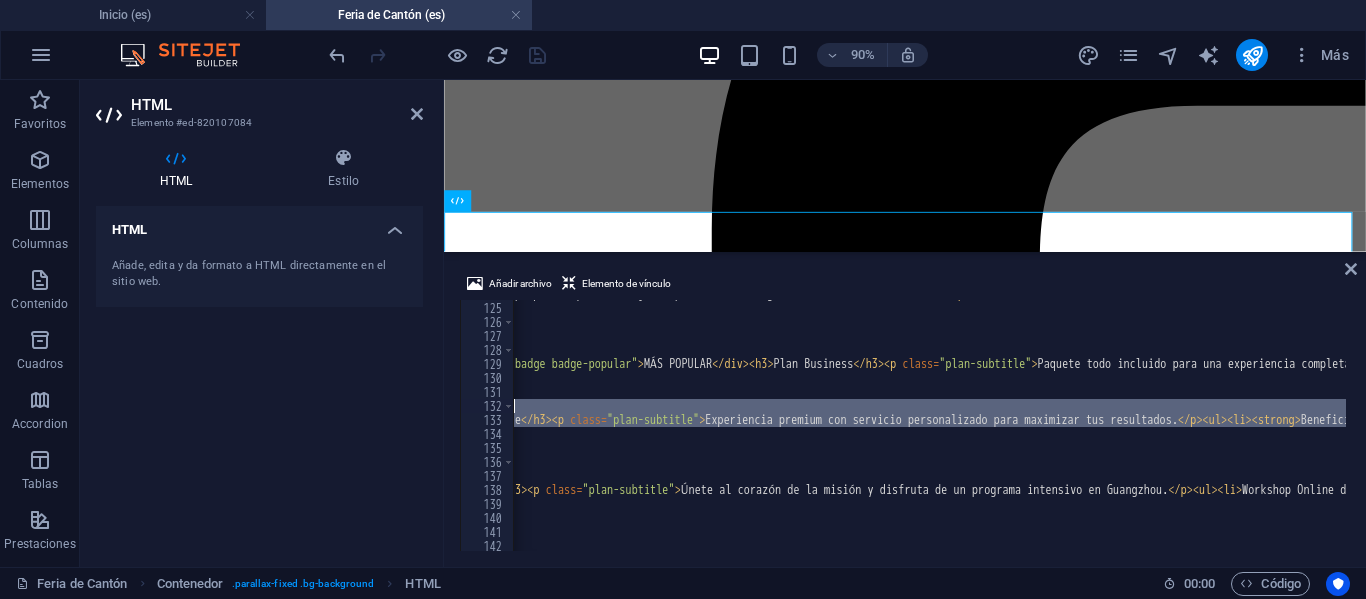 scroll, scrollTop: 0, scrollLeft: 395, axis: horizontal 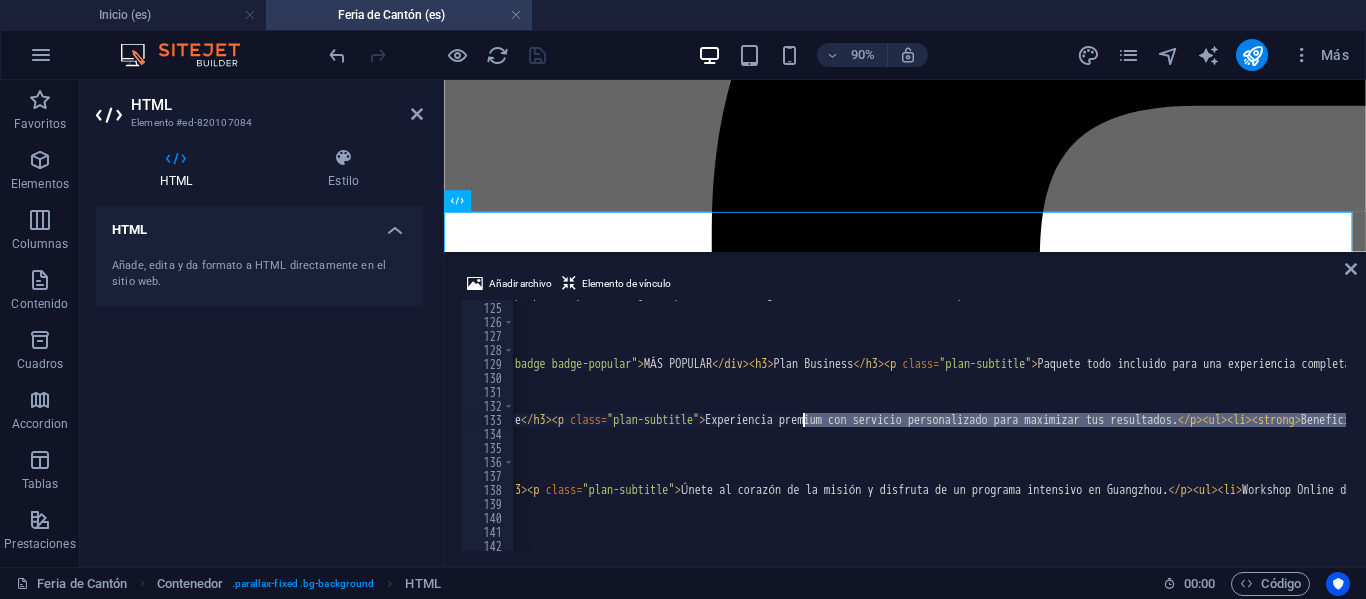 drag, startPoint x: 700, startPoint y: 417, endPoint x: 805, endPoint y: 417, distance: 105 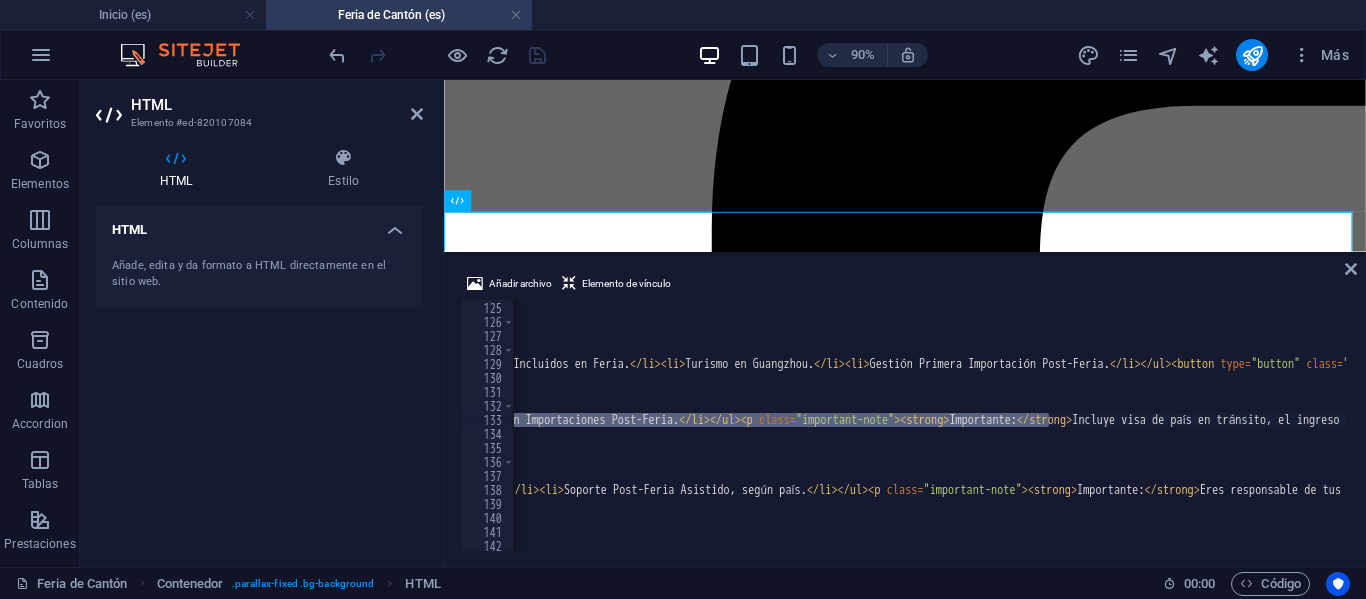 scroll, scrollTop: 0, scrollLeft: 3271, axis: horizontal 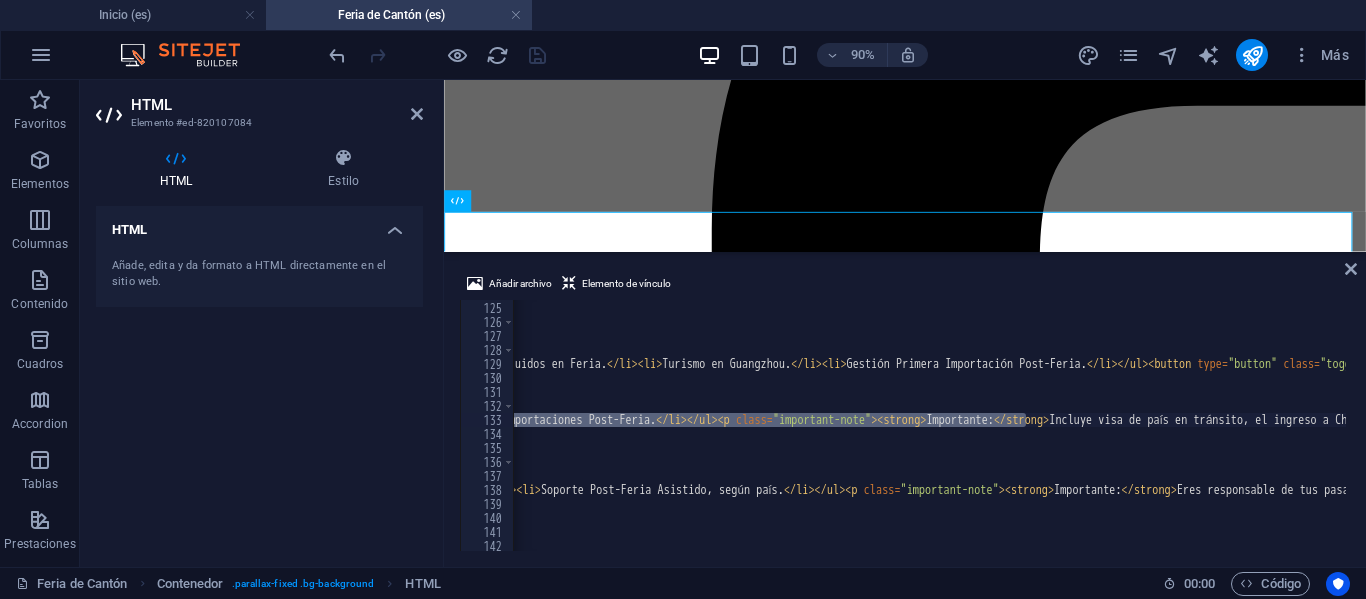 click on "Plan Business / Executive [NUMBER] Días de Viaje - Plan Global [NUMBER] Días de Viaje." at bounding box center [929, 425] 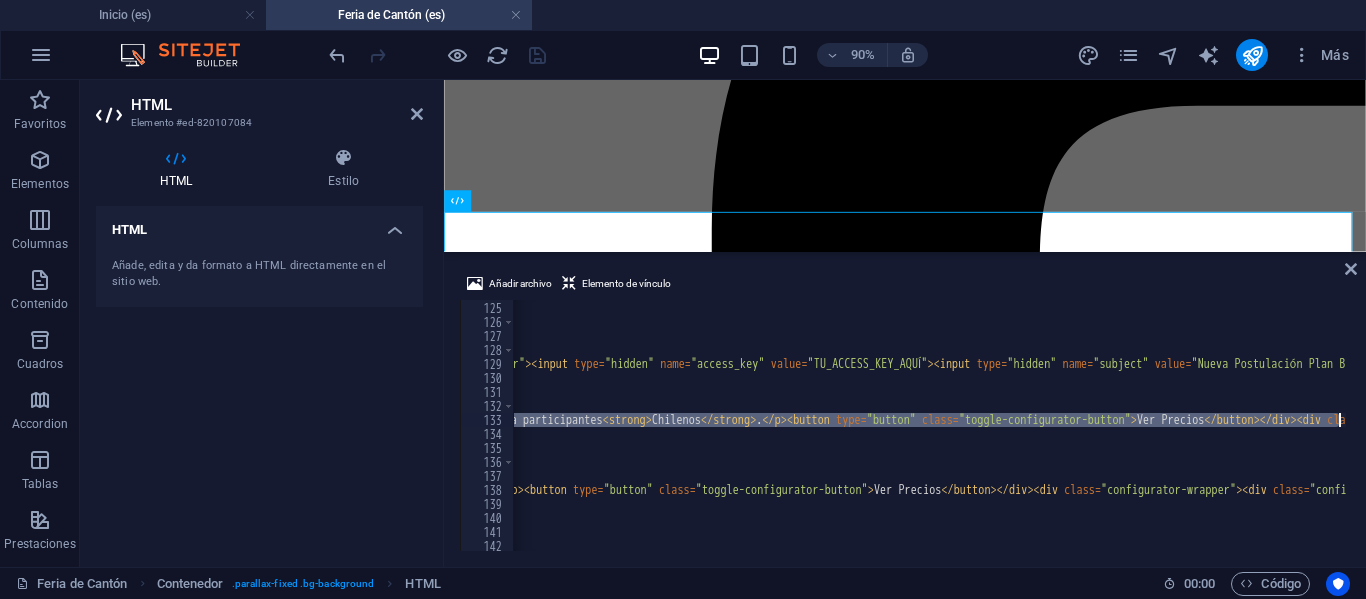 scroll, scrollTop: 0, scrollLeft: 4858, axis: horizontal 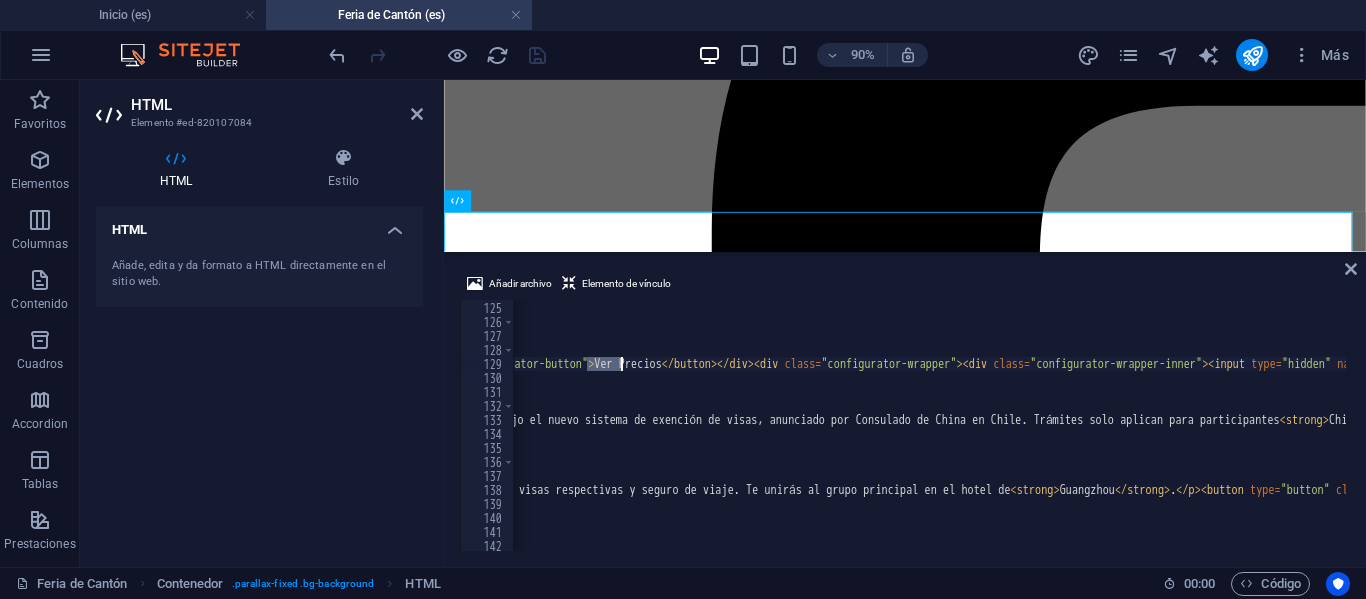 drag, startPoint x: 587, startPoint y: 365, endPoint x: 620, endPoint y: 366, distance: 33.01515 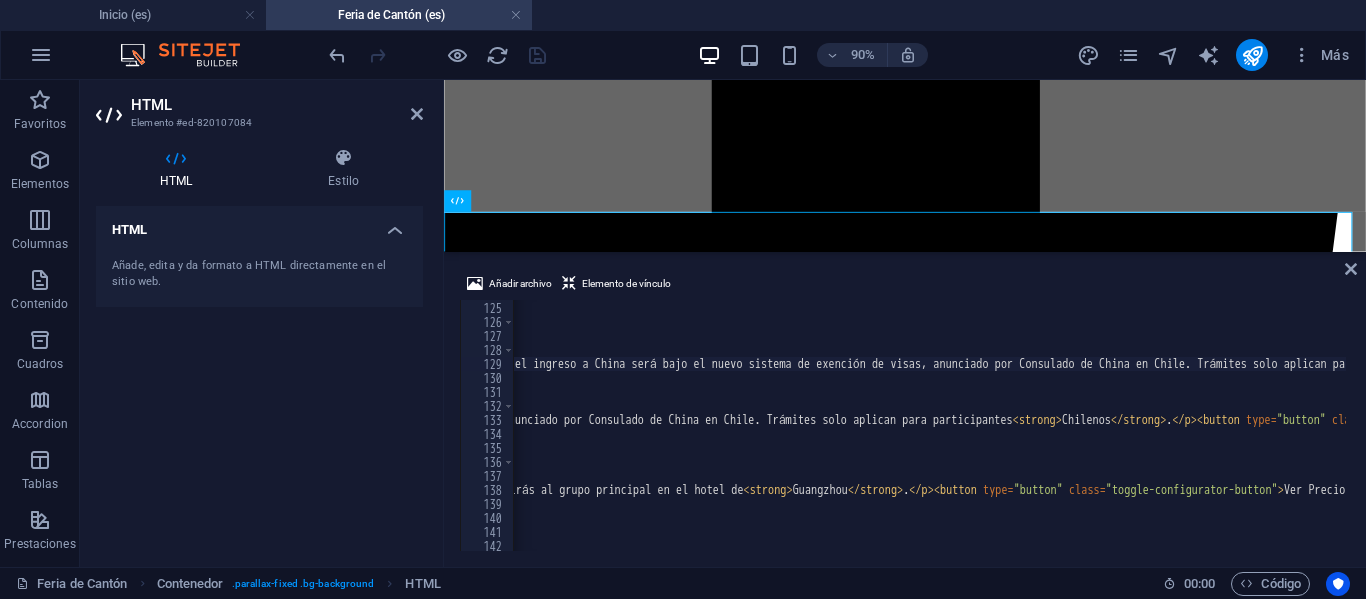 scroll, scrollTop: 0, scrollLeft: 4466, axis: horizontal 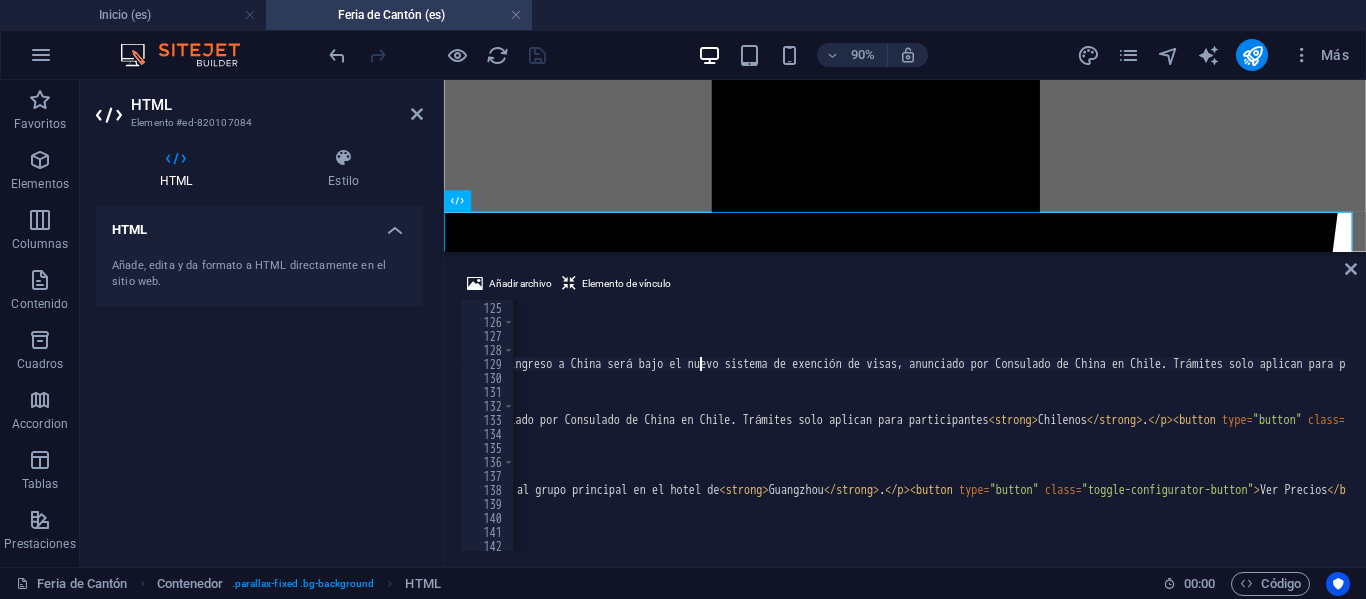 click on "Plan Business / Executive [NUMBER] Días de Viaje - Plan Global [NUMBER] Días de Viaje." at bounding box center (6108, 424) 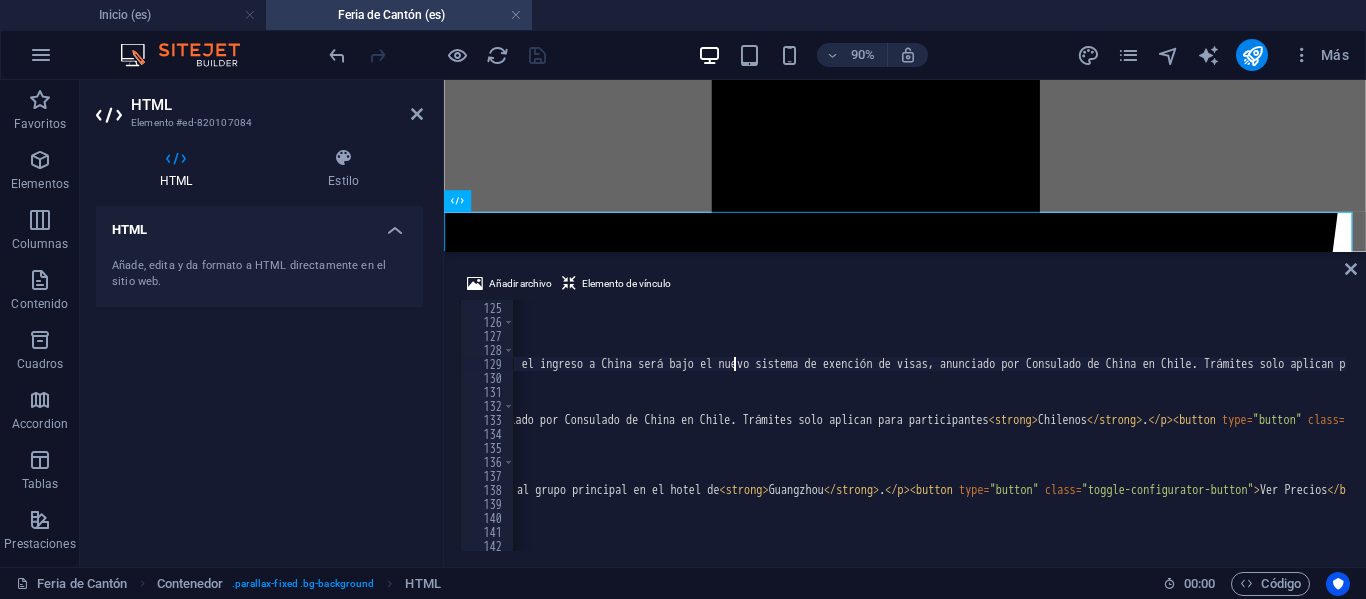 type on "Apoyo" 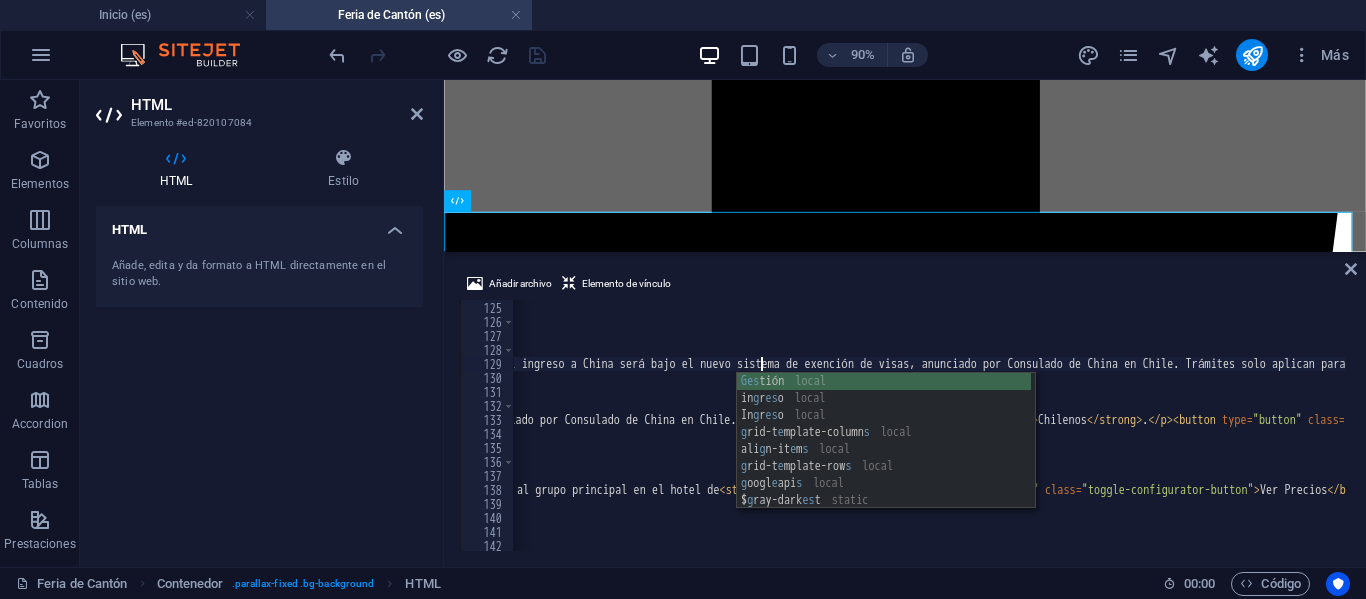 scroll, scrollTop: 0, scrollLeft: 1, axis: horizontal 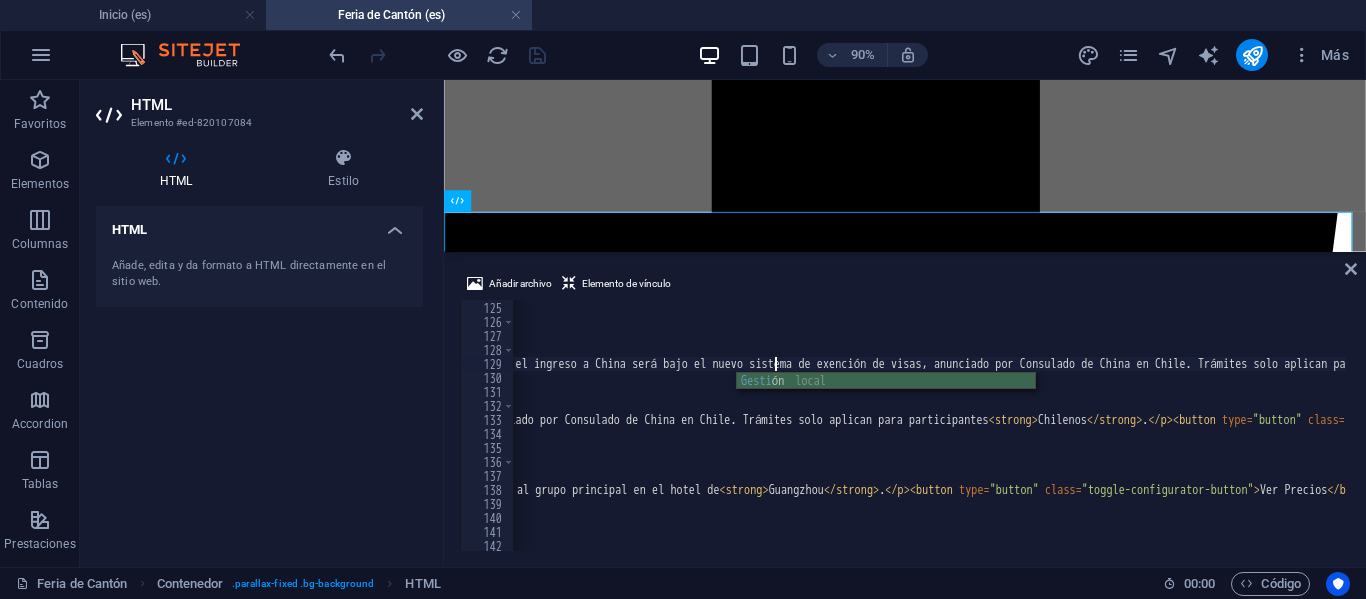type on "gestión" 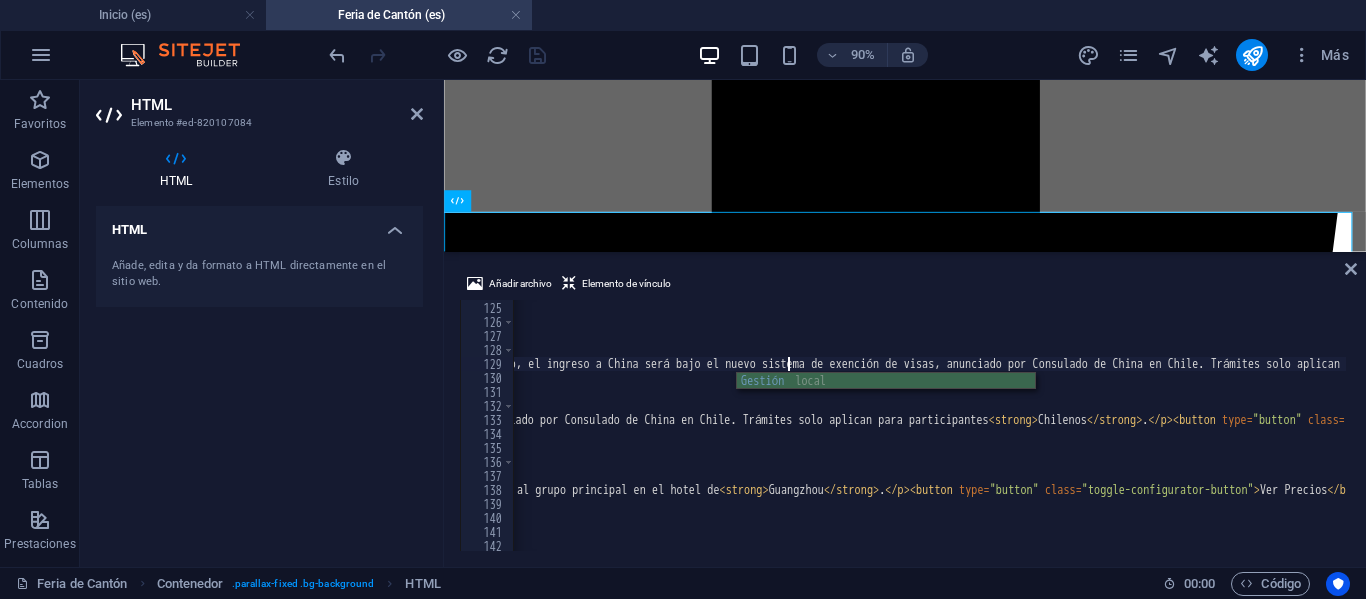 scroll, scrollTop: 0, scrollLeft: 2, axis: horizontal 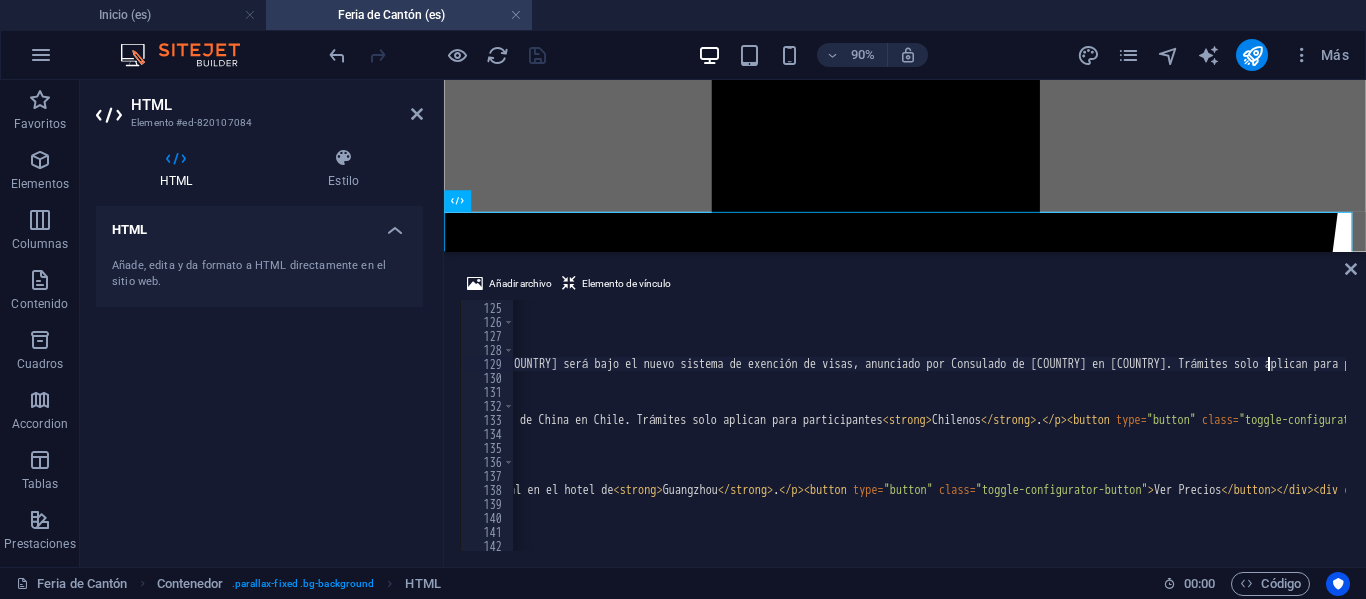 click on "< p class = "intro-p" > Selecciona el plan que te acomode, y prepárate para la mejor experiencia de negocios en la Feria de Cantón. </ p >           < div class = "plans-grid" >                               < form class = "plan-card" data-plan = "business" >                     < div class = "plan-card-content" > < div class = "plan-badge badge-popular" > MÁS POPULAR </ div > < h3 > Plan Business </ h3 > < p class = "plan-subtitle" > Paquete todo incluido para una experiencia completa y sin preocupaciones. </ p > < ul > < li > Workshop Online de Preparación. </ li > < li > Pasajes Aéreos [ORIGIN]-[DESTINATION] (Round Trip) </ li > < li > Traslados y Alojamientos en [COUNTRY]. </ li > < li > Cena de Bienvenida y Networking. </ li > < li > Acreditación de Ingreso a Feria. </ li > < li > Traductor [LANGUAGE]-[LANGUAGE] Grupal. </ li > < li > Desayunos Buffet en Hotel. </ li > < li > Almuerzos Incluidos en Feria. </ li > < li > Turismo en [CITY]. </ li > < li > Gestión Primera Importación Post-Feria. </ li >" at bounding box center (6022, 424) 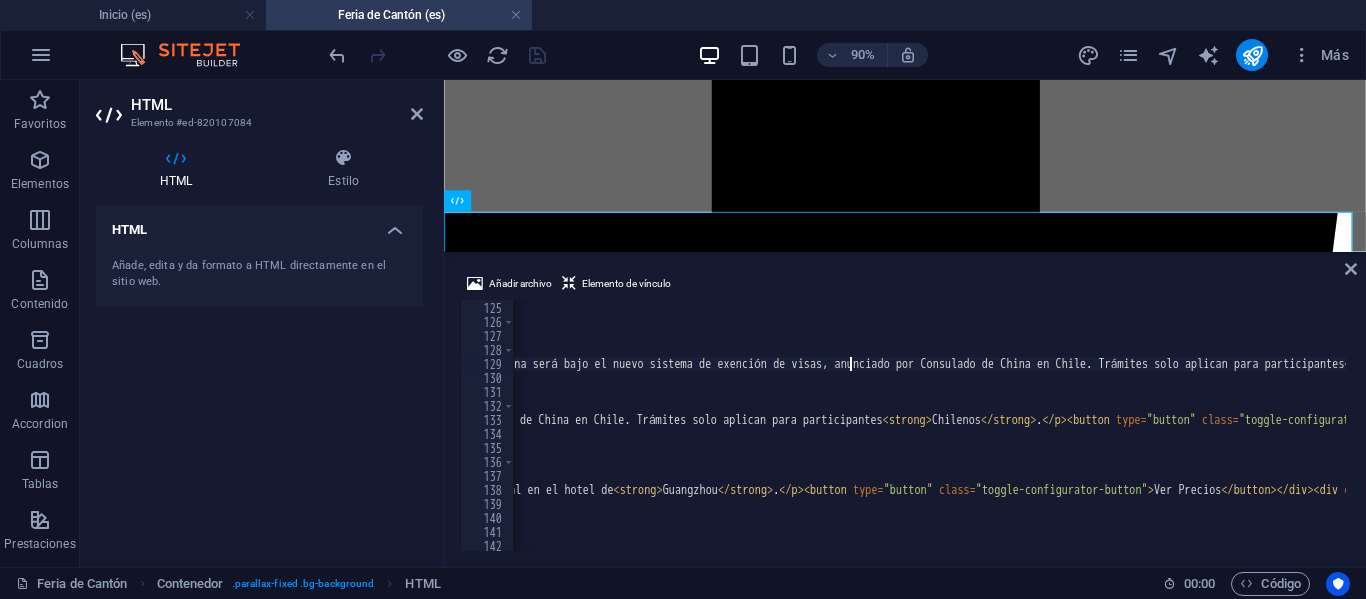 type on ";" 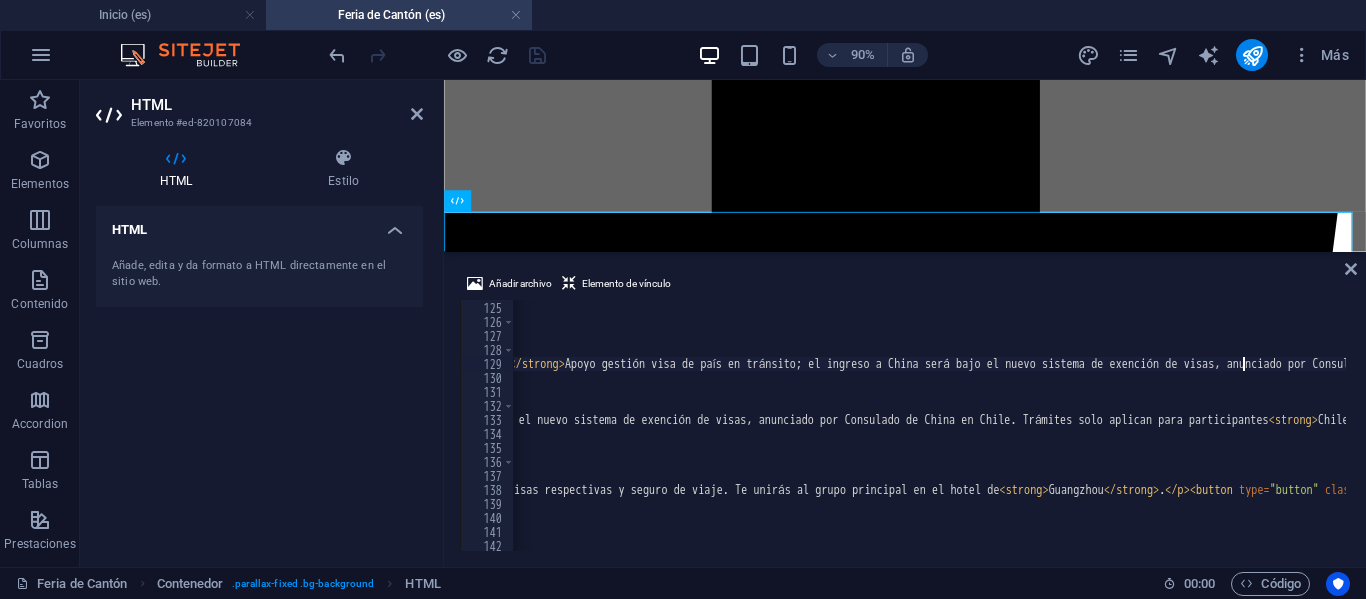 scroll, scrollTop: 0, scrollLeft: 4186, axis: horizontal 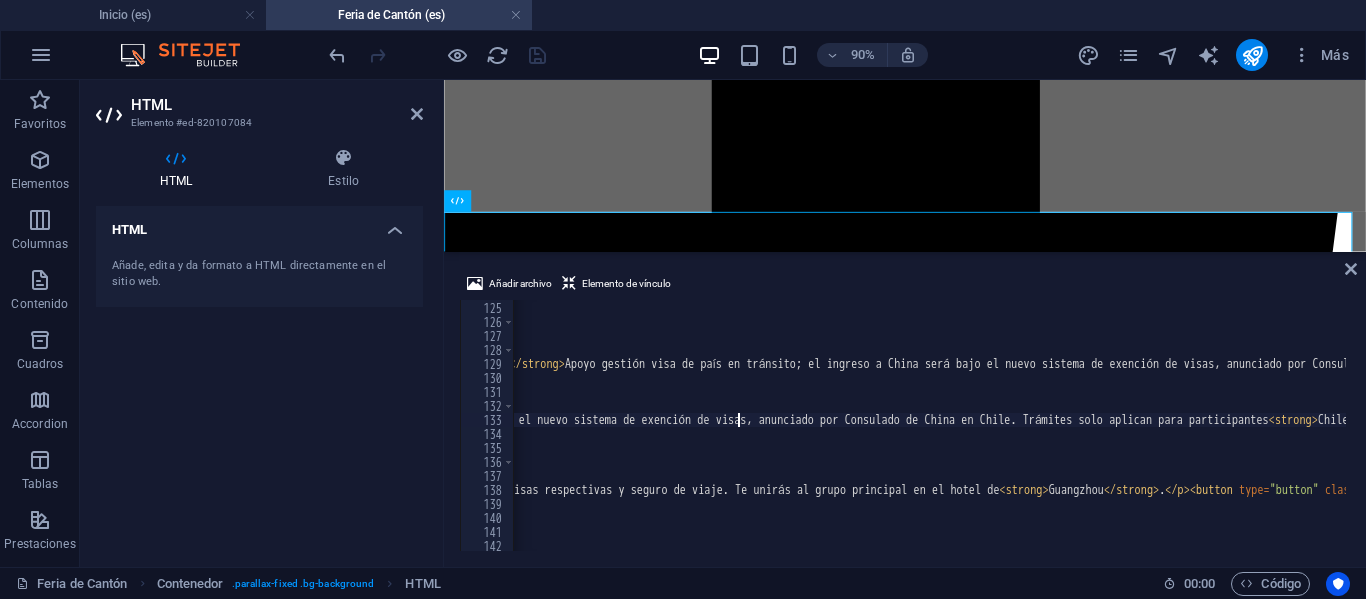 click on "< p class = "intro-p" > Selecciona el plan que te acomode, y prepárate para la mejor experiencia de negocios en la Feria de Cantón. </ p >           < div class = "plans-grid" >                               < form class = "plan-card" data-plan = "business" >                     < div class = "plan-card-content" > < div class = "plan-badge badge-popular" > MÁS POPULAR </ div > < h3 > Plan Business </ h3 > < p class = "plan-subtitle" > Paquete todo incluido para una experiencia completa y sin preocupaciones. </ p > < ul > < li > Workshop Online de Preparación. </ li > < li > Pasajes Aéreos [ORIGIN]-[DESTINATION] (Round Trip) </ li > < li > Traslados y Alojamientos en [COUNTRY]. </ li > < li > Cena de Bienvenida y Networking. </ li > < li > Acreditación de Ingreso a Feria. </ li > < li > Traductor [LANGUAGE]-[LANGUAGE] Grupal. </ li > < li > Desayunos Buffet en Hotel. </ li > < li > Almuerzos Incluidos en Feria. </ li > < li > Turismo en [CITY]. </ li > < li > Gestión Primera Importación Post-Feria. </ li >" at bounding box center (6408, 424) 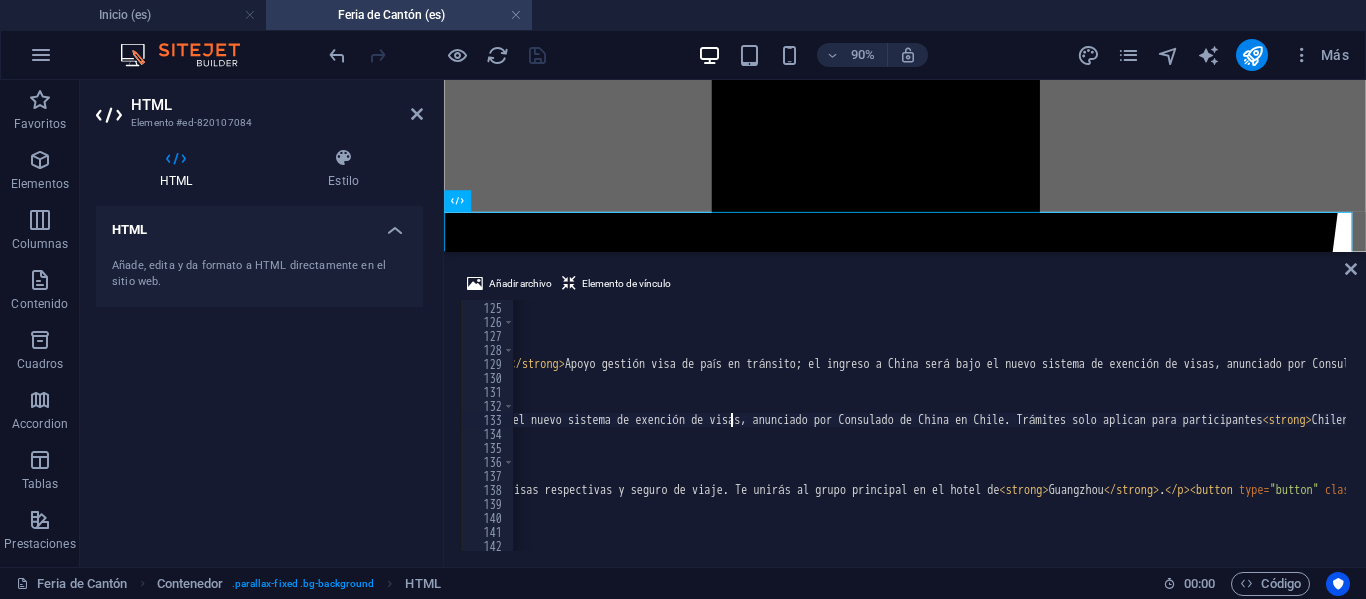 type on ";" 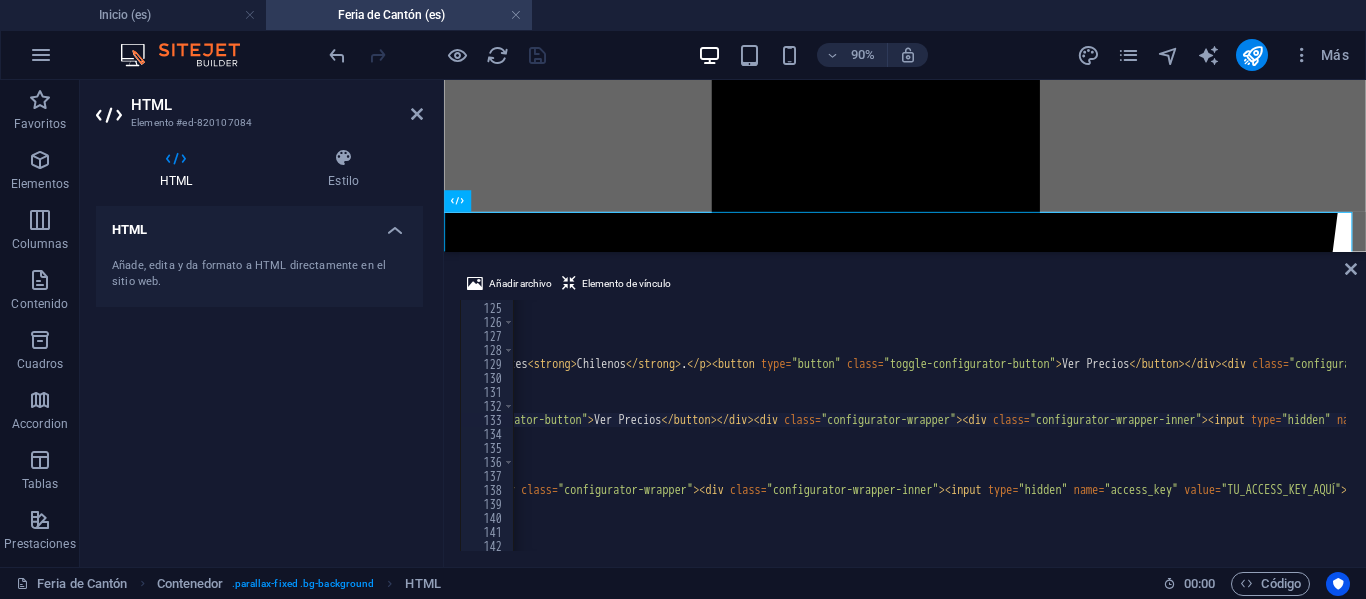 scroll, scrollTop: 0, scrollLeft: 5443, axis: horizontal 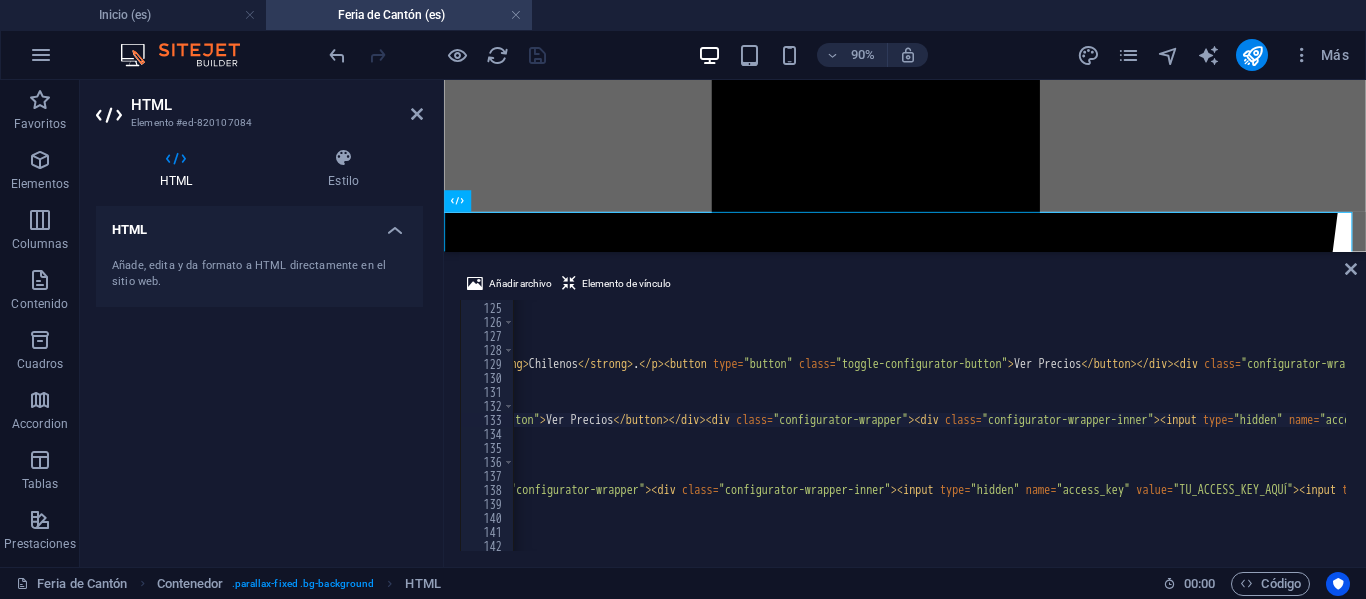 click on "< p class = "intro-p" > Selecciona el plan que te acomode, y prepárate para la mejor experiencia de negocios en la Feria de Cantón. </ p >           < div class = "plans-grid" >                               < form class = "plan-card" data-plan = "business" >                     < div class = "plan-card-content" > < div class = "plan-badge badge-popular" > MÁS POPULAR </ div > < h3 > Plan Business </ h3 > < p class = "plan-subtitle" > Paquete todo incluido para una experiencia completa y sin preocupaciones. </ p > < ul > < li > Workshop Online de Preparación. </ li > < li > Pasajes Aéreos [ORIGIN]-[DESTINATION] (Round Trip) </ li > < li > Traslados y Alojamientos en [COUNTRY]. </ li > < li > Cena de Bienvenida y Networking. </ li > < li > Acreditación de Ingreso a Feria. </ li > < li > Traductor [LANGUAGE]-[LANGUAGE] Grupal. </ li > < li > Desayunos Buffet en Hotel. </ li > < li > Almuerzos Incluidos en Feria. </ li > < li > Turismo en [CITY]. </ li > < li > Gestión Primera Importación Post-Feria. </ li >" at bounding box center [5151, 424] 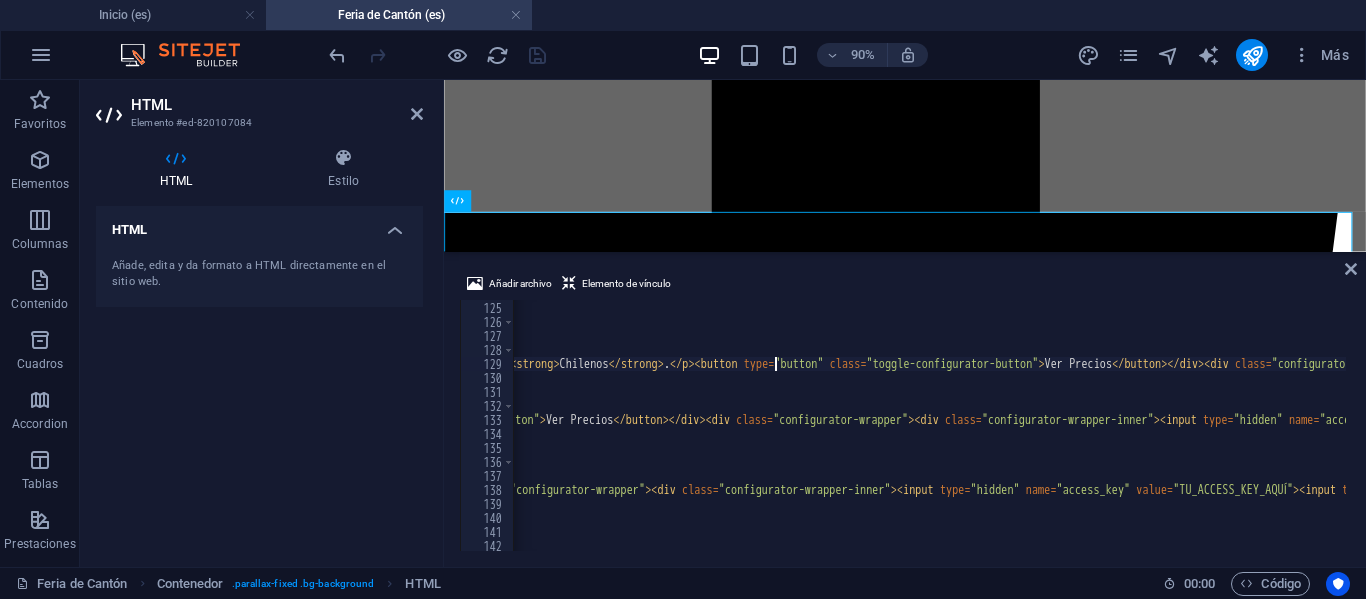 type on "Apoyo" 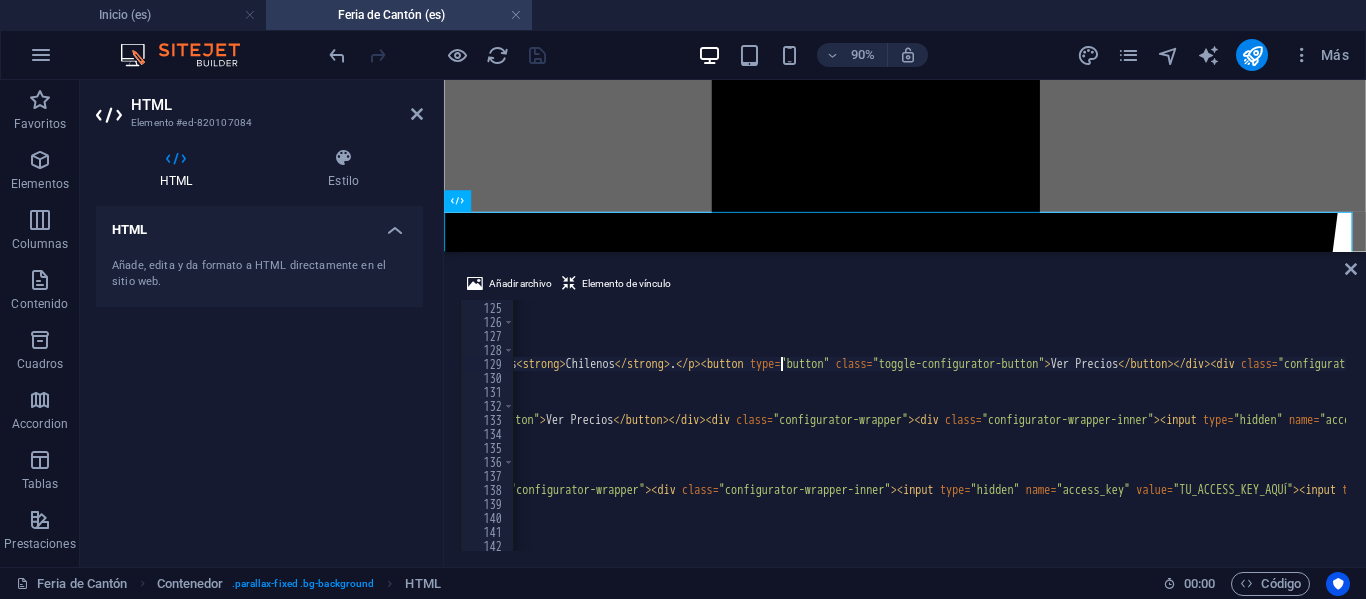 scroll, scrollTop: 0, scrollLeft: 0, axis: both 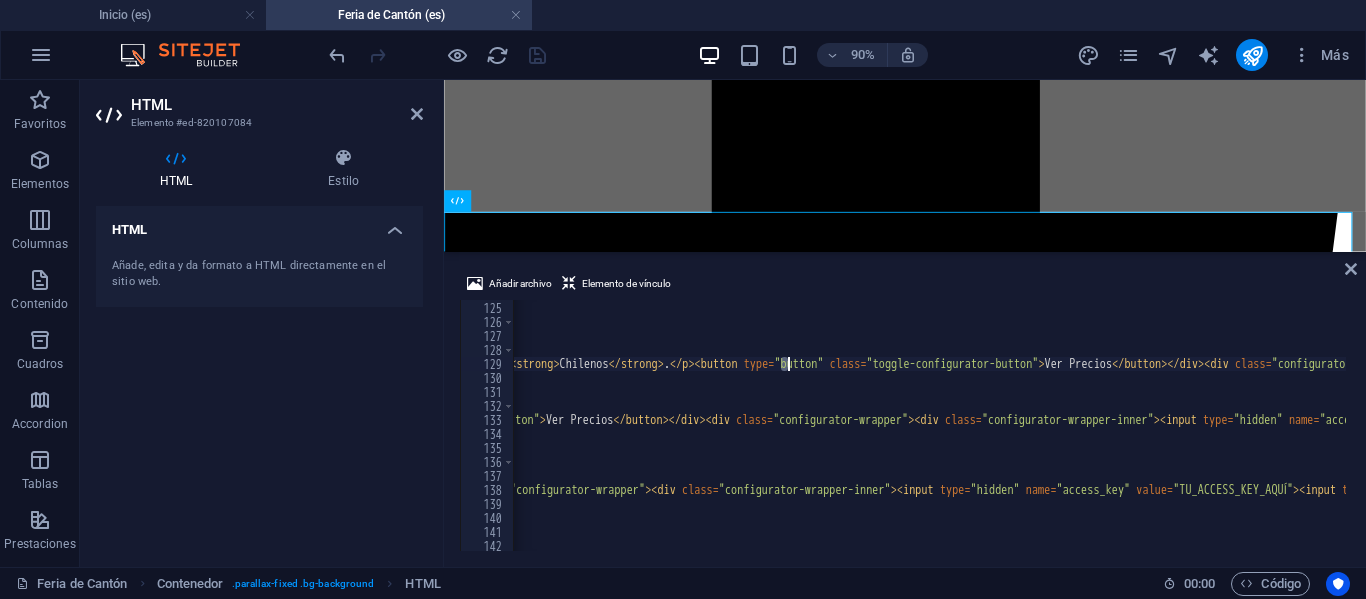 type on "t" 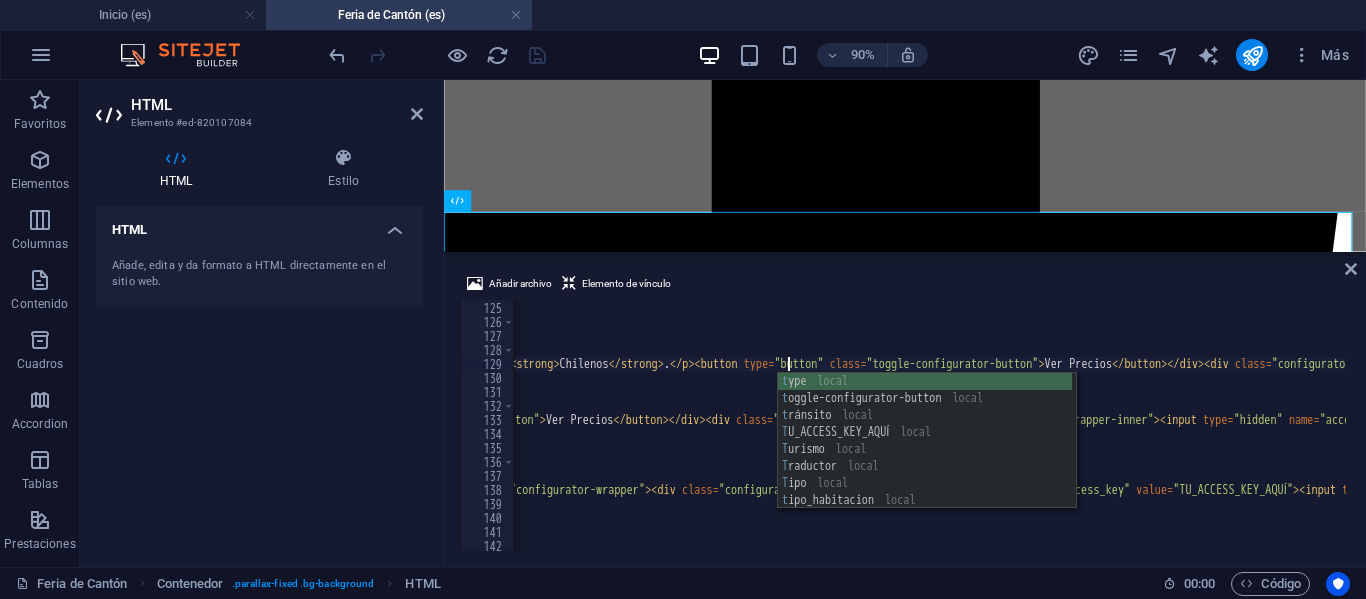 type 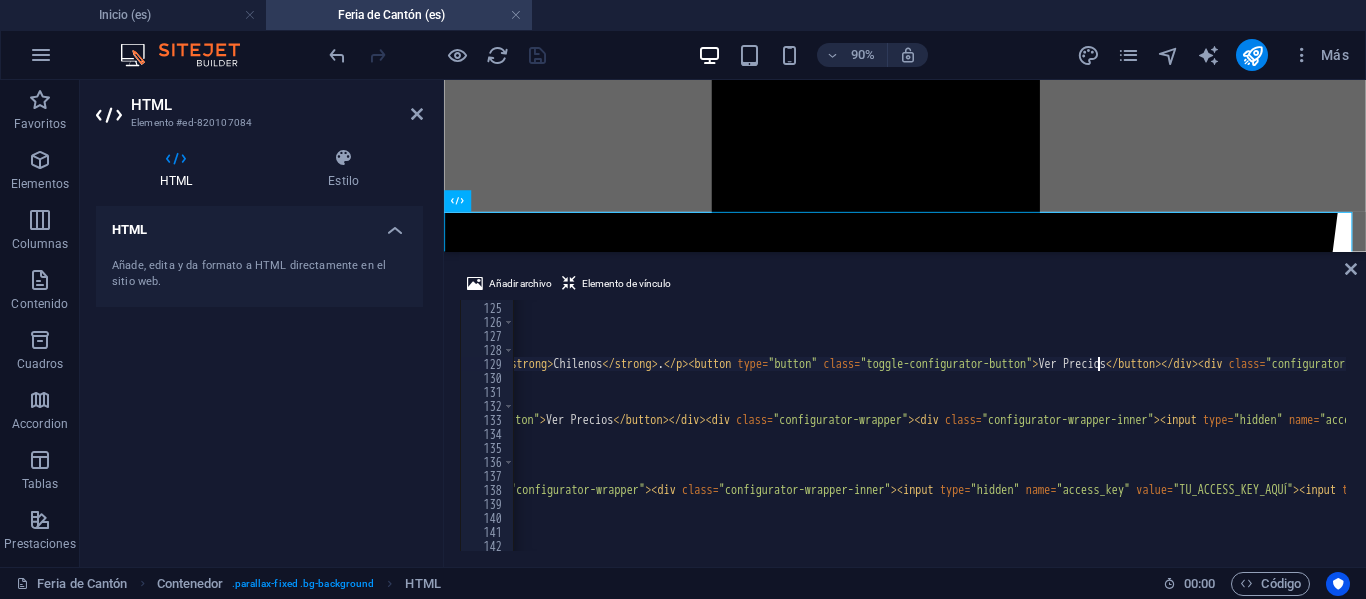 click at bounding box center [437, 55] 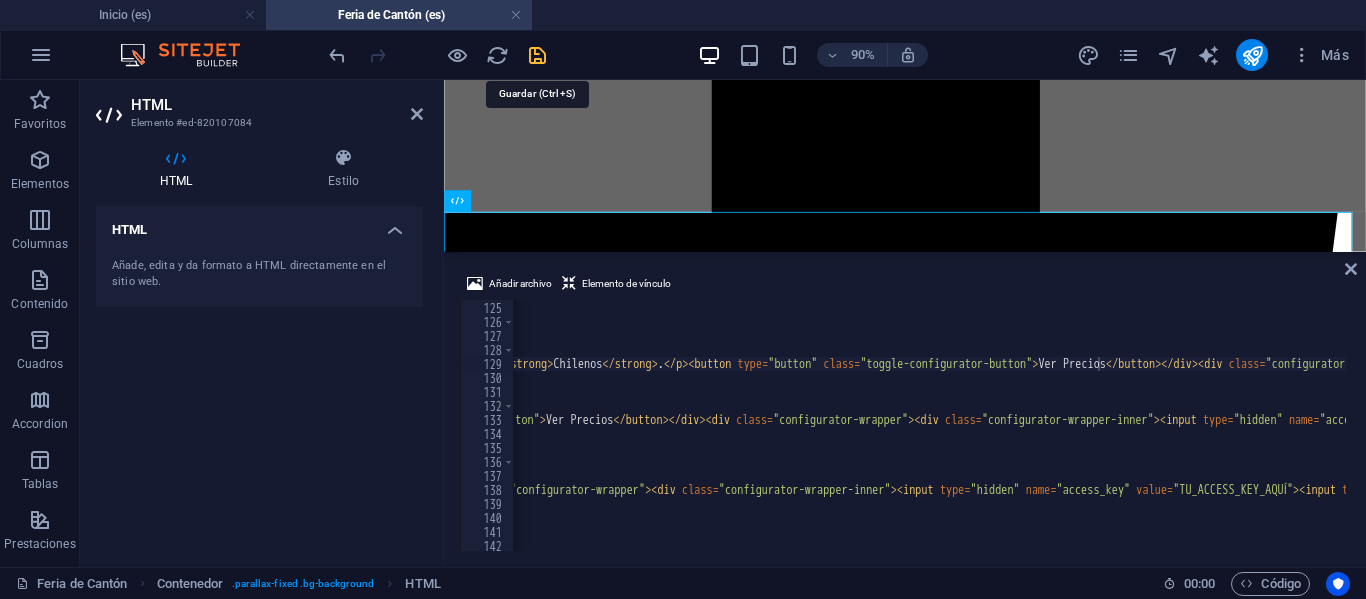 click at bounding box center (537, 55) 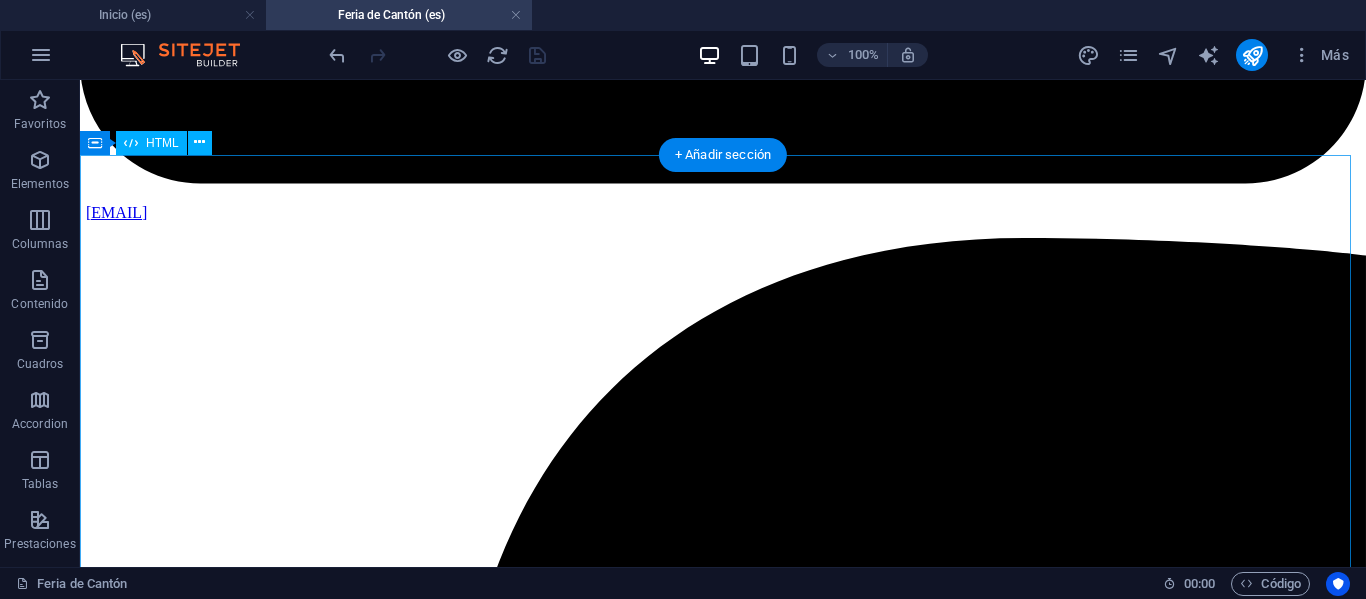 click on "IMACHINA - Planes Interactivos (Corregido)
Tres Planes, Un Objetivo: Tú Éxito Empresarial
Selecciona el plan que te acomode, y prepárate para la mejor experiencia de negocios en la Feria de Cantón.
MÁS POPULAR Plan Business Paquete todo incluido para una experiencia completa y sin preocupaciones. Workshop Online de Preparación. Pasajes Aéreos SCL-HKG (Round Trip) Traslados y Alojamientos en China. Cena de Bienvenida y Networking. Acreditación de Ingreso a Feria. Traductor Chino-Español Grupal. Desayunos Buffet en Hotel. Almuerzos Incluidos en Feria. Turismo en Guangzhou. Gestión Primera Importación Post-Feria. Importante:  Apoyo gestión visa de país en tránsito; el ingreso a China será bajo el nuevo sistema de exención de visas, anunciado por Consulado de China en Chile. Apoyo trámite solo aplica para participantes  Chilenos . Ver Precios Tipo de Habitación:     Doble" at bounding box center [723, 9775] 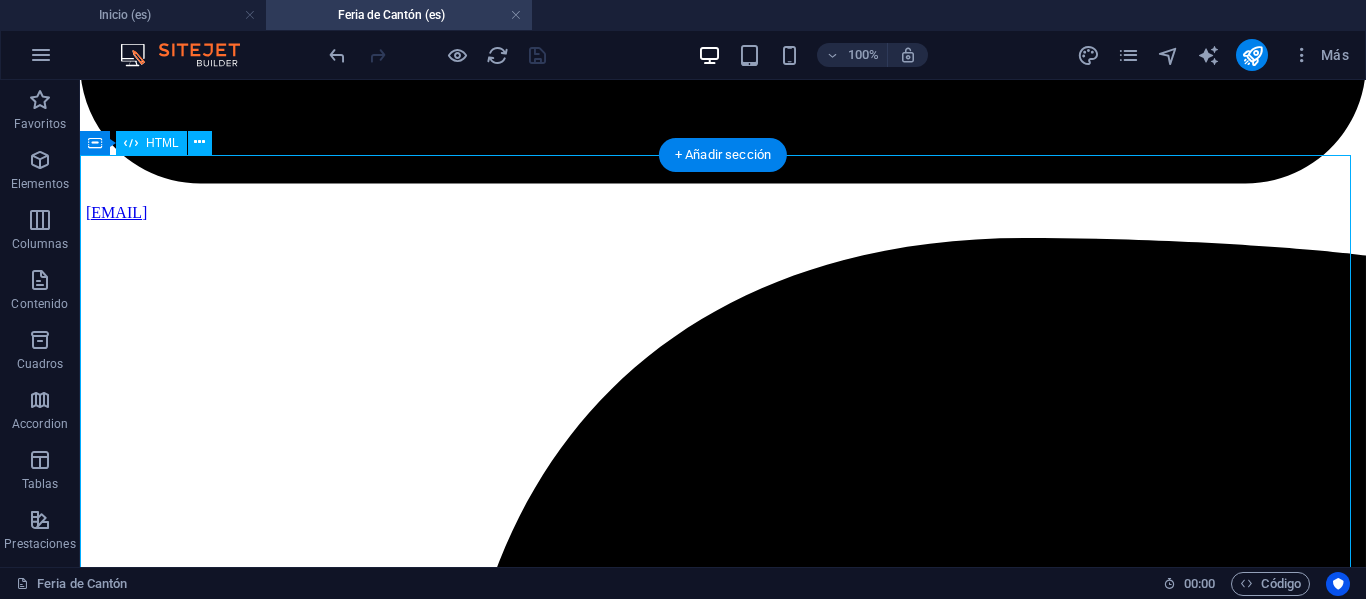 click on "IMACHINA - Planes Interactivos (Corregido)
Tres Planes, Un Objetivo: Tú Éxito Empresarial
Selecciona el plan que te acomode, y prepárate para la mejor experiencia de negocios en la Feria de Cantón.
MÁS POPULAR Plan Business Paquete todo incluido para una experiencia completa y sin preocupaciones. Workshop Online de Preparación. Pasajes Aéreos SCL-HKG (Round Trip) Traslados y Alojamientos en China. Cena de Bienvenida y Networking. Acreditación de Ingreso a Feria. Traductor Chino-Español Grupal. Desayunos Buffet en Hotel. Almuerzos Incluidos en Feria. Turismo en Guangzhou. Gestión Primera Importación Post-Feria. Importante:  Apoyo gestión visa de país en tránsito; el ingreso a China será bajo el nuevo sistema de exención de visas, anunciado por Consulado de China en Chile. Apoyo trámite solo aplica para participantes  Chilenos . Ver Precios Tipo de Habitación:     Doble" at bounding box center (723, 9775) 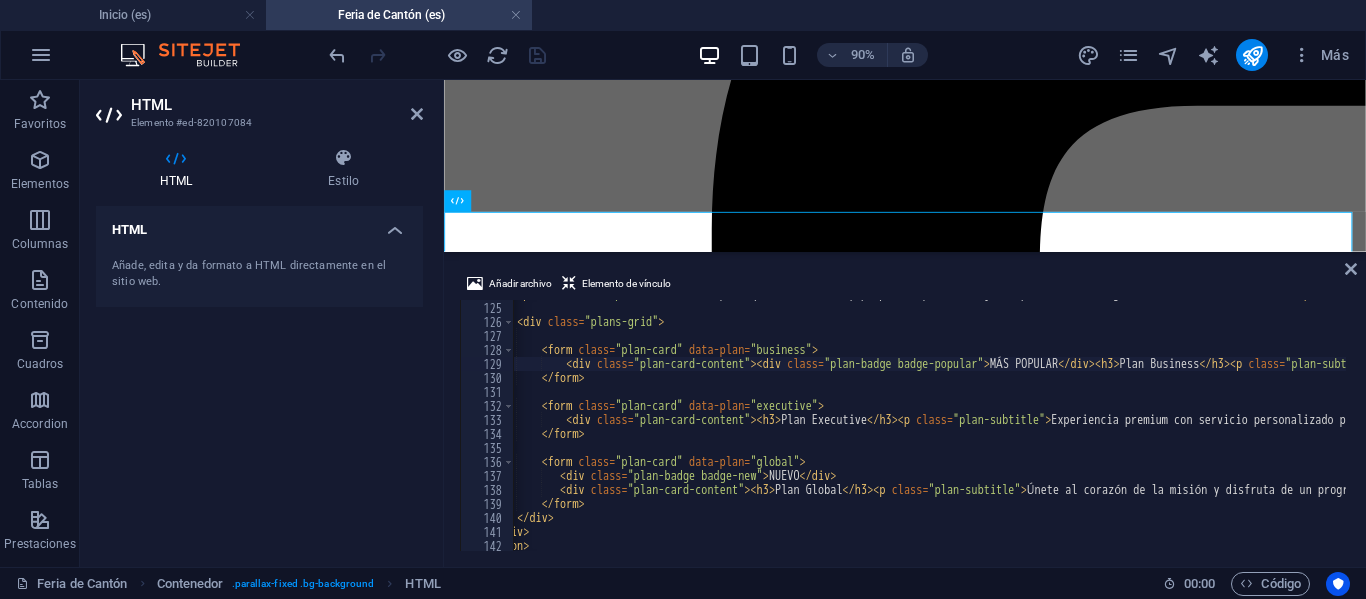 scroll, scrollTop: 0, scrollLeft: 49, axis: horizontal 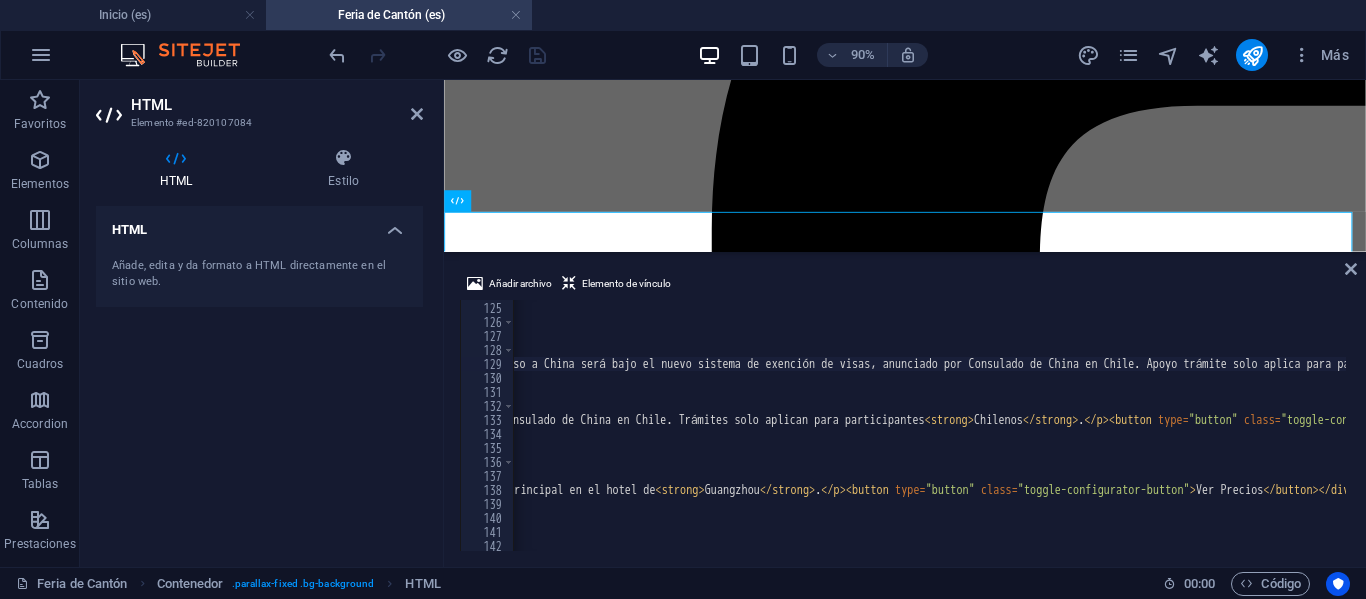 click on "Plan Business / Executive [NUMBER] Días de Viaje - Plan Global [NUMBER] Días de Viaje." at bounding box center [6077, 424] 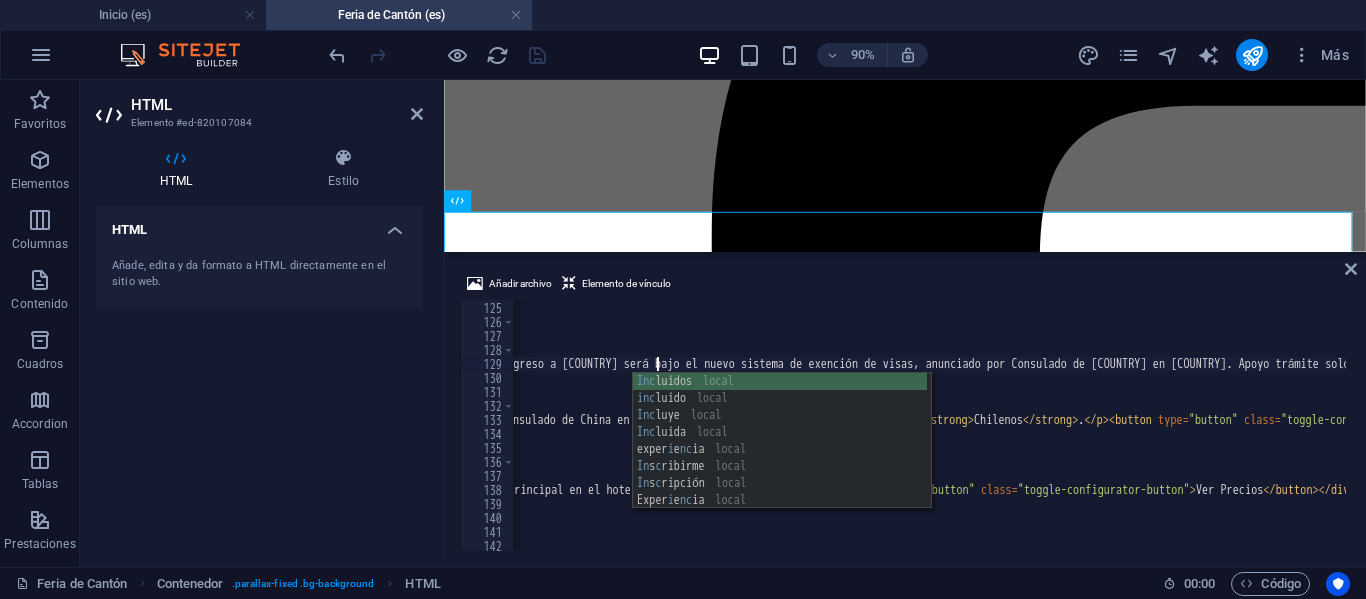 scroll, scrollTop: 0, scrollLeft: 1, axis: horizontal 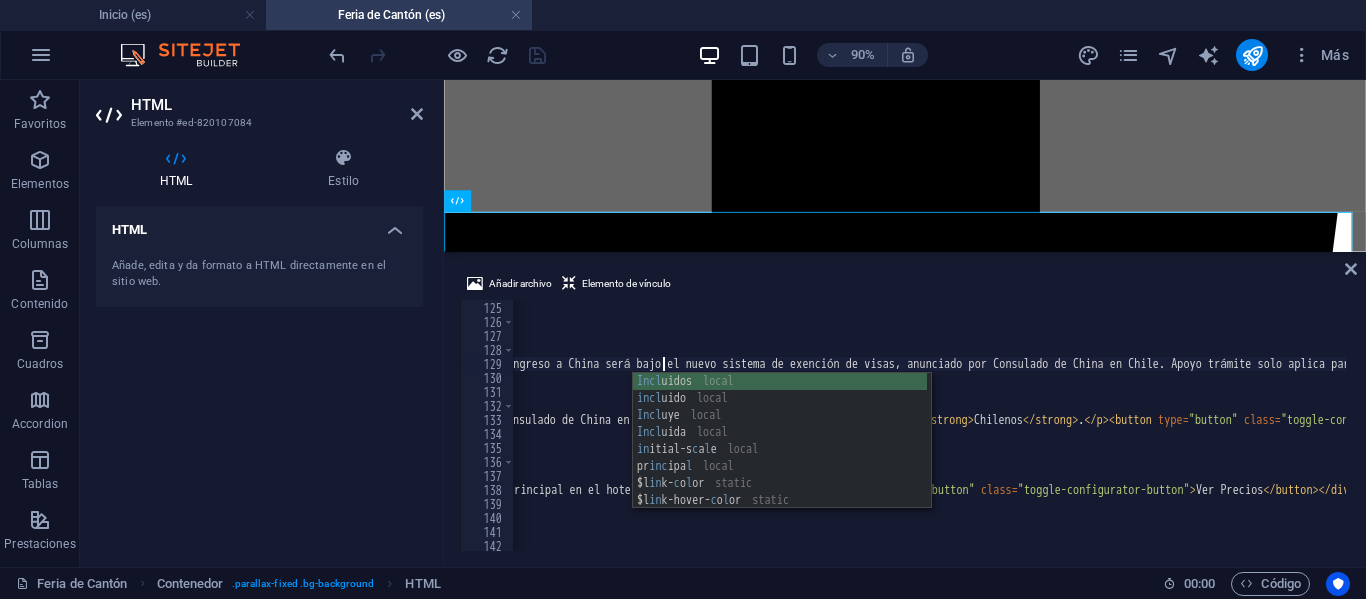 type on "Incly" 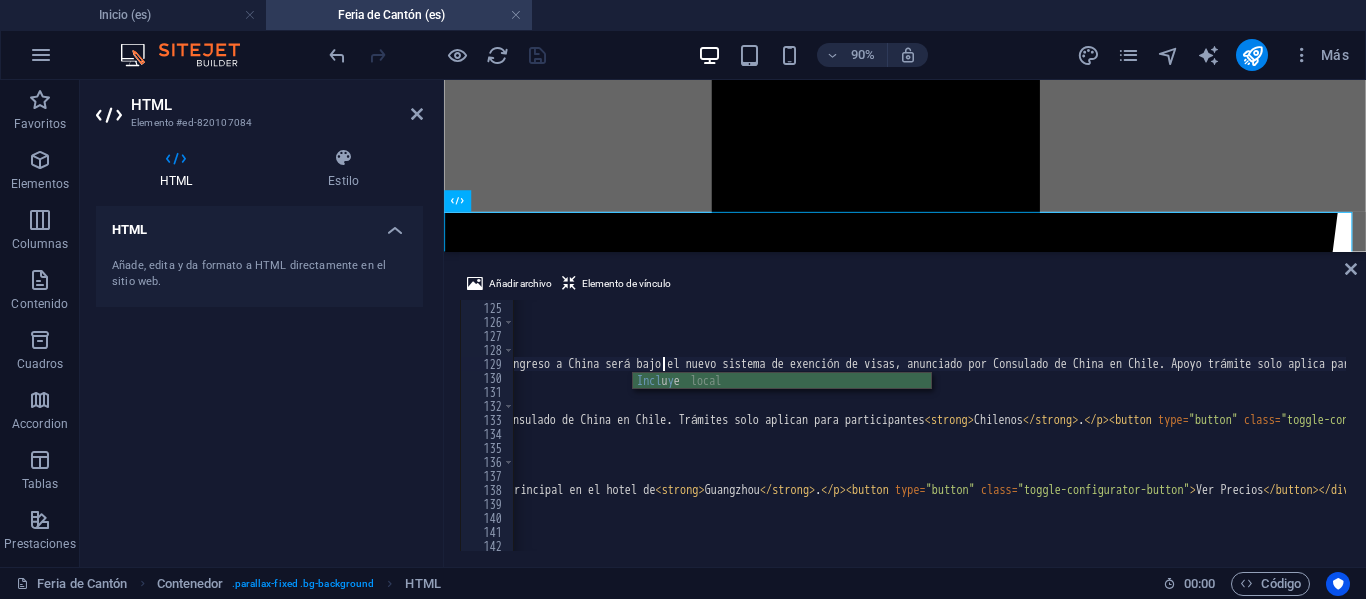 scroll, scrollTop: 0, scrollLeft: 0, axis: both 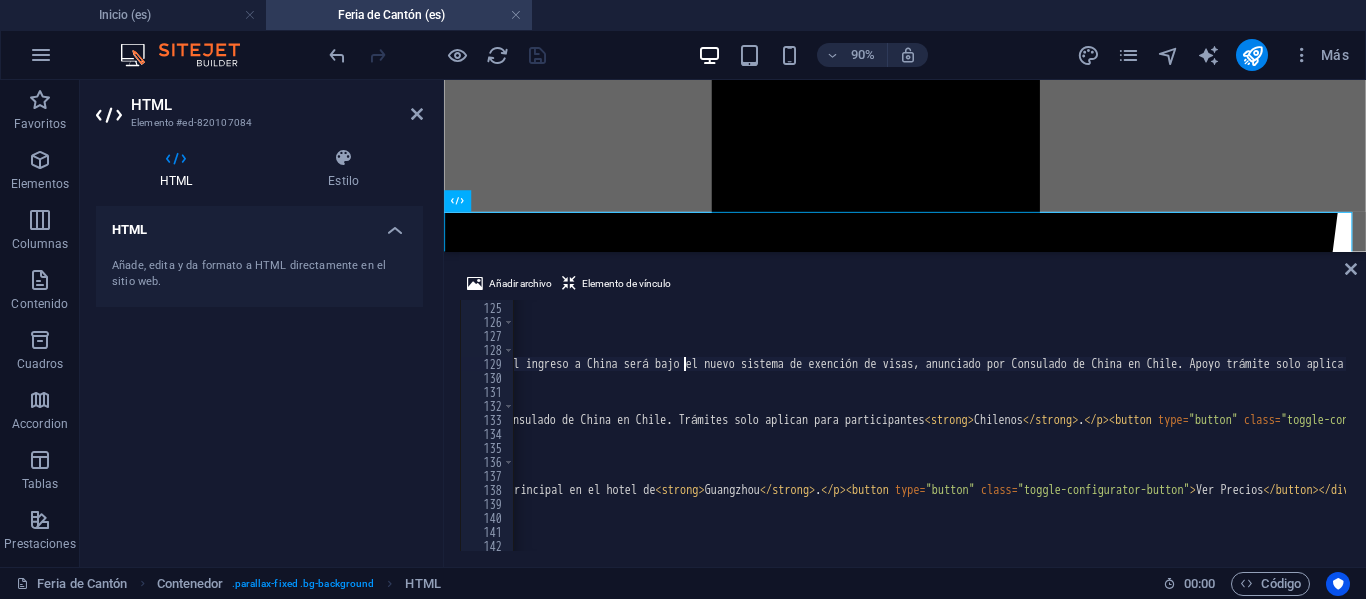 type on "uye" 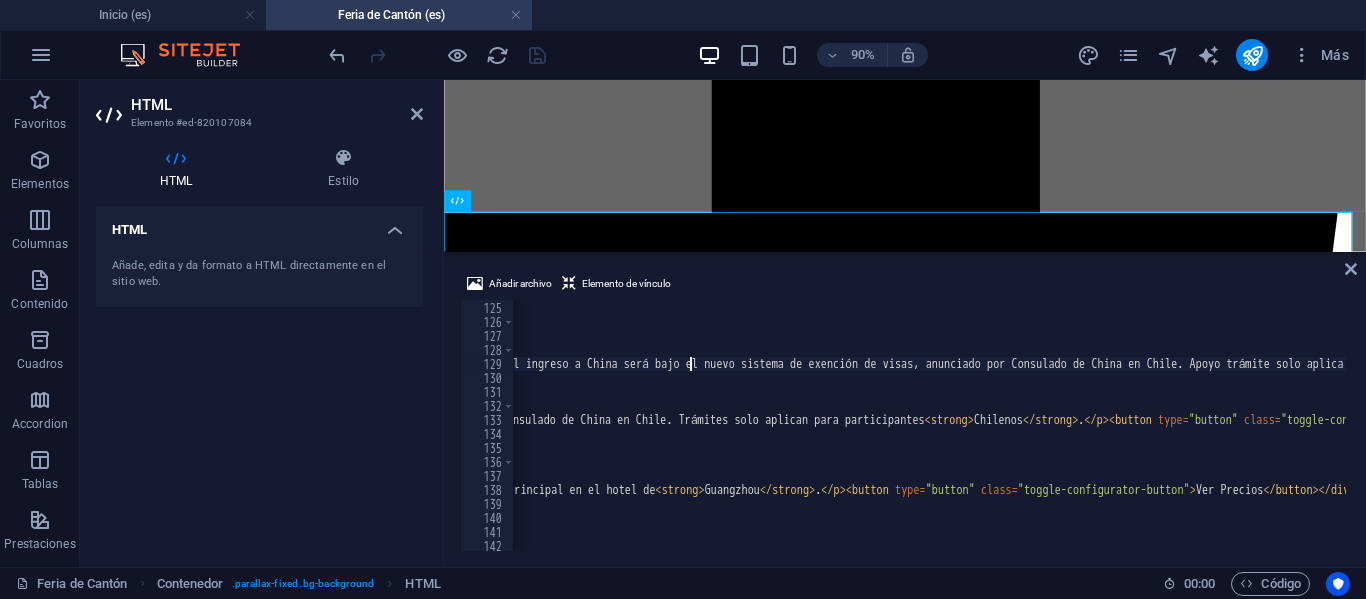 scroll, scrollTop: 0, scrollLeft: 0, axis: both 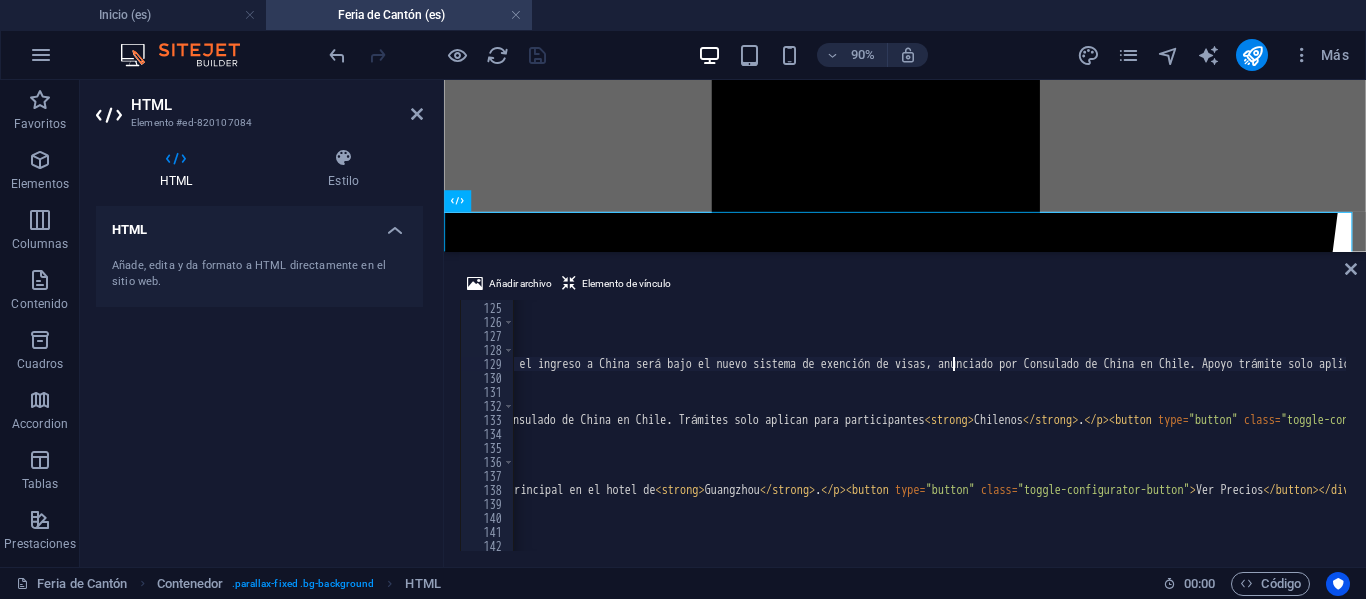 type on "(" 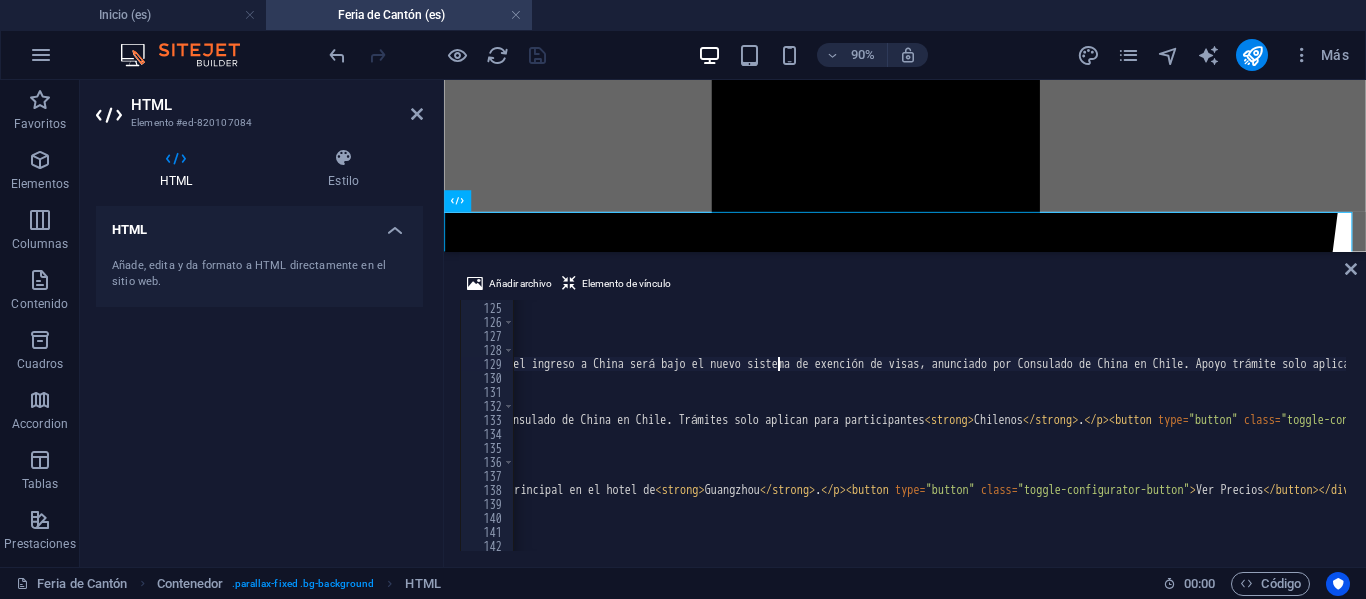 scroll, scrollTop: 0, scrollLeft: 3, axis: horizontal 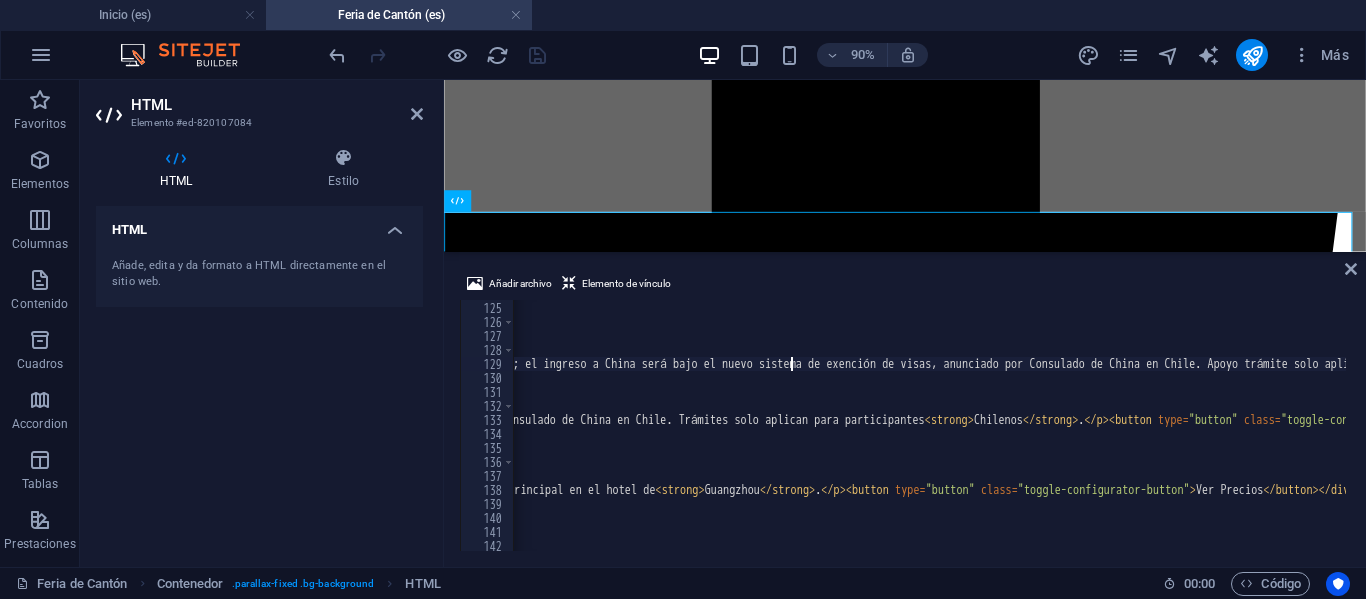 type on "amitación" 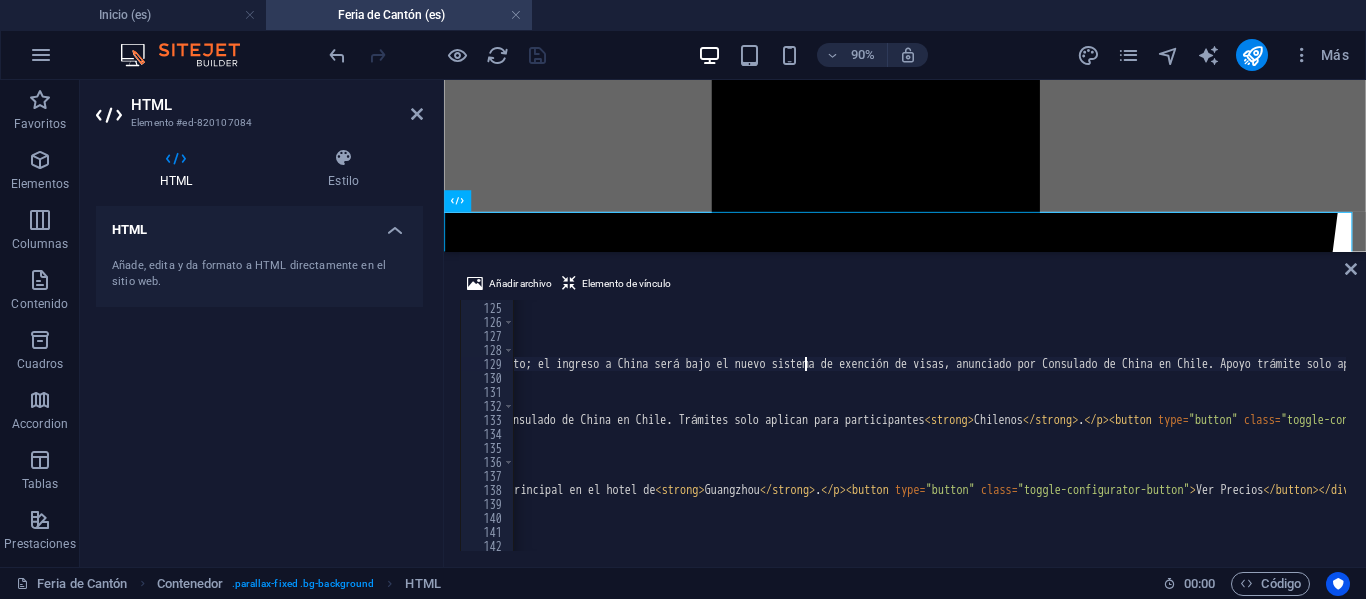 scroll, scrollTop: 0, scrollLeft: 0, axis: both 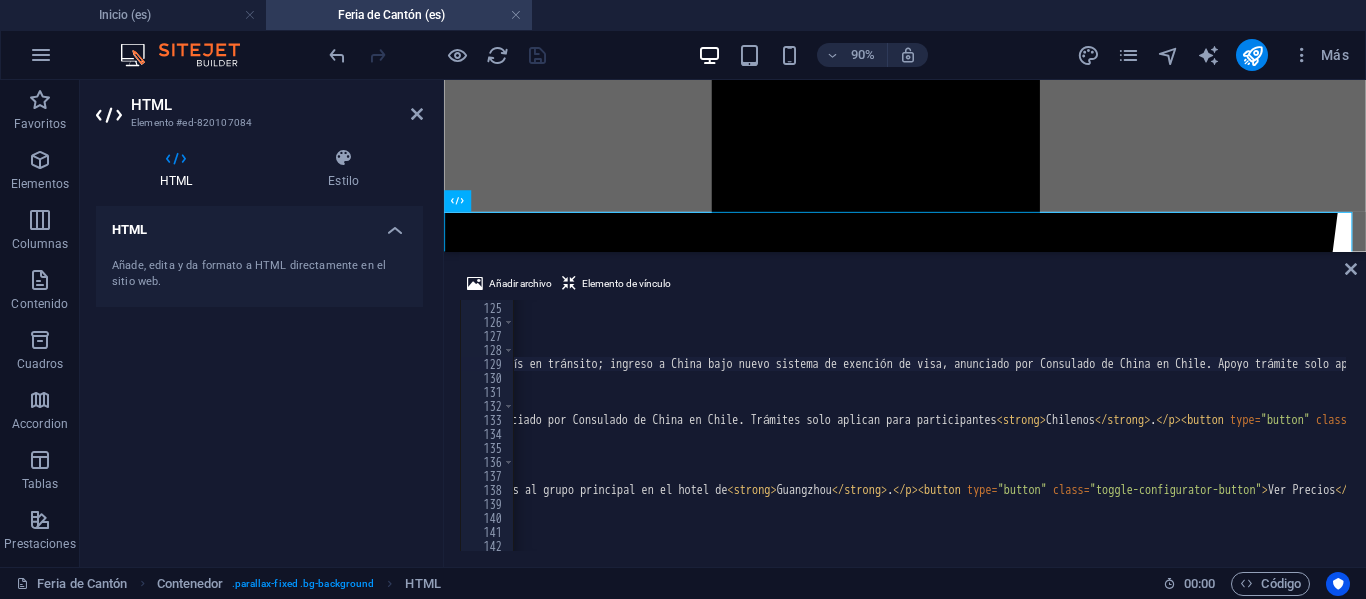 click on "Plan Business / Executive [NUMBER] Días de Viaje - Plan Global [NUMBER] Días de Viaje." at bounding box center (6149, 424) 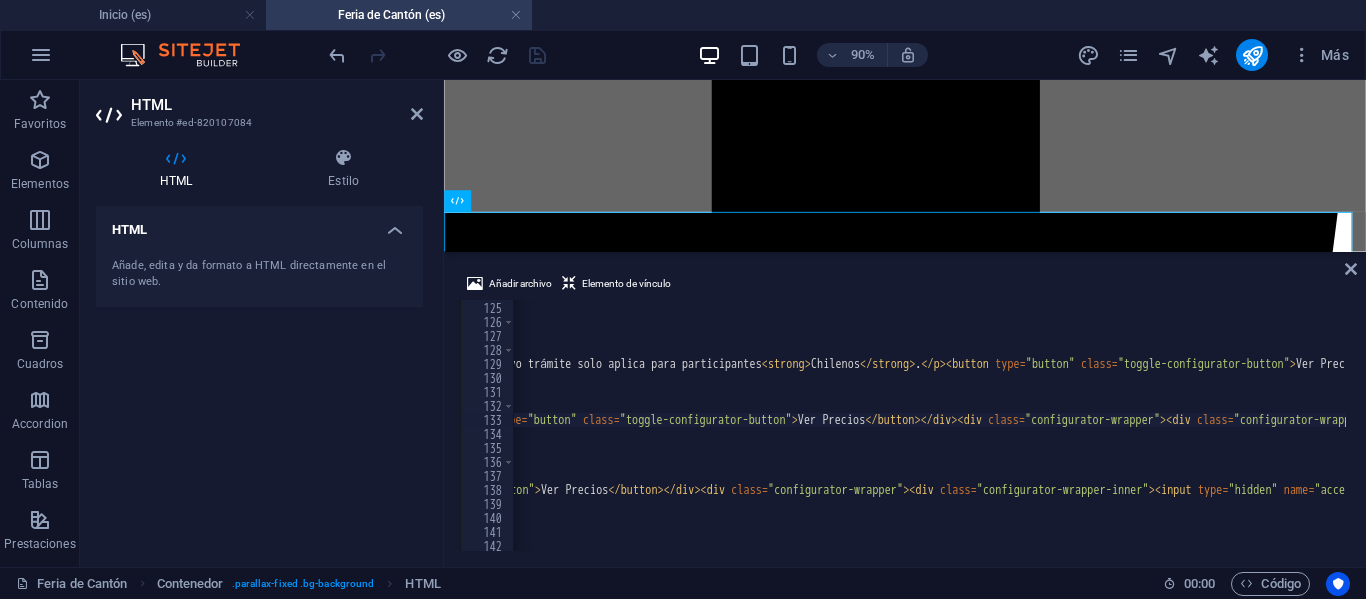 click on "Plan Business / Executive [NUMBER] Días de Viaje - Plan Global [NUMBER] Días de Viaje." at bounding box center (5422, 424) 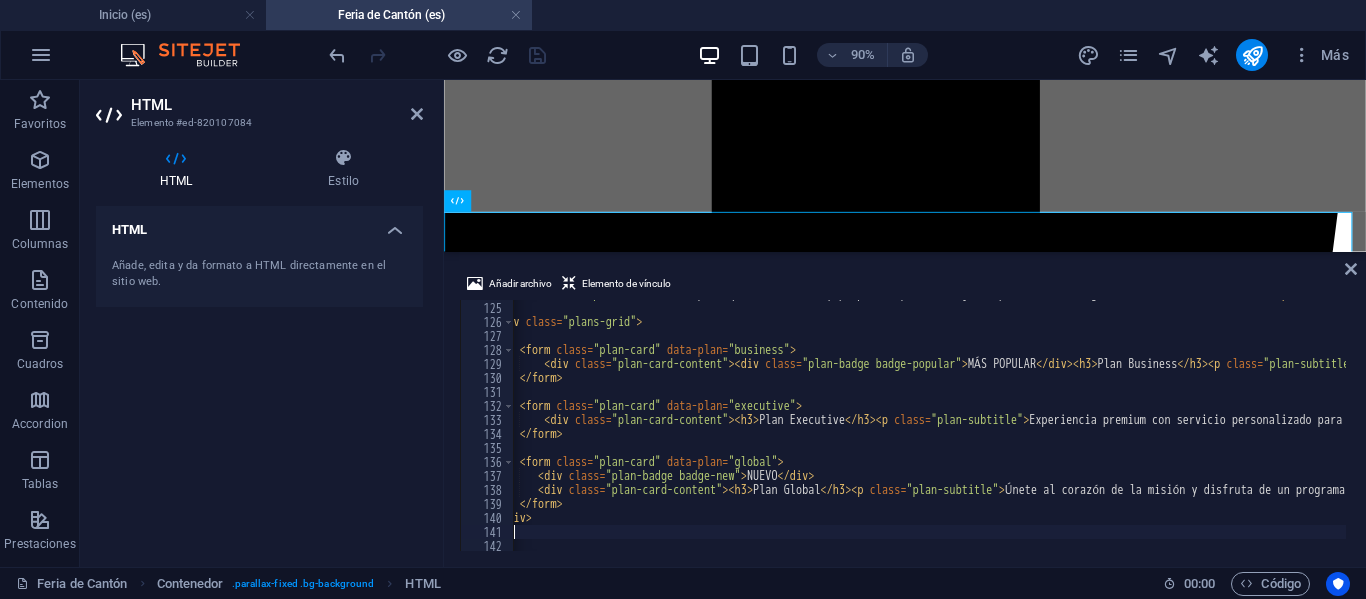 type on "</div>" 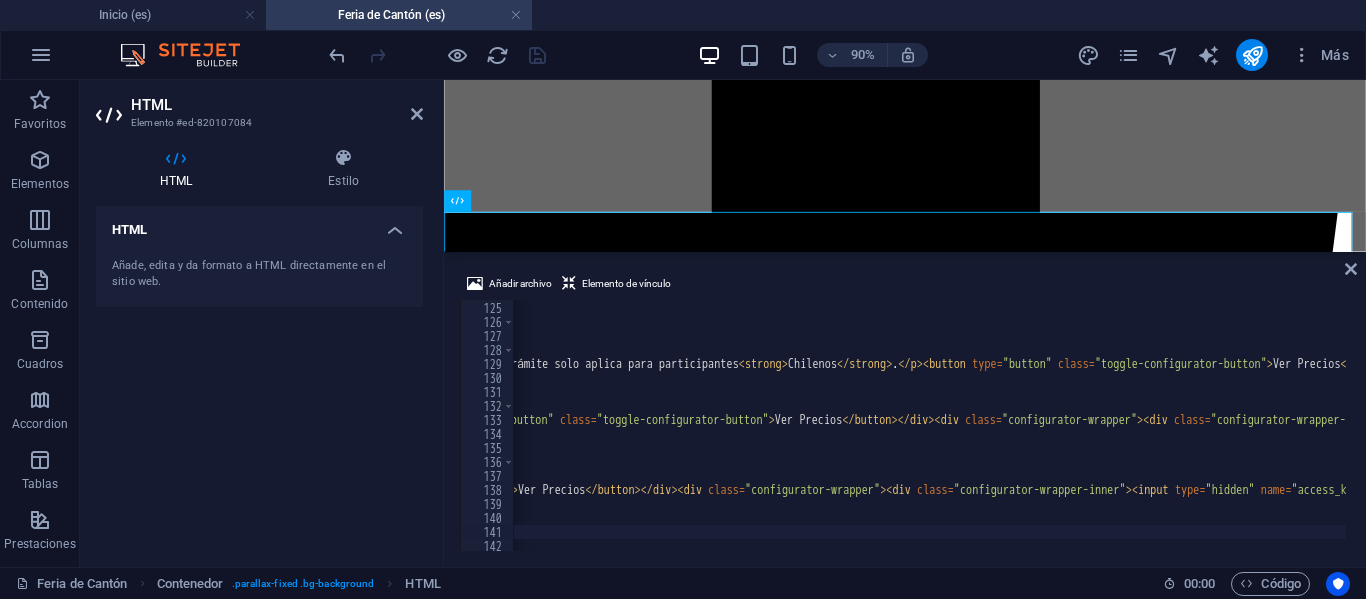 scroll, scrollTop: 0, scrollLeft: 5160, axis: horizontal 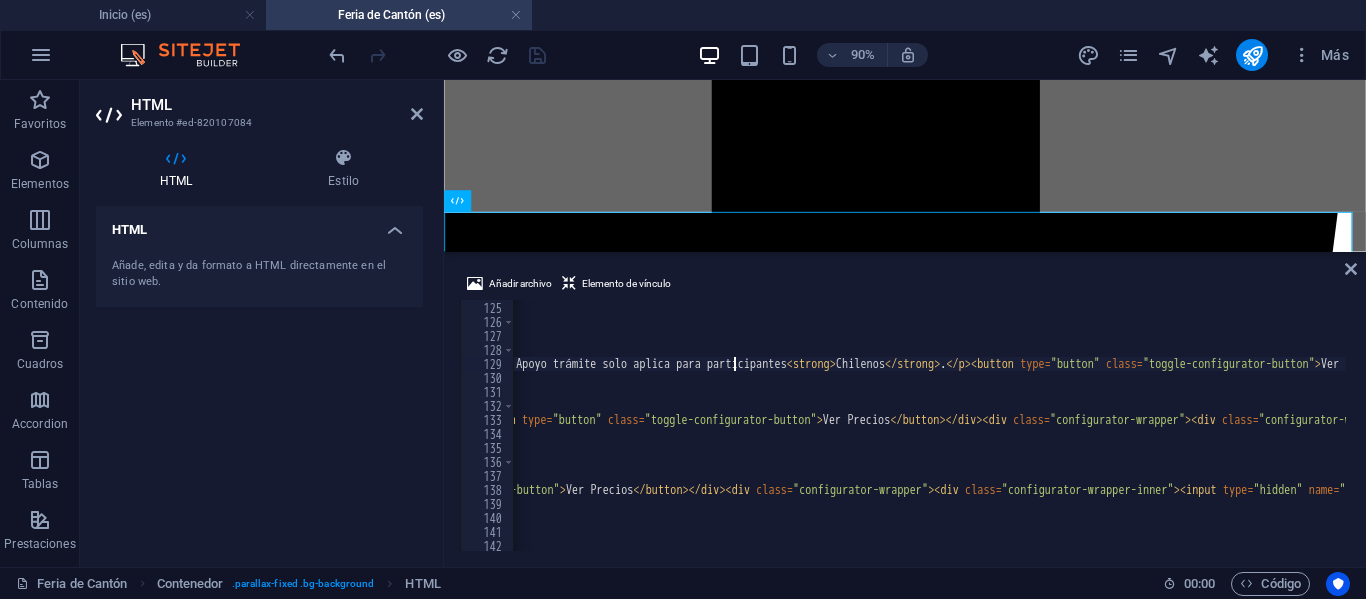 click on "Plan Business / Executive [NUMBER] Días de Viaje - Plan Global [NUMBER] Días de Viaje." at bounding box center (5447, 424) 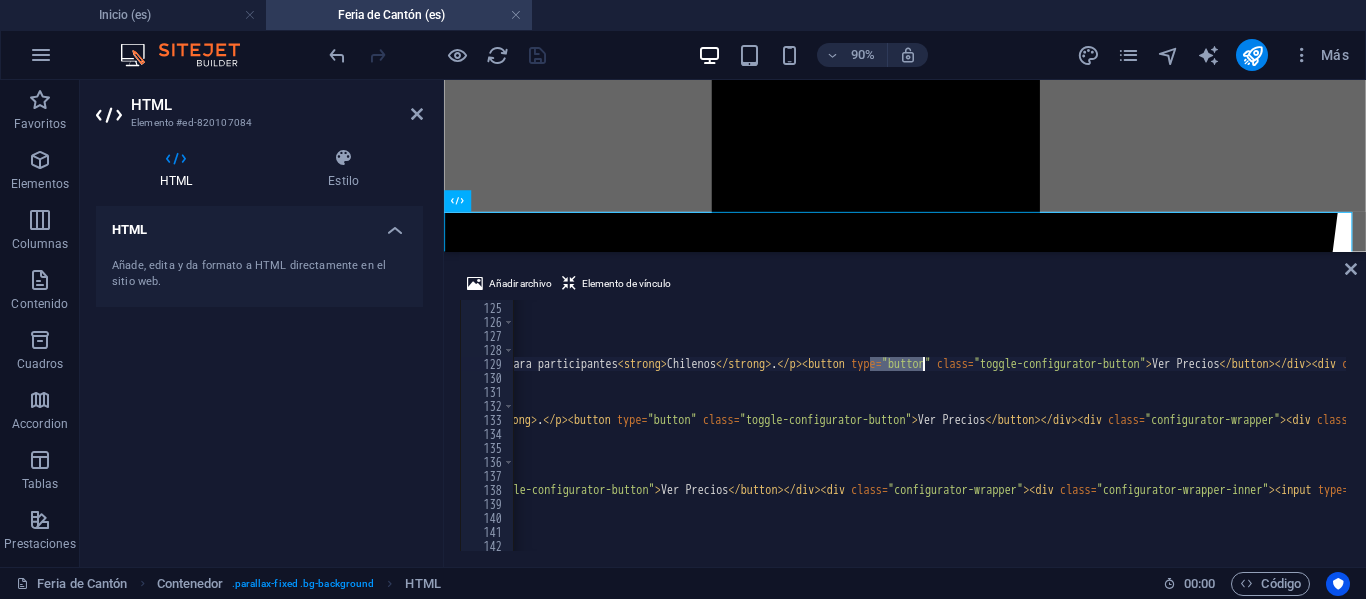 scroll, scrollTop: 0, scrollLeft: 5113, axis: horizontal 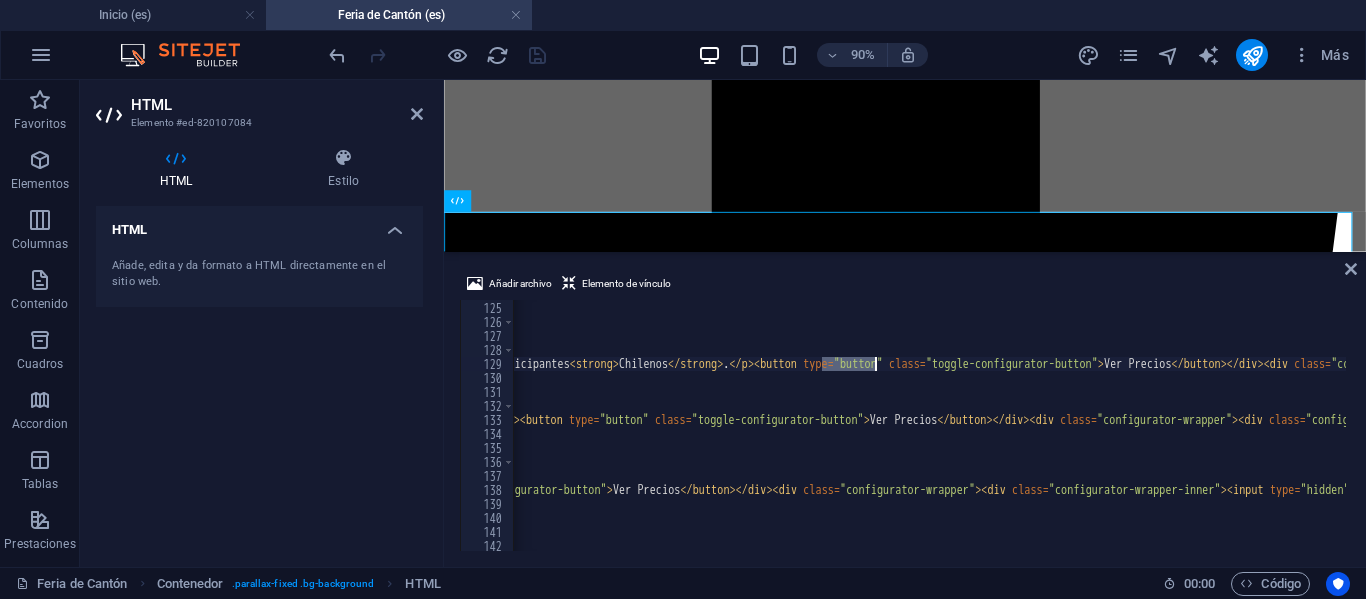 click on "Plan Business / Executive [NUMBER] Días de Viaje - Plan Global [NUMBER] Días de Viaje." at bounding box center [5349, 424] 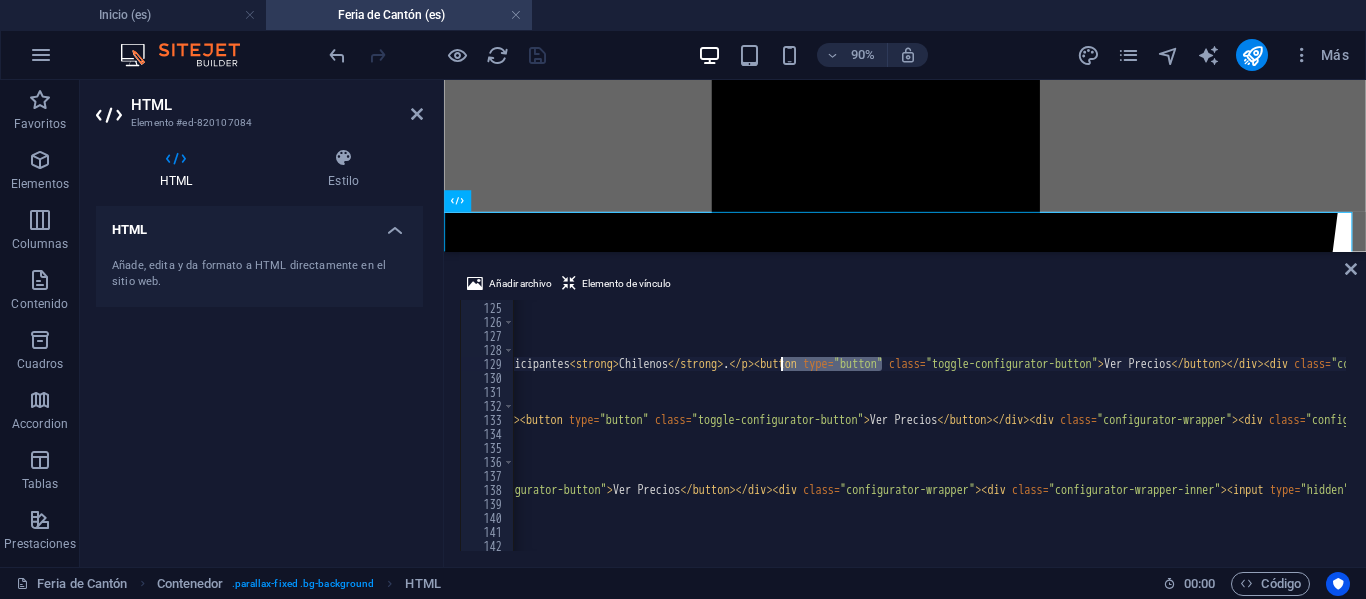 type on "S" 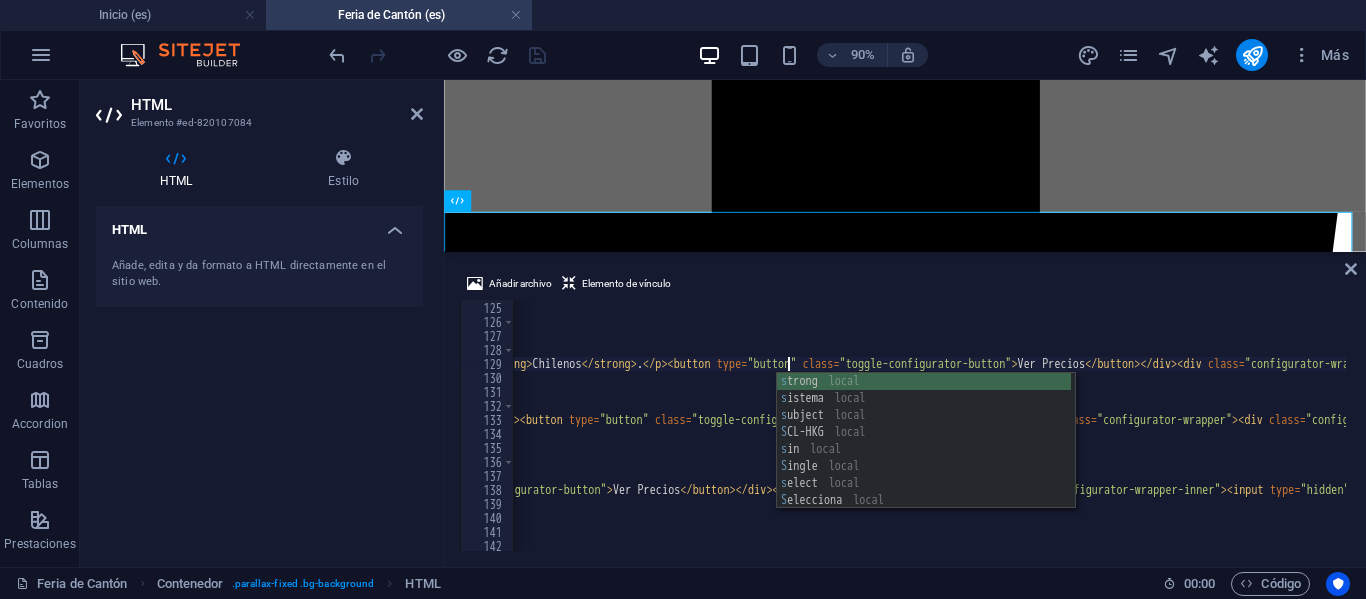 click on "Plan Business / Executive [NUMBER] Días de Viaje - Plan Global [NUMBER] Días de Viaje." at bounding box center (5302, 424) 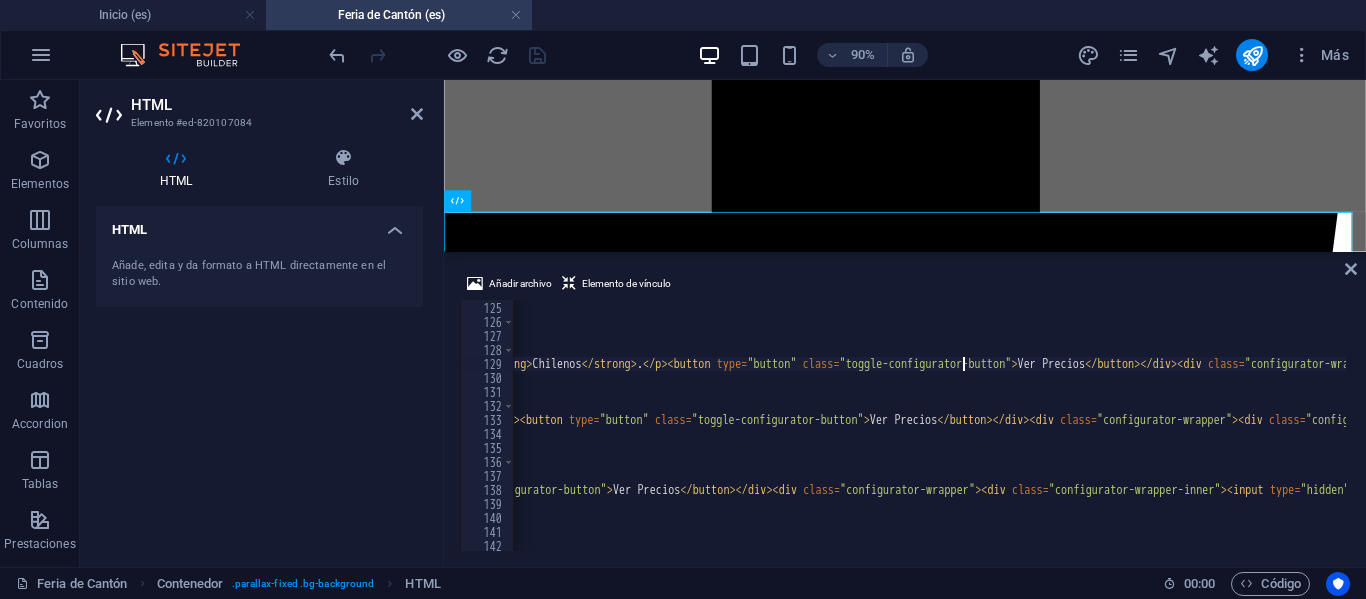click at bounding box center [437, 55] 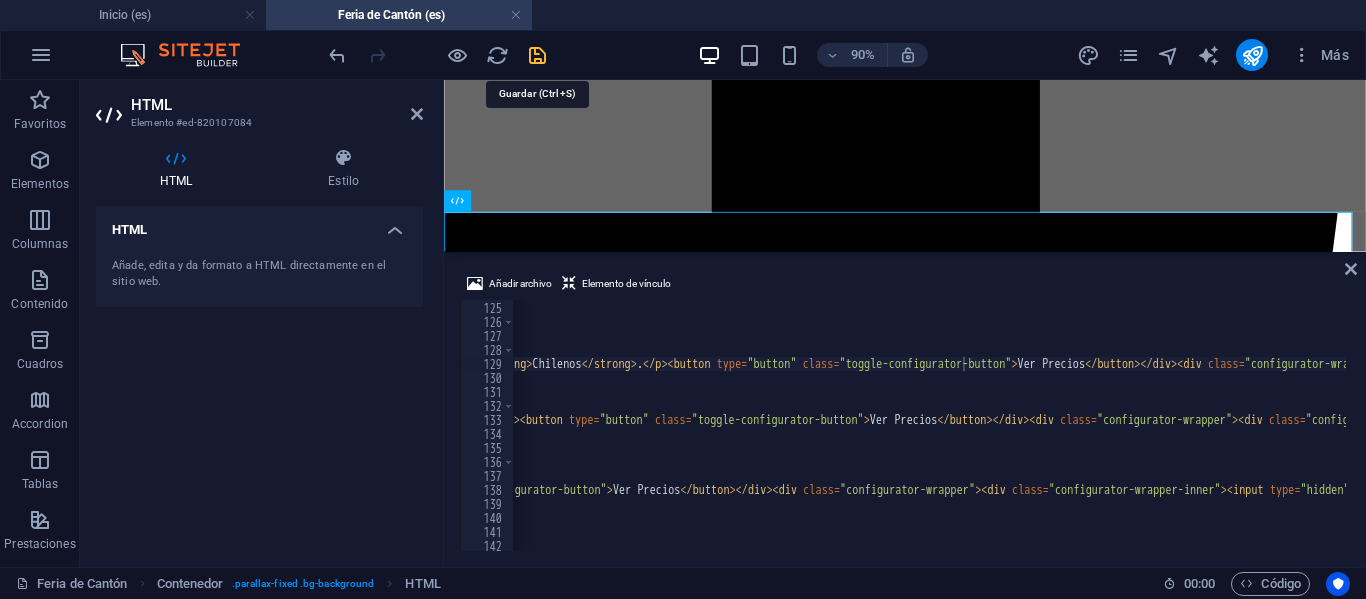 click at bounding box center [537, 55] 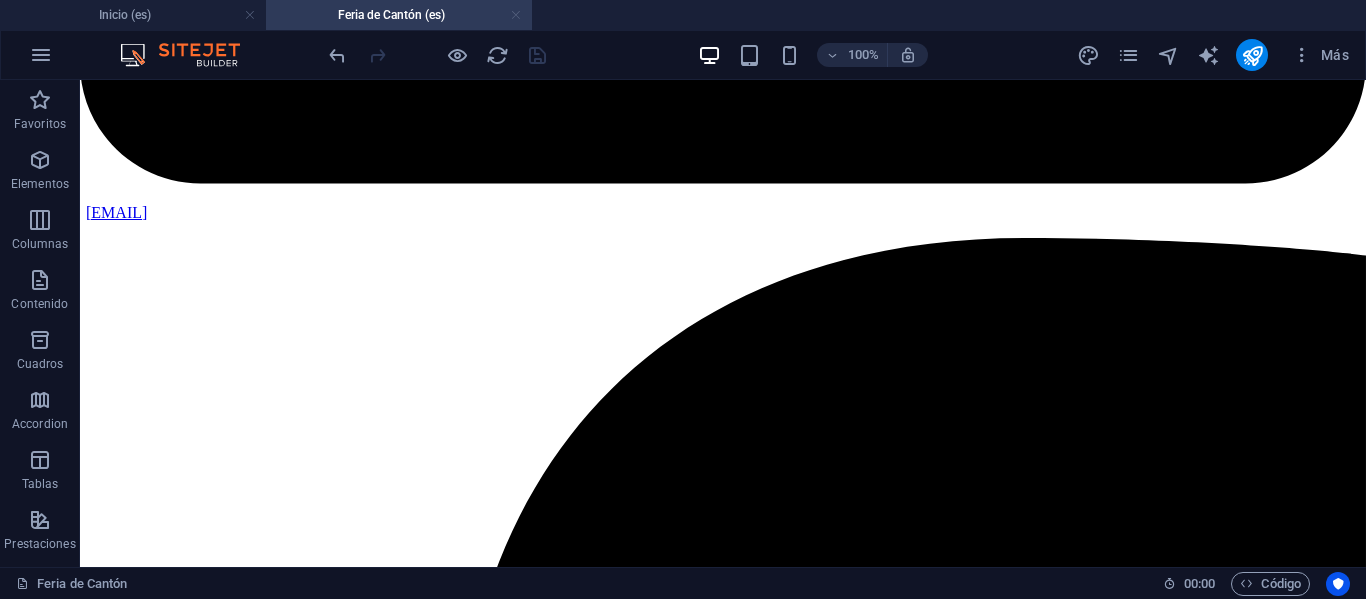 click at bounding box center [516, 15] 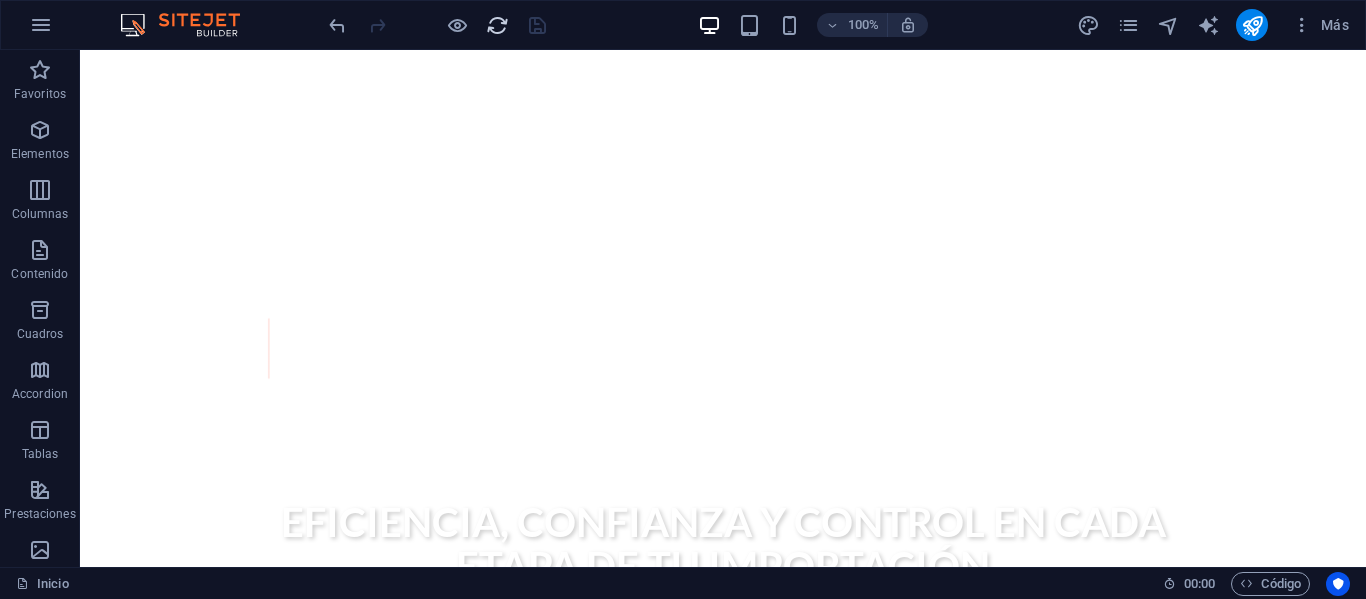 scroll, scrollTop: 5153, scrollLeft: 0, axis: vertical 